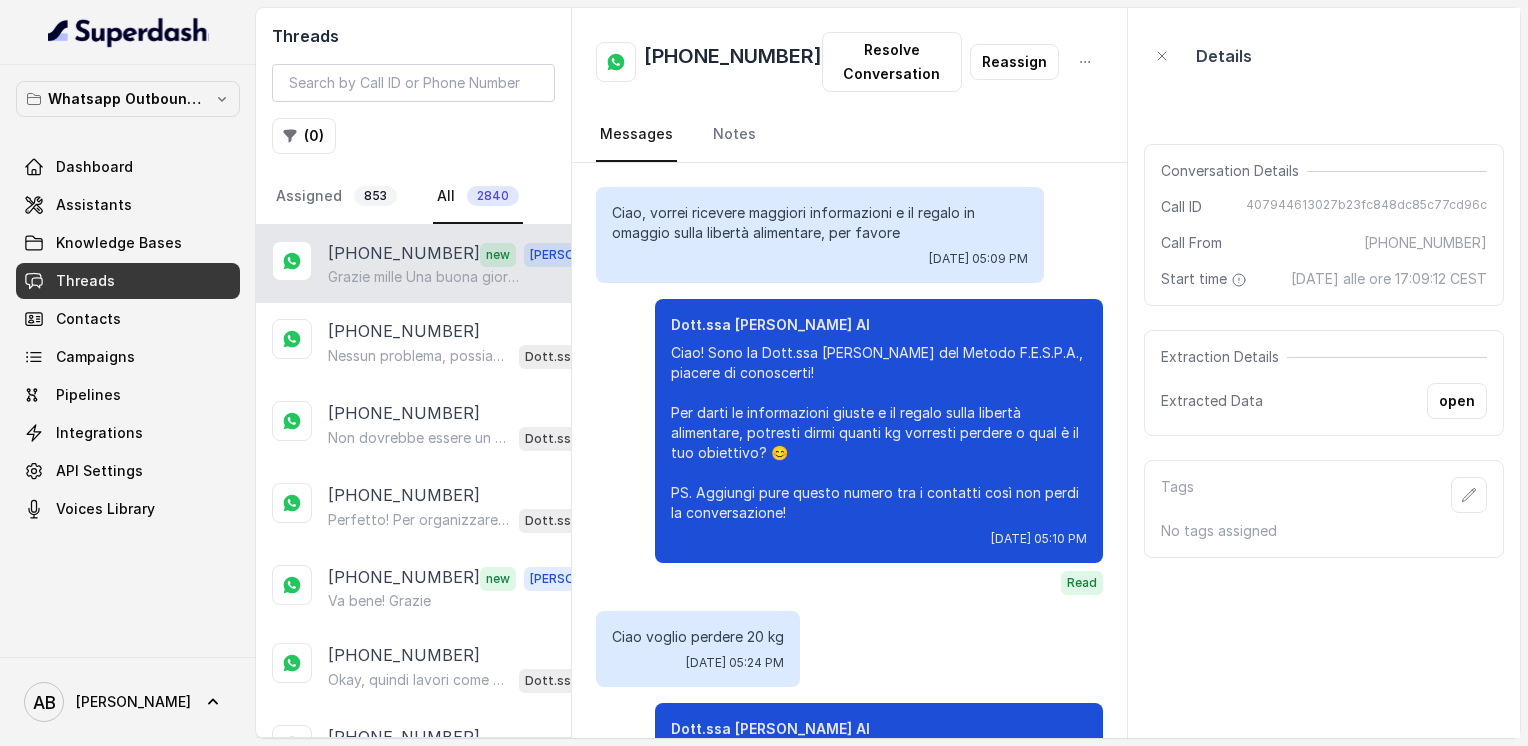 scroll, scrollTop: 0, scrollLeft: 0, axis: both 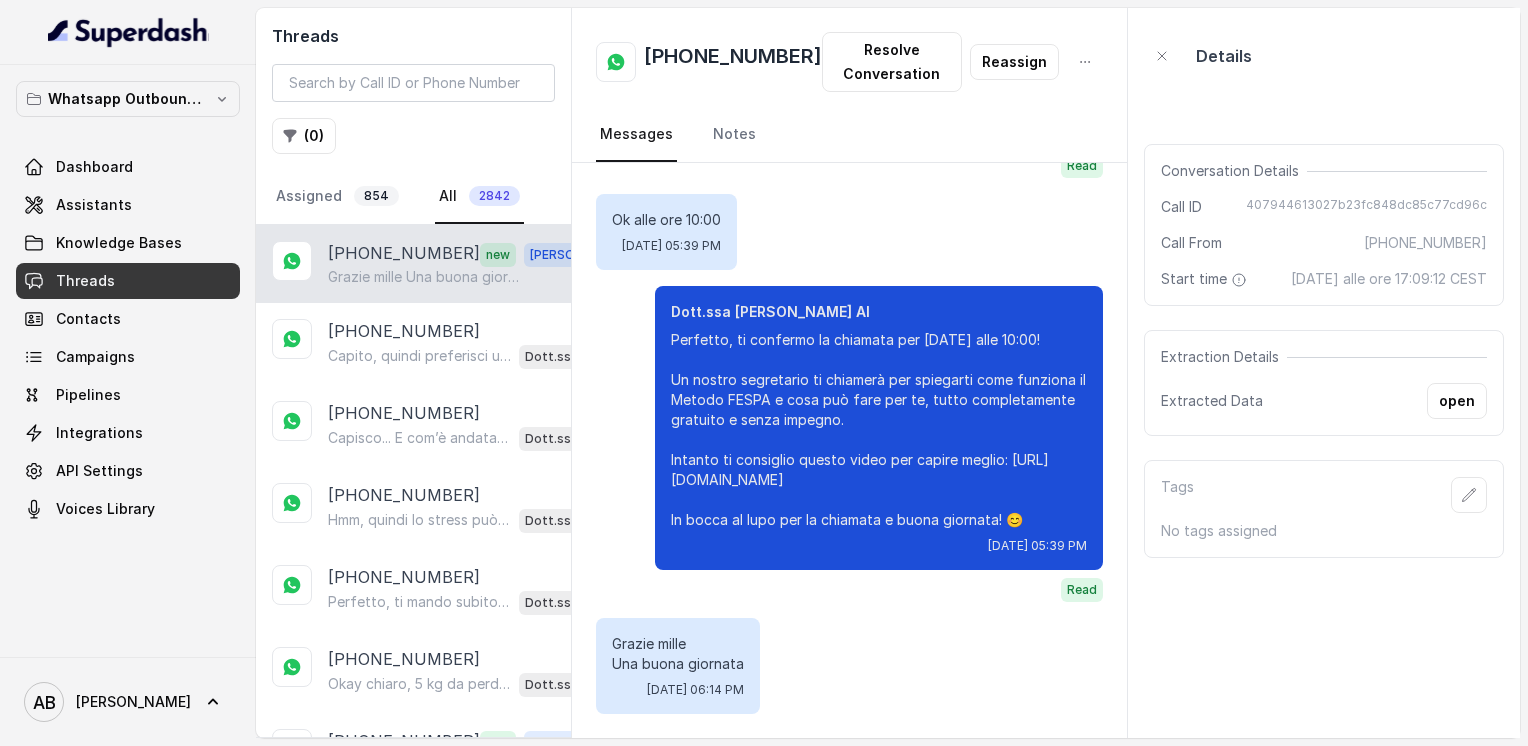 drag, startPoint x: 548, startPoint y: 61, endPoint x: 876, endPoint y: 697, distance: 715.59766 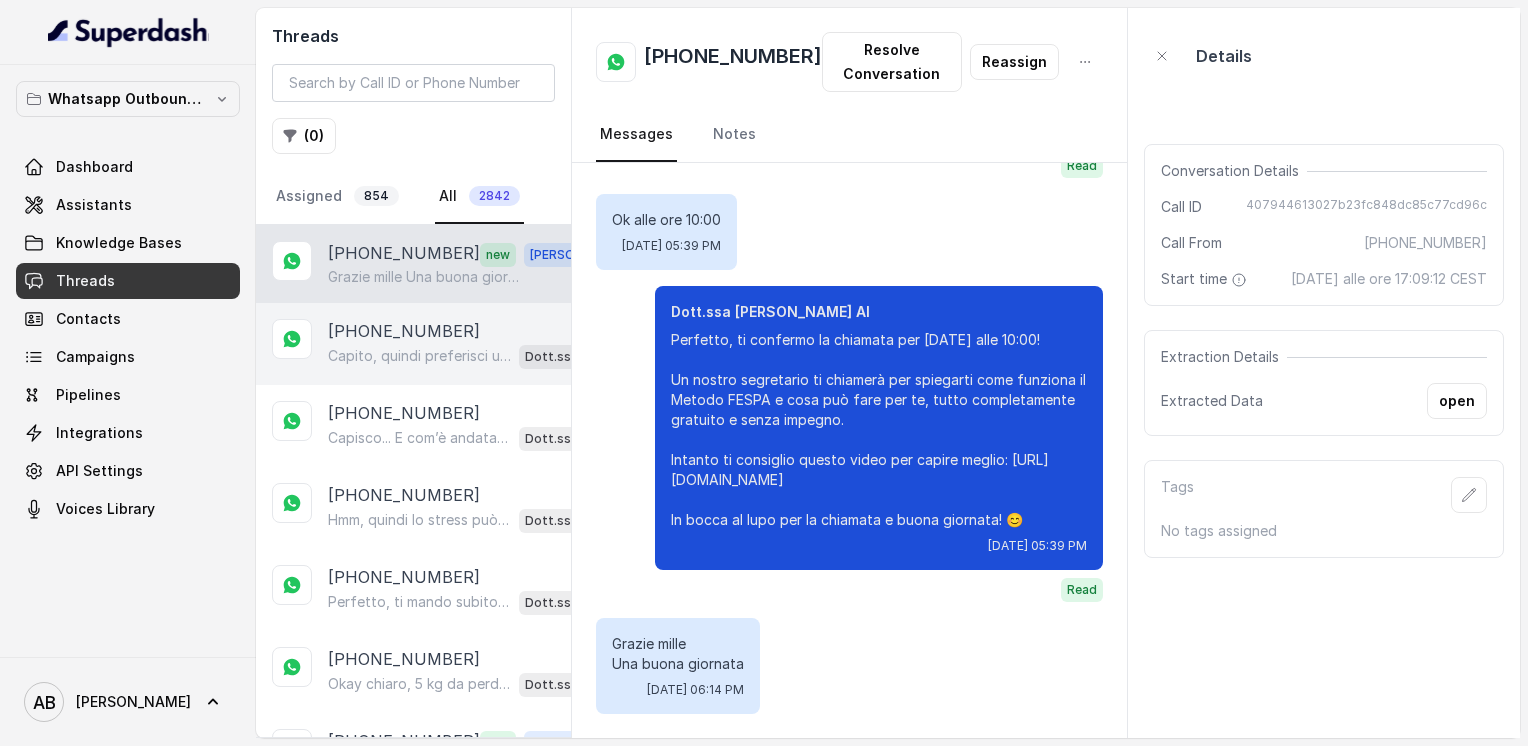 click on "[PHONE_NUMBER]" at bounding box center (469, 331) 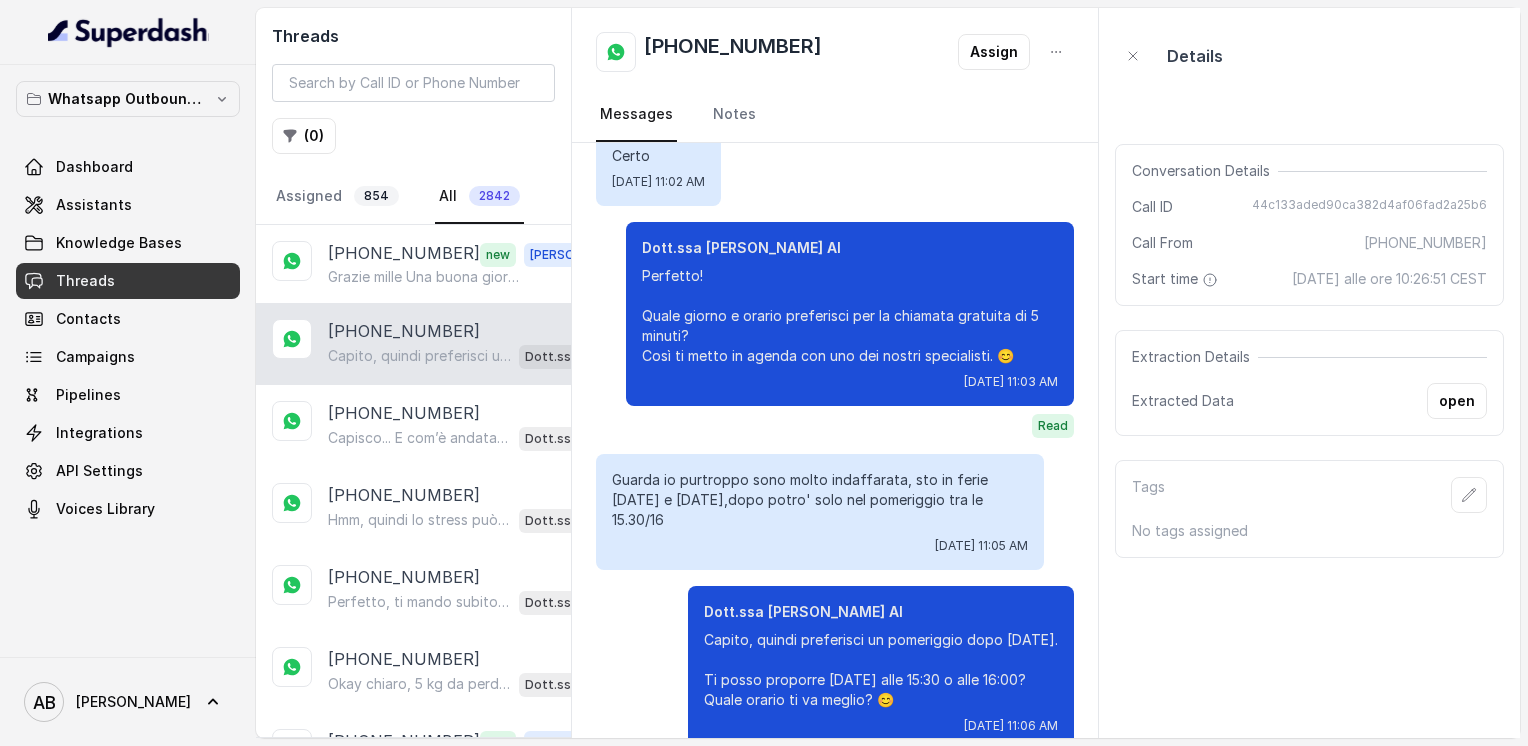 scroll, scrollTop: 1224, scrollLeft: 0, axis: vertical 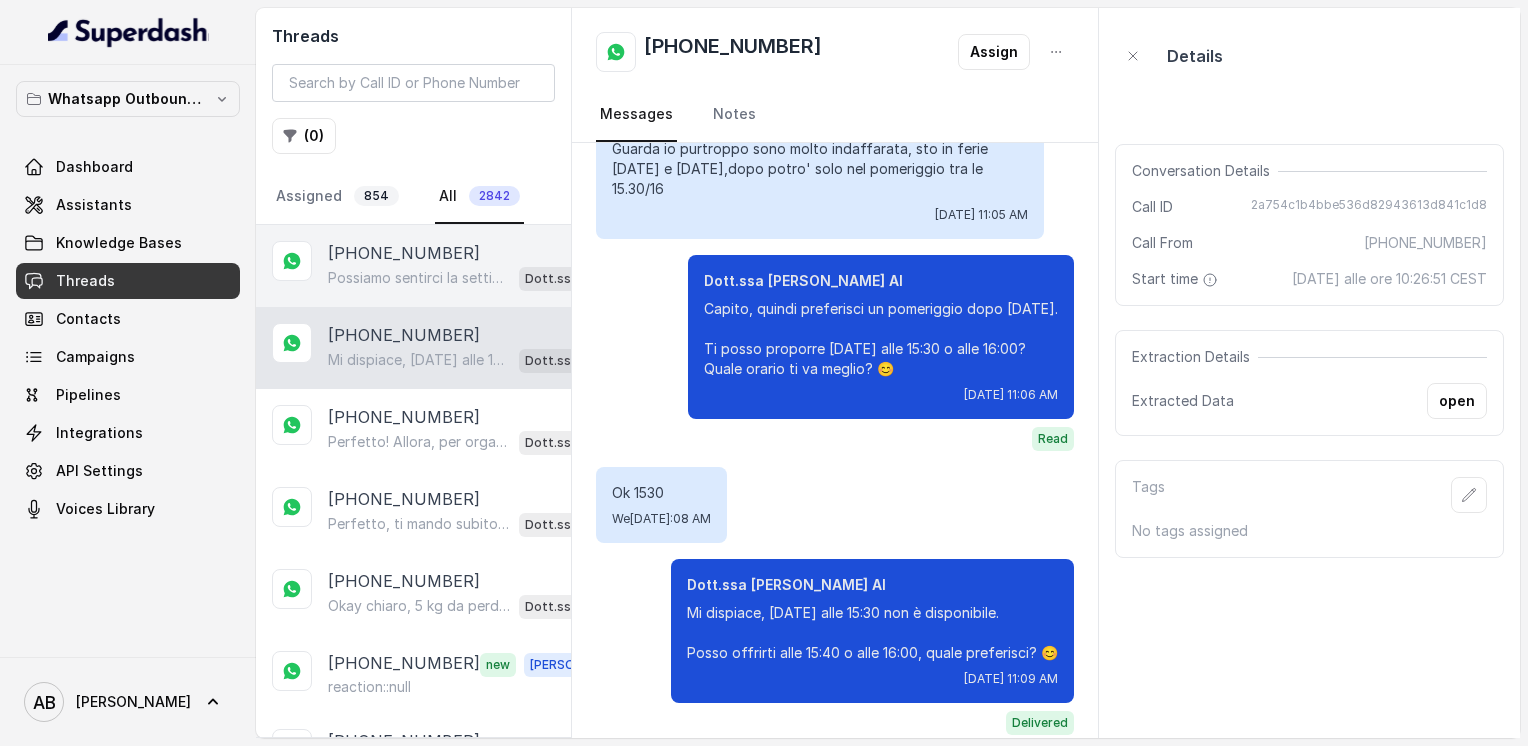 click on "[PHONE_NUMBER]   Possiamo sentirci la settimana prossima? Dott.ssa [PERSON_NAME] AI" at bounding box center (413, 266) 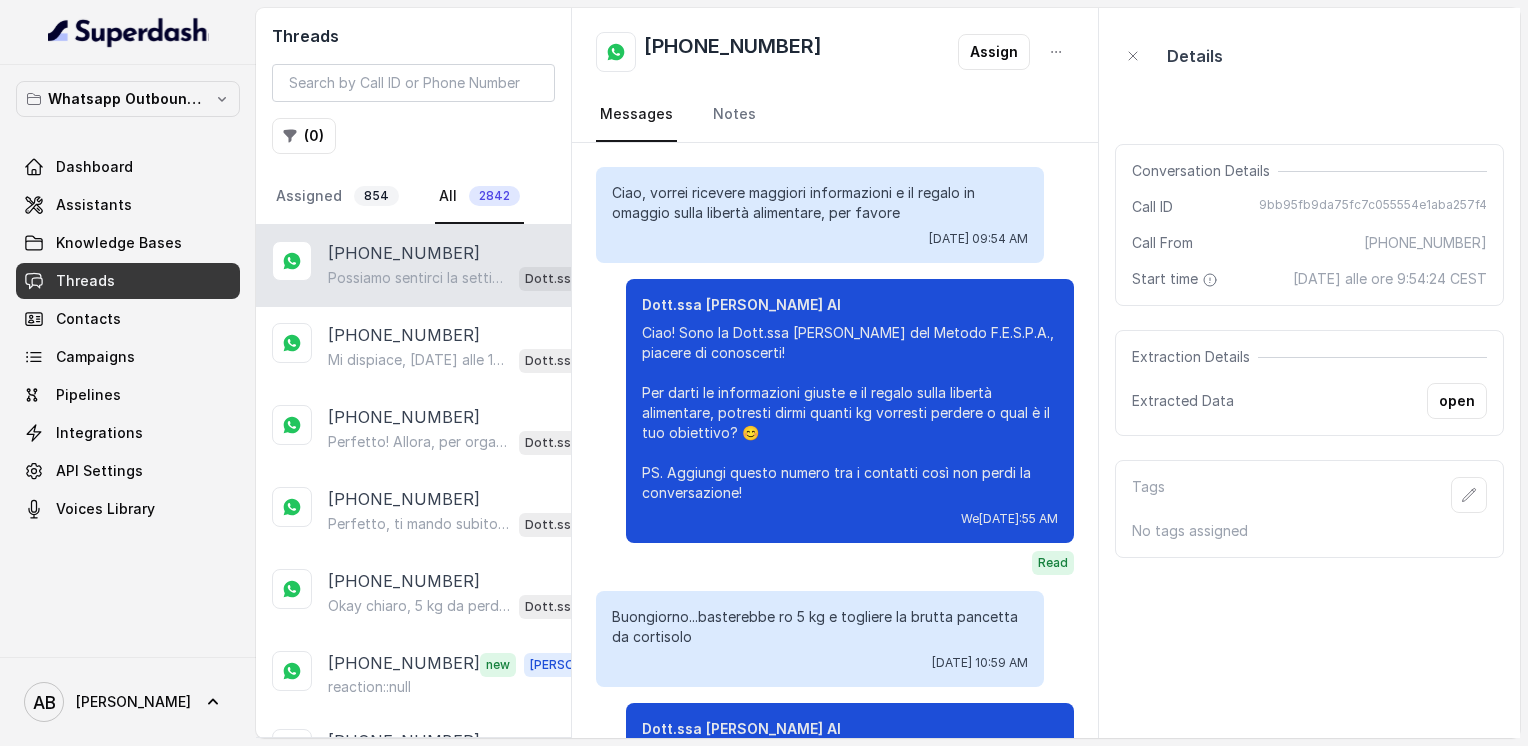 scroll, scrollTop: 1300, scrollLeft: 0, axis: vertical 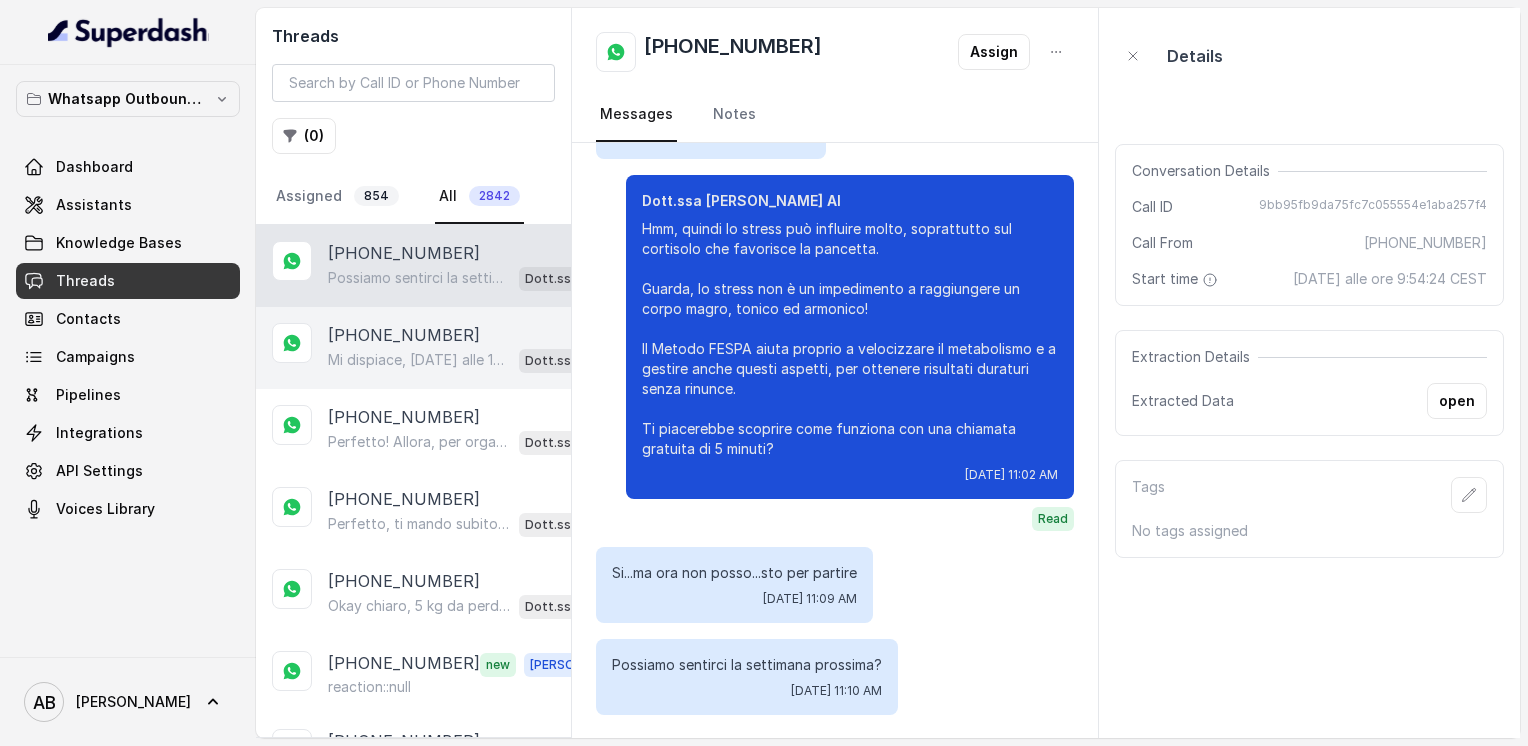 click on "[PHONE_NUMBER]" at bounding box center [404, 335] 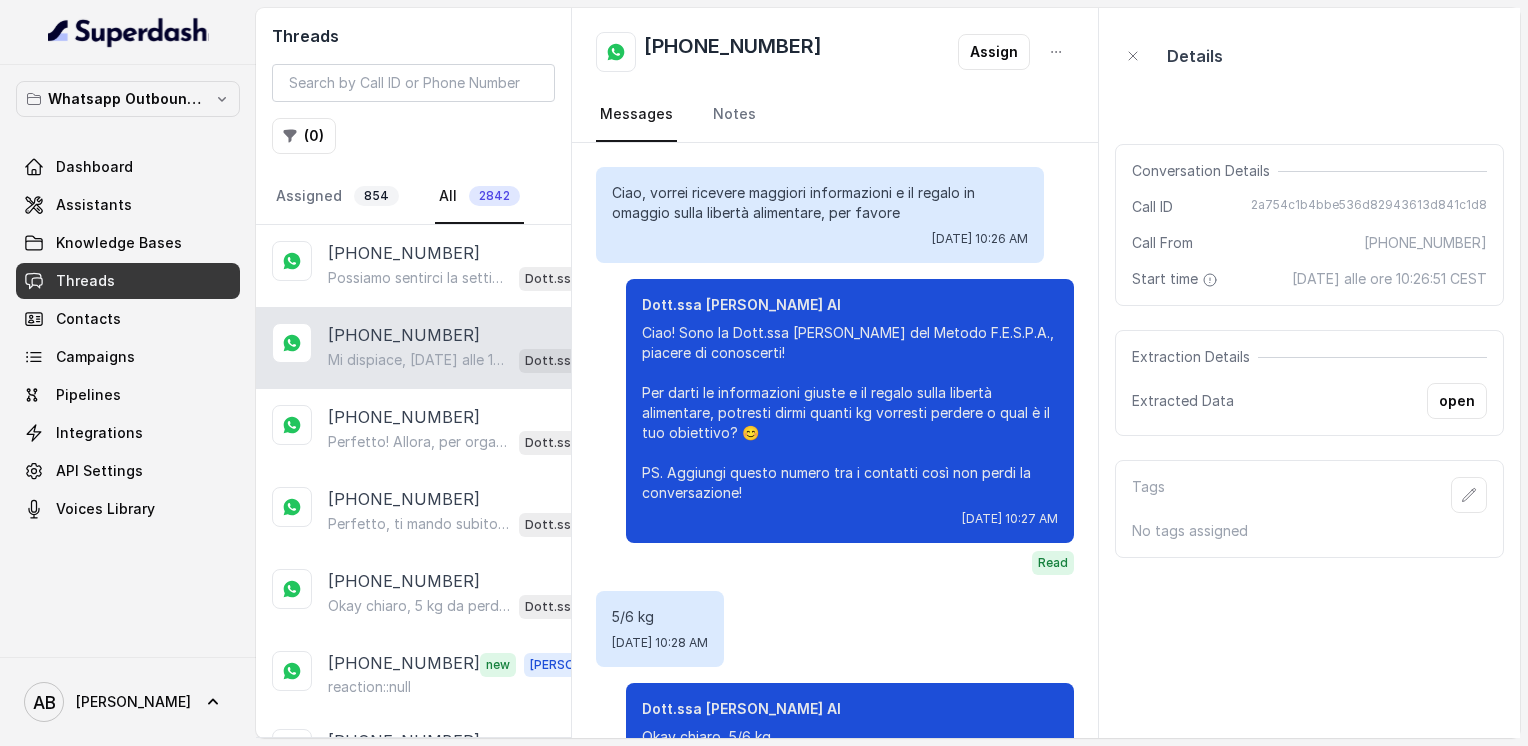 scroll, scrollTop: 1540, scrollLeft: 0, axis: vertical 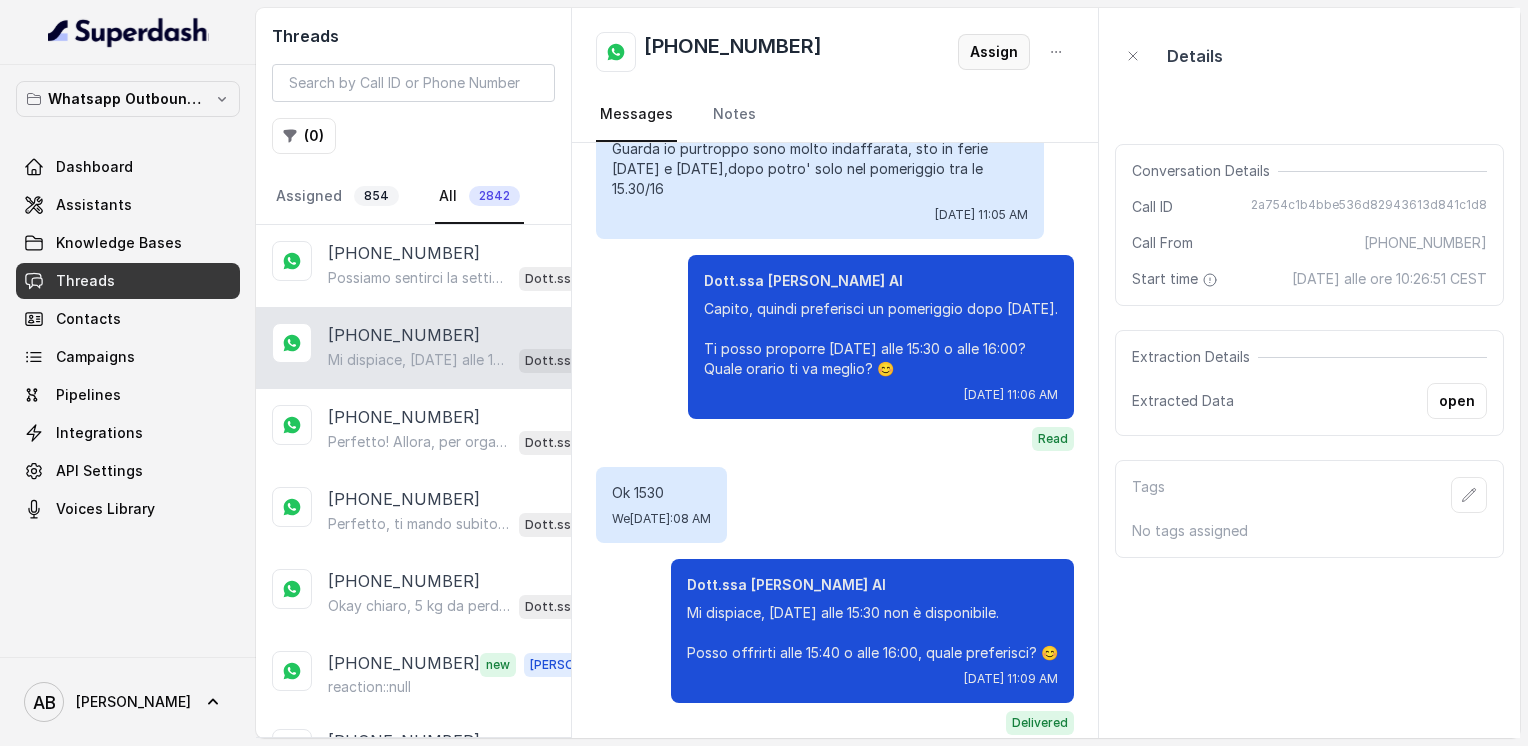 click on "Assign" at bounding box center (994, 52) 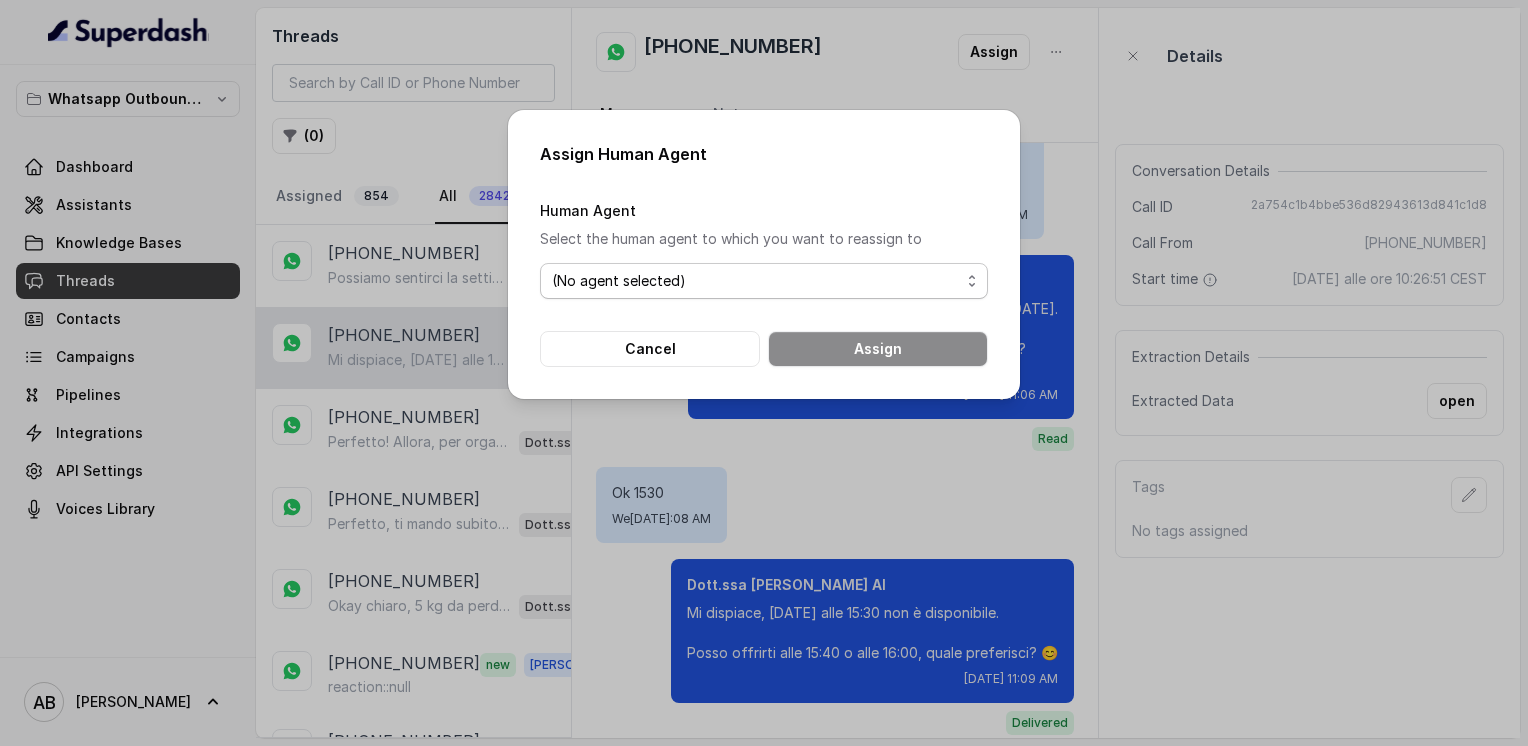 click on "(No agent selected)" at bounding box center (764, 281) 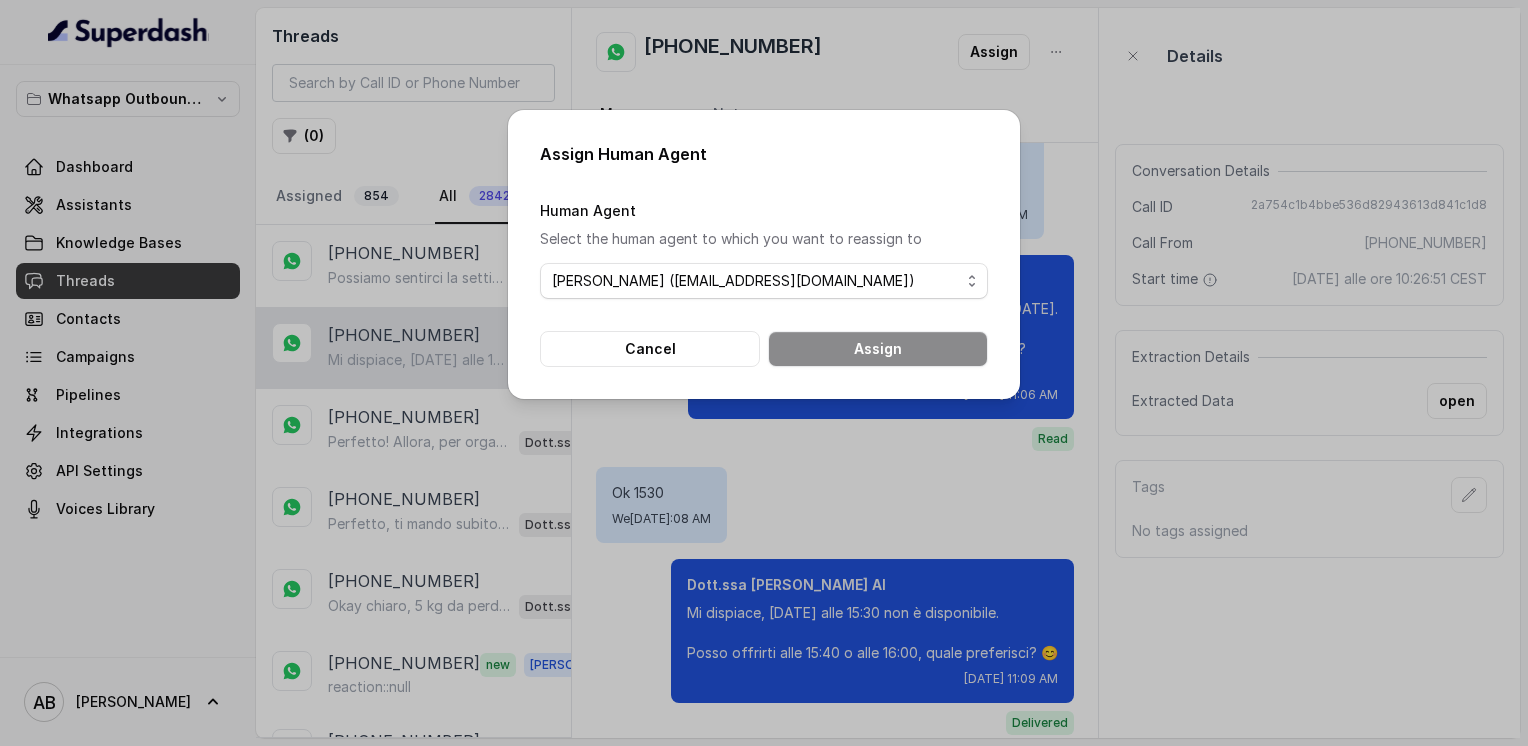 click on "(No agent selected) [PERSON_NAME] ([EMAIL_ADDRESS][DOMAIN_NAME])" at bounding box center [764, 281] 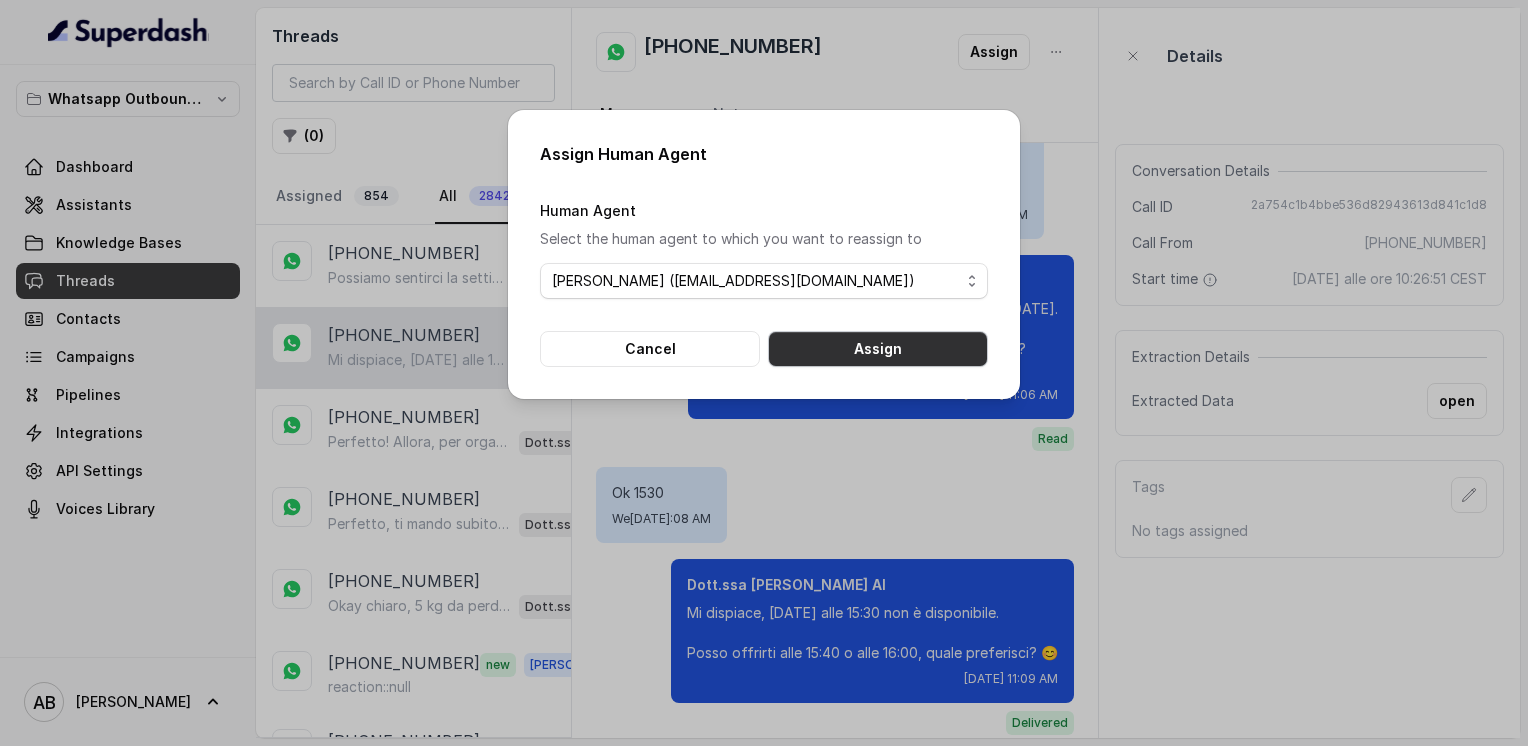 click on "Assign" at bounding box center (878, 349) 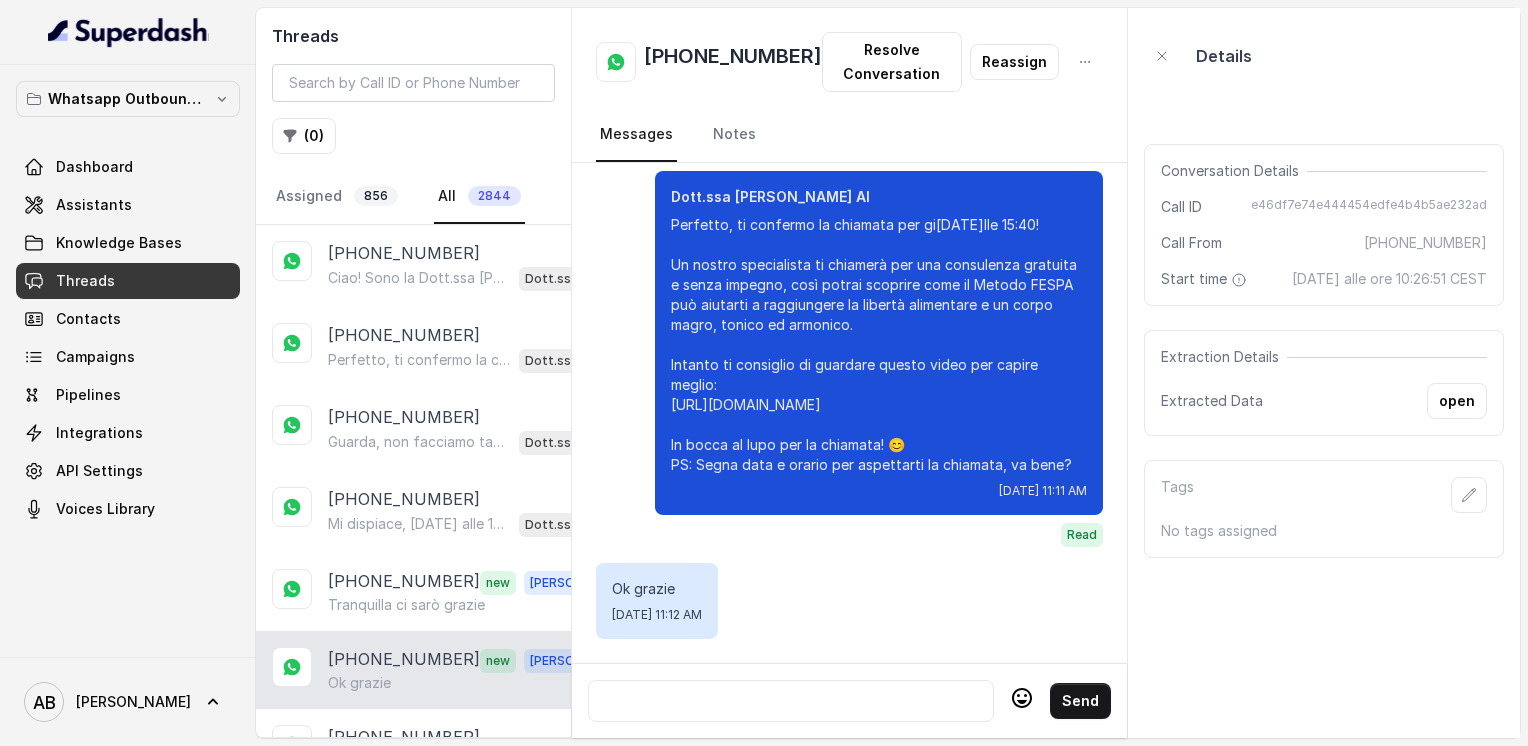 scroll, scrollTop: 2264, scrollLeft: 0, axis: vertical 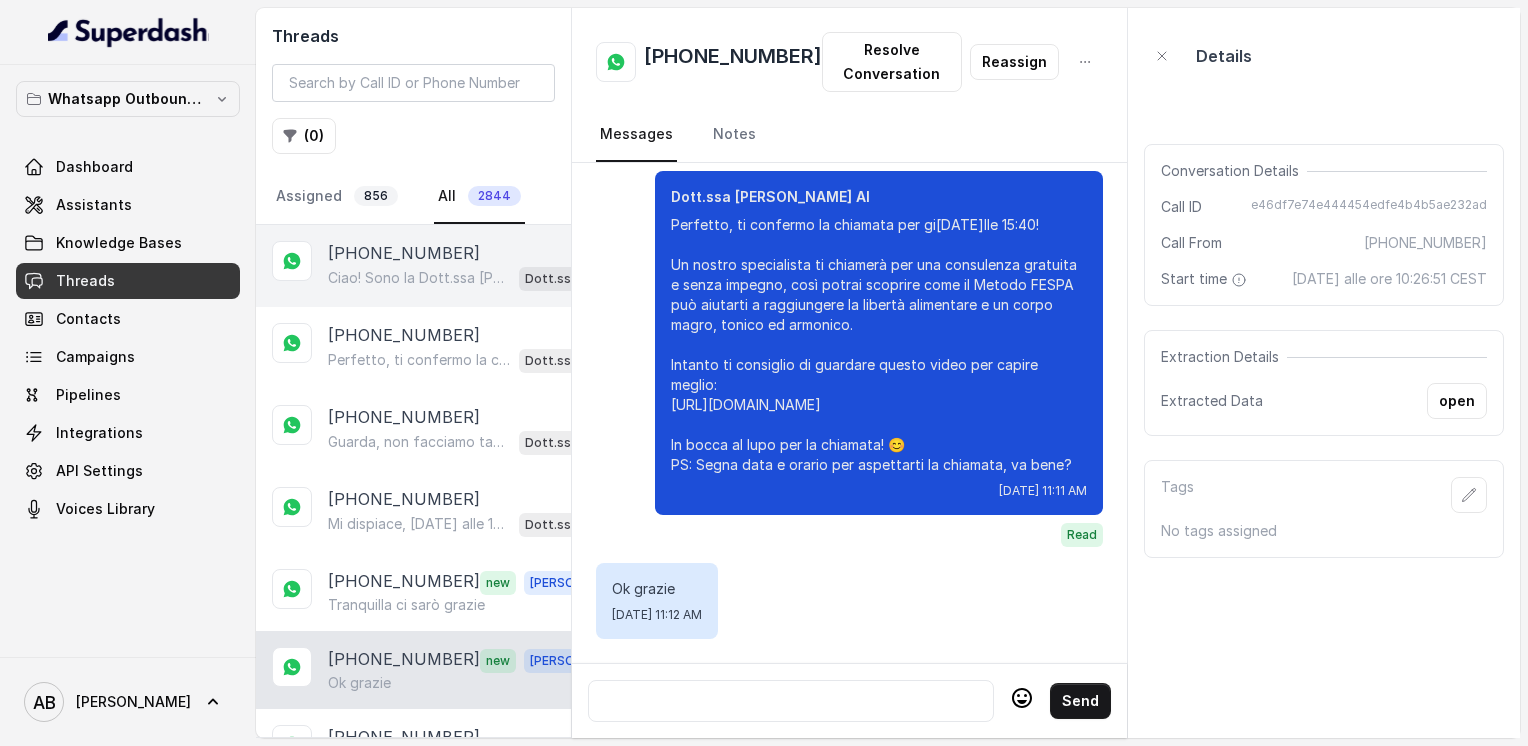 click on "Ciao! Sono la Dott.ssa [PERSON_NAME] del Metodo F.E.S.P.A., piacere di conoscerti!
Per darti le informazioni giuste e il regalo sulla libertà alimentare, potresti dirmi quanti kg vorresti perdere o qual è il tuo obiettivo? 😊
PS. Aggiungi questo numero tra i contatti così non perdi la conversazione! Dott.ssa [PERSON_NAME] AI" at bounding box center (469, 278) 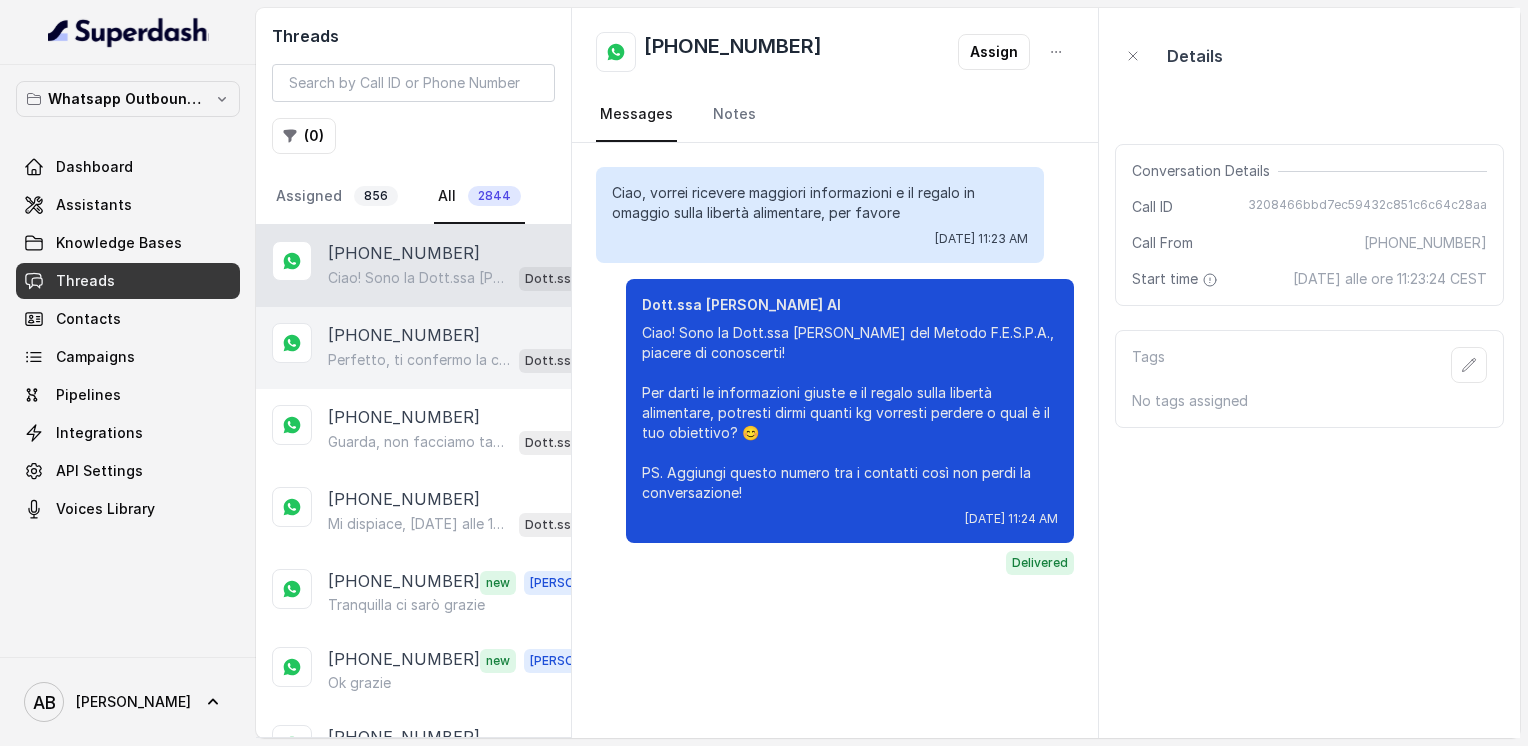 click on "Perfetto, ti confermo la chiamata per [DATE] alle 12:40!
Abbiamo molte richieste, quindi l’orario potrebbe subire piccoli spostamenti, ma faremo il possibile. Un nostro segretario ti chiamerà per la consulenza gratuita.
Intanto ti consiglio questo video per capire meglio:
[URL][DOMAIN_NAME]
In bocca al lupo per la chiamata!
PS: la chiamata è senza impegno, segna data e orario per aspettarti la chiamata, va bene? 😊" at bounding box center [419, 360] 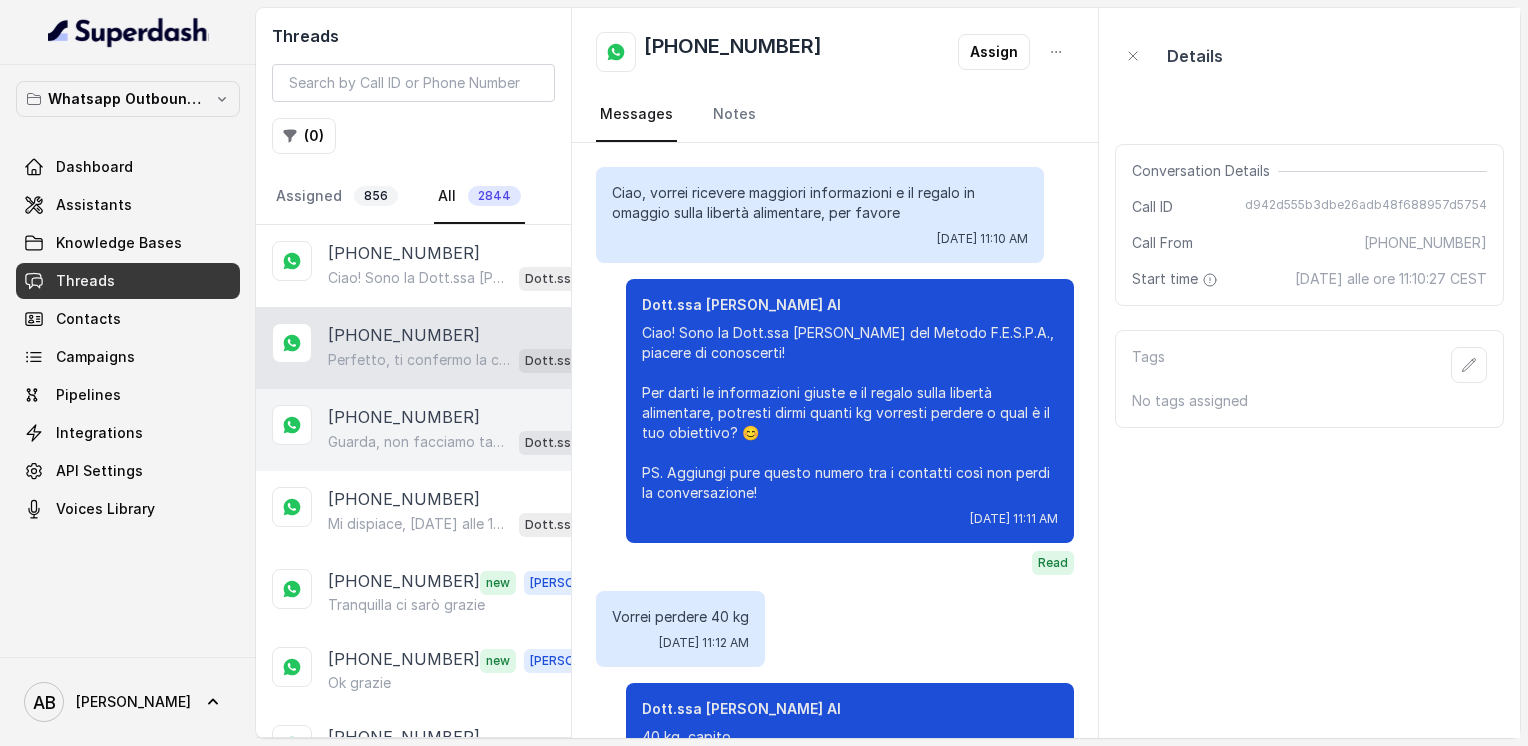 scroll, scrollTop: 2228, scrollLeft: 0, axis: vertical 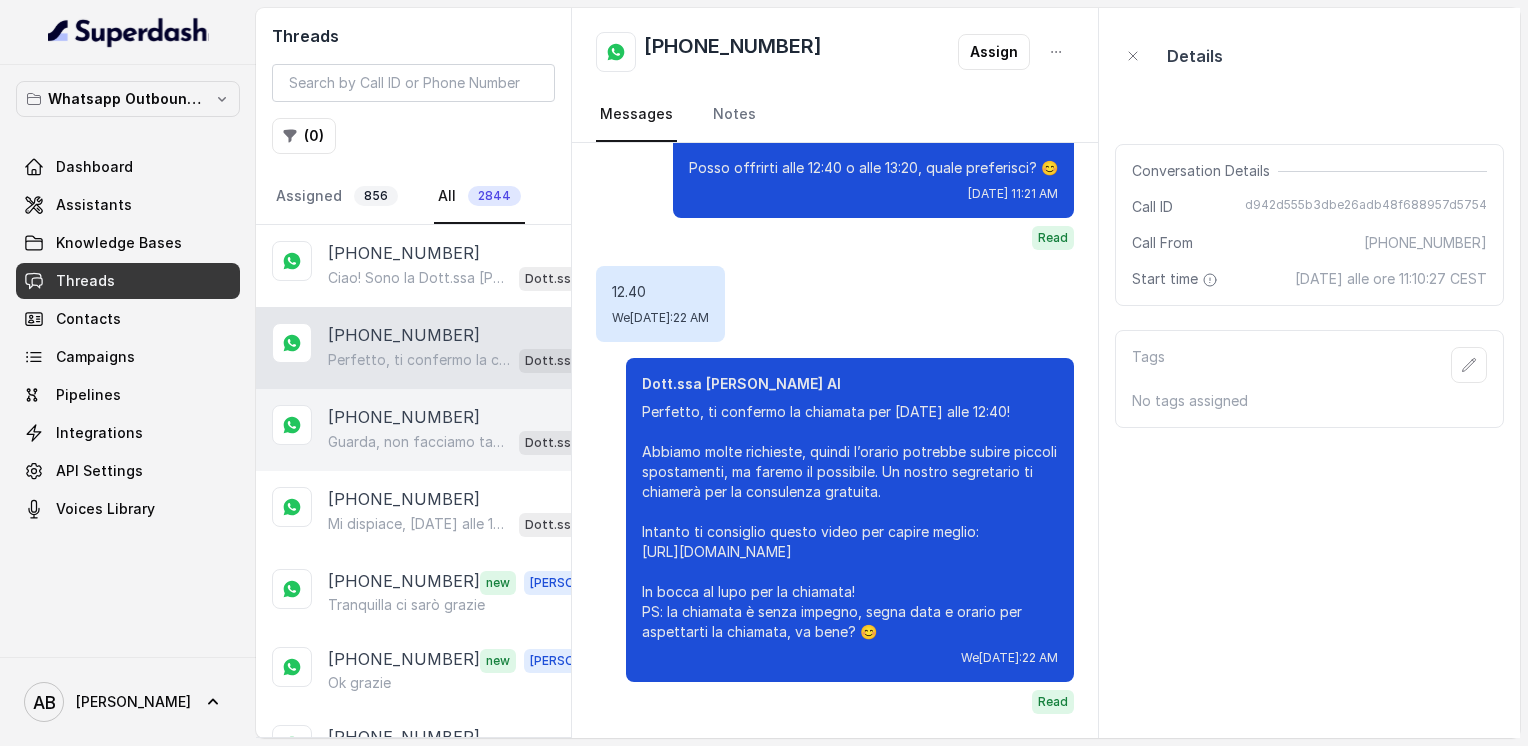 click on "[PHONE_NUMBER]   Guarda, non facciamo tabelle rigide perché non sono sostenibili nel tempo.
Il Metodo FESPA ti insegna a scegliere i cibi giusti per te, così da avere libertà alimentare e un corpo magro, tonico ed armonico.
Ti va di fare una chiamata gratuita di 5 minuti per spiegarti meglio? Dott.ssa [PERSON_NAME] AI" at bounding box center (413, 430) 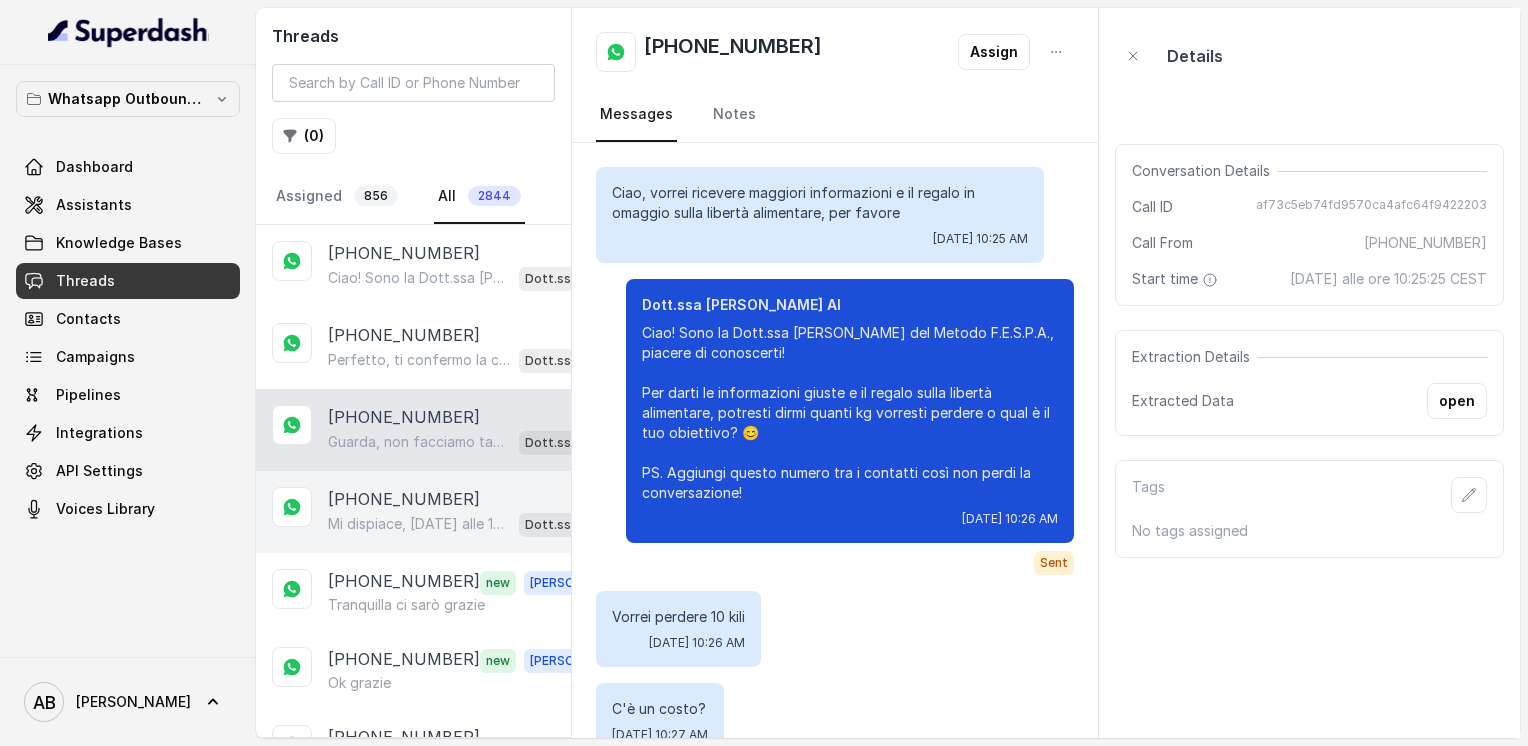 click on "[PHONE_NUMBER]" at bounding box center [404, 499] 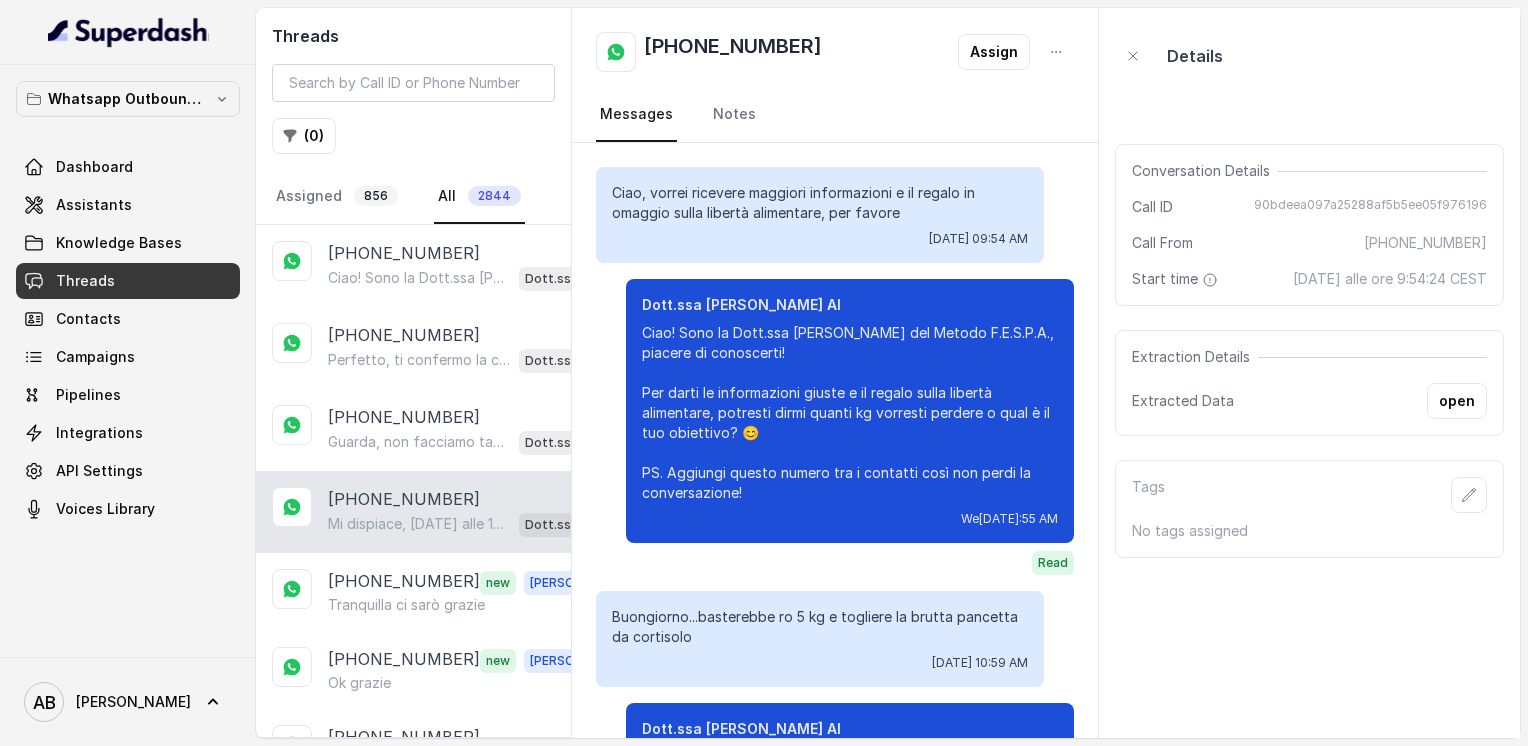 scroll, scrollTop: 1816, scrollLeft: 0, axis: vertical 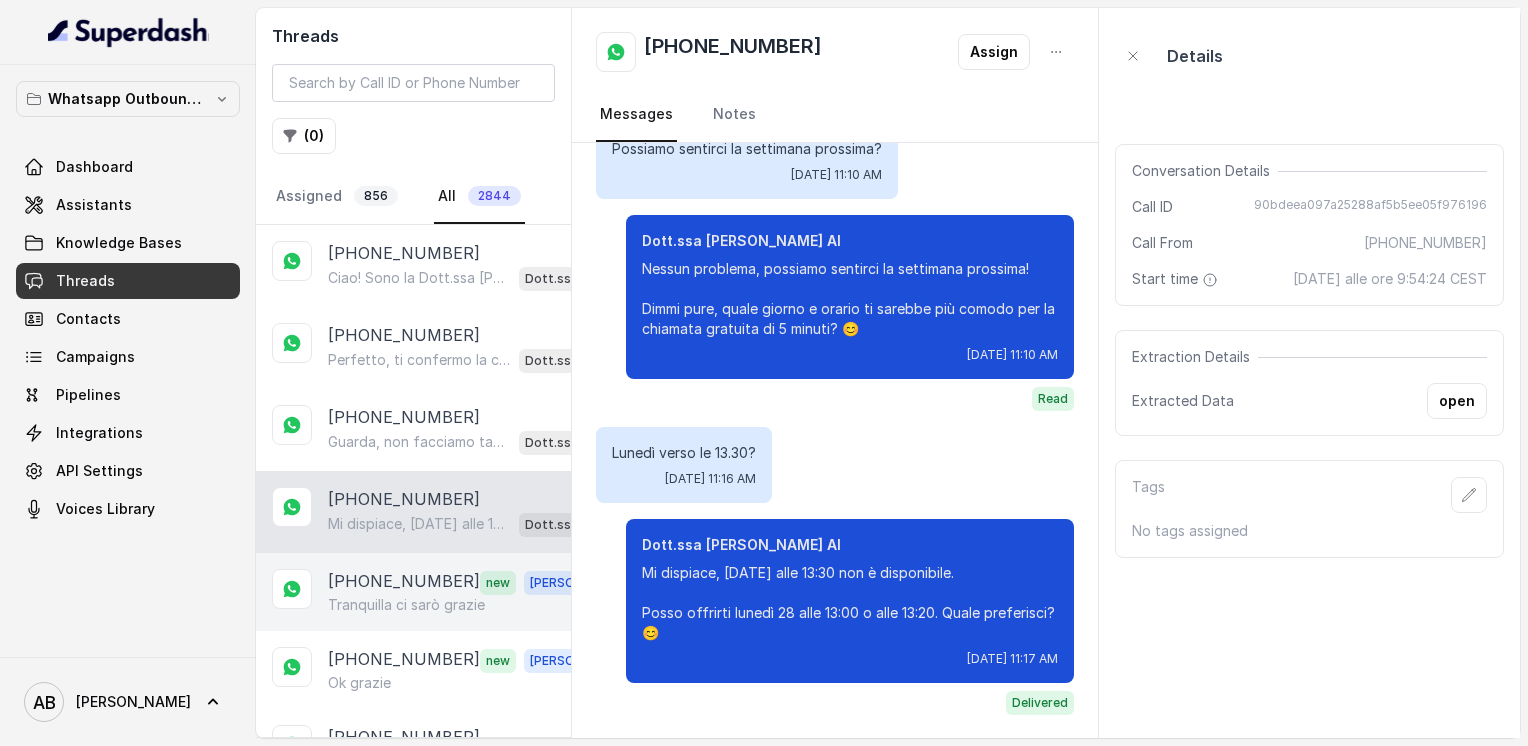 click on "[PHONE_NUMBER]" at bounding box center [404, 582] 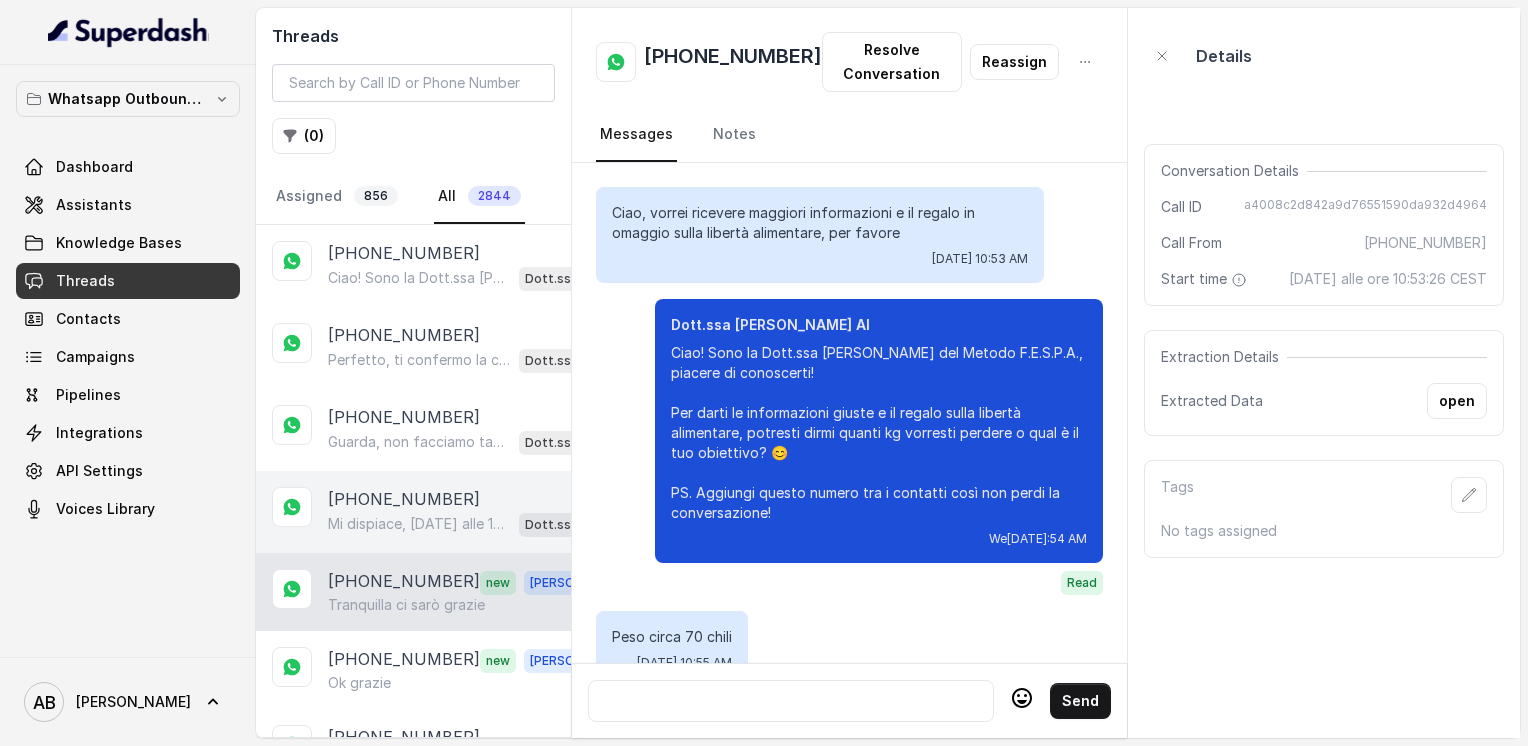 scroll, scrollTop: 2468, scrollLeft: 0, axis: vertical 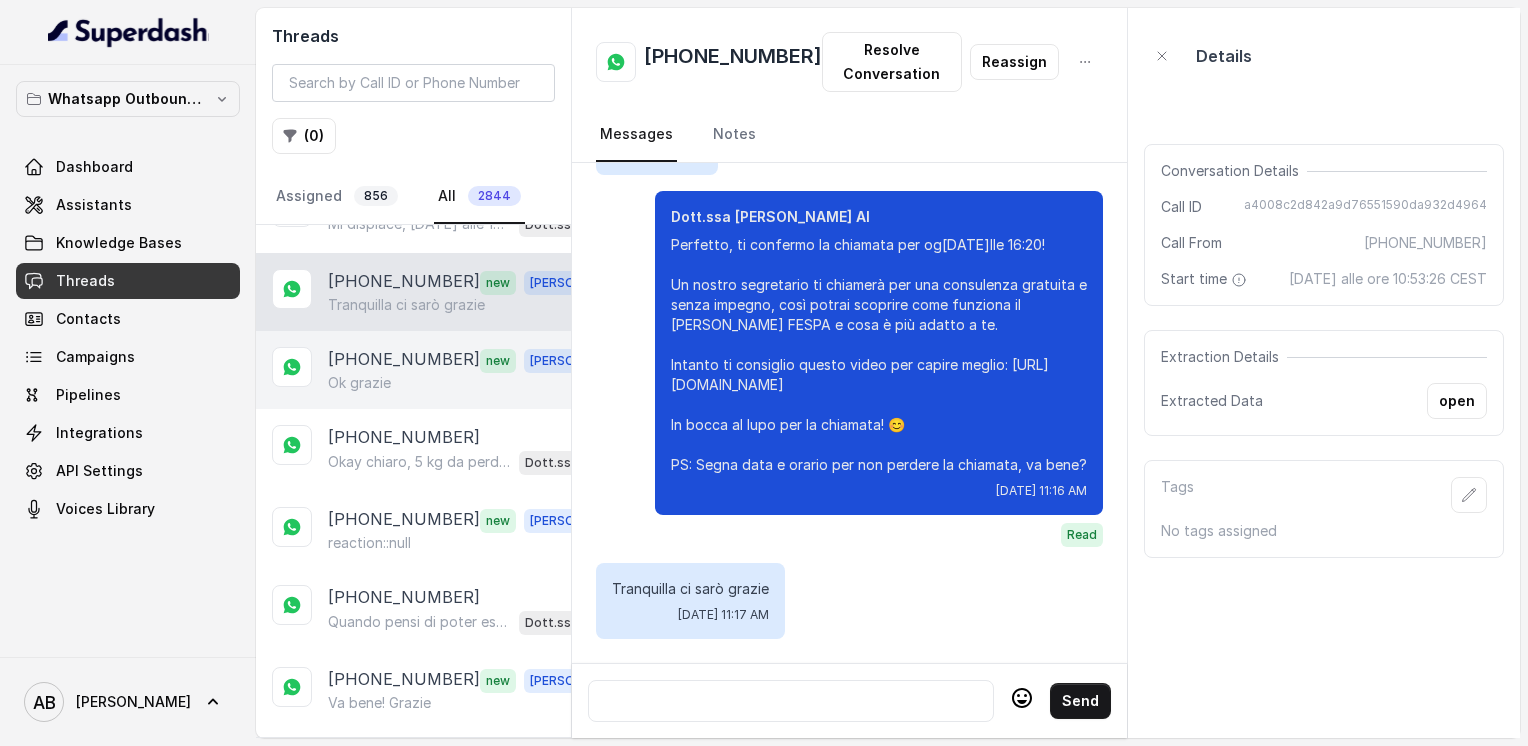 click on "[PHONE_NUMBER]" at bounding box center (404, 360) 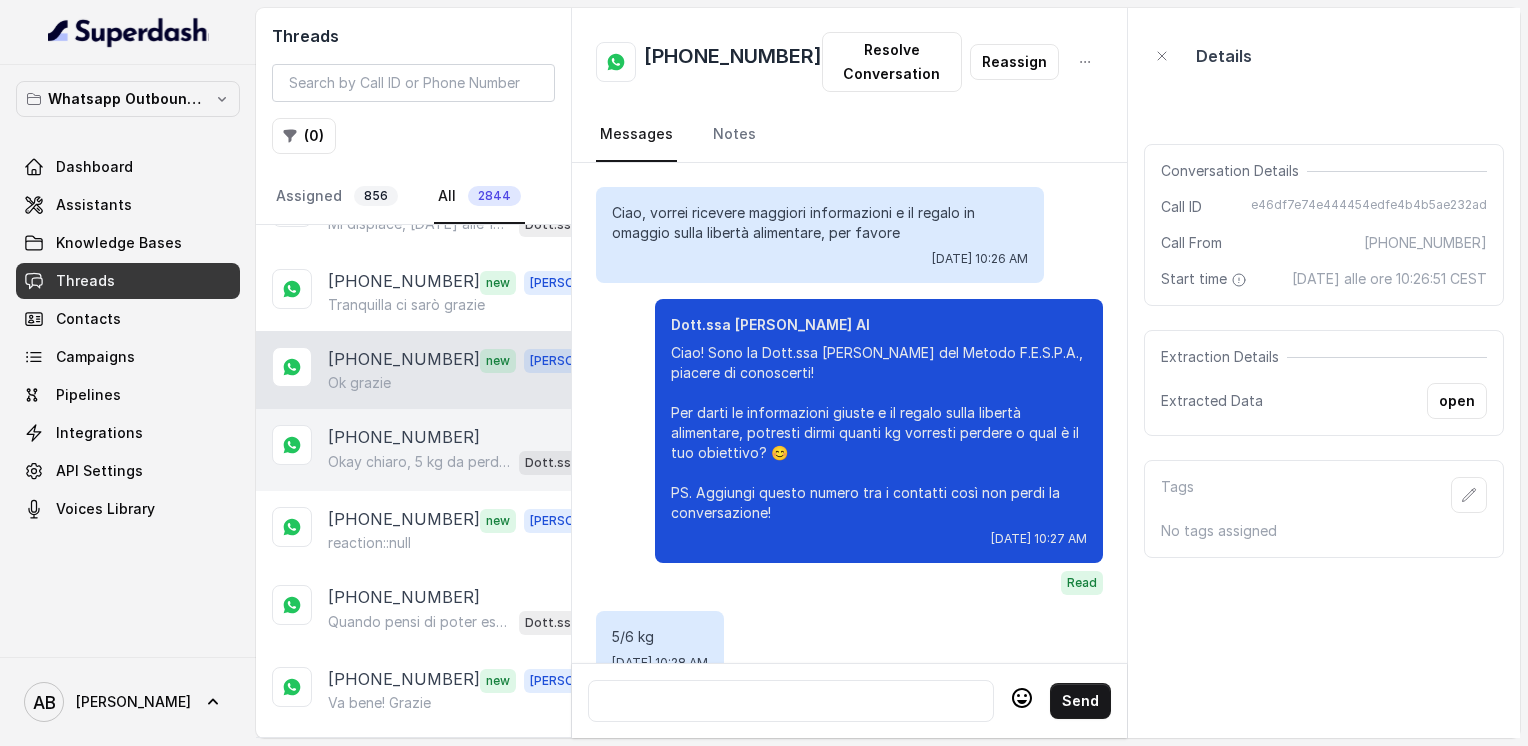 scroll, scrollTop: 2264, scrollLeft: 0, axis: vertical 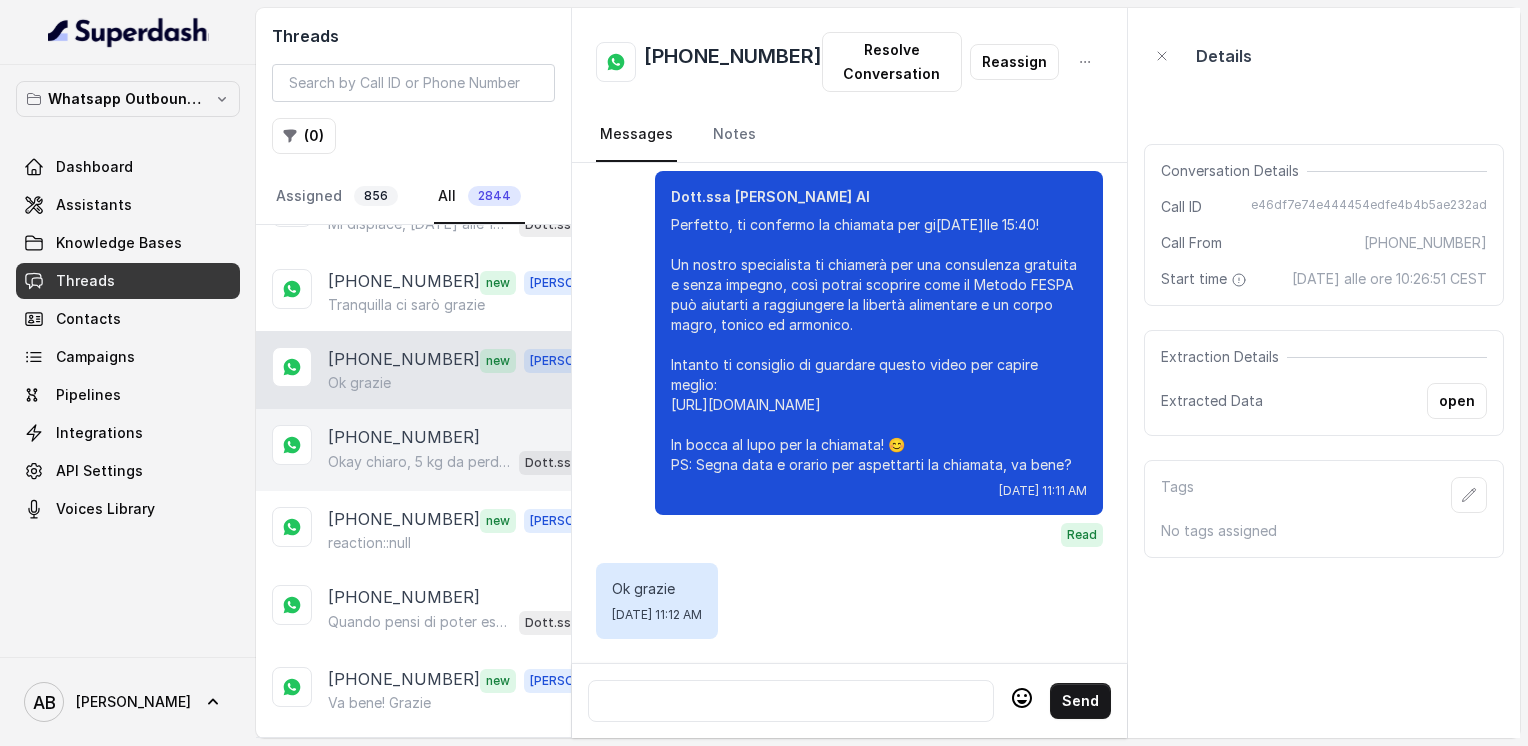 click on "[PHONE_NUMBER]" at bounding box center (404, 437) 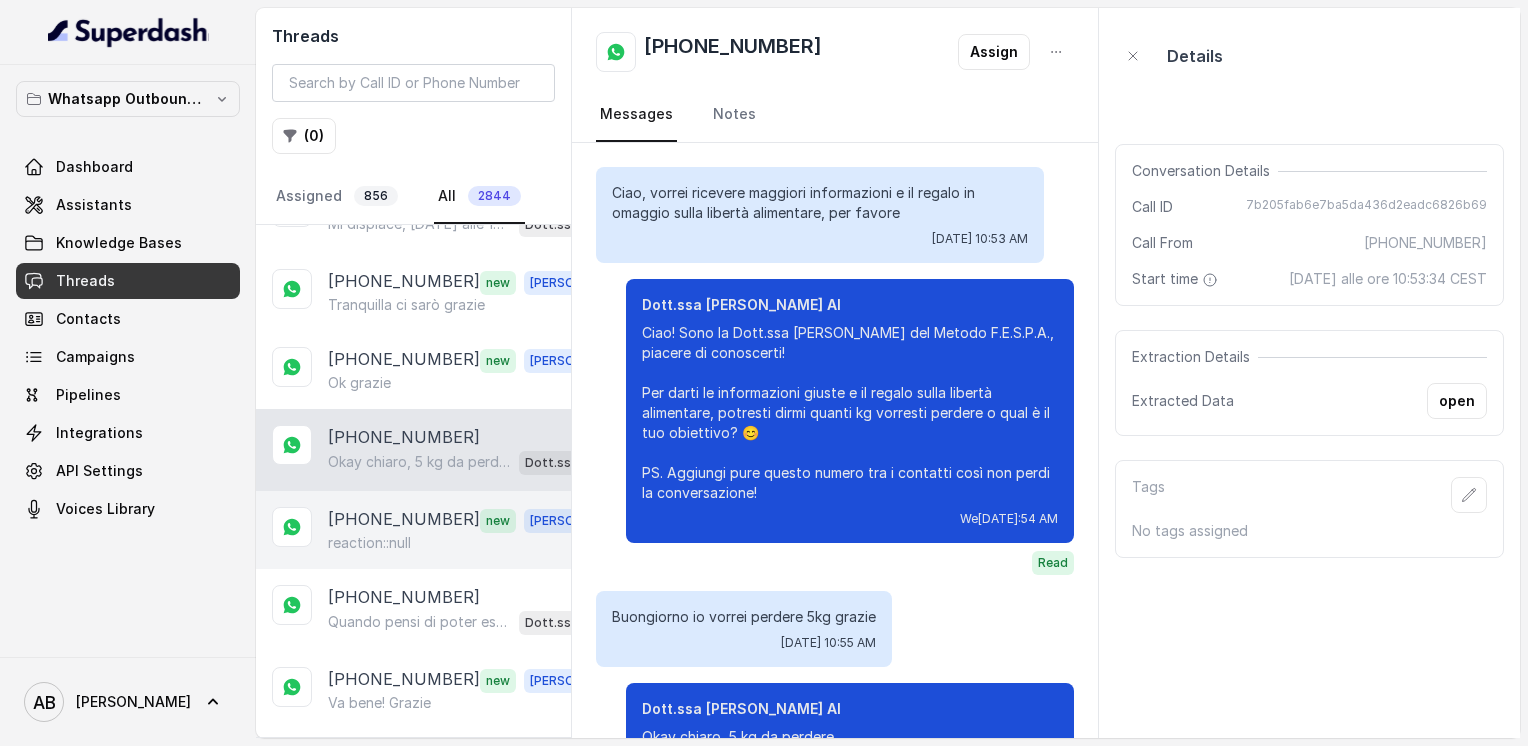 scroll, scrollTop: 164, scrollLeft: 0, axis: vertical 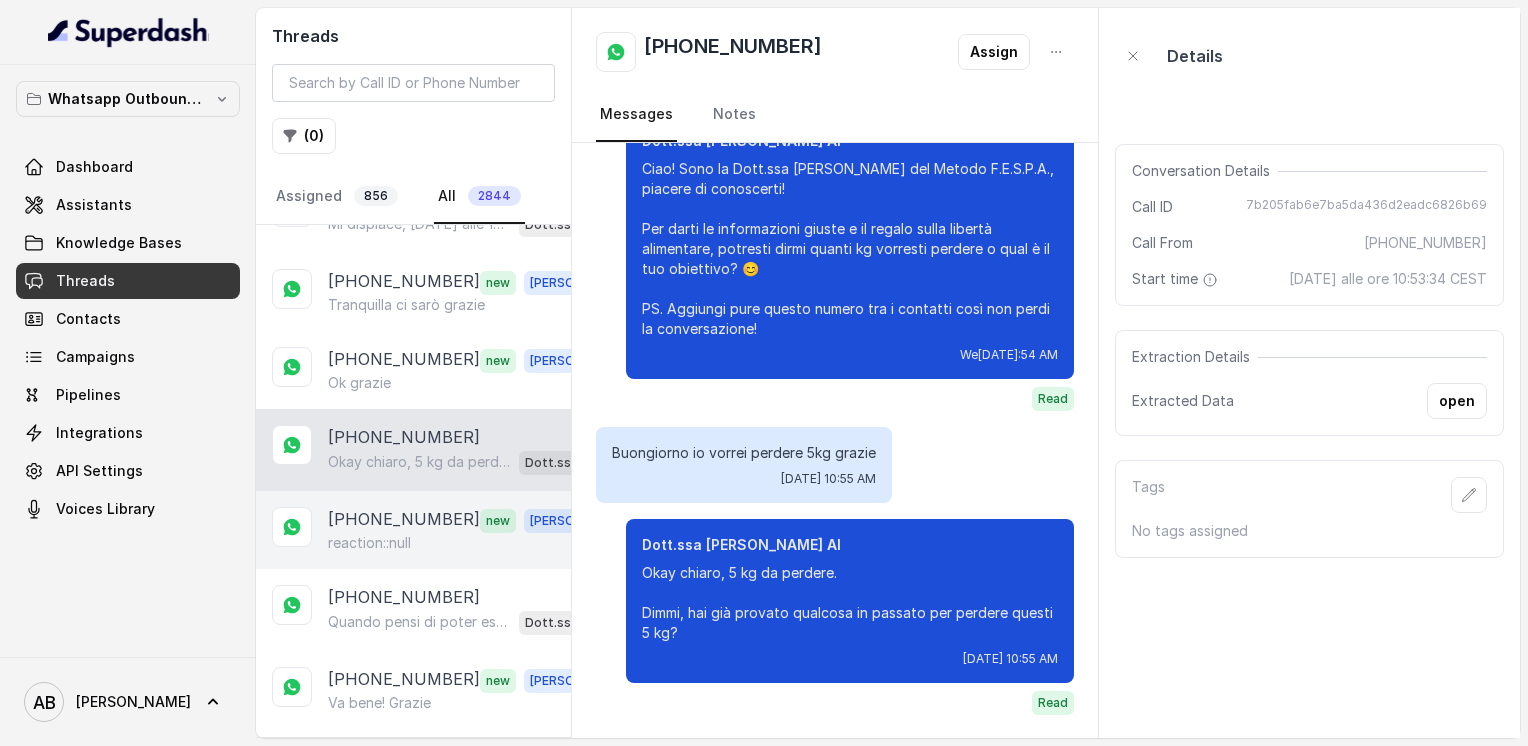 click on "[PHONE_NUMBER]" at bounding box center (404, 520) 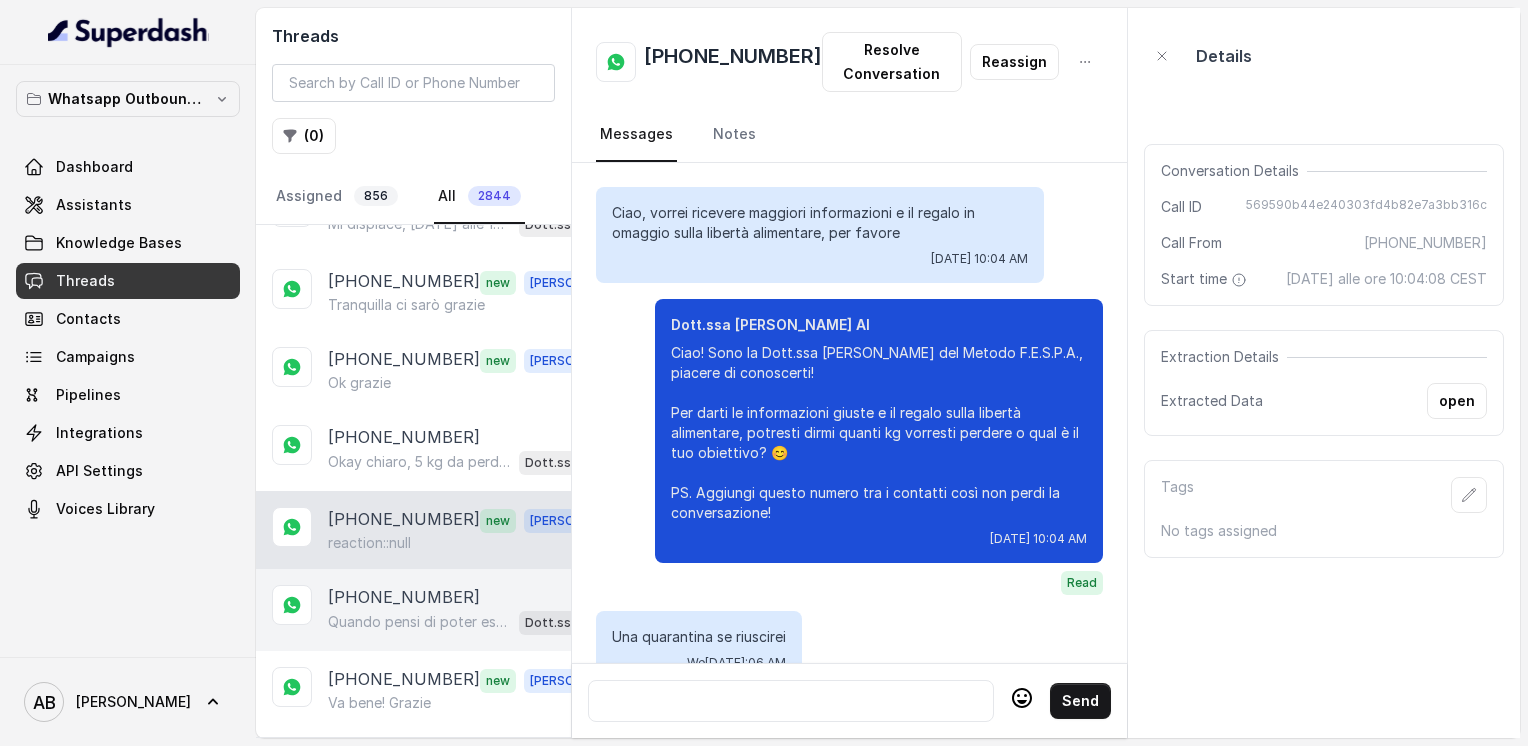 scroll, scrollTop: 4276, scrollLeft: 0, axis: vertical 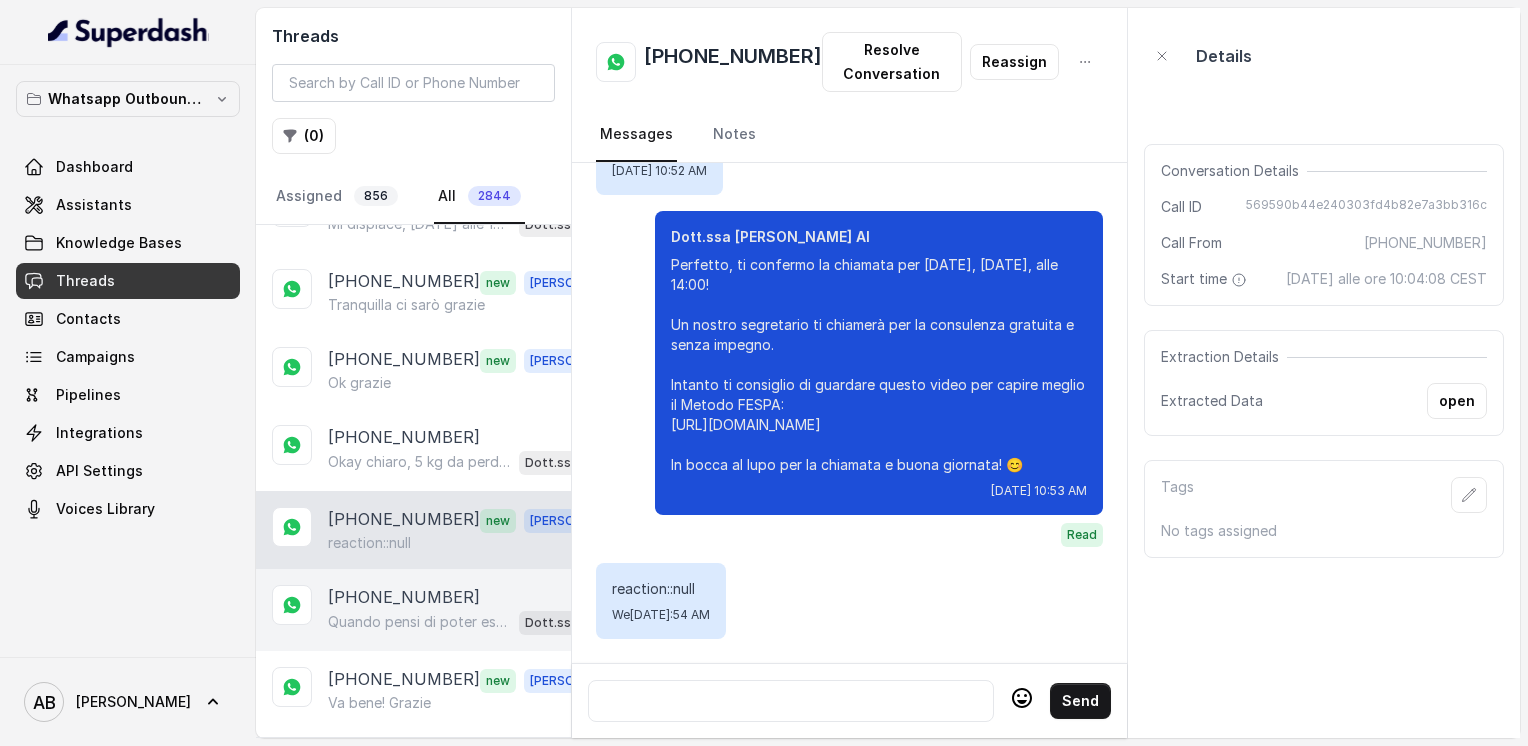 click on "Quando pensi di poter essere disponibile? Così ti prenoto un orario comodo per la chiamata gratuita con il nostro specialista. 😊 Dott.ssa [PERSON_NAME] AI" at bounding box center [469, 622] 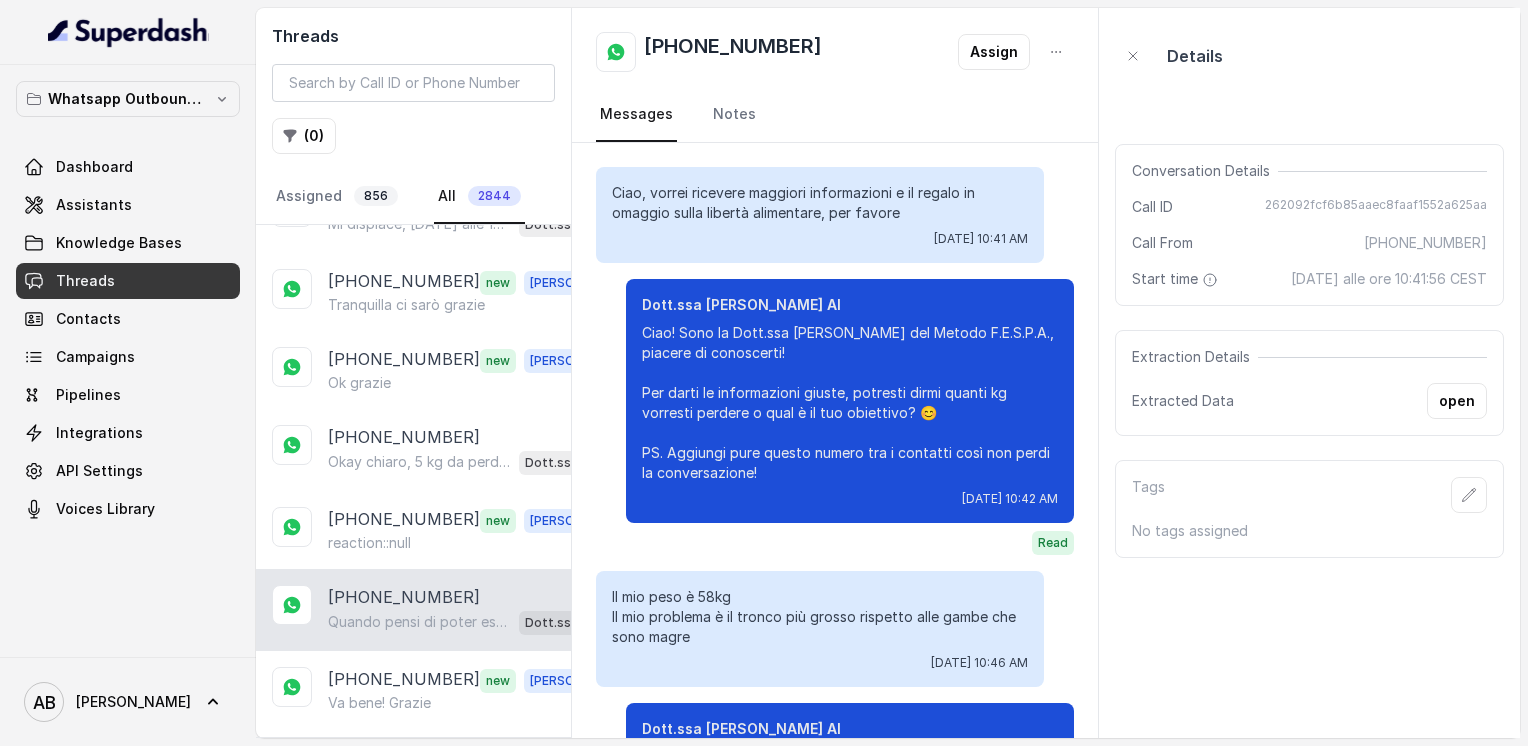 scroll, scrollTop: 1520, scrollLeft: 0, axis: vertical 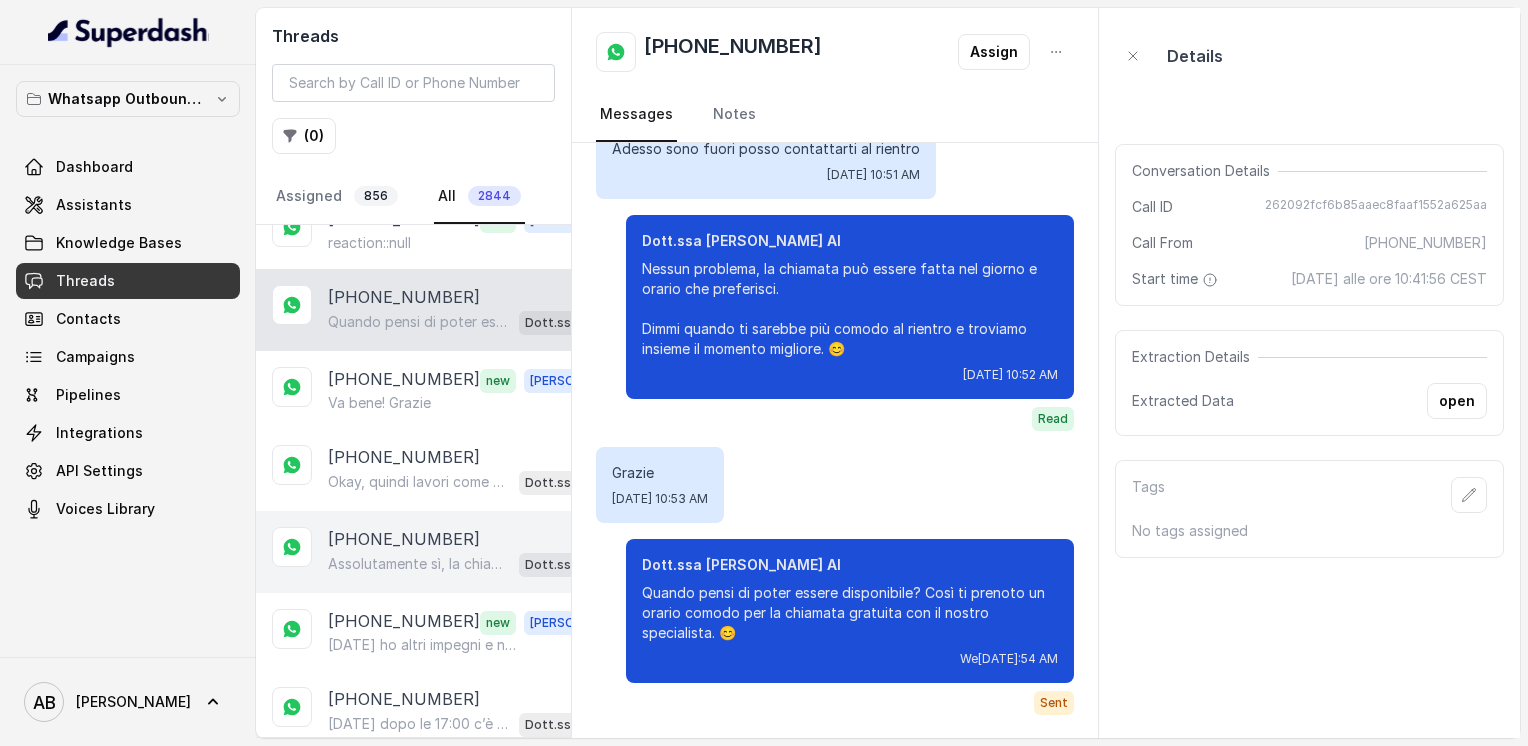 click on "[PHONE_NUMBER]" at bounding box center [404, 539] 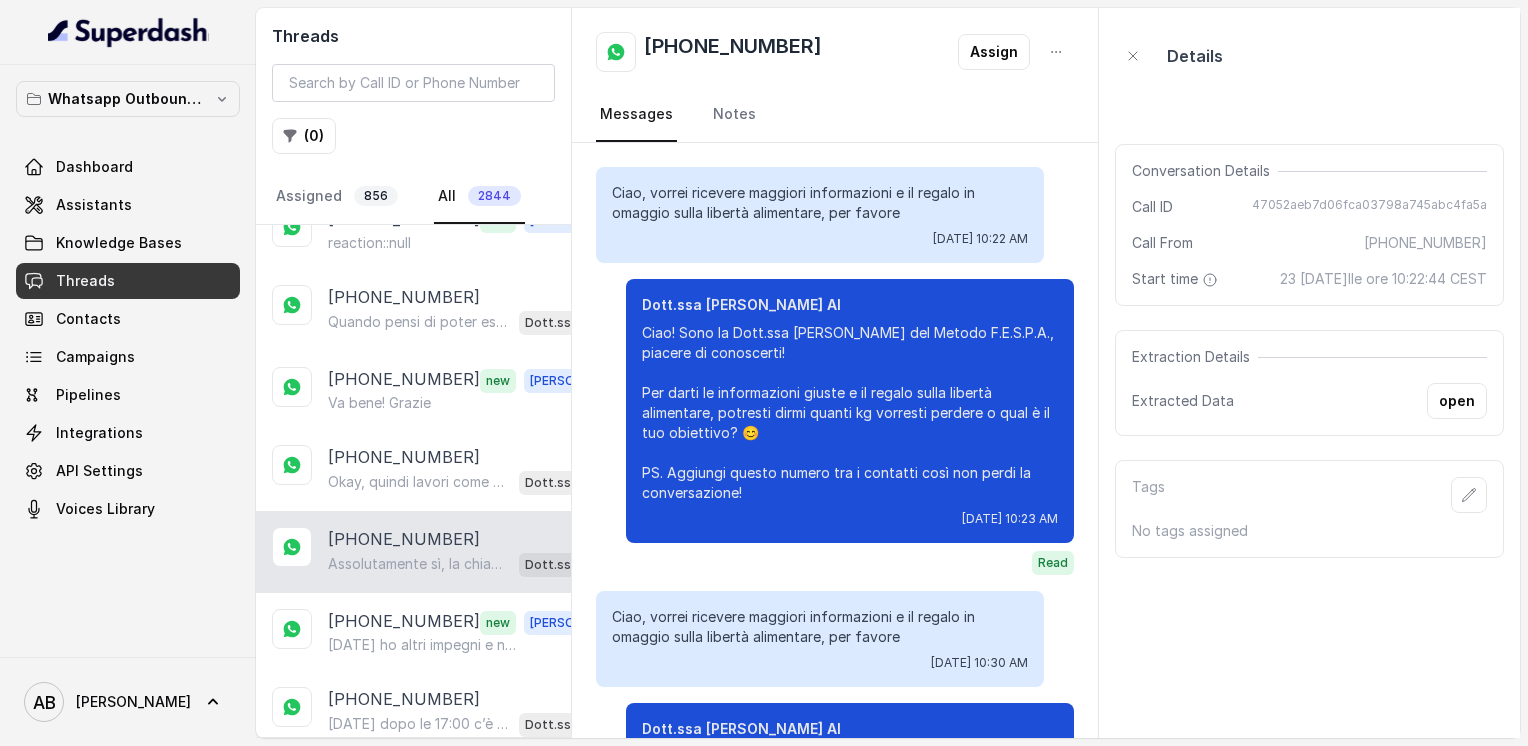scroll, scrollTop: 1560, scrollLeft: 0, axis: vertical 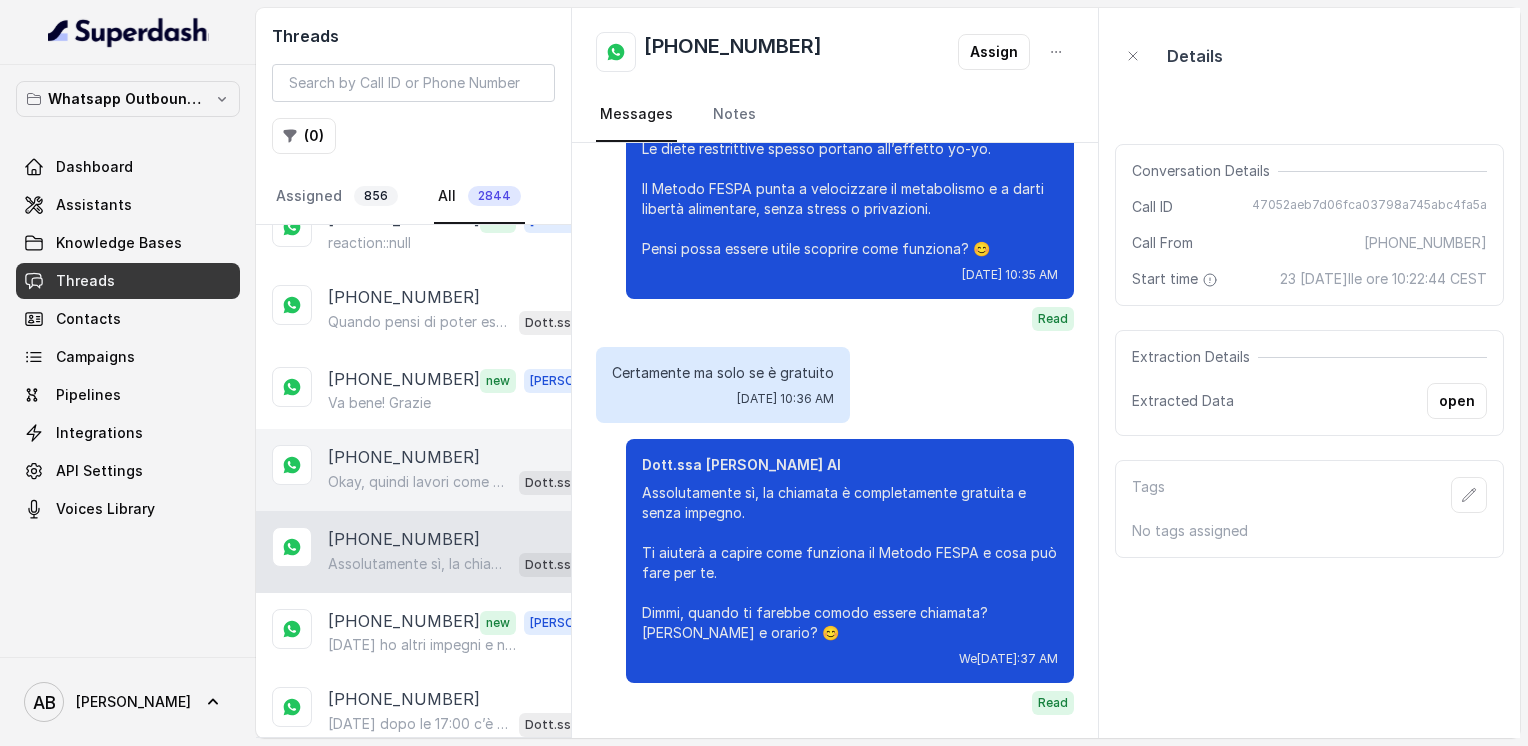 click on "Okay, quindi lavori come donna delle pulizie 4 volte a settimana, capito.
Dimmi, ti muovi molto durante la giornata o hai momenti di pausa e riposo?
E poi, ti va di dirmi qualcosa in più sulla tua situazione economica, così capisco come organizzare la chiamata gratuita più adatta a te?" at bounding box center (419, 482) 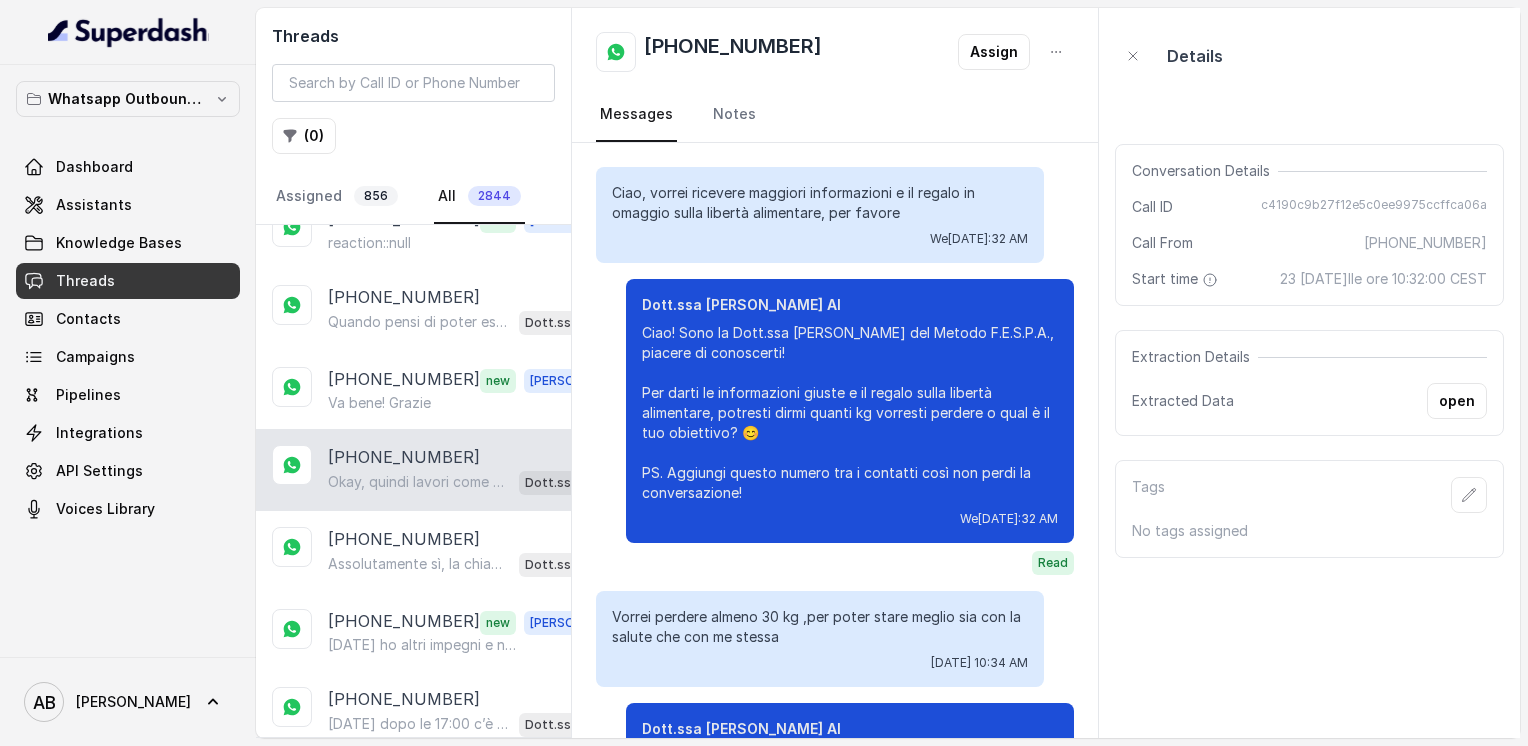 scroll, scrollTop: 1712, scrollLeft: 0, axis: vertical 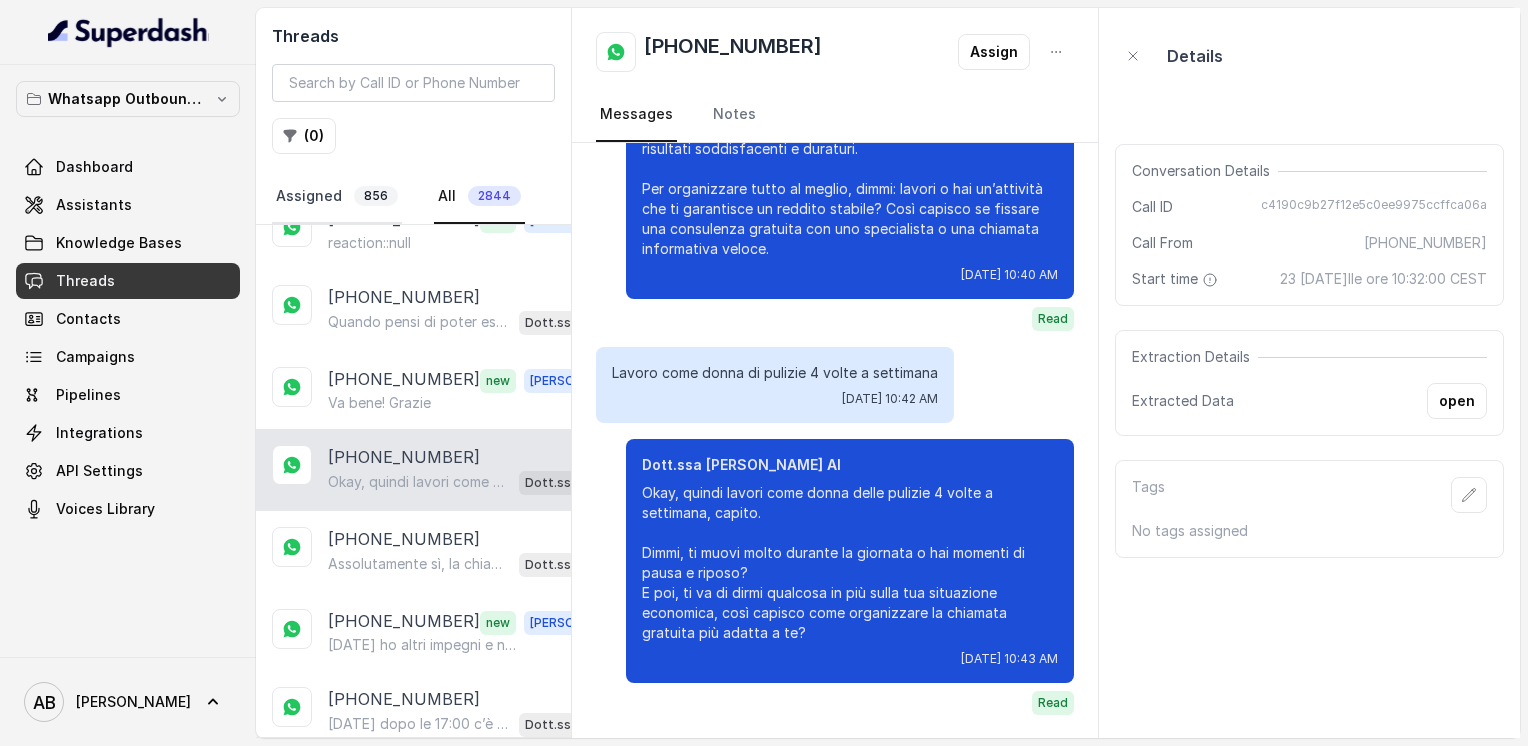 click on "Assigned 856" at bounding box center [337, 197] 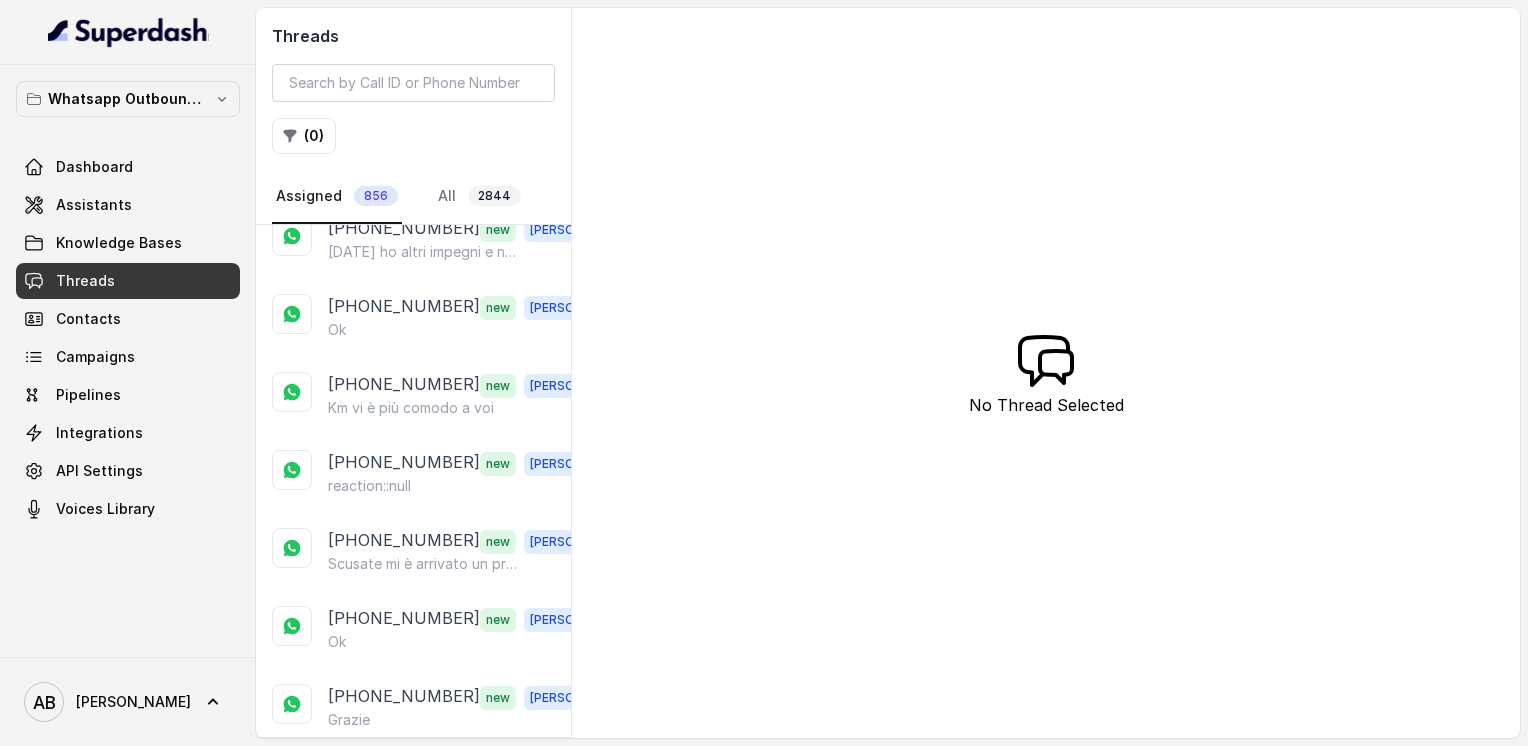scroll, scrollTop: 0, scrollLeft: 0, axis: both 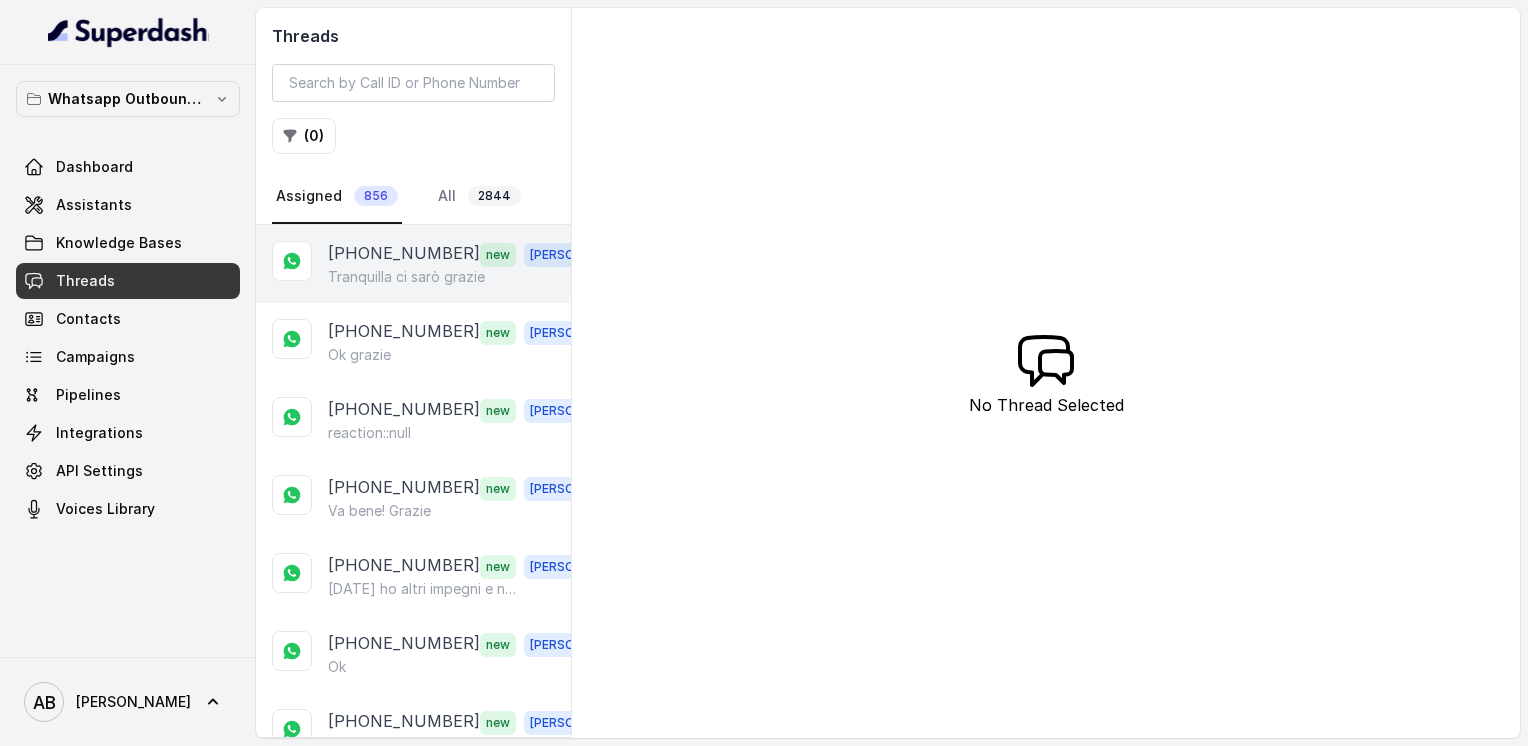 click on "Tranquilla ci sarò grazie" at bounding box center (406, 277) 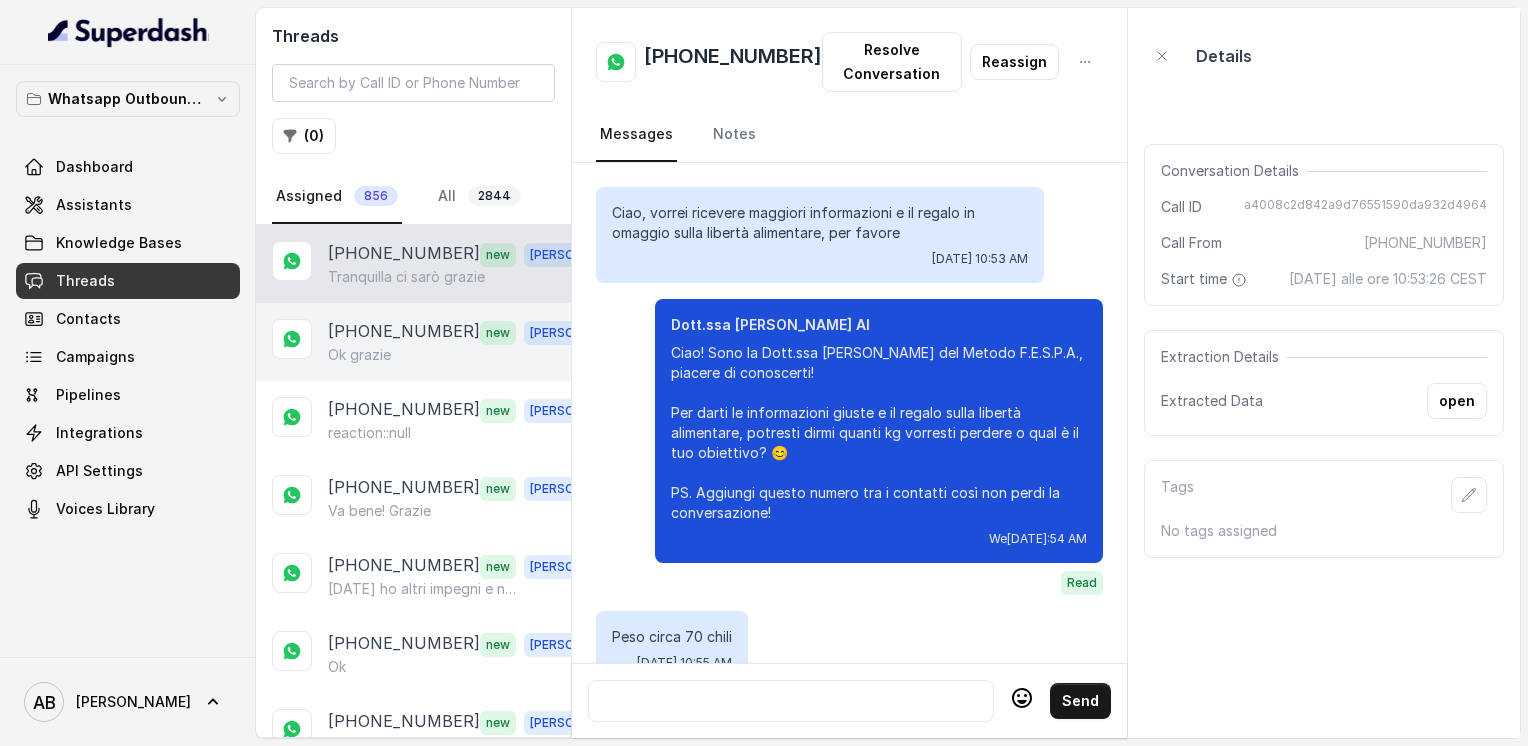 scroll, scrollTop: 2468, scrollLeft: 0, axis: vertical 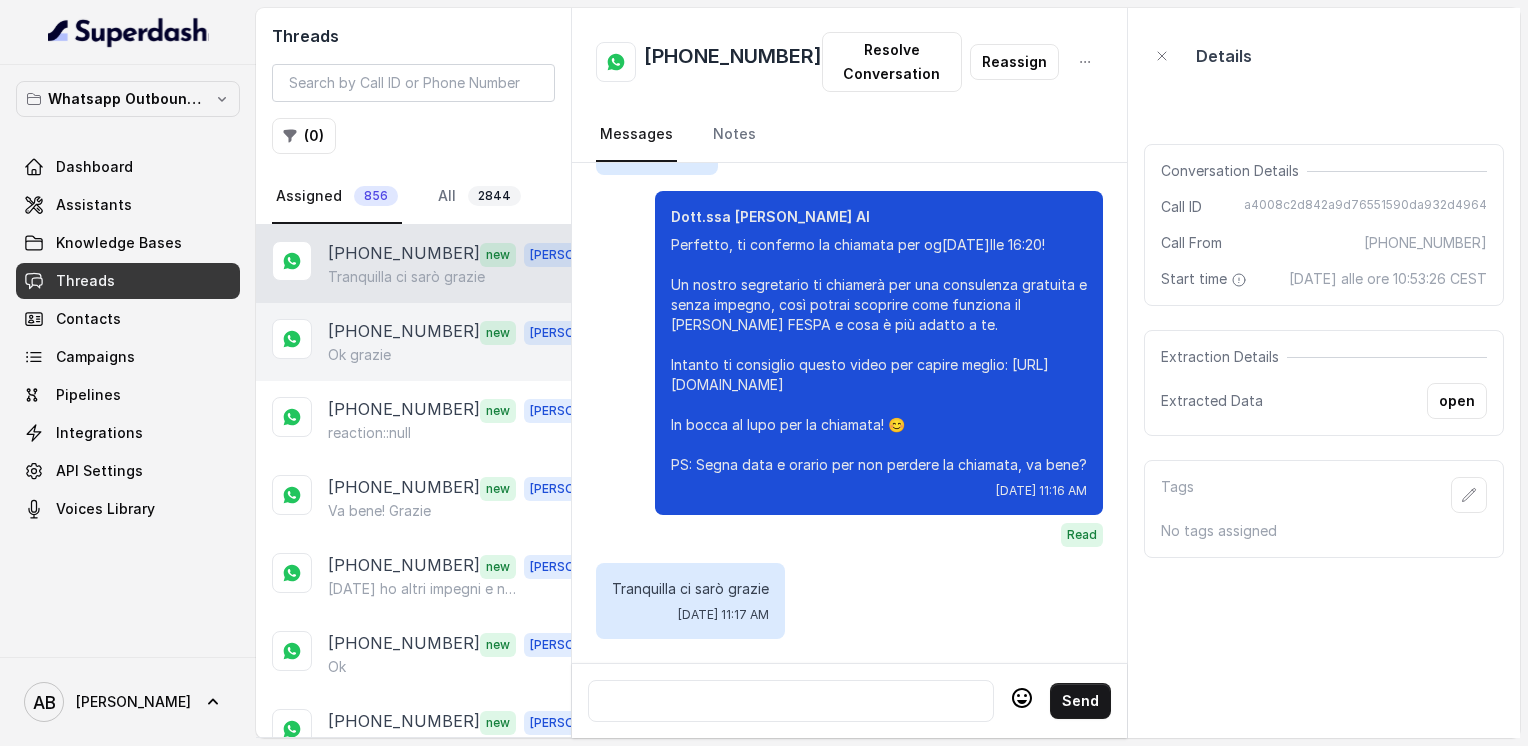 click on "Ok grazie" at bounding box center [359, 355] 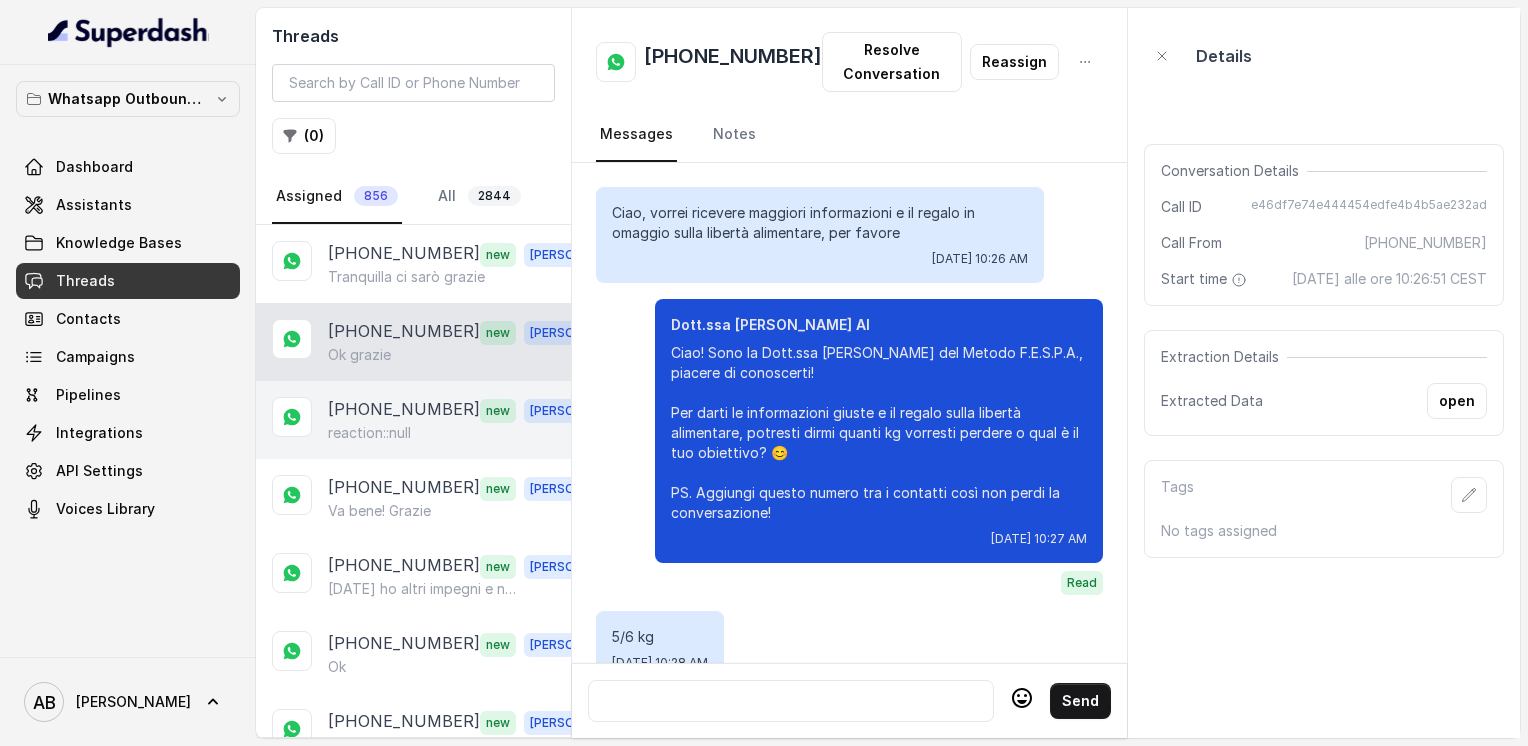 scroll, scrollTop: 2264, scrollLeft: 0, axis: vertical 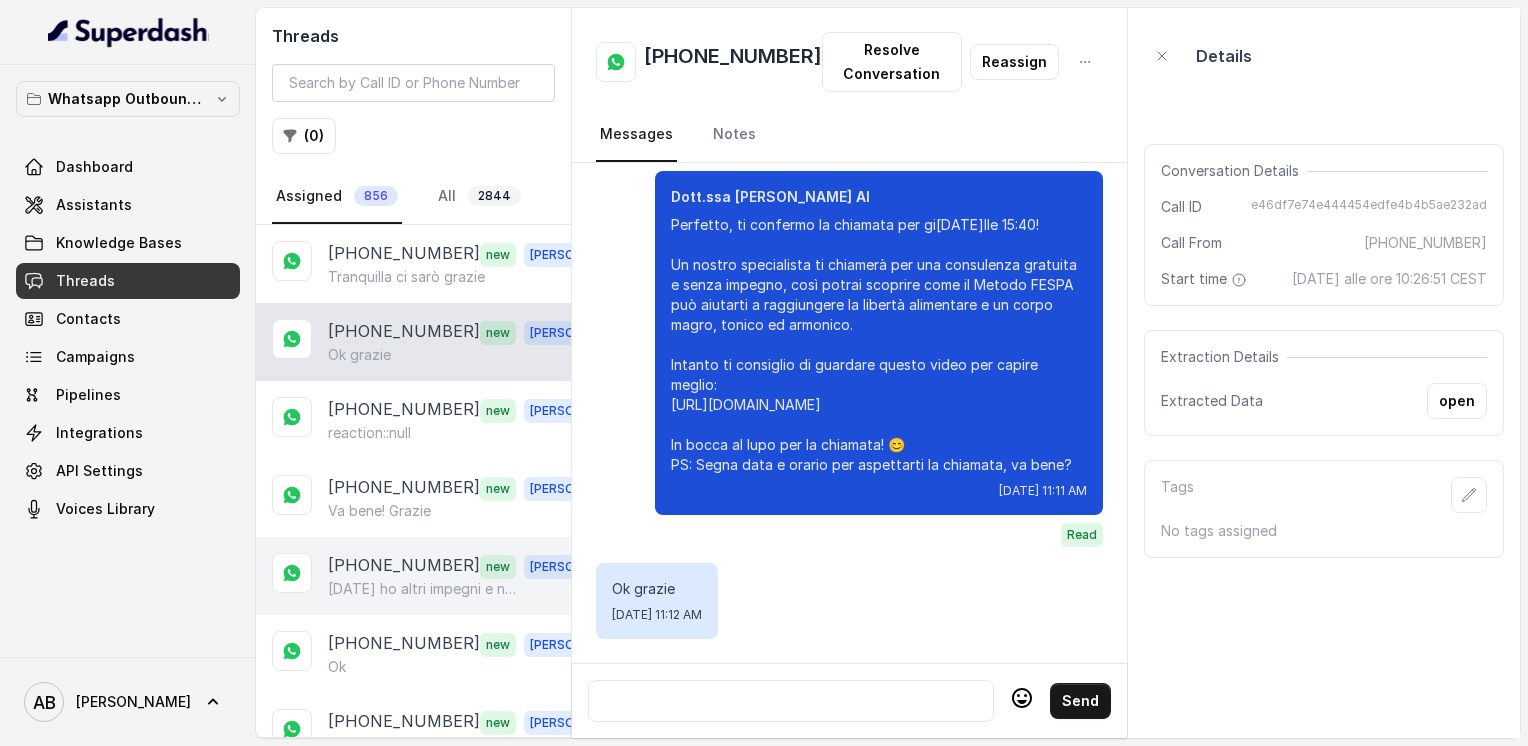 click on "[PHONE_NUMBER]" at bounding box center (404, 566) 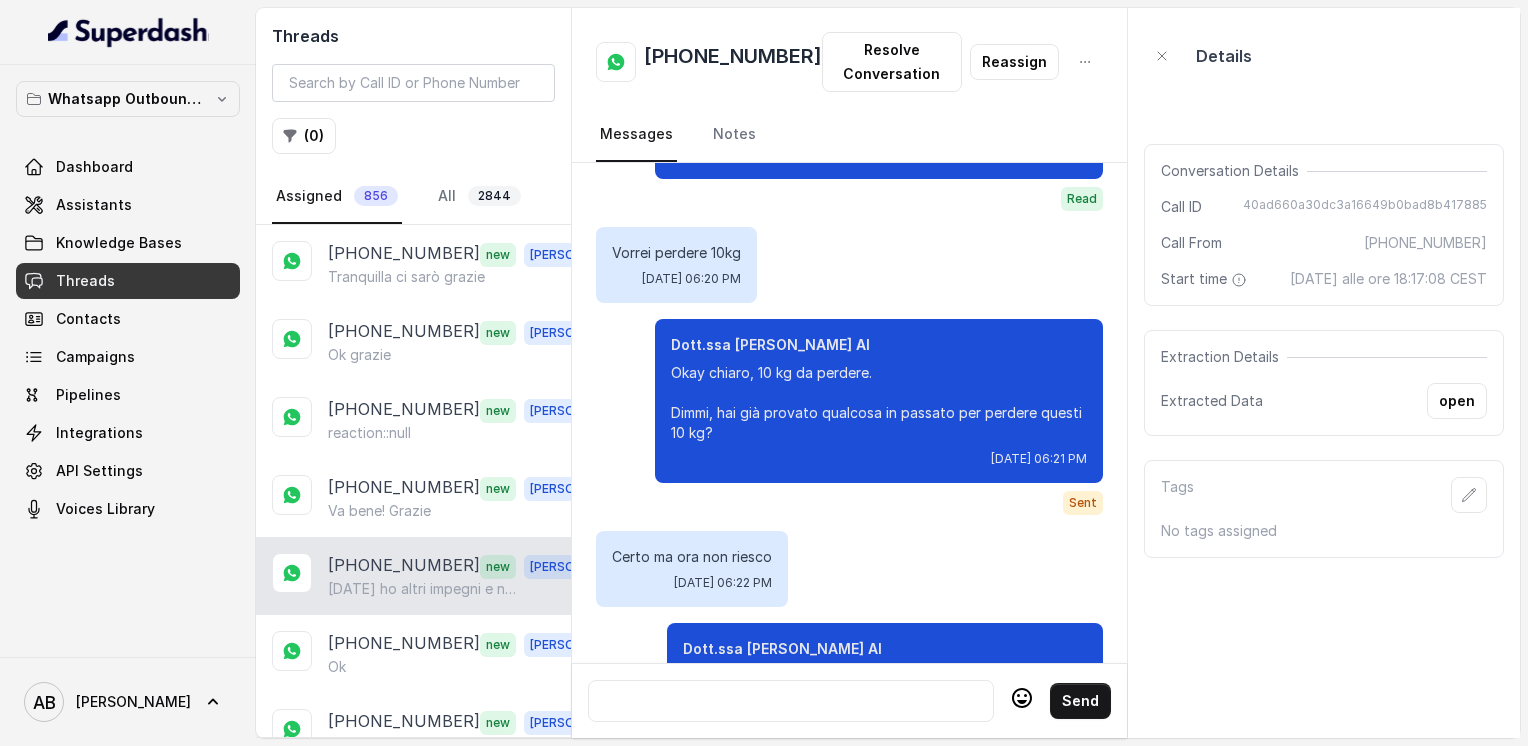 scroll, scrollTop: 324, scrollLeft: 0, axis: vertical 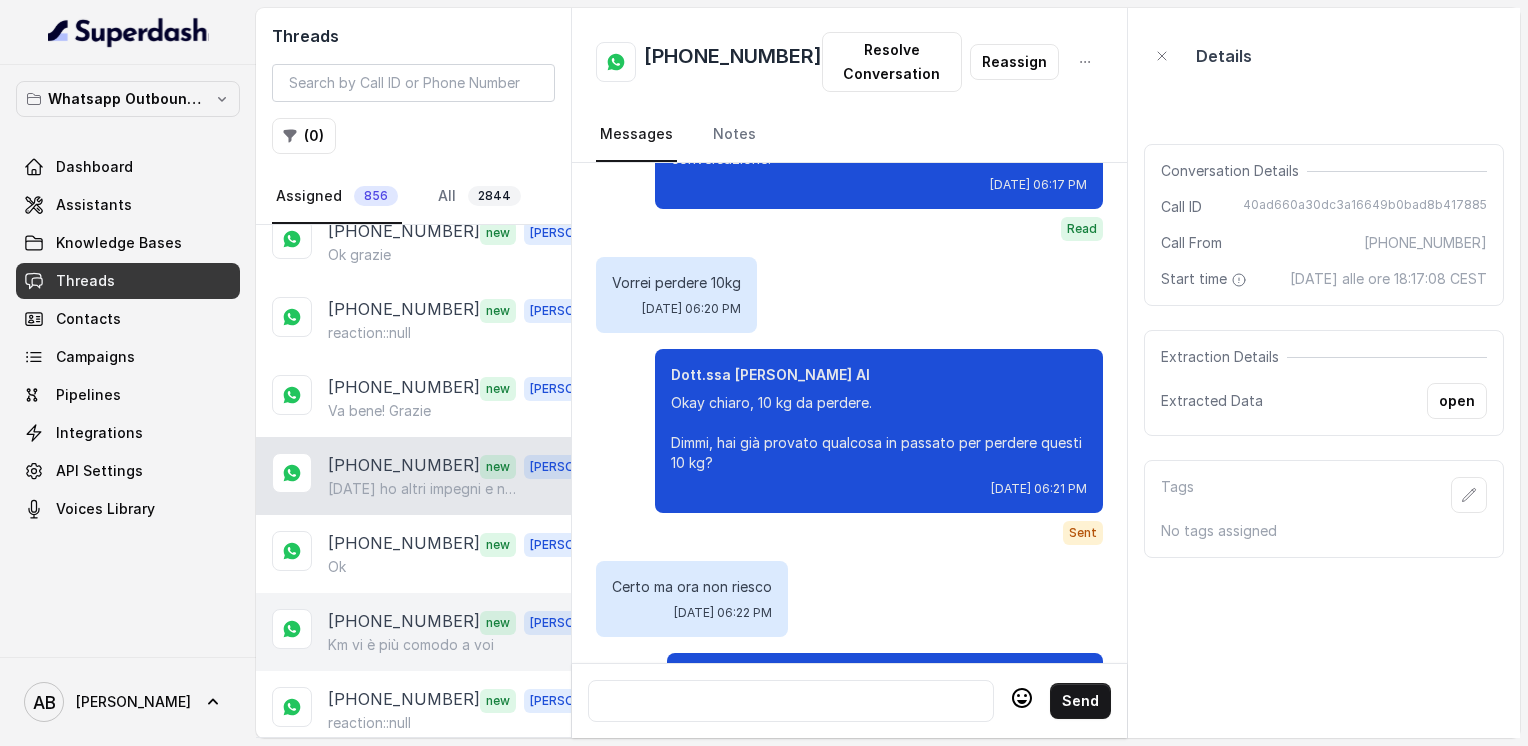 click on "[PHONE_NUMBER]   new [PERSON_NAME] vi è più comodo a voi" at bounding box center [413, 632] 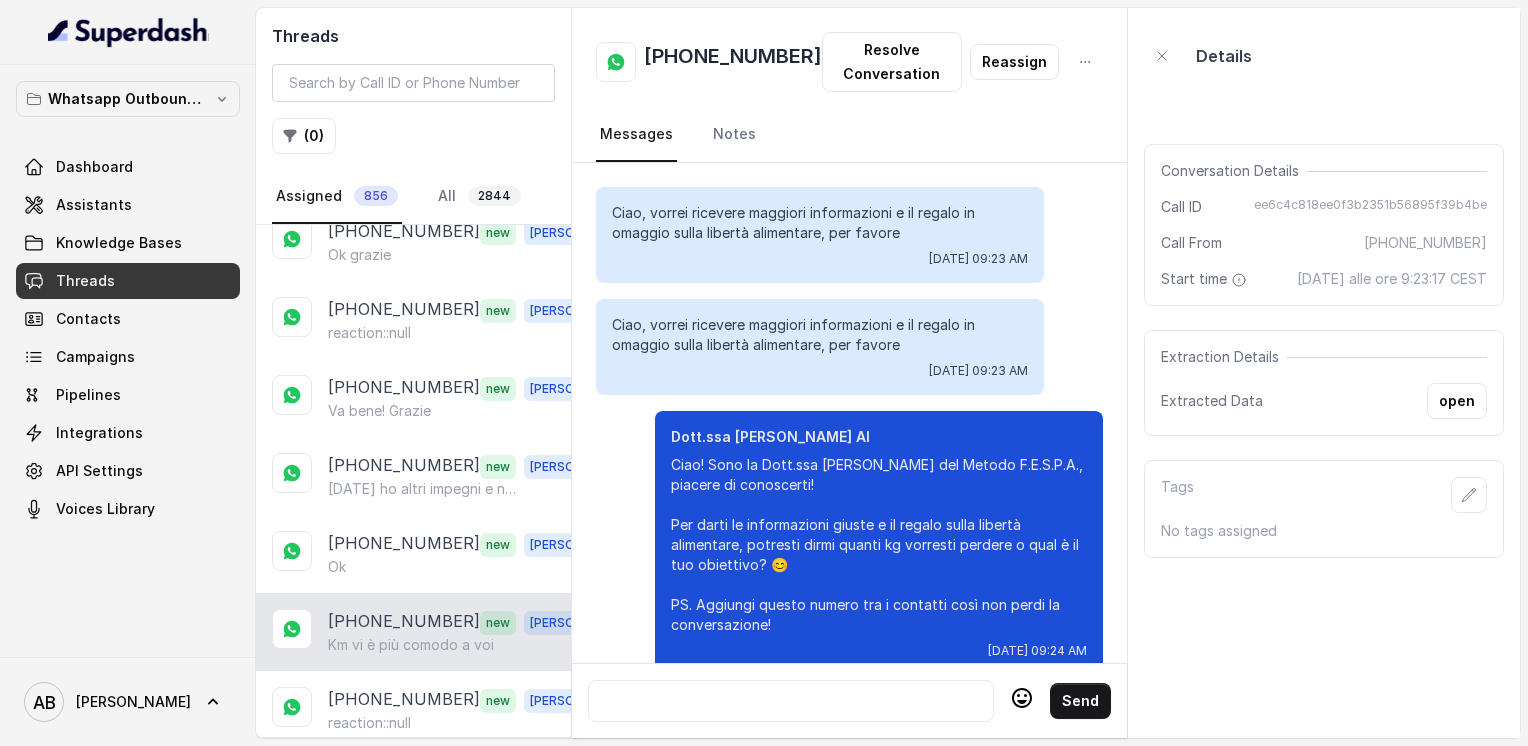 scroll, scrollTop: 3420, scrollLeft: 0, axis: vertical 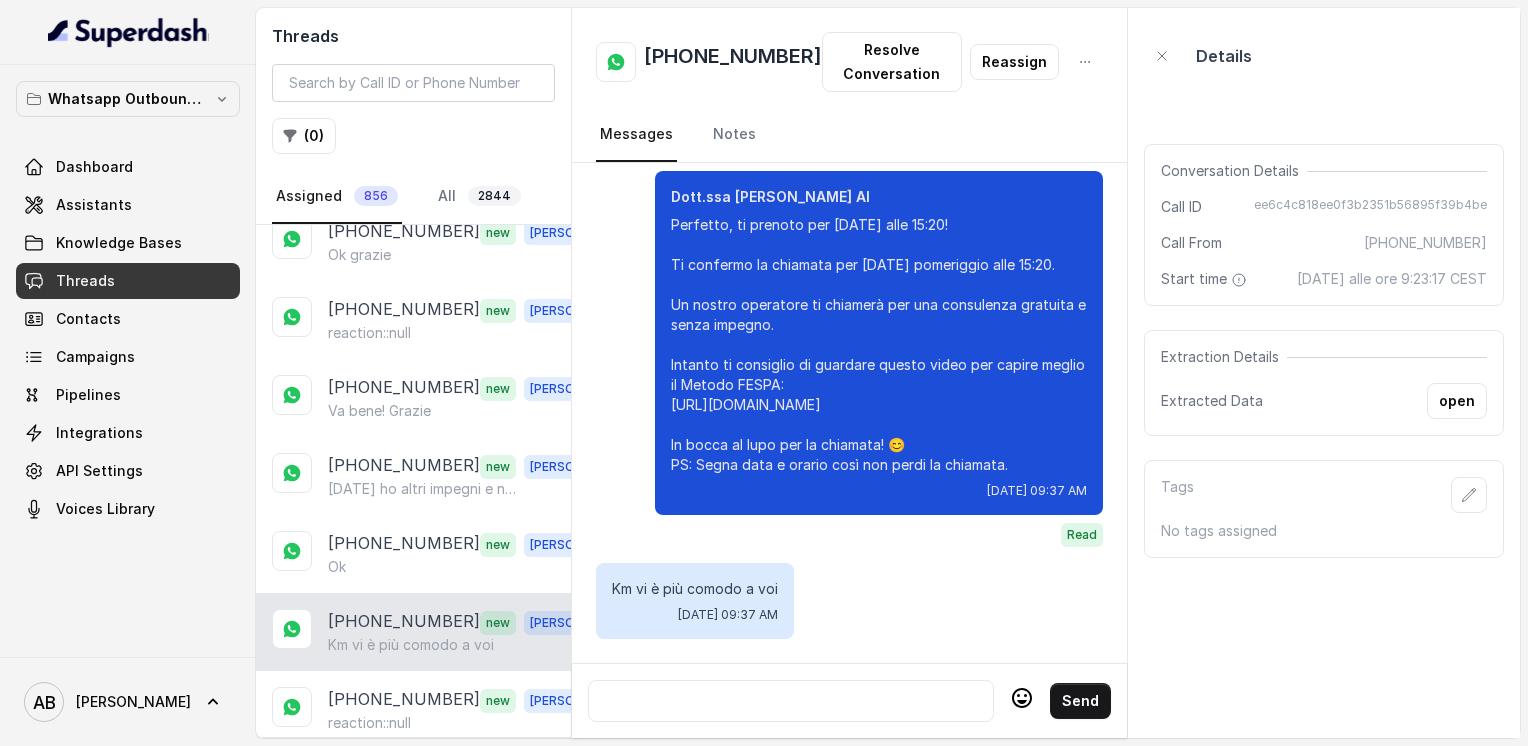 click on "Km vi è più comodo a voi" at bounding box center (411, 645) 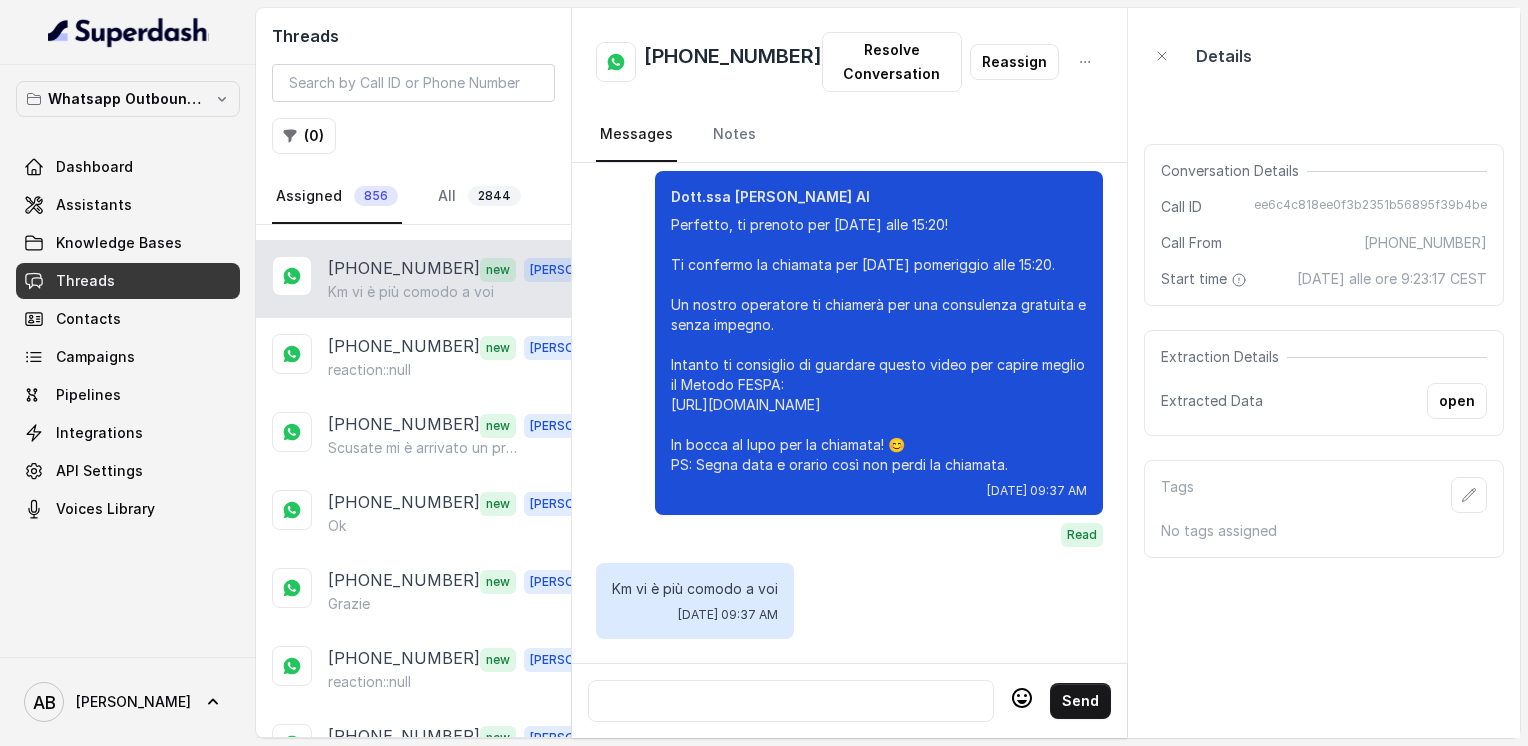 scroll, scrollTop: 500, scrollLeft: 0, axis: vertical 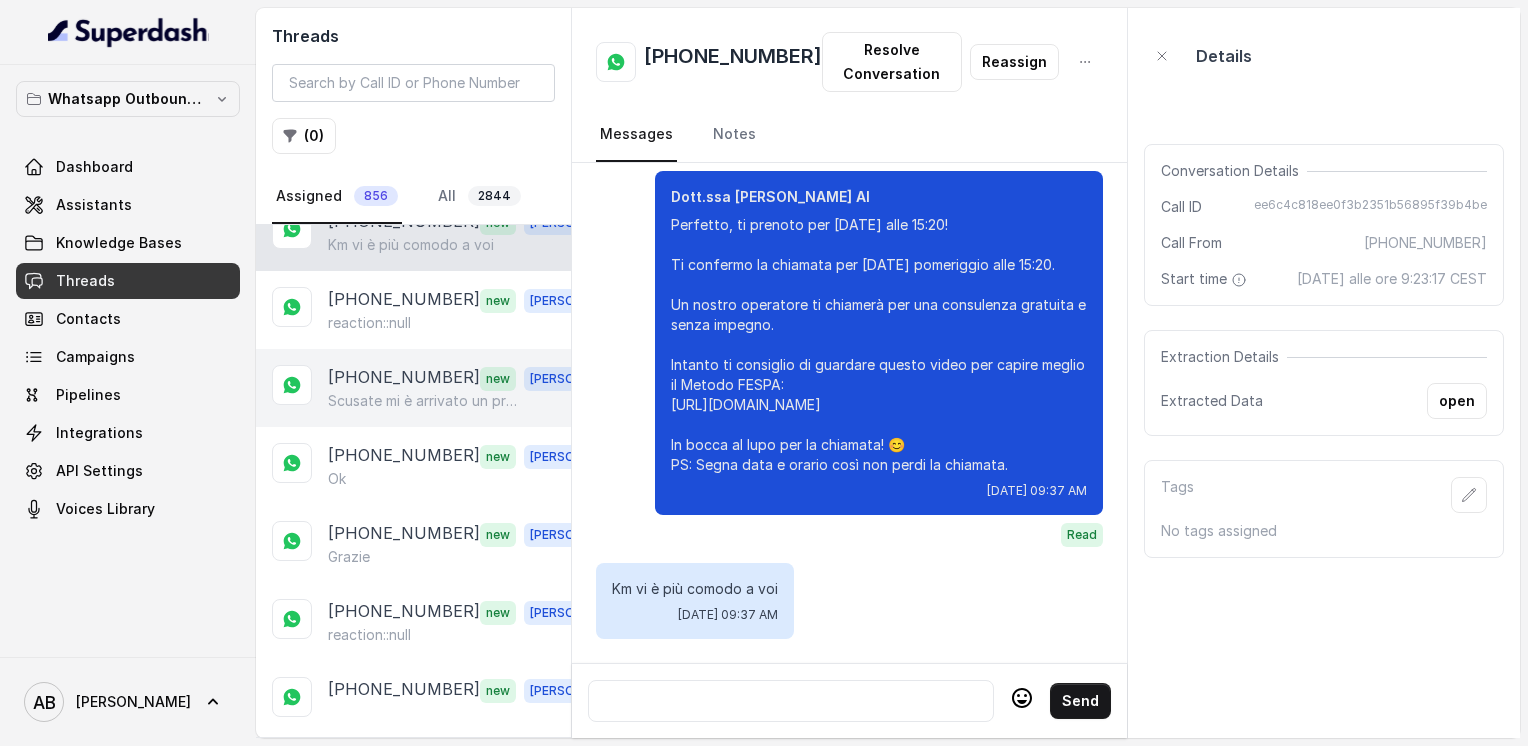 click on "Scusate mi è arrivato un problema urgente da risolvere devo cancellare l'appuntamento di [DATE] mi spiace mi rifaccio sentire grazie" at bounding box center (424, 401) 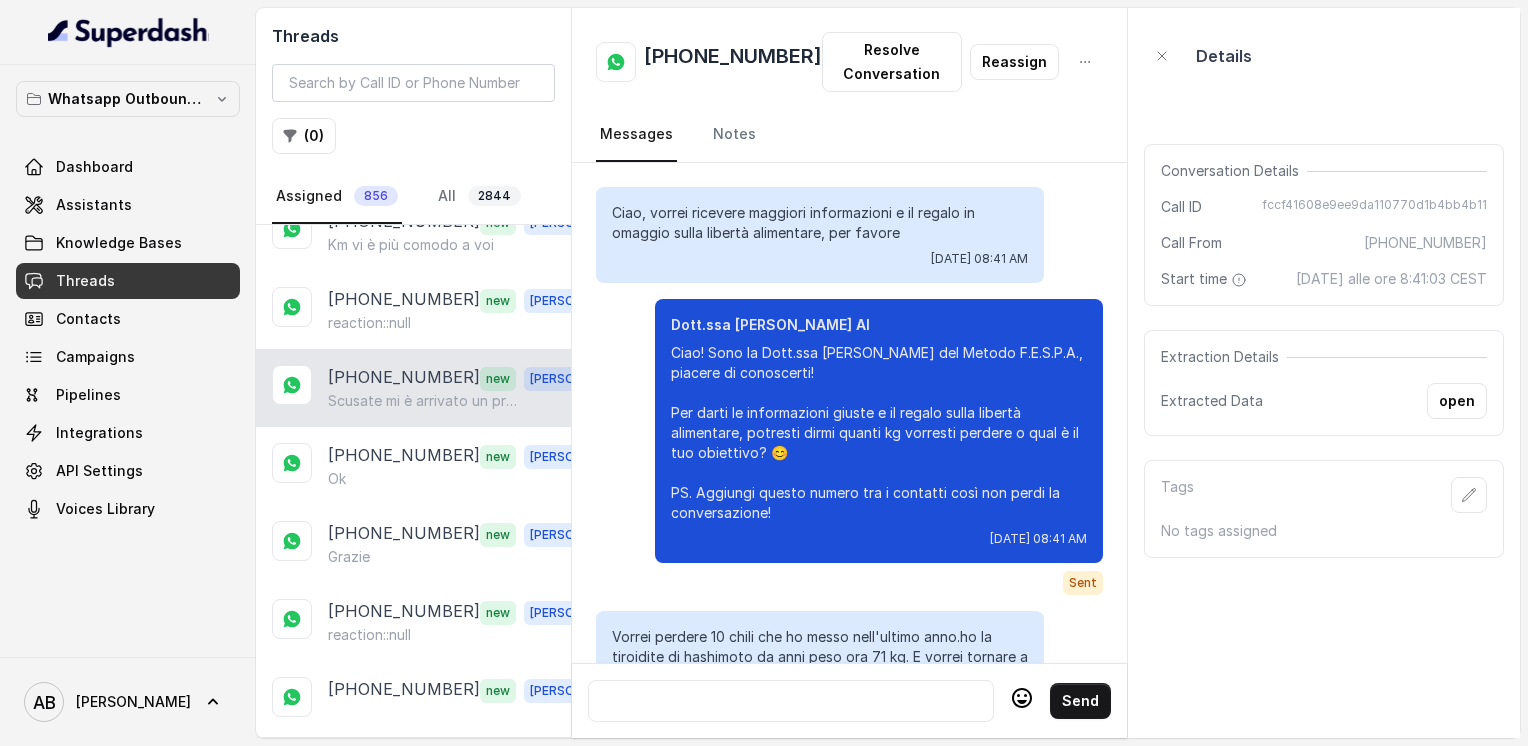 scroll, scrollTop: 2272, scrollLeft: 0, axis: vertical 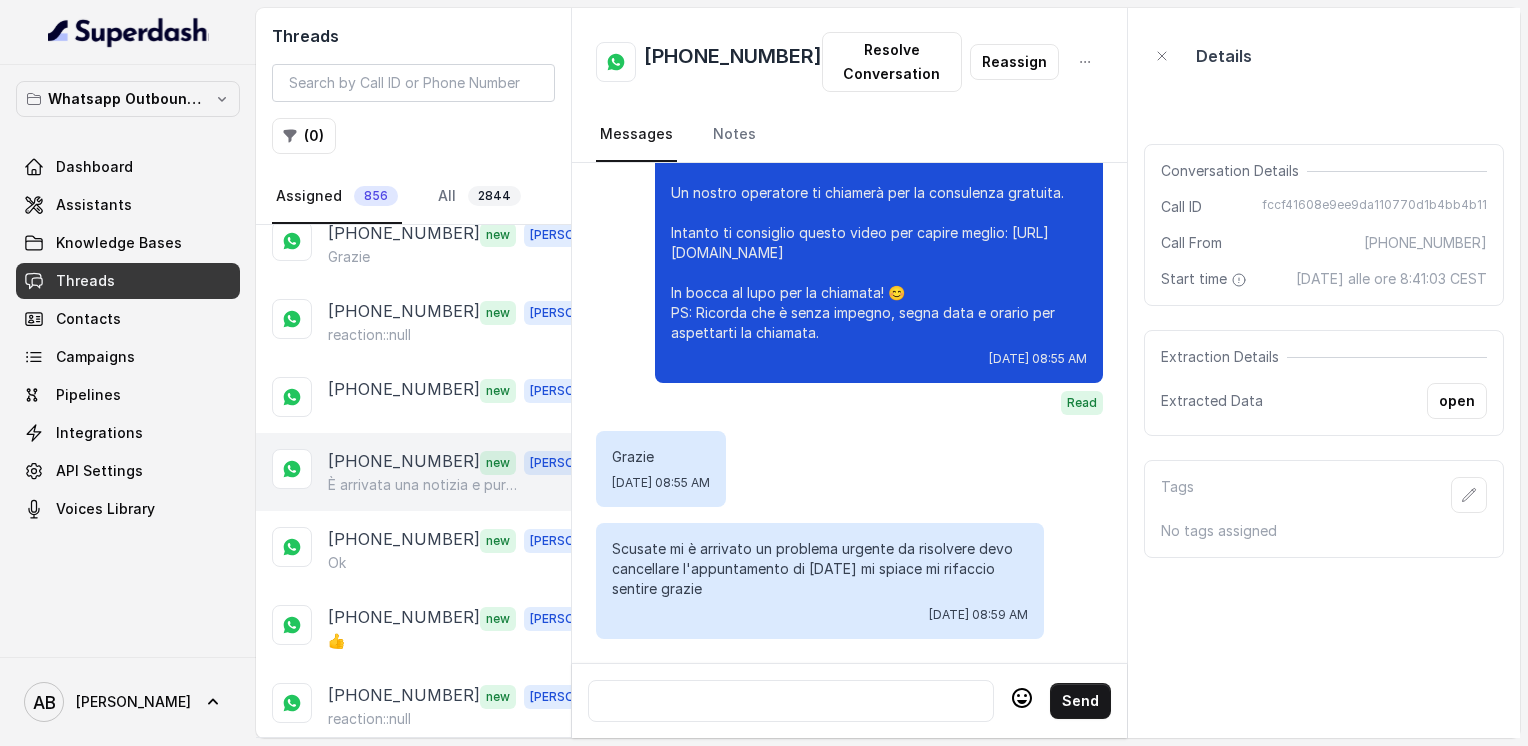 click on "[PHONE_NUMBER]   new [PERSON_NAME] È arrivata una notizia e purtroppo devo partire grazie comunque" at bounding box center [413, 472] 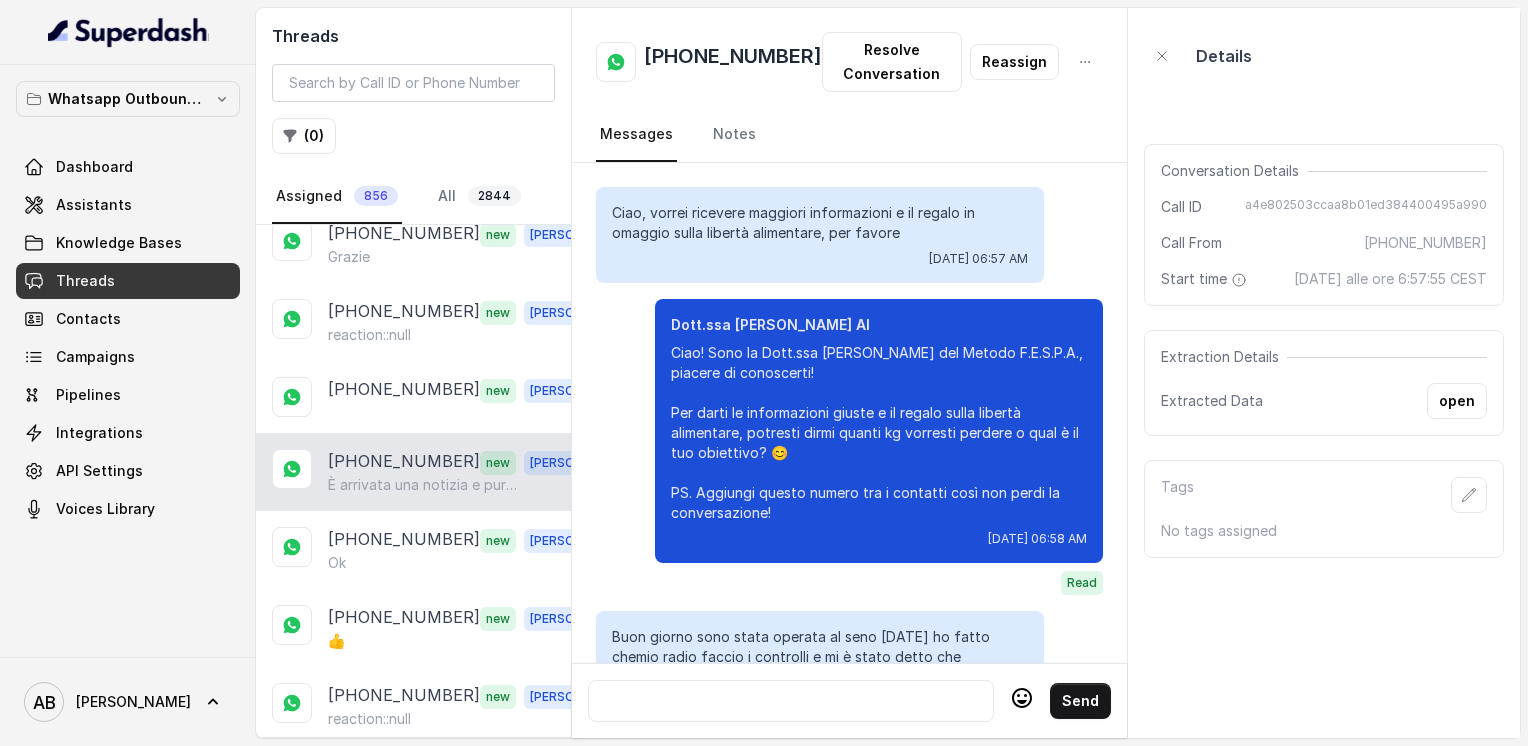 scroll, scrollTop: 2304, scrollLeft: 0, axis: vertical 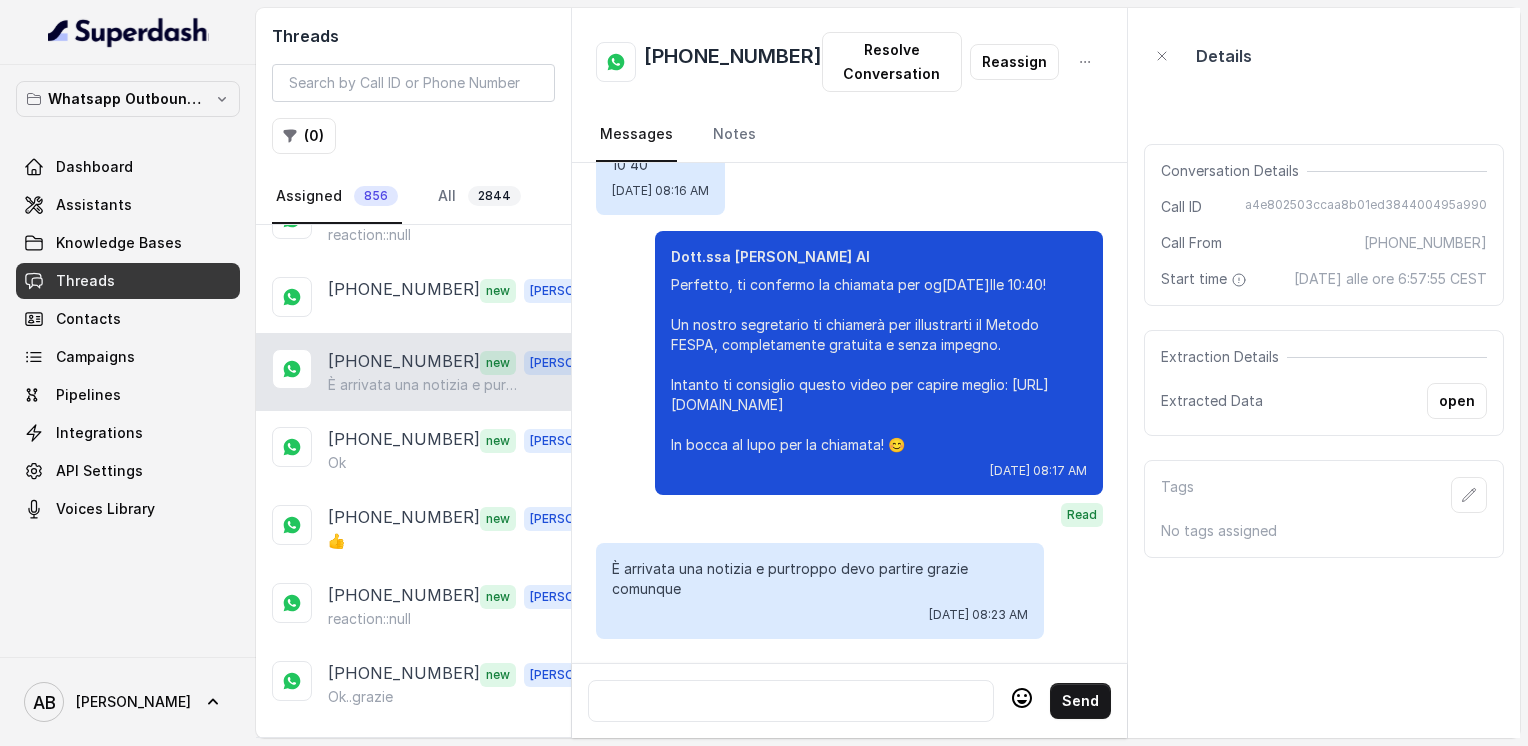 click at bounding box center (791, 701) 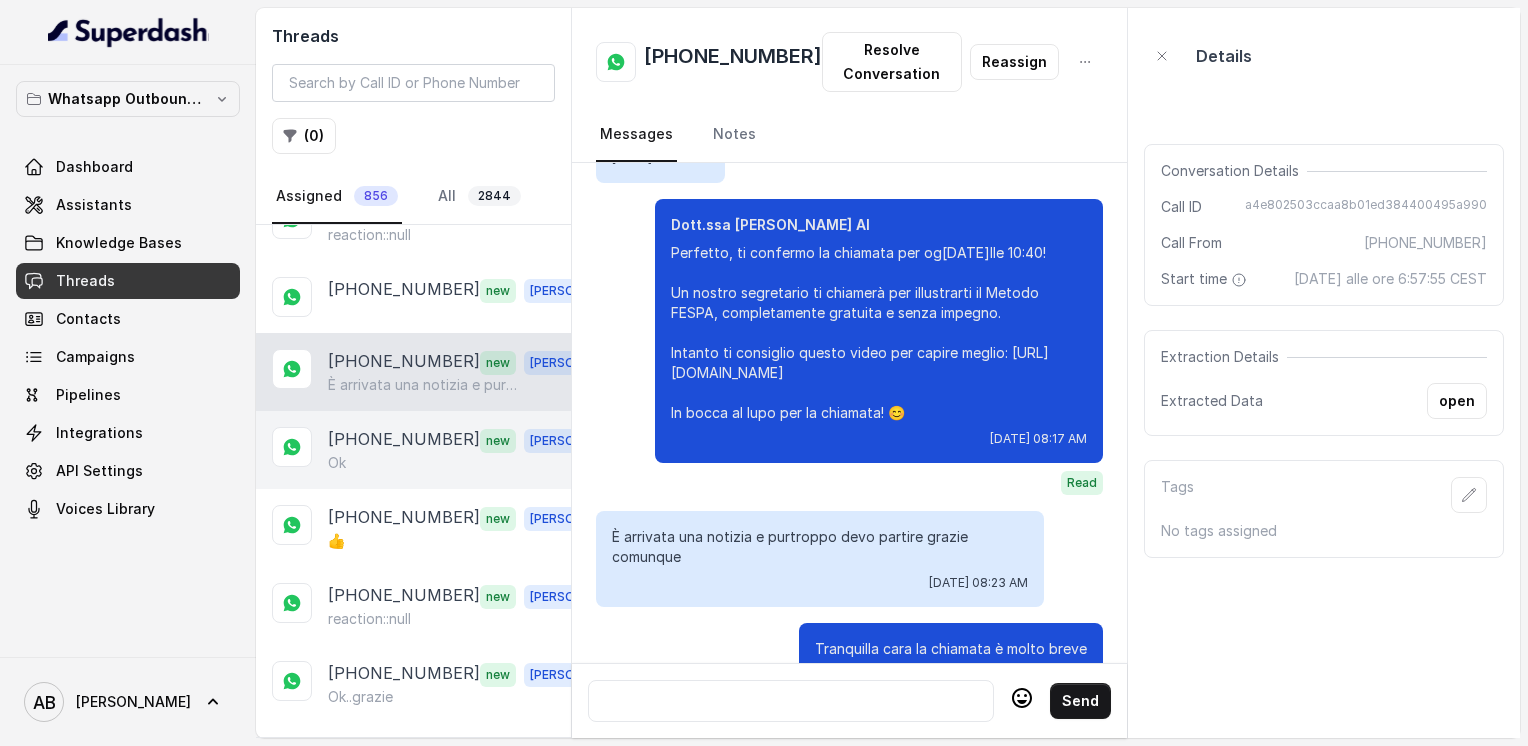 click on "Ok" at bounding box center (469, 463) 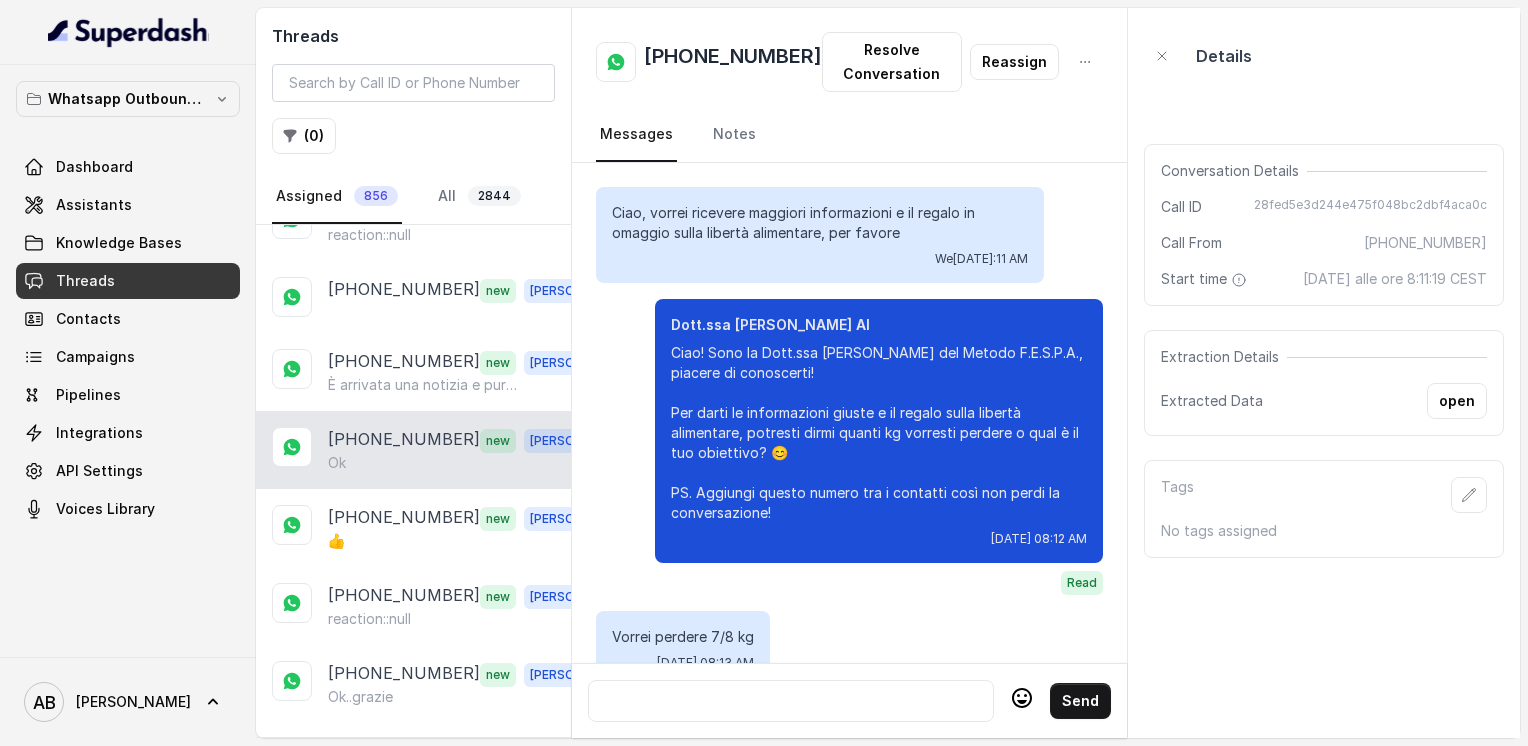scroll, scrollTop: 2196, scrollLeft: 0, axis: vertical 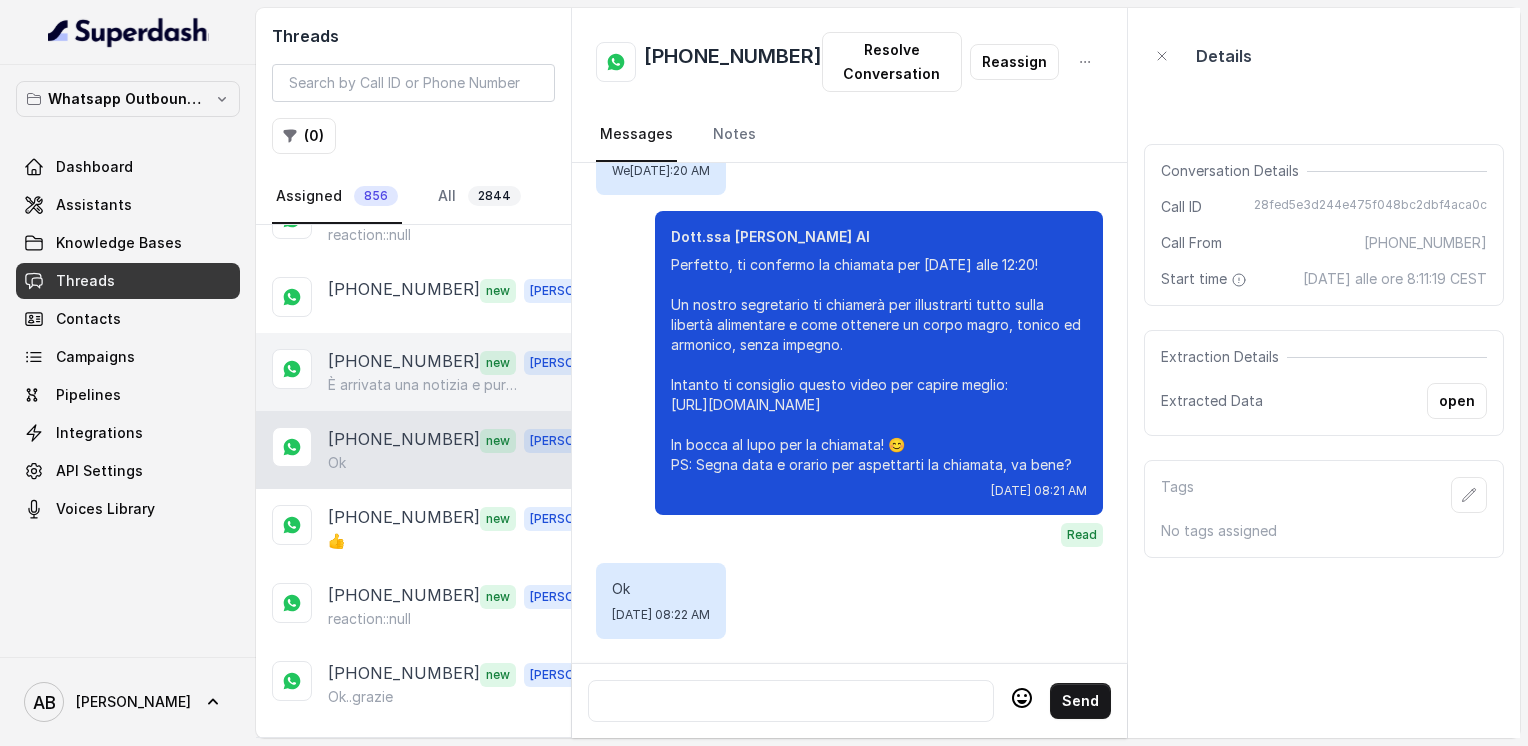 click on "È arrivata una notizia e purtroppo devo partire grazie comunque" at bounding box center (424, 385) 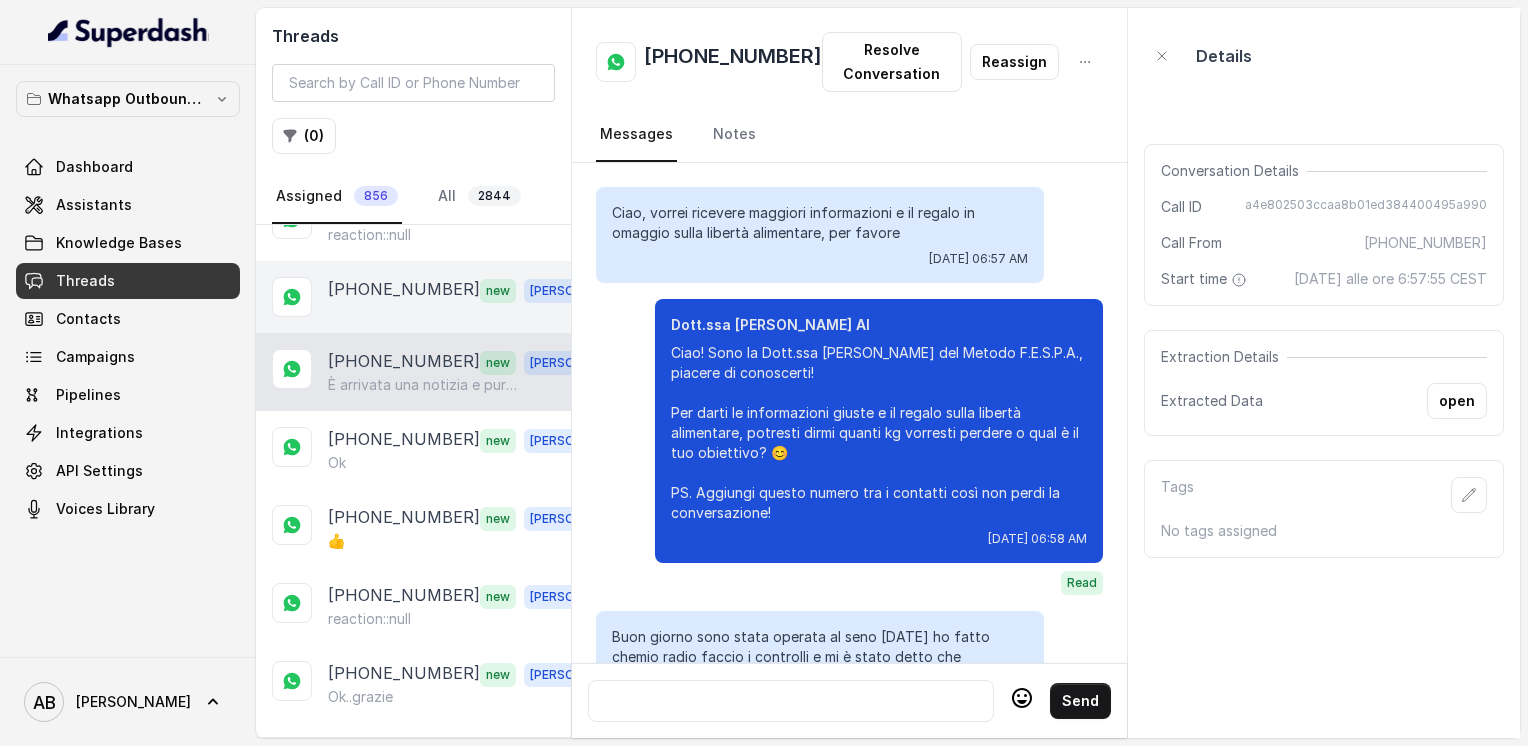scroll, scrollTop: 2304, scrollLeft: 0, axis: vertical 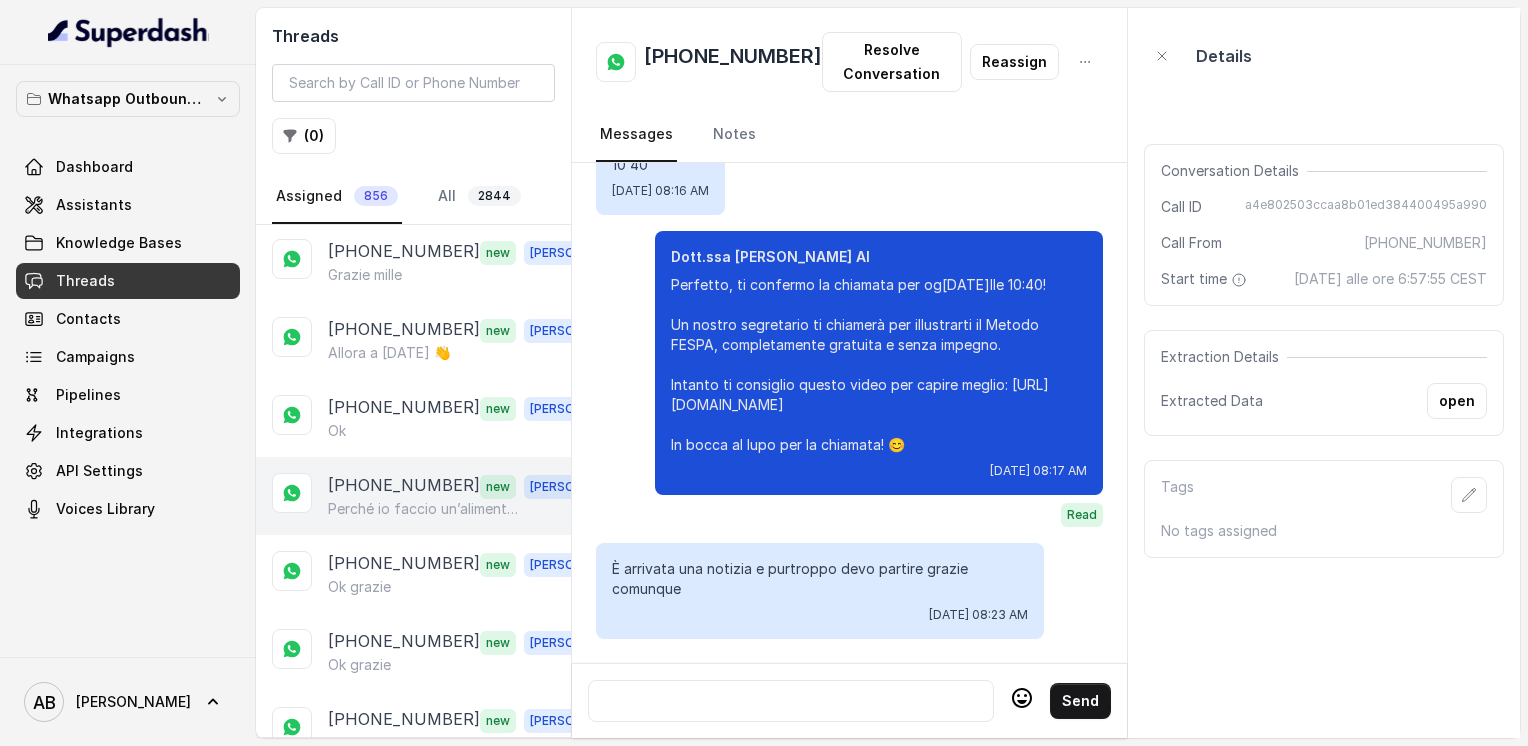 click on "Perché io faccio un’alimentazione corretta e non perdo peso cammino 10 km al giorno e non perdo peso sono esattamente 15 kg a causa della menopausa io ero 55 adesso sono 70" at bounding box center (424, 509) 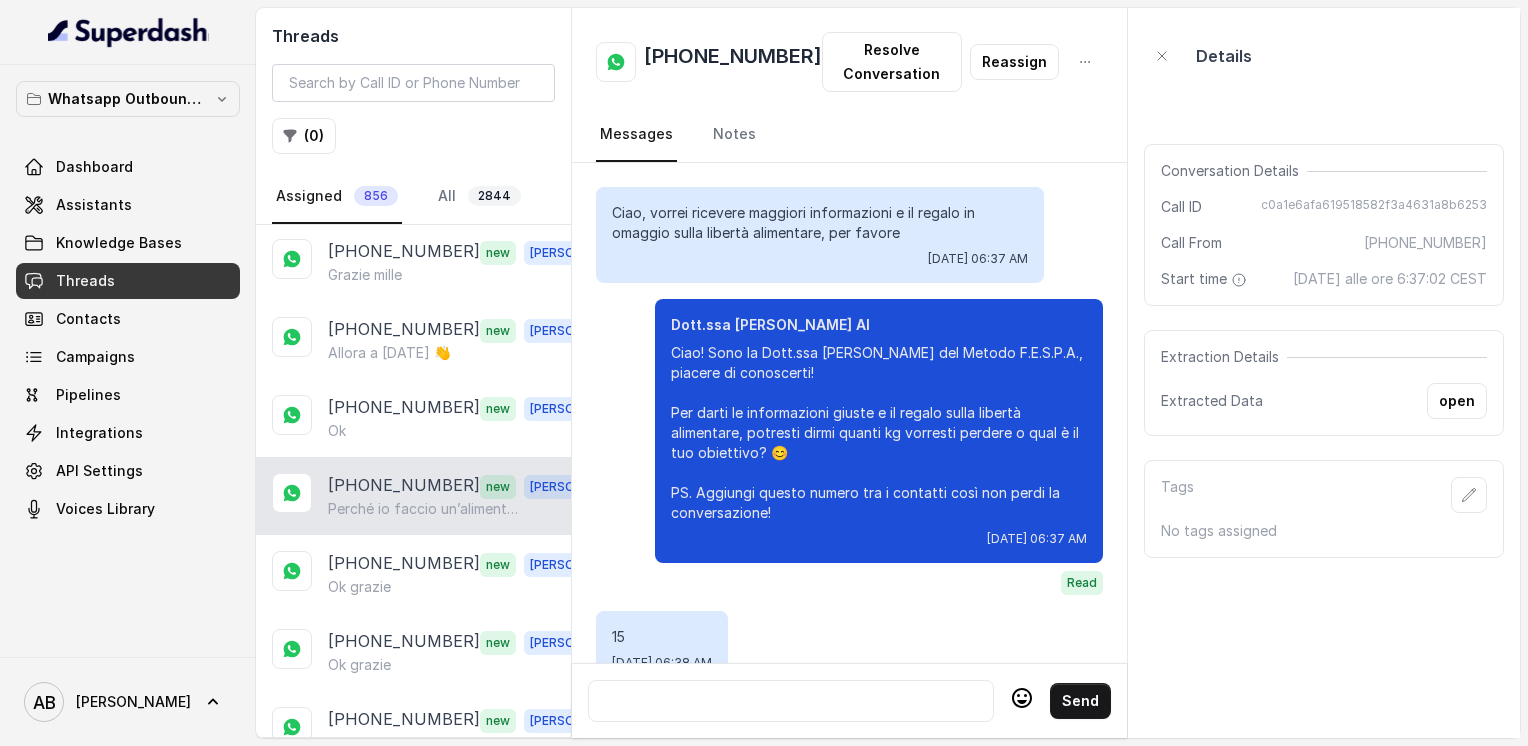scroll, scrollTop: 2368, scrollLeft: 0, axis: vertical 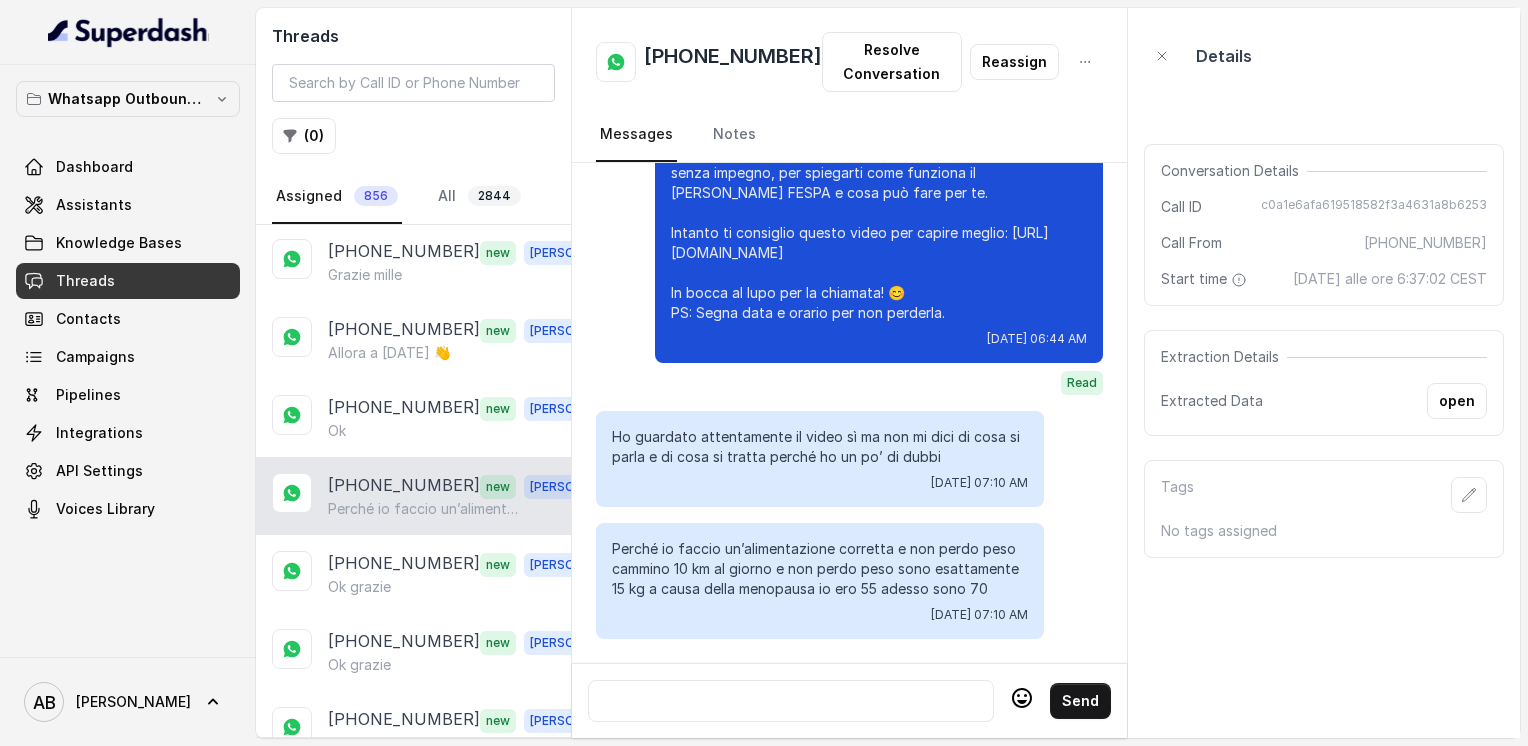 click at bounding box center [791, 701] 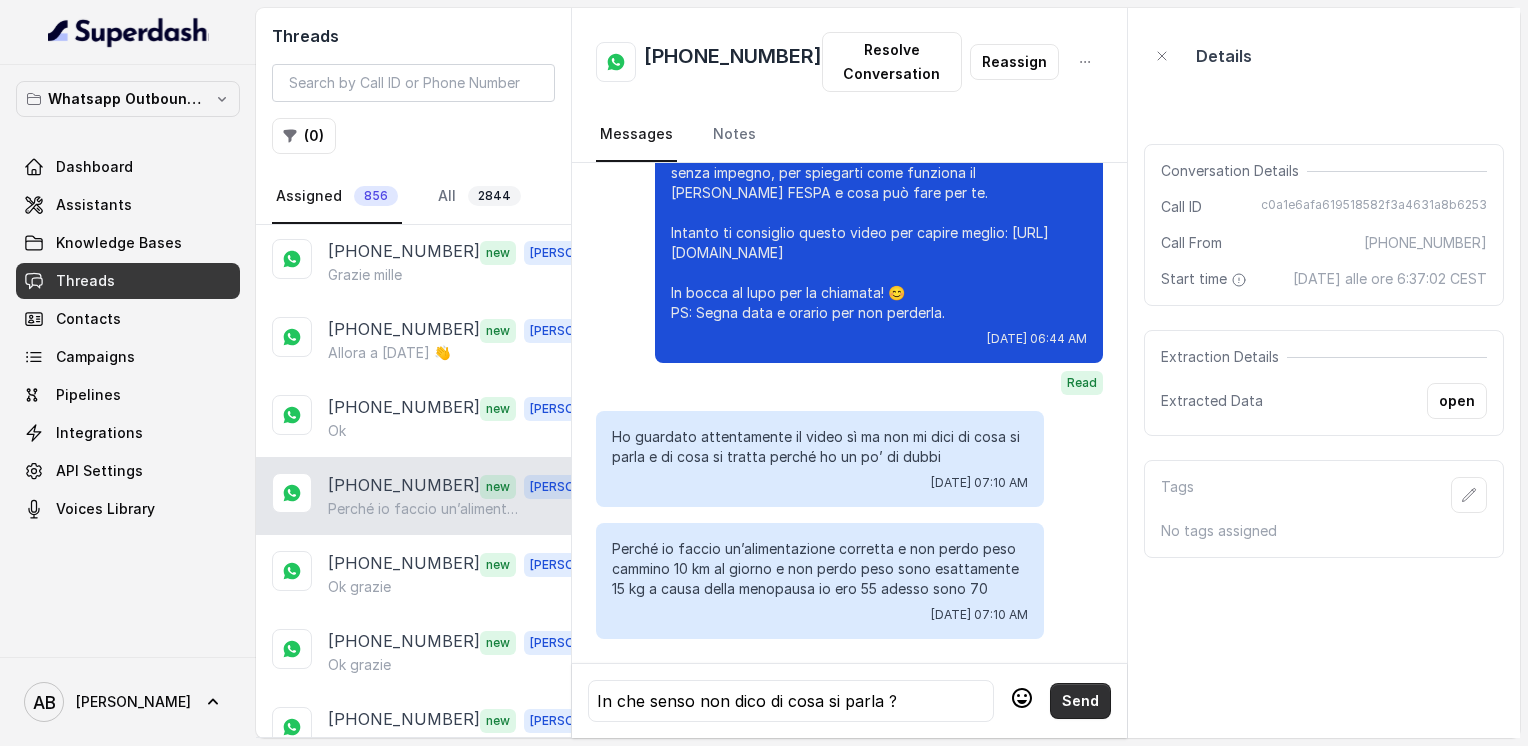 click on "Send" at bounding box center (1080, 701) 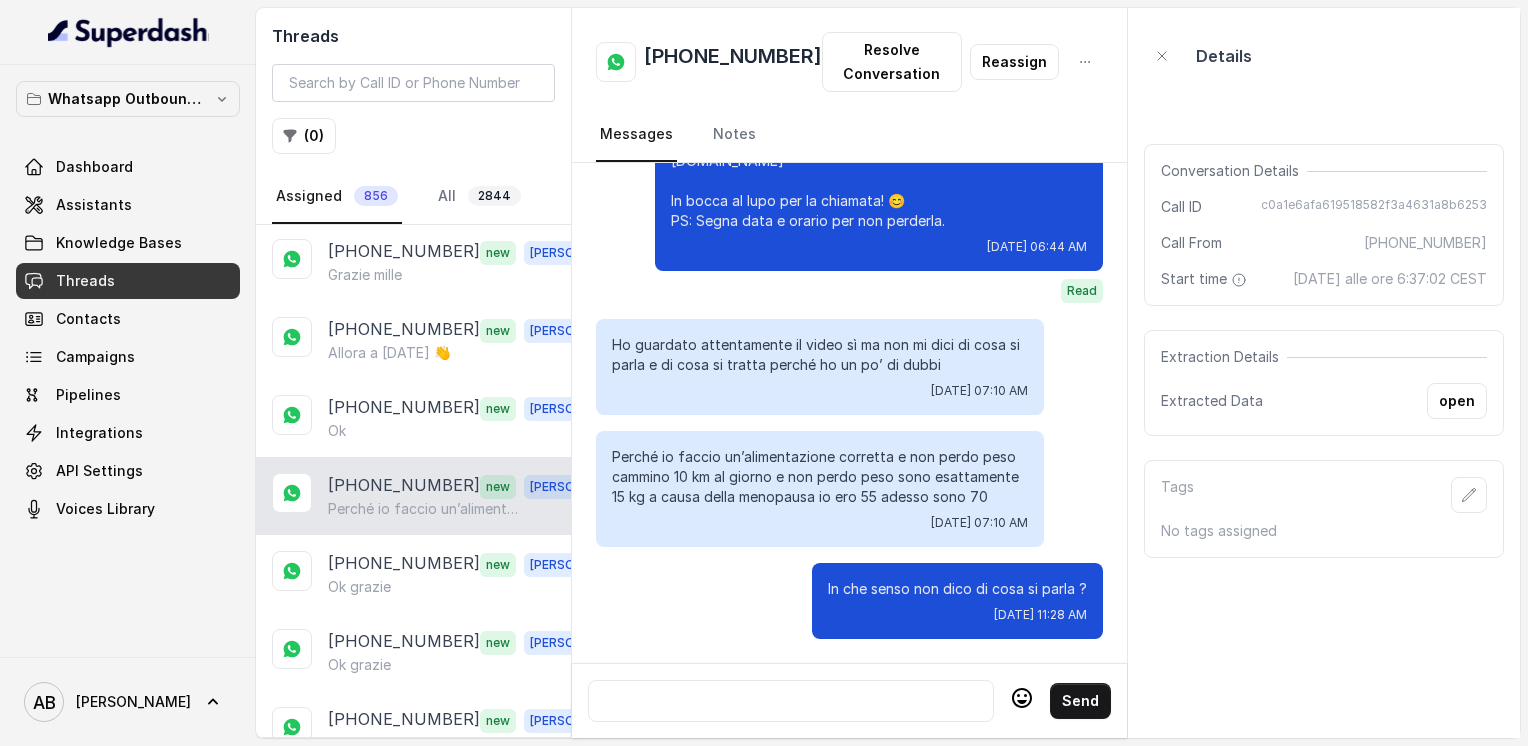 scroll, scrollTop: 2460, scrollLeft: 0, axis: vertical 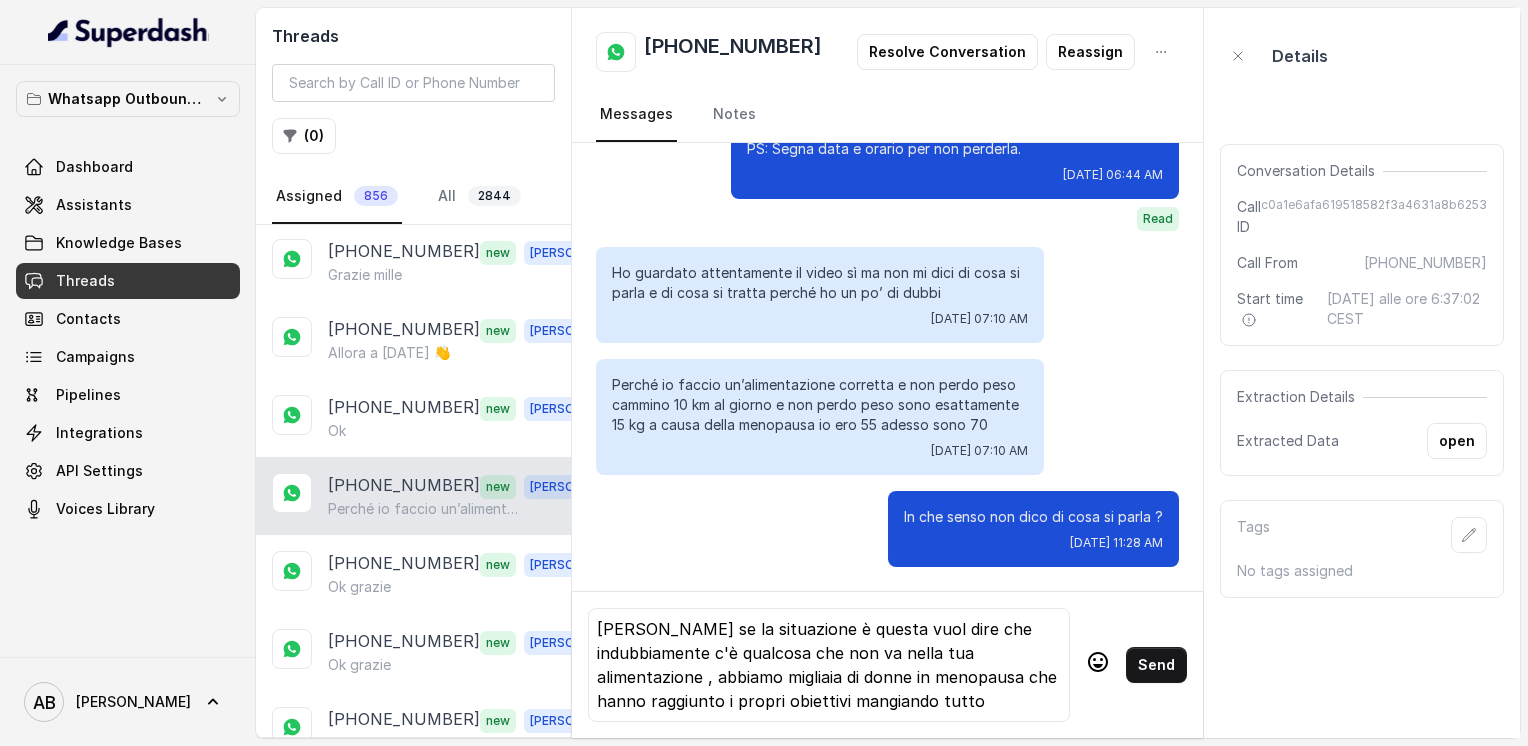 click at bounding box center [1098, 665] 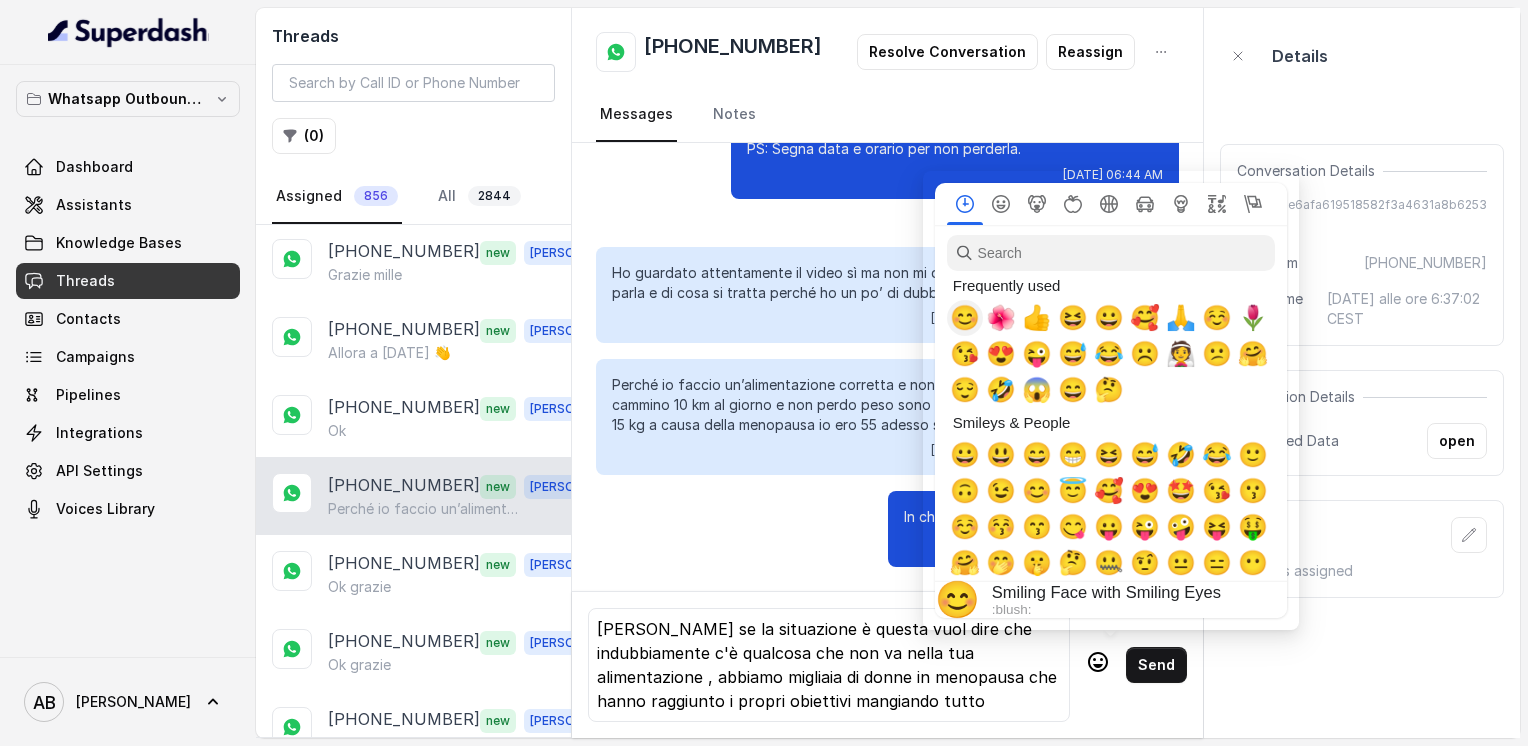 click on "😊" at bounding box center [965, 318] 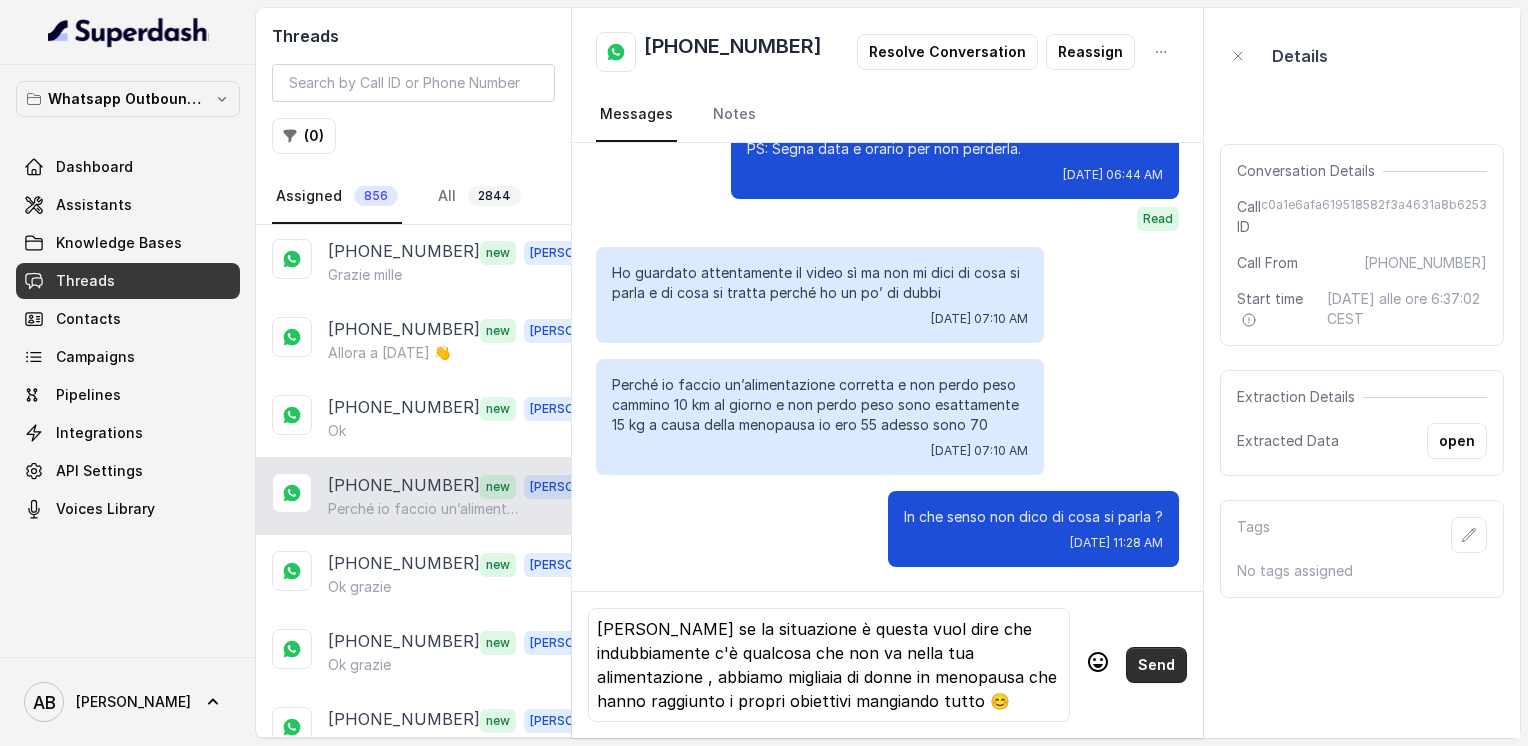 click on "Send" at bounding box center [1156, 665] 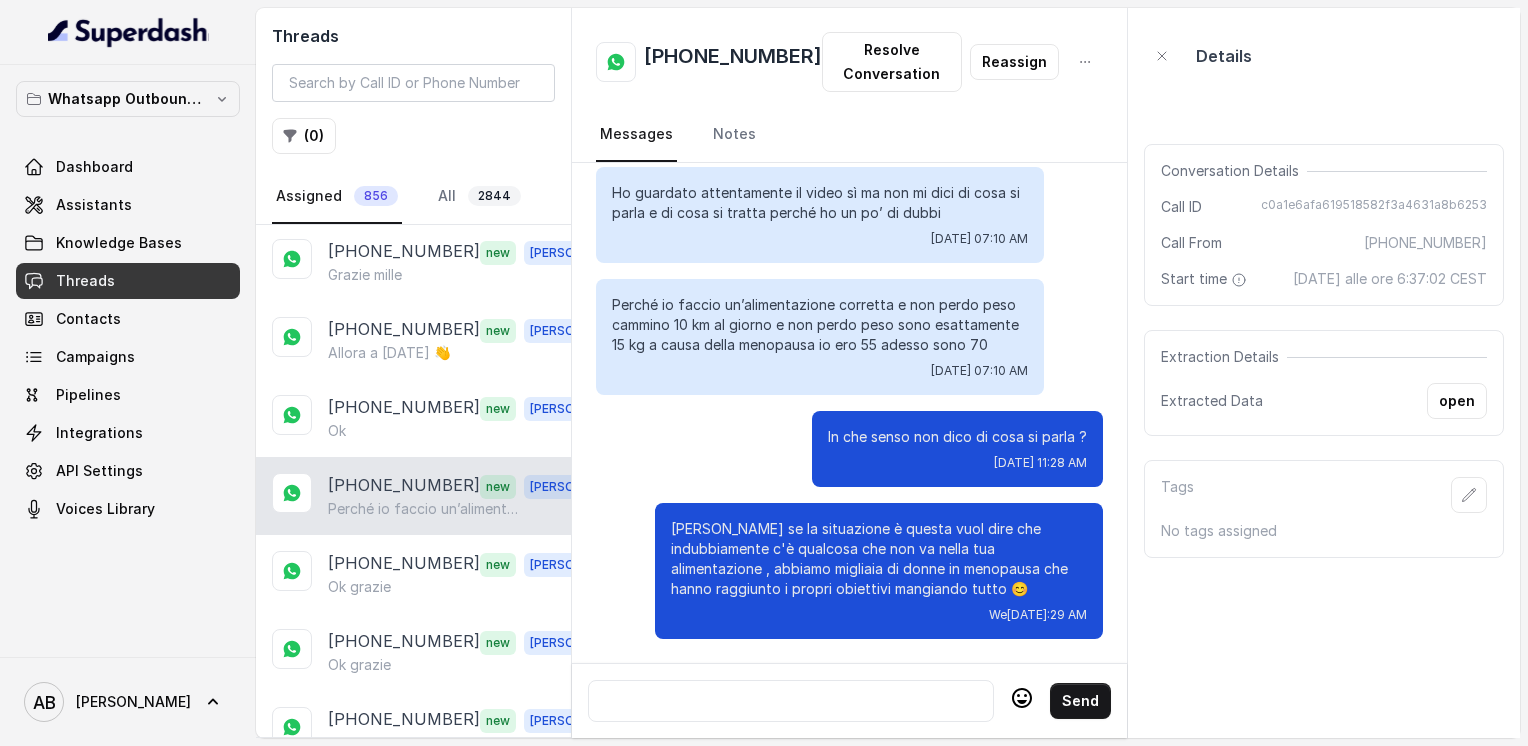 scroll, scrollTop: 2612, scrollLeft: 0, axis: vertical 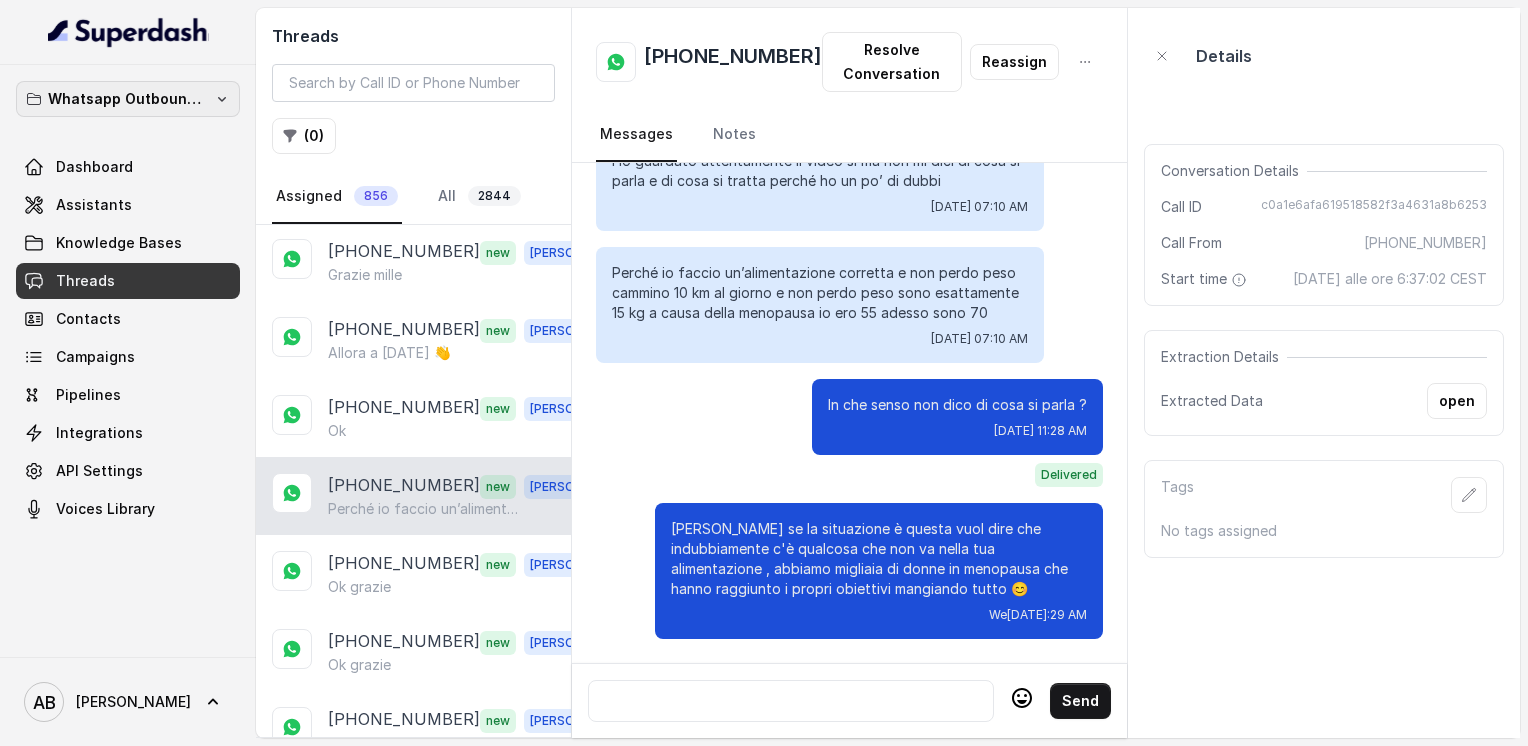 click on "Whatsapp Outbound Workspace" at bounding box center [128, 99] 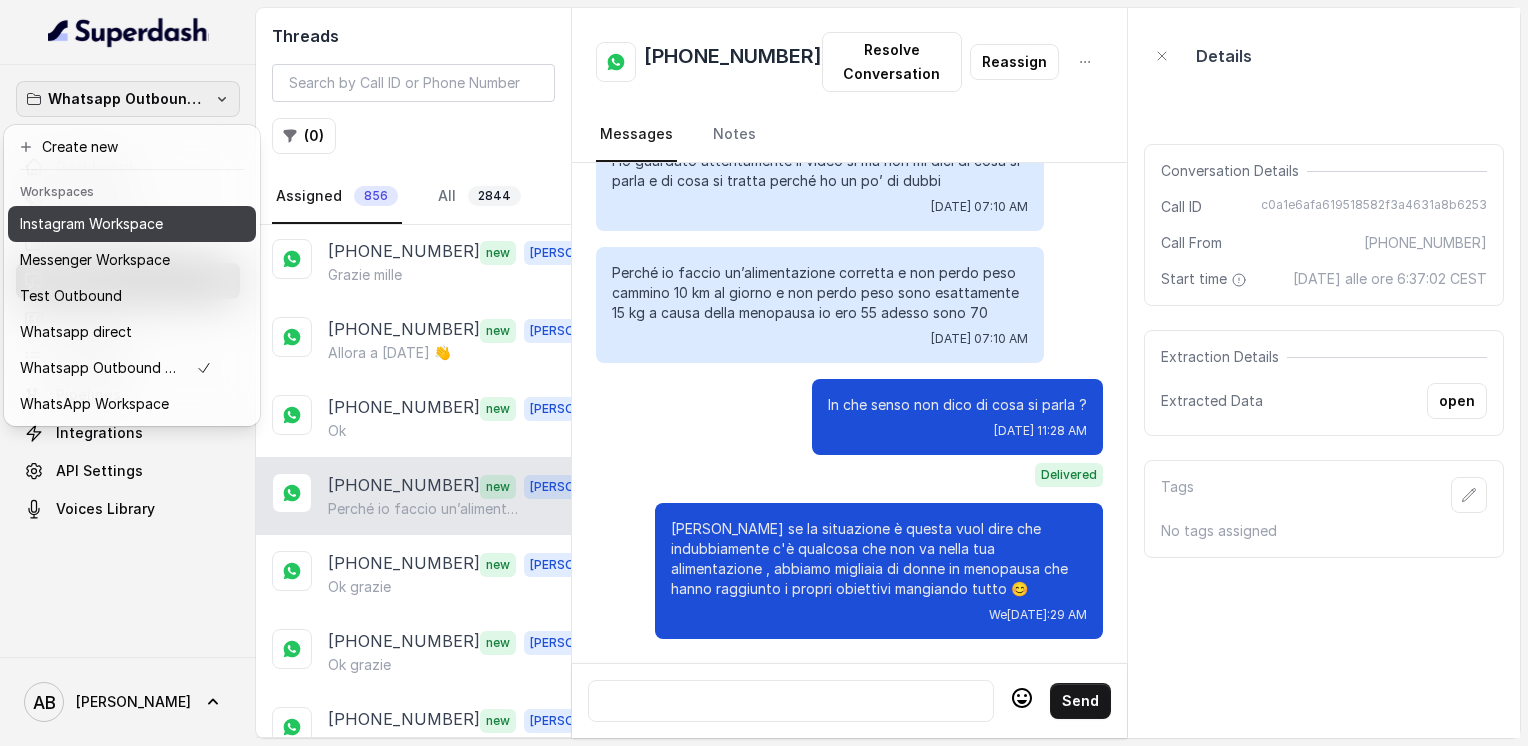 click on "Instagram Workspace" at bounding box center (91, 224) 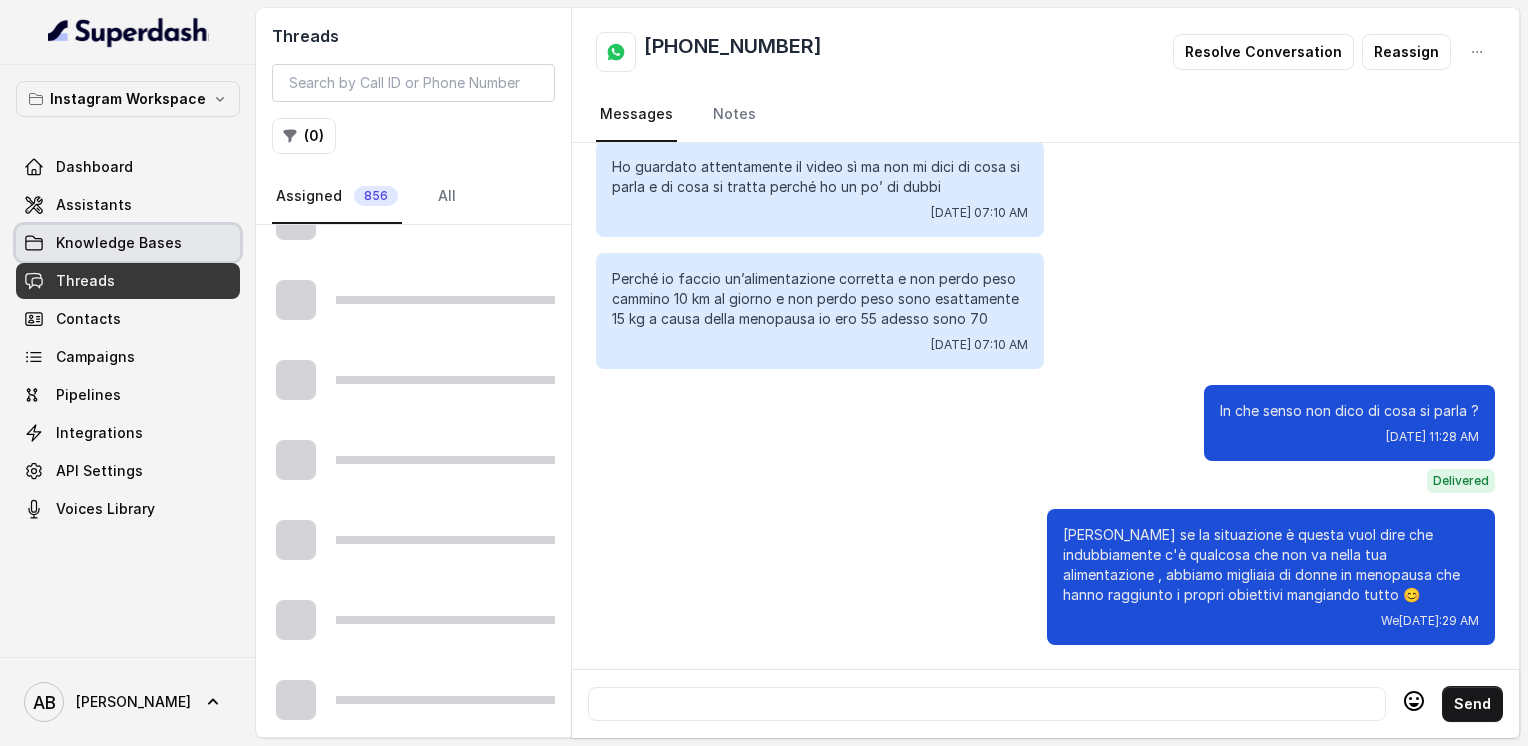 scroll, scrollTop: 2444, scrollLeft: 0, axis: vertical 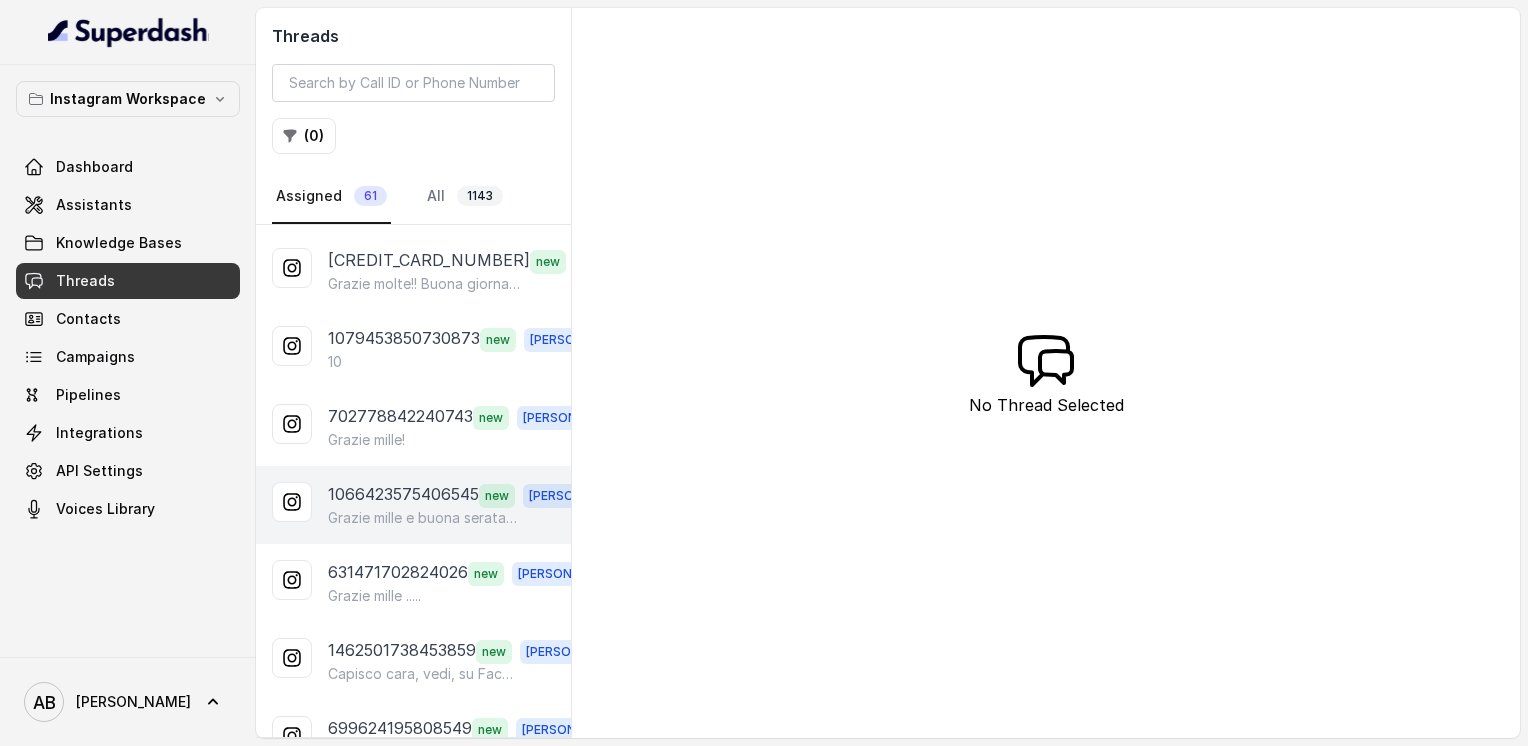 click on "1066423575406545" at bounding box center (403, 495) 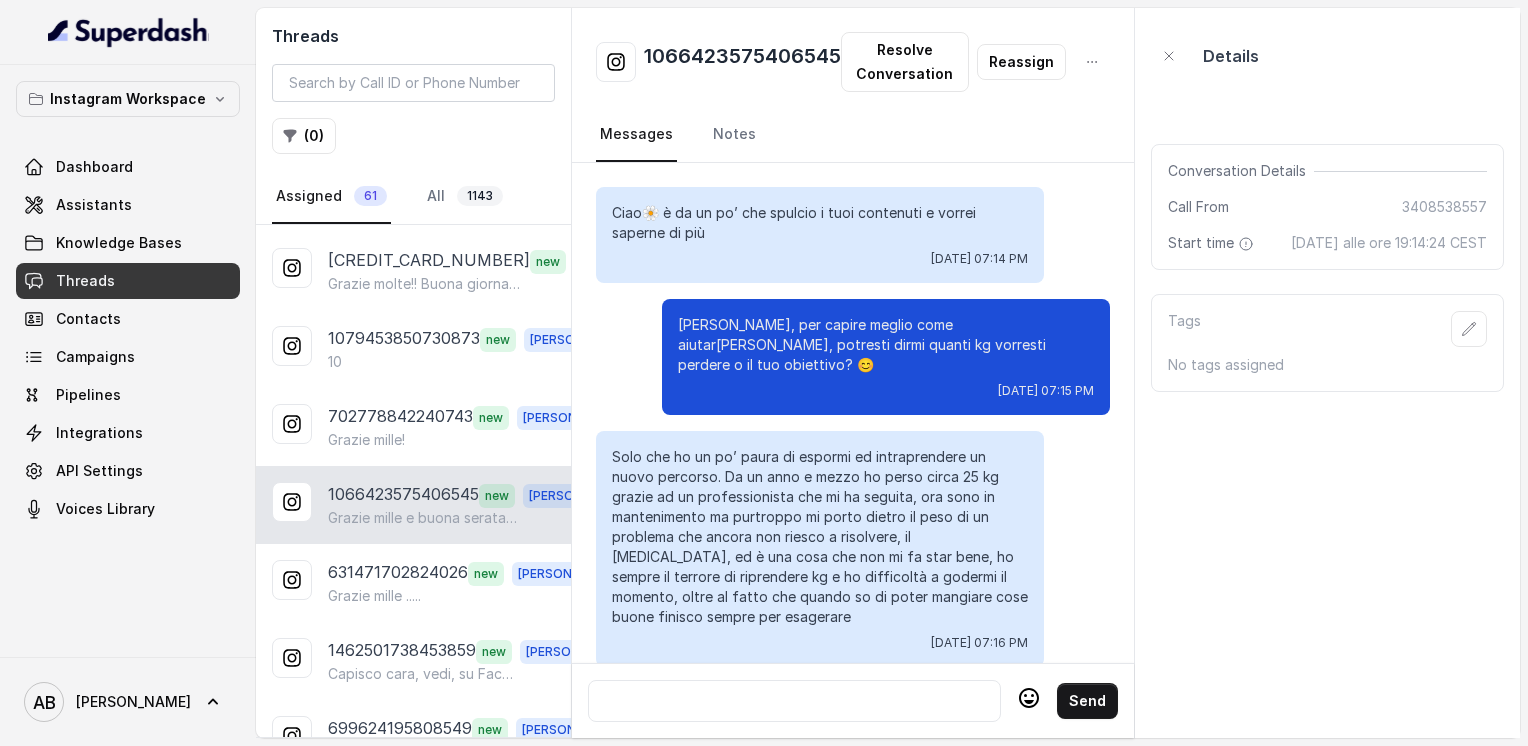 scroll, scrollTop: 3128, scrollLeft: 0, axis: vertical 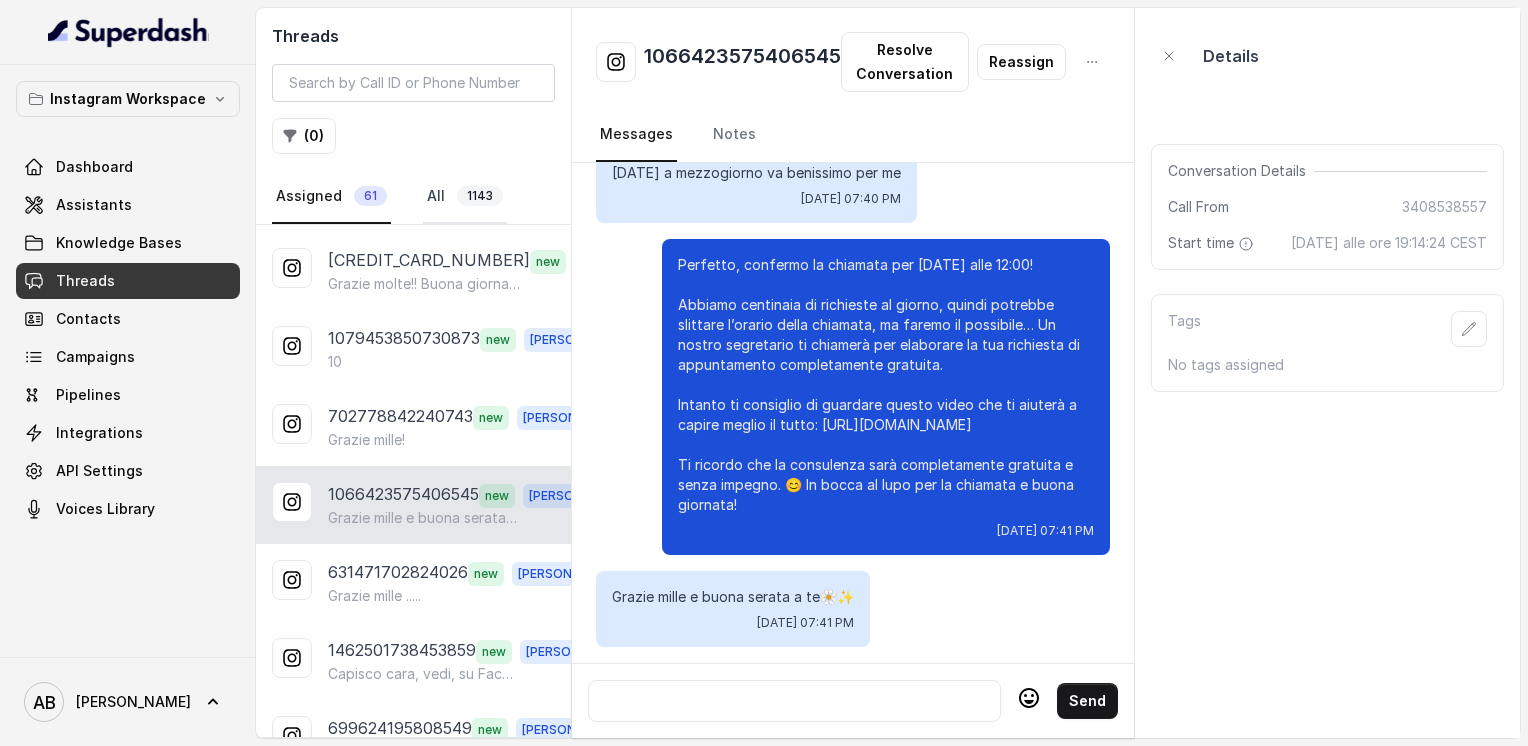 click on "All 1143" at bounding box center [465, 197] 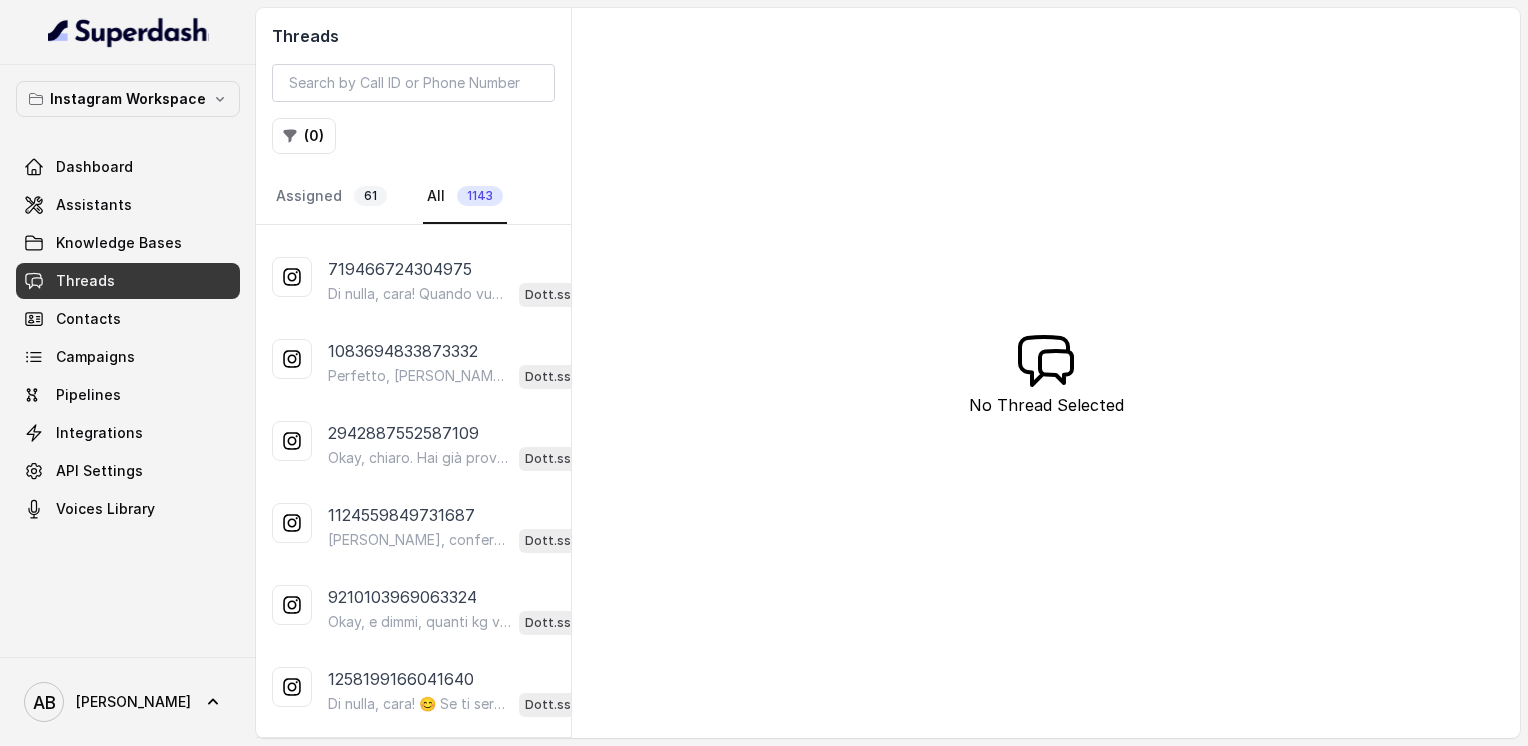 scroll, scrollTop: 1300, scrollLeft: 0, axis: vertical 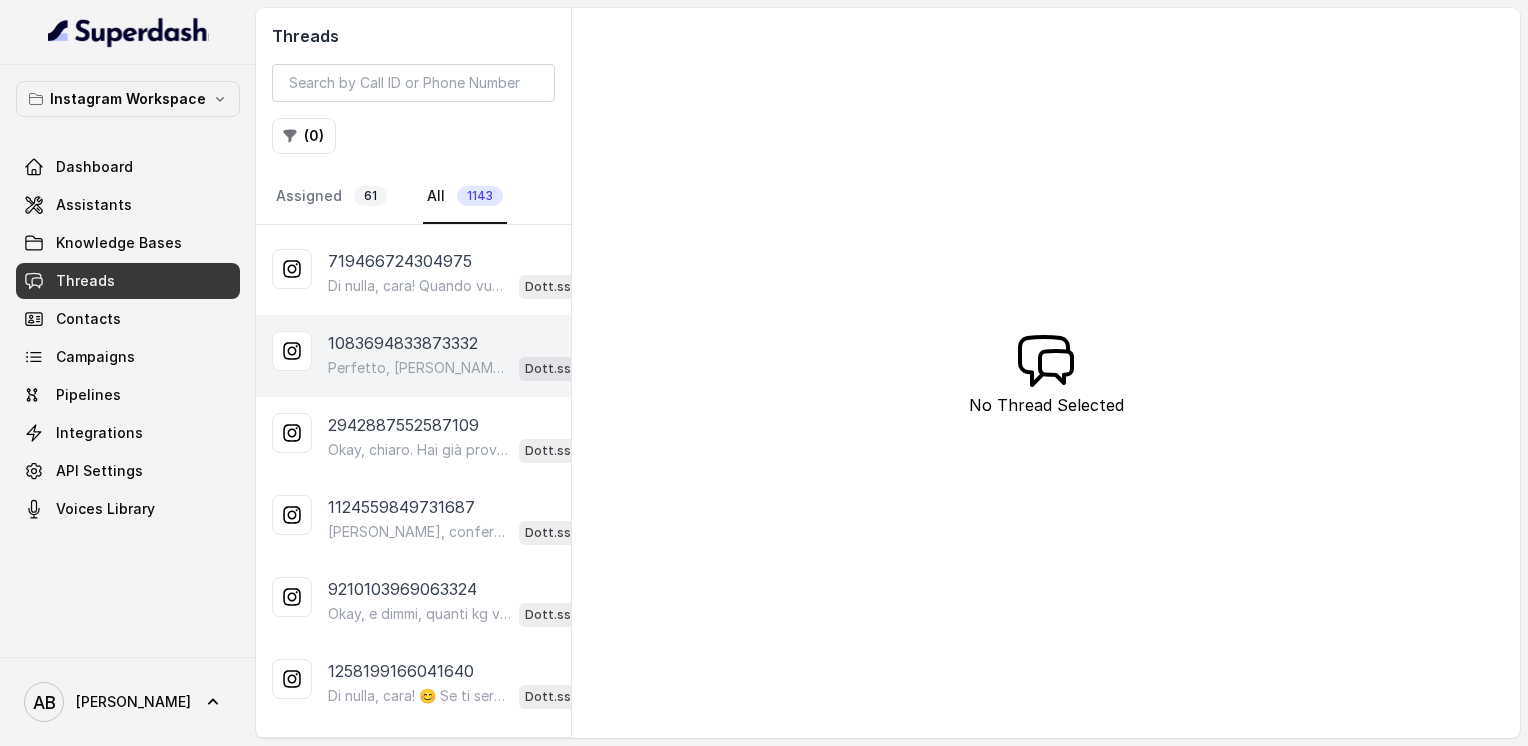 click on "1083694833873332" at bounding box center [403, 343] 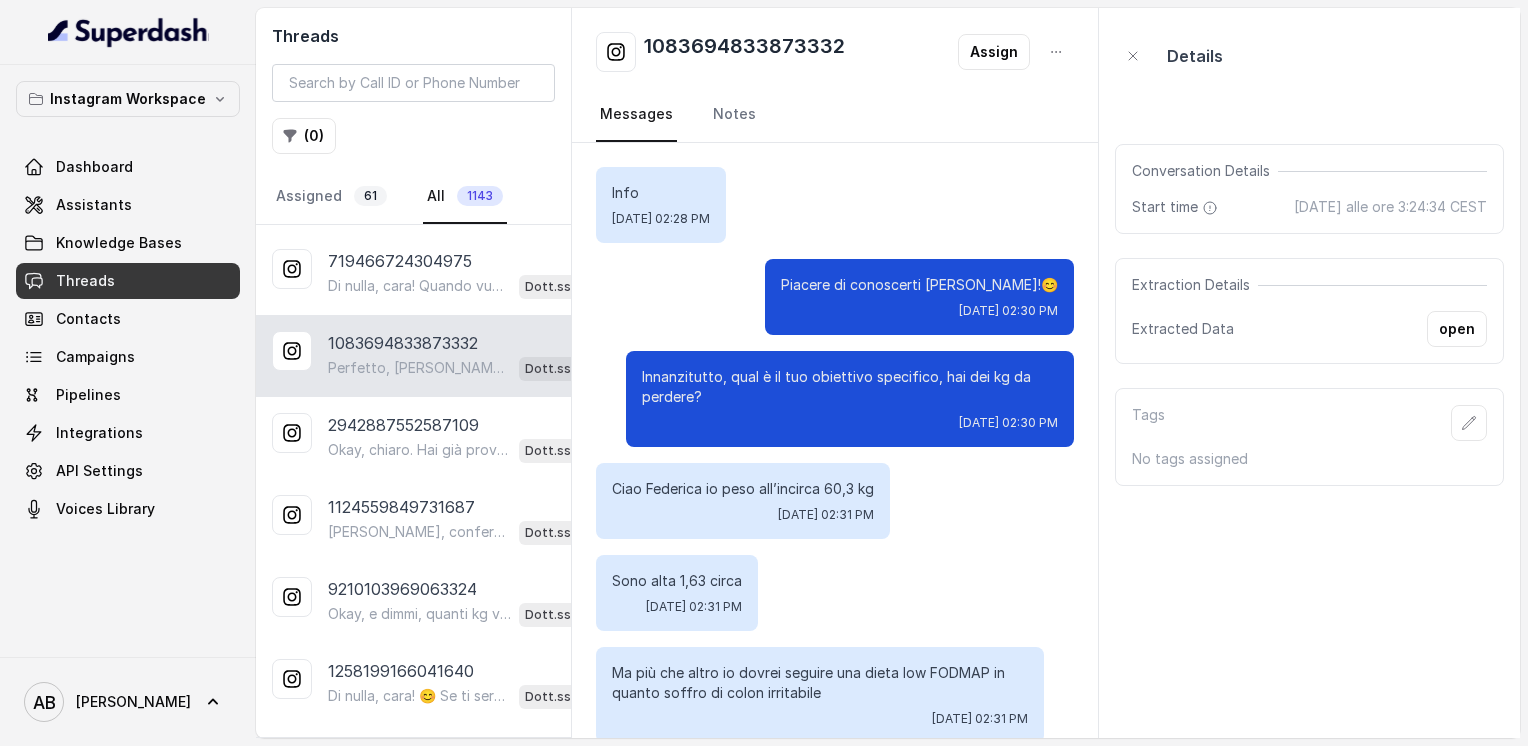 scroll, scrollTop: 1780, scrollLeft: 0, axis: vertical 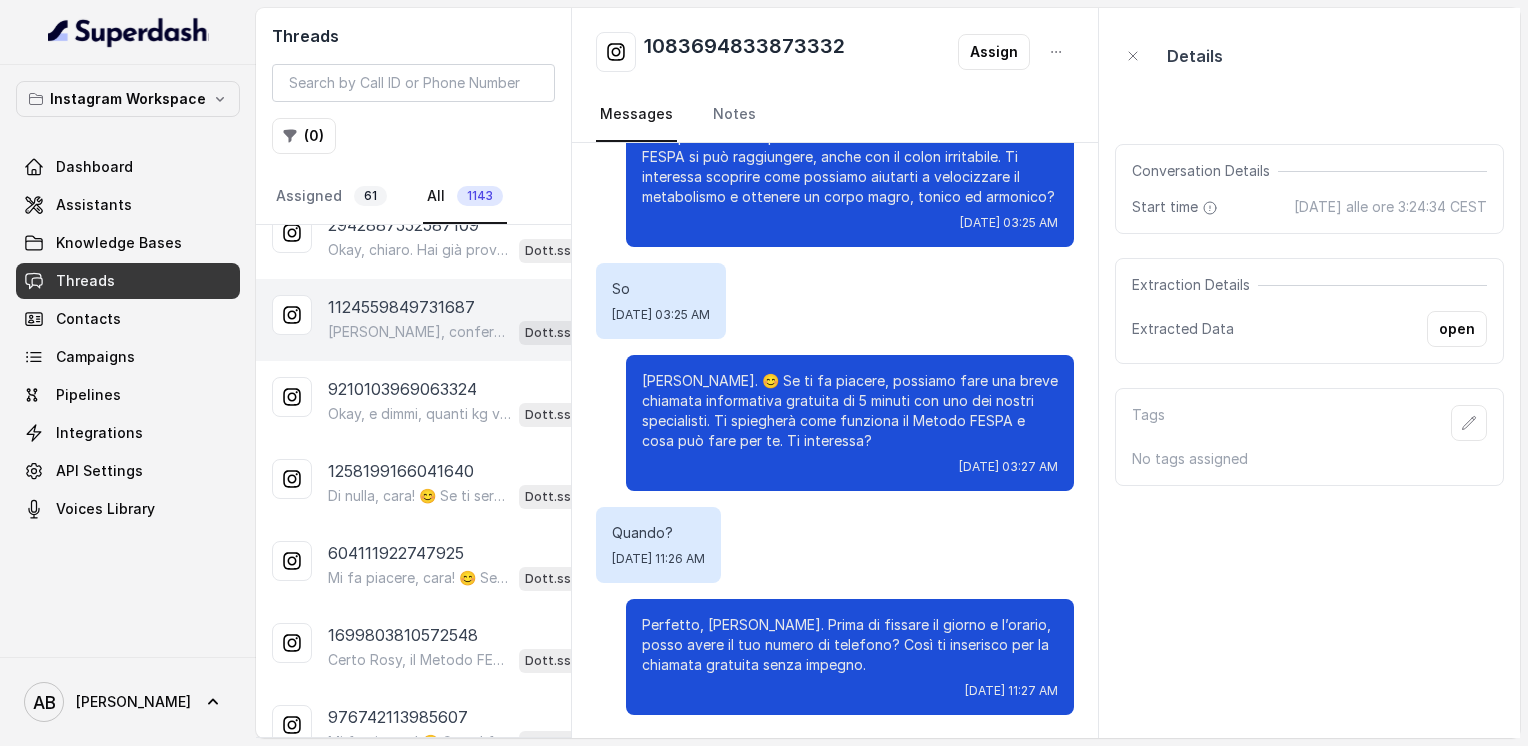 click on "[PERSON_NAME], confermo la chiamata per [DATE] alle 16:20.
Un nostro segretario ti chiamerà per la consulenza gratuita e senza impegno.
Se vuoi, intanto ti lascio anche il link della guida sulla libertà alimentare in omaggio:
[URL][DOMAIN_NAME]
A dopo!" at bounding box center [419, 332] 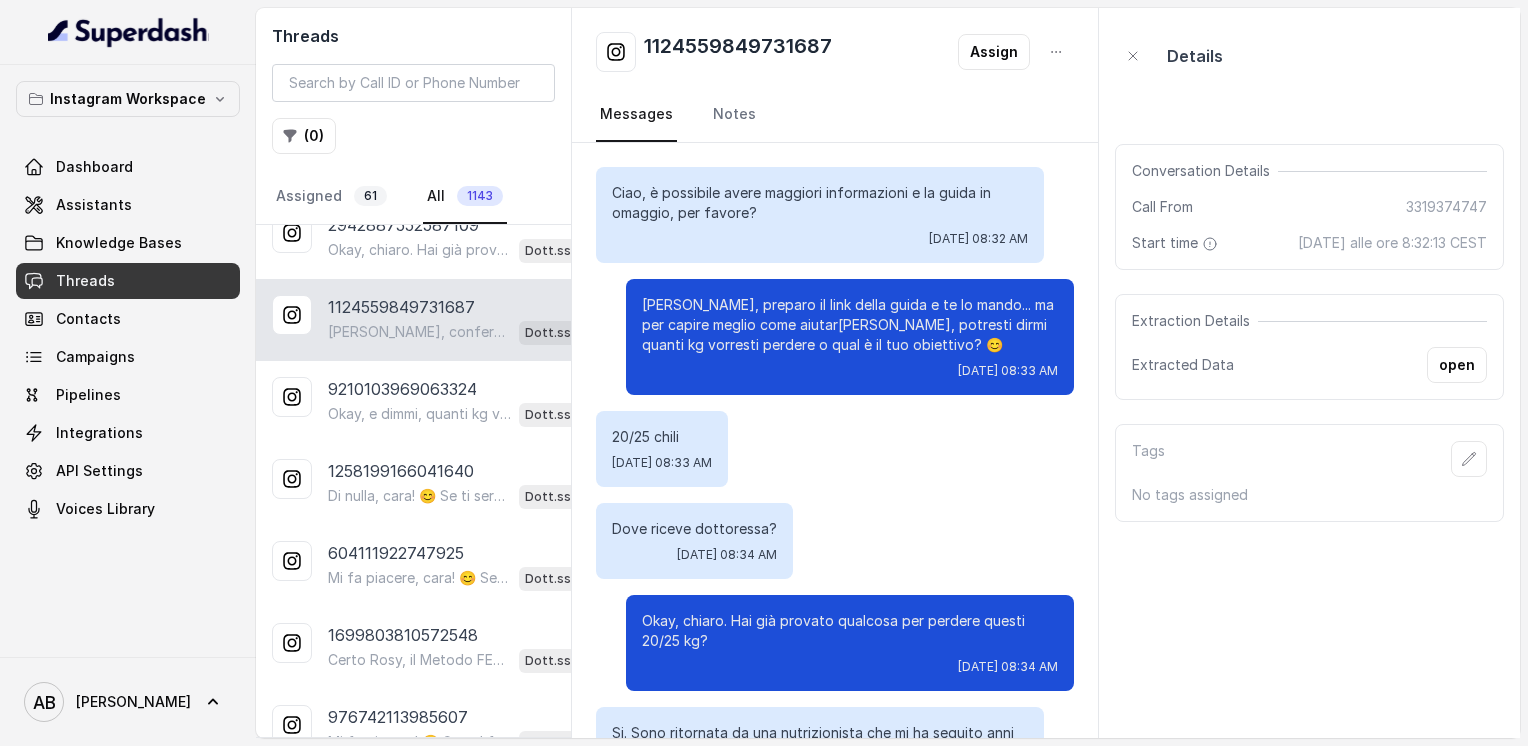 scroll, scrollTop: 3012, scrollLeft: 0, axis: vertical 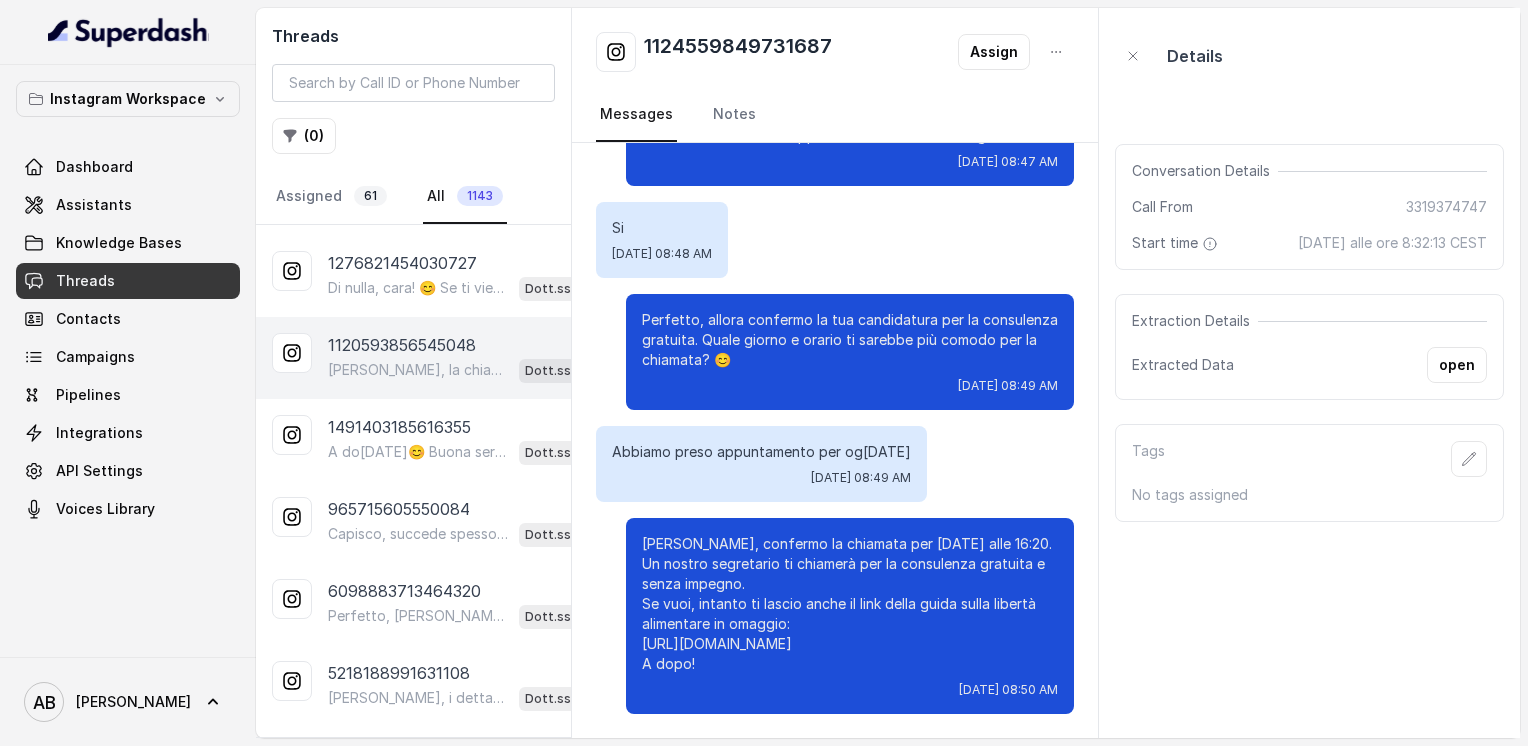 click on "1120593856545048" at bounding box center (402, 345) 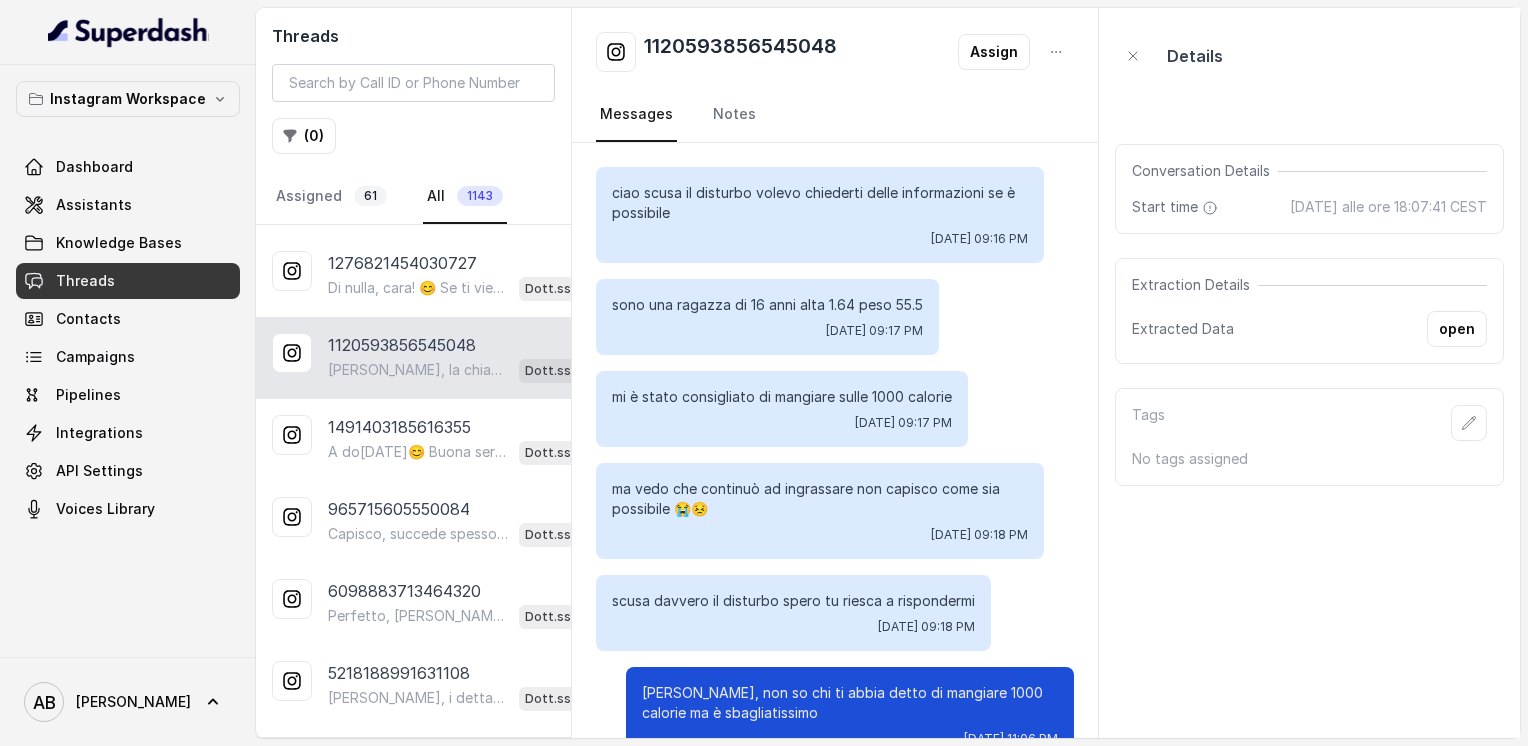 scroll, scrollTop: 1128, scrollLeft: 0, axis: vertical 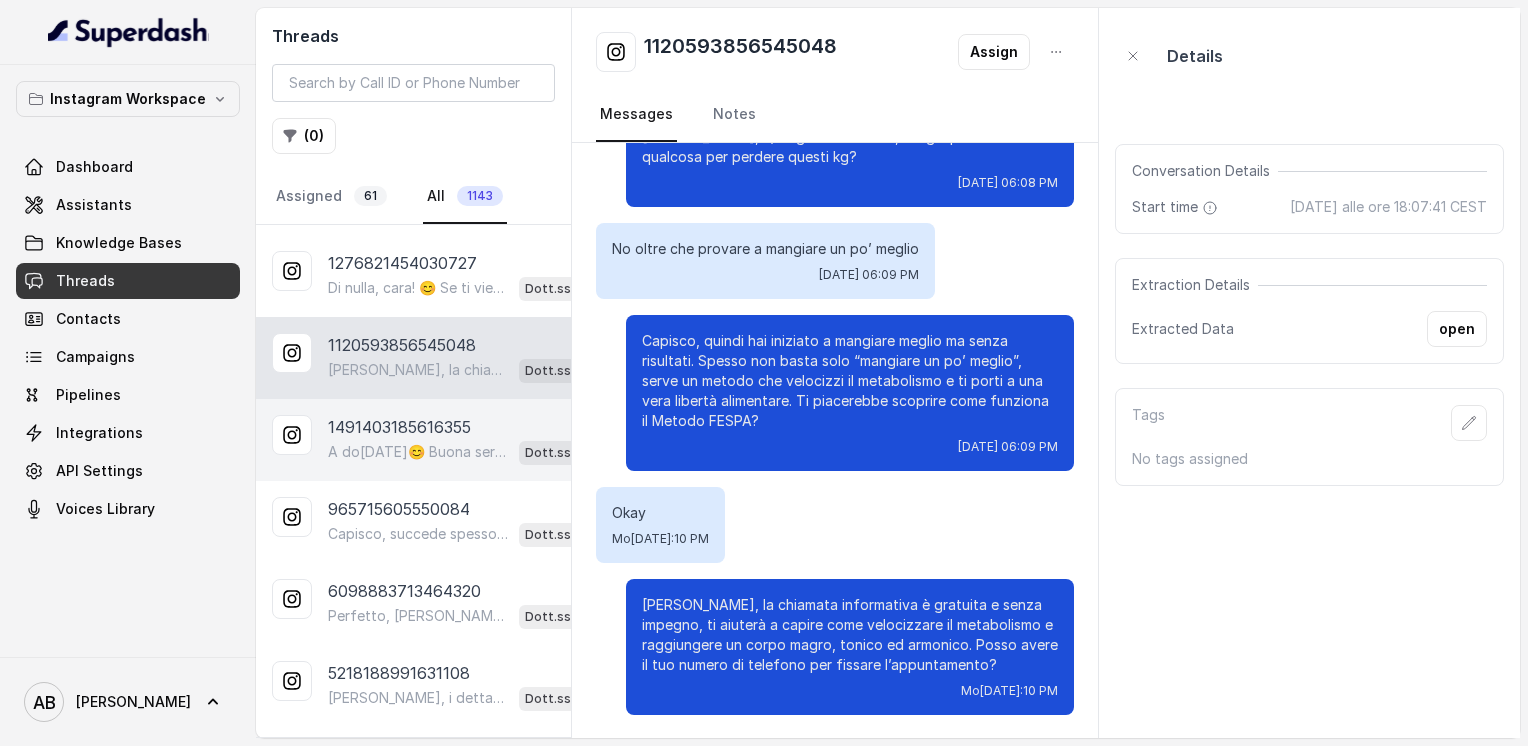 click on "1491403185616355" at bounding box center [399, 427] 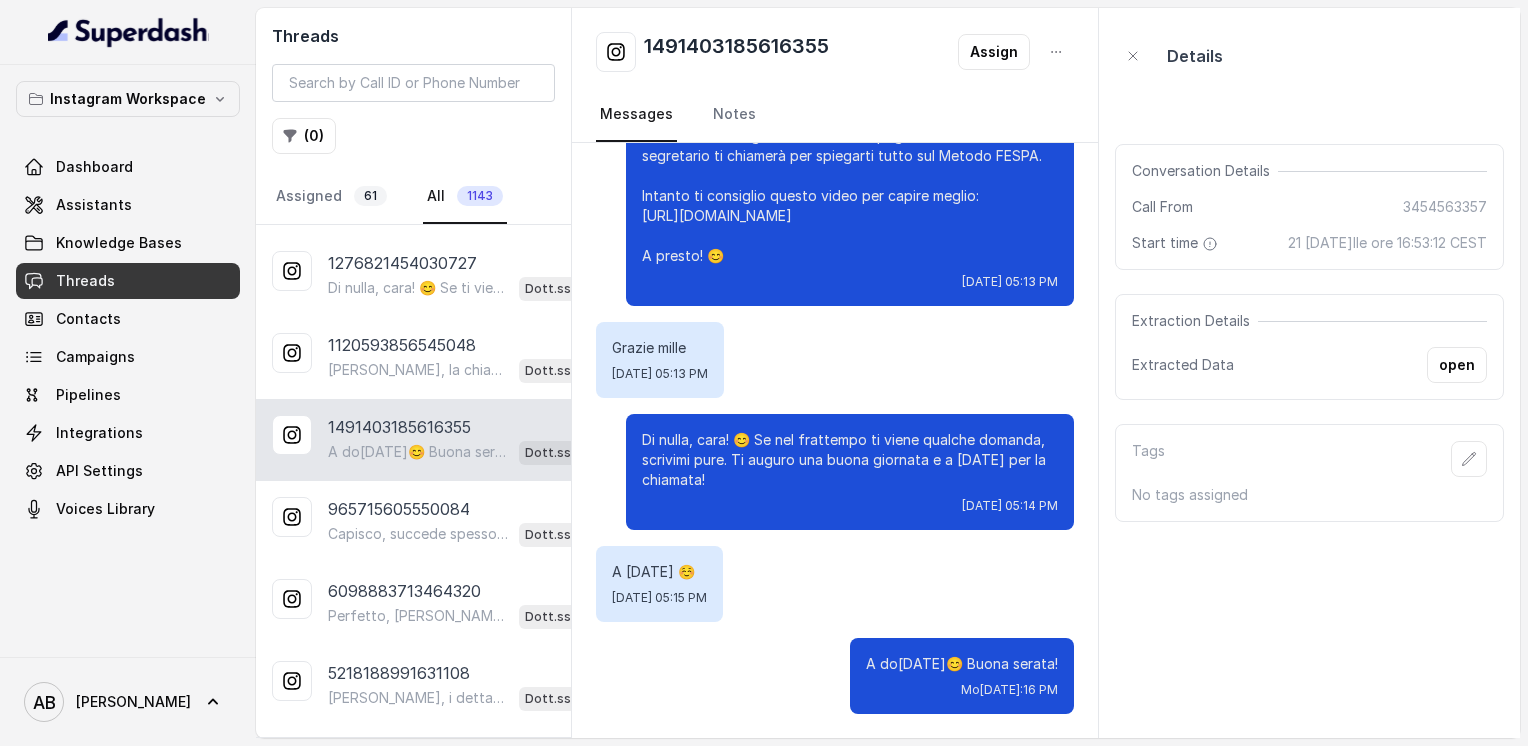 scroll, scrollTop: 3400, scrollLeft: 0, axis: vertical 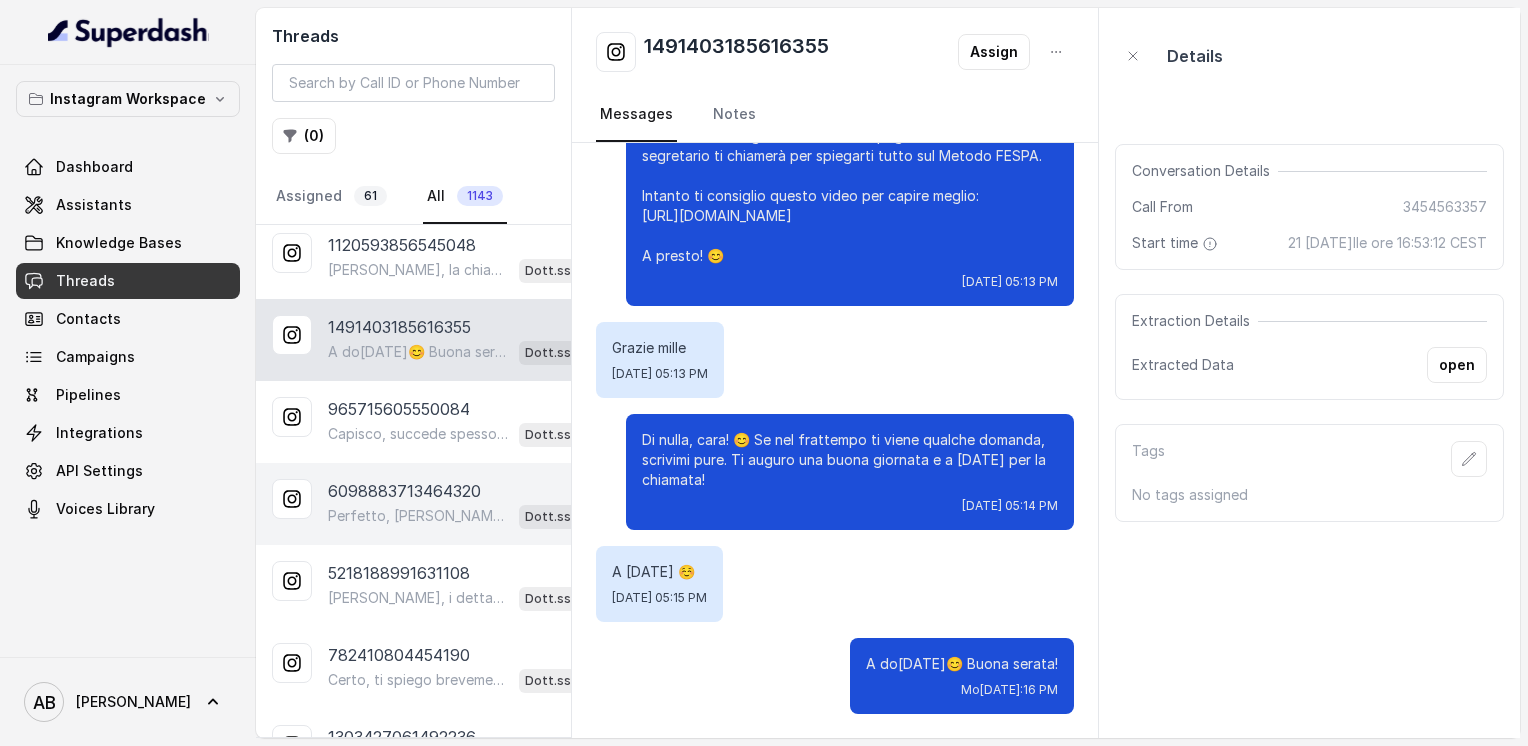 click on "Perfetto, [PERSON_NAME]. Prima però, posso avere il tuo numero di telefono così ti inserisco in lista? Così appena c’è disponibilità ti chiamiamo senza impegno. Dott.ssa [PERSON_NAME]" at bounding box center (469, 516) 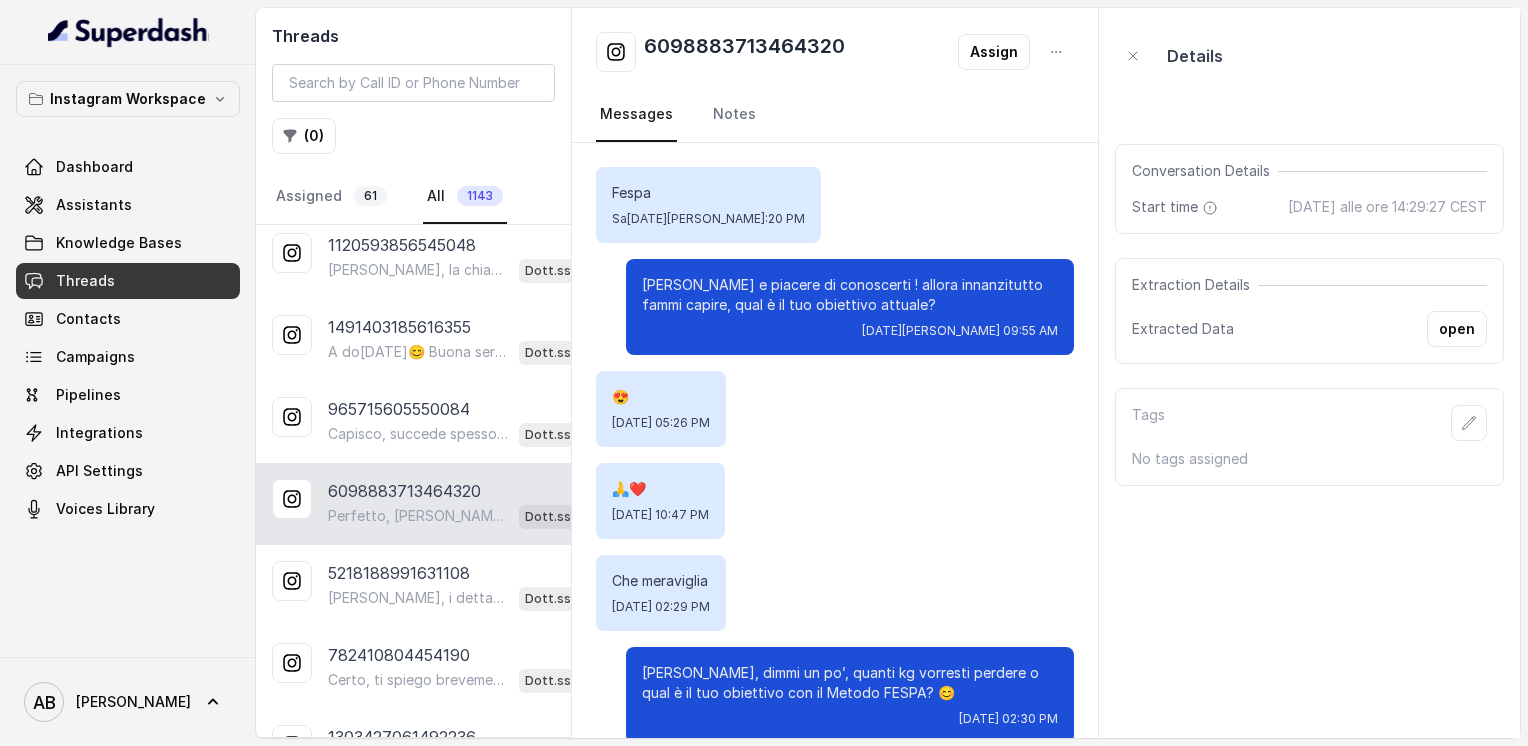 scroll, scrollTop: 2880, scrollLeft: 0, axis: vertical 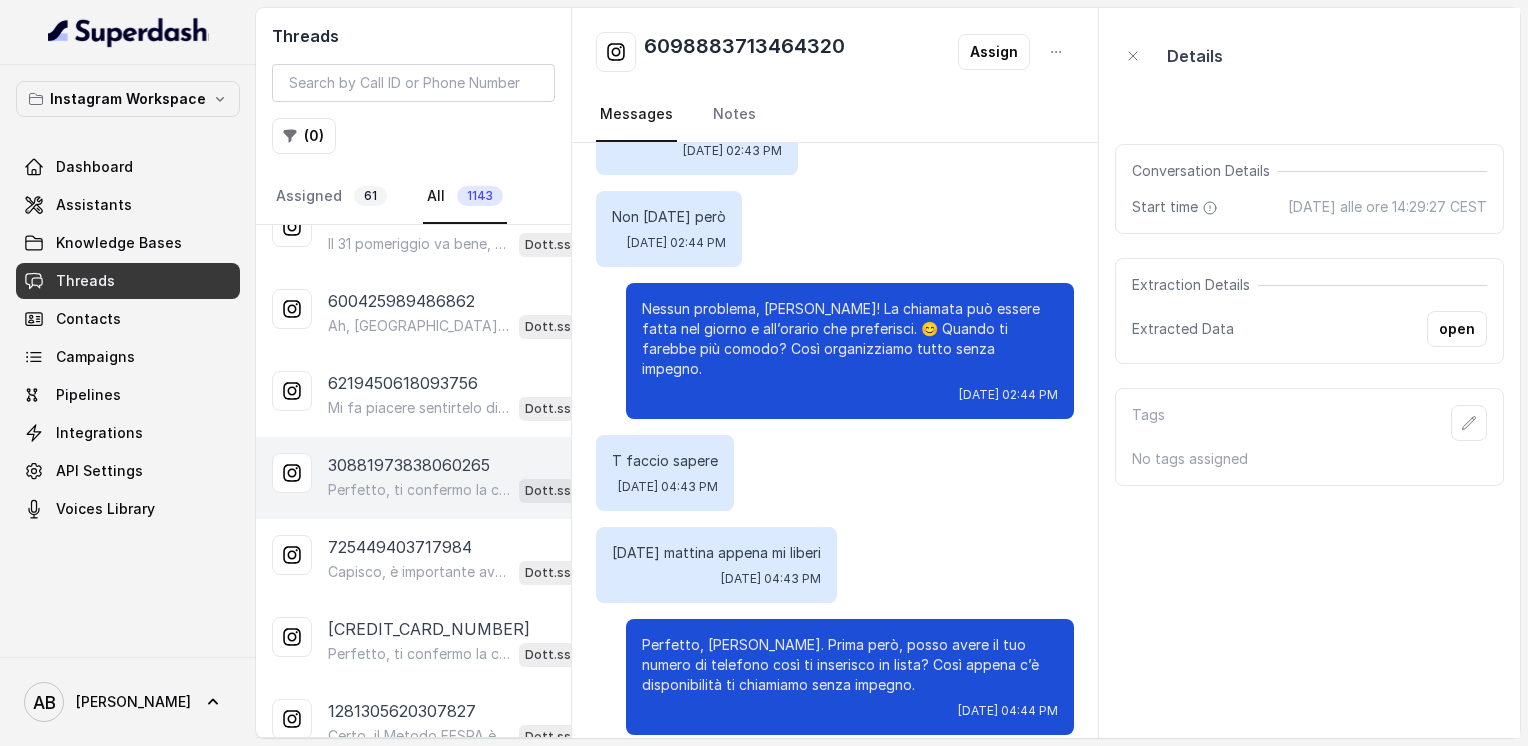 click on "Perfetto, ti confermo la chiamata per [DATE] alle 16:20!
Un nostro segretario ti chiamerà per la consulenza gratuita e senza impegno.
Intanto ti consiglio di guardare questo video che ti aiuterà a capire meglio il Metodo FESPA:
[URL][DOMAIN_NAME]
E in più, il link della guida sulla libertà alimentare in omaggio:
[URL][DOMAIN_NAME]
Ti ricordo che la chiamata sarà completamente gratuita e senza impegno. 😊
A dopo!" at bounding box center (419, 490) 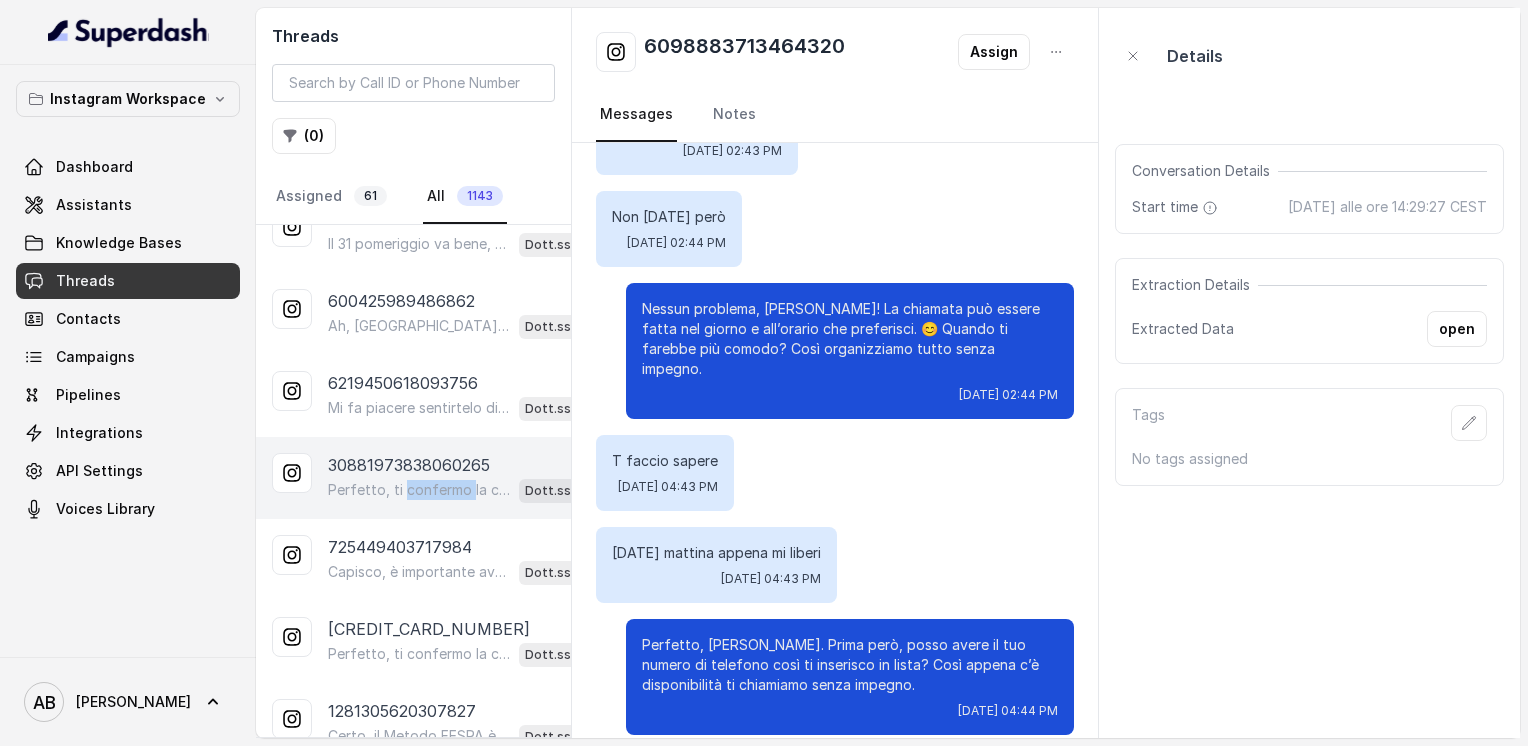 click on "Perfetto, ti confermo la chiamata per [DATE] alle 16:20!
Un nostro segretario ti chiamerà per la consulenza gratuita e senza impegno.
Intanto ti consiglio di guardare questo video che ti aiuterà a capire meglio il Metodo FESPA:
[URL][DOMAIN_NAME]
E in più, il link della guida sulla libertà alimentare in omaggio:
[URL][DOMAIN_NAME]
Ti ricordo che la chiamata sarà completamente gratuita e senza impegno. 😊
A dopo!" at bounding box center (419, 490) 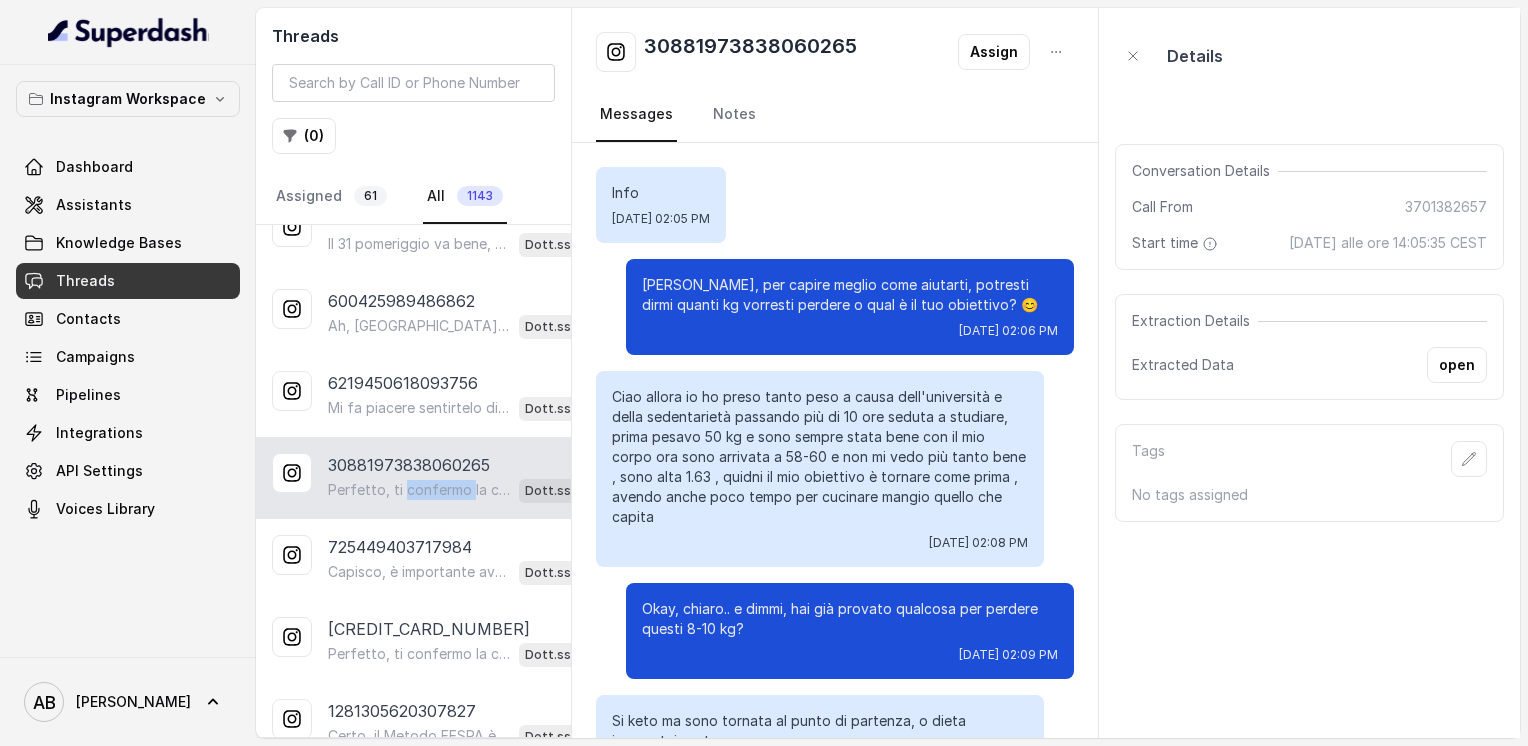 scroll, scrollTop: 2044, scrollLeft: 0, axis: vertical 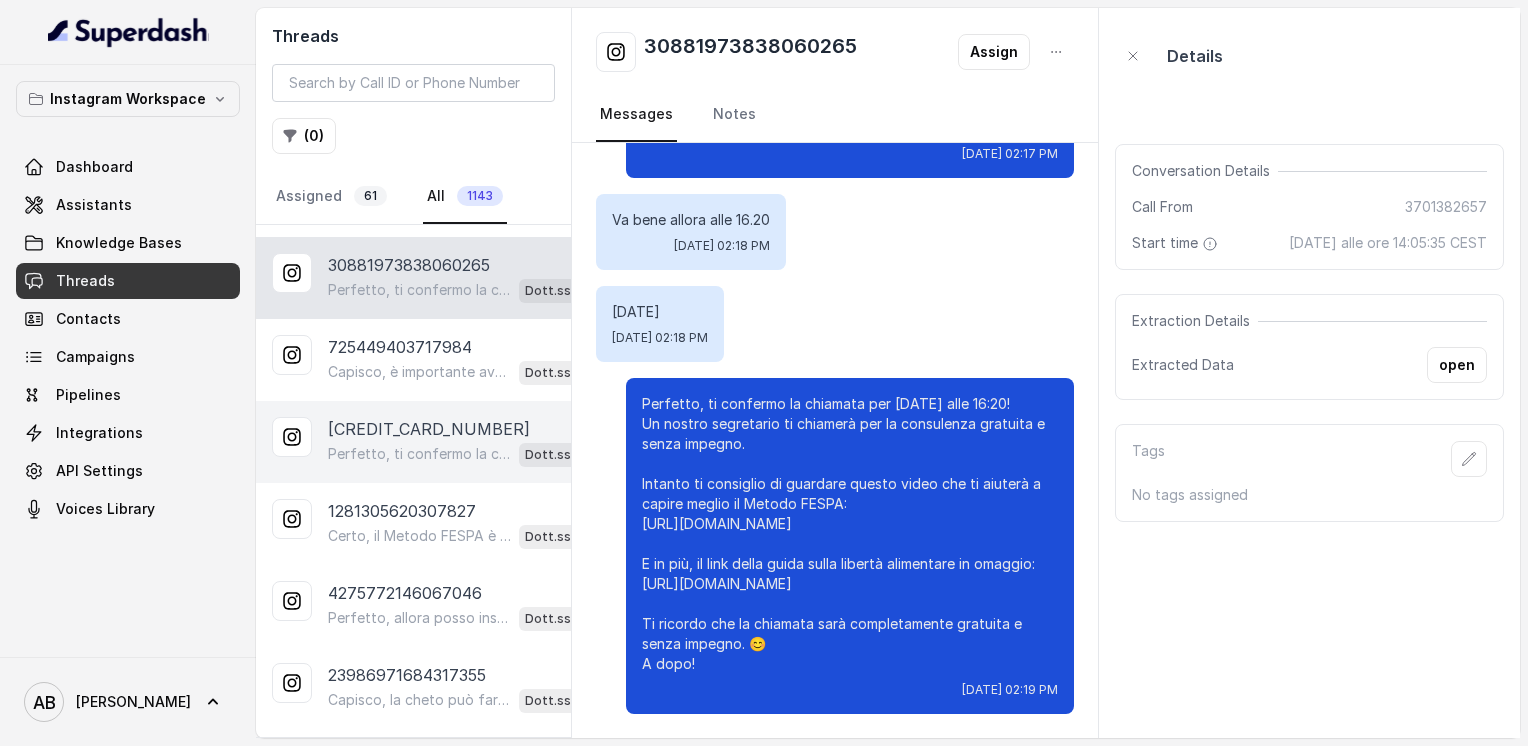 click on "[CREDIT_CARD_NUMBER]" at bounding box center [429, 429] 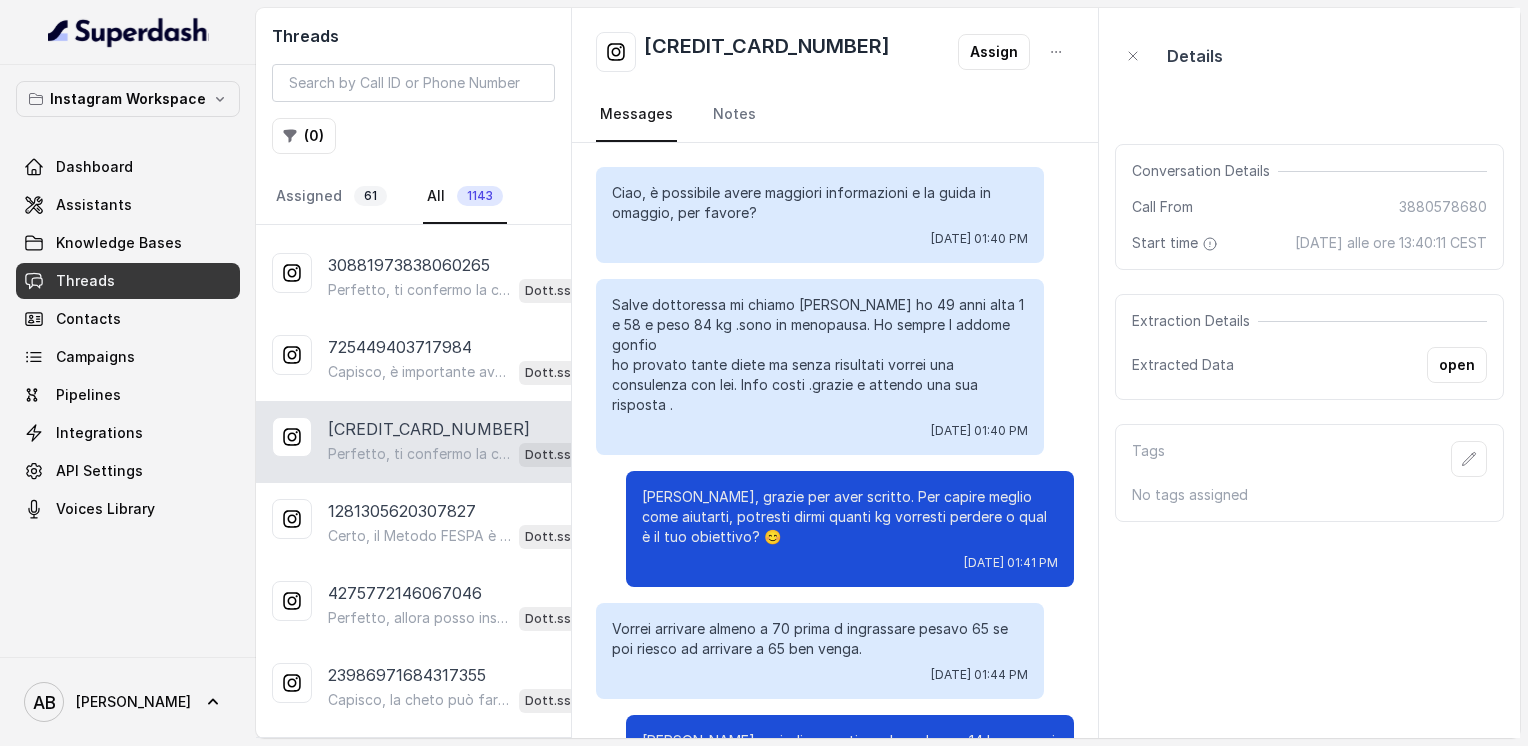 scroll, scrollTop: 1636, scrollLeft: 0, axis: vertical 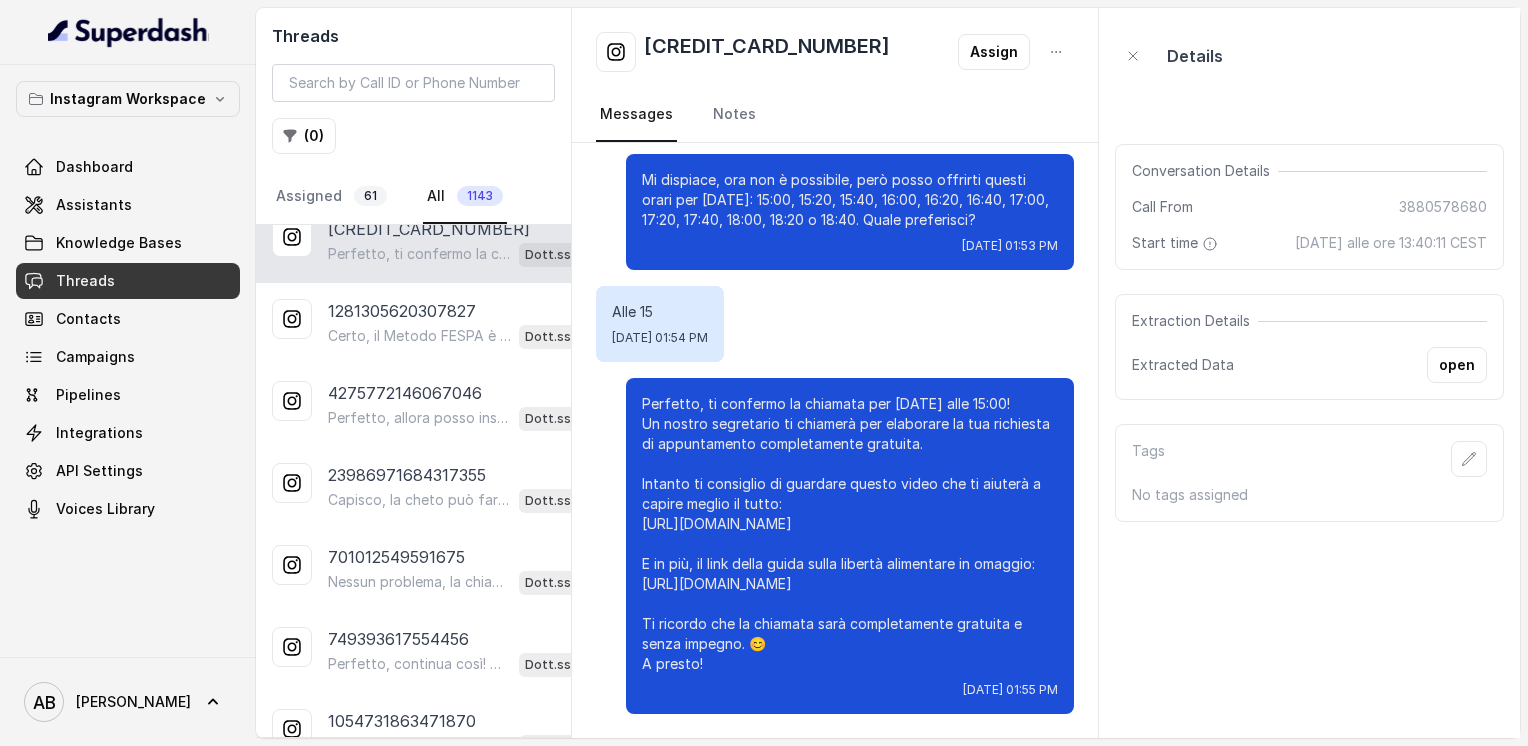 click on "4275772146067046   Perfetto, allora posso inserire la tua candidatura gratuita e richiedere l’appuntamento. Qual è il numero di telefono con cui preferisci essere contattata? Dott.ssa [PERSON_NAME]" at bounding box center [413, 406] 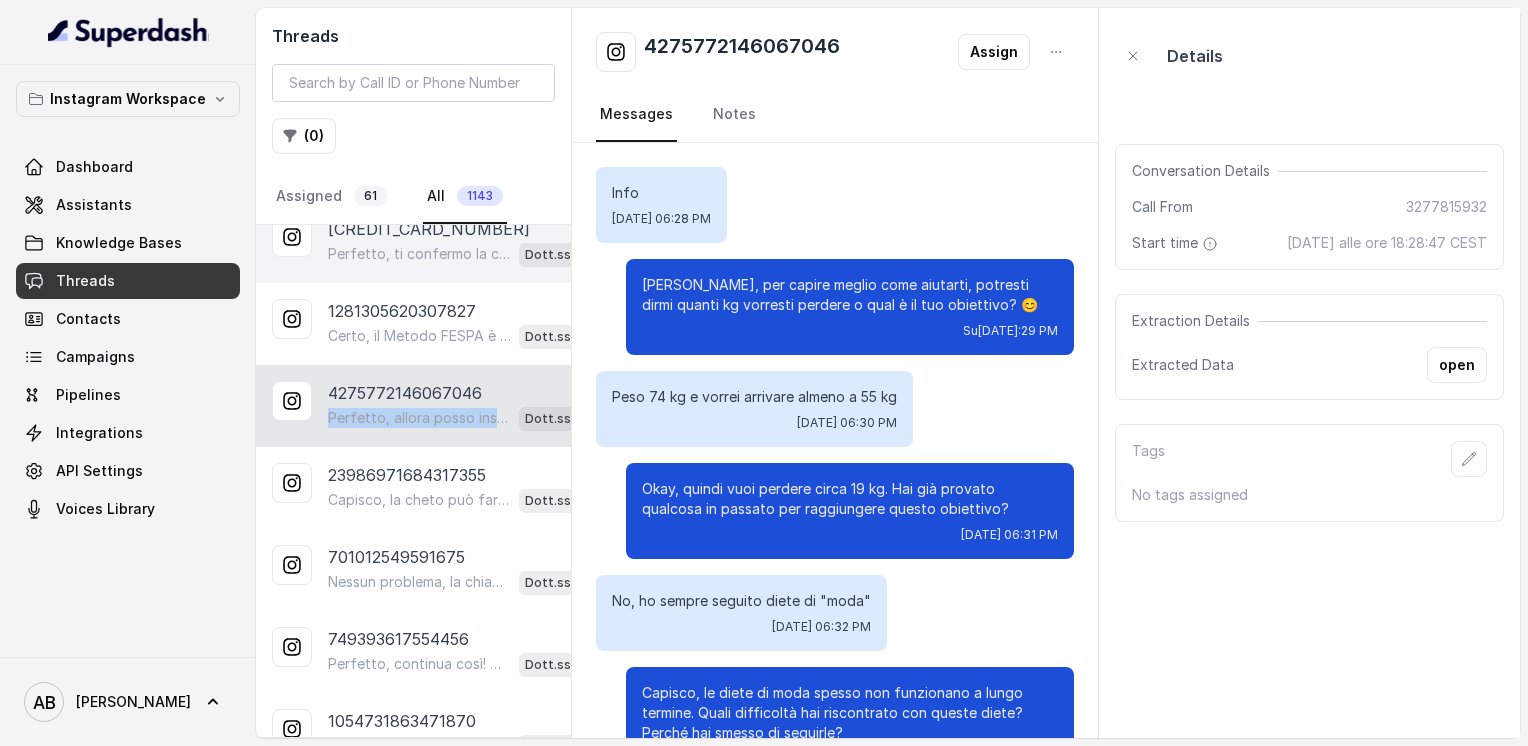 scroll, scrollTop: 2848, scrollLeft: 0, axis: vertical 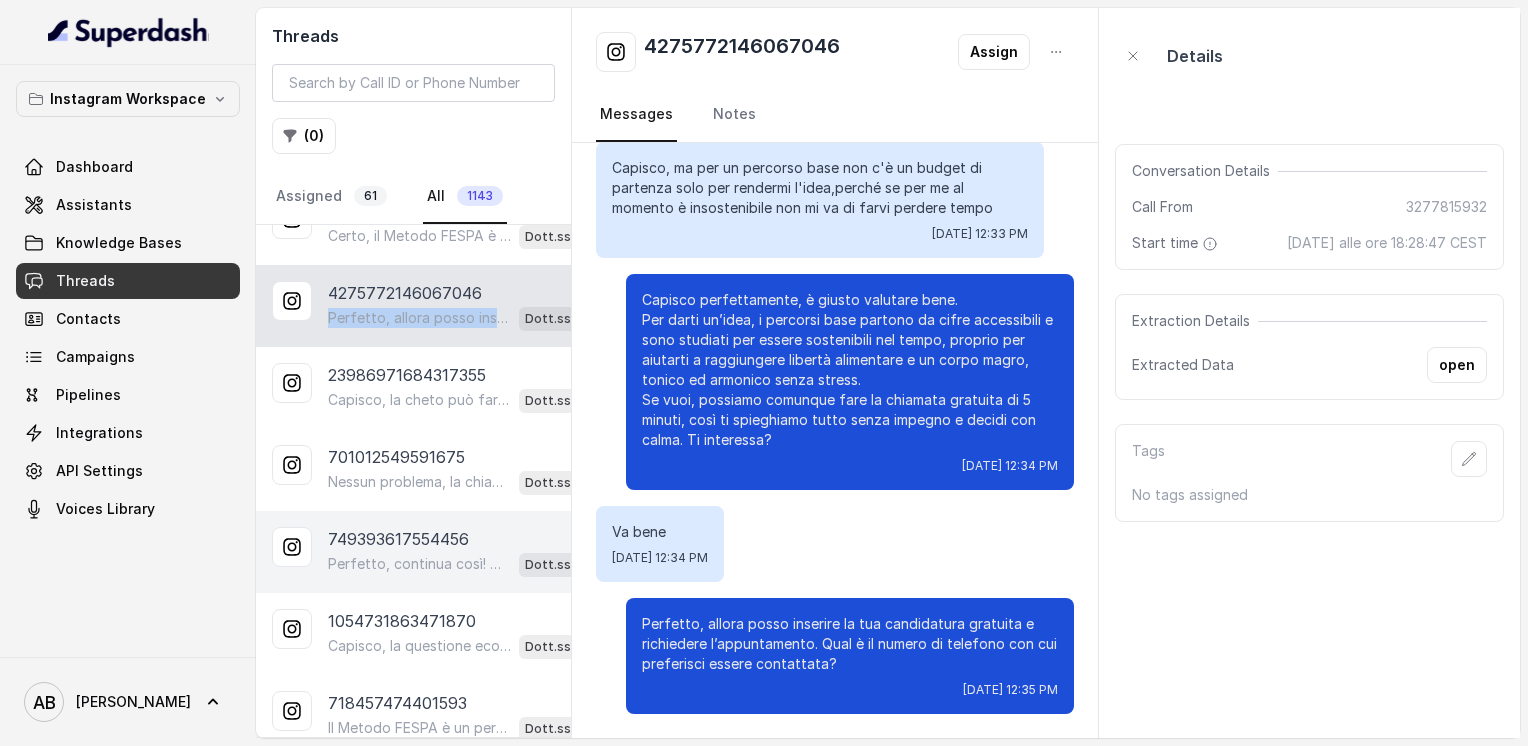 click on "749393617554456" at bounding box center [398, 539] 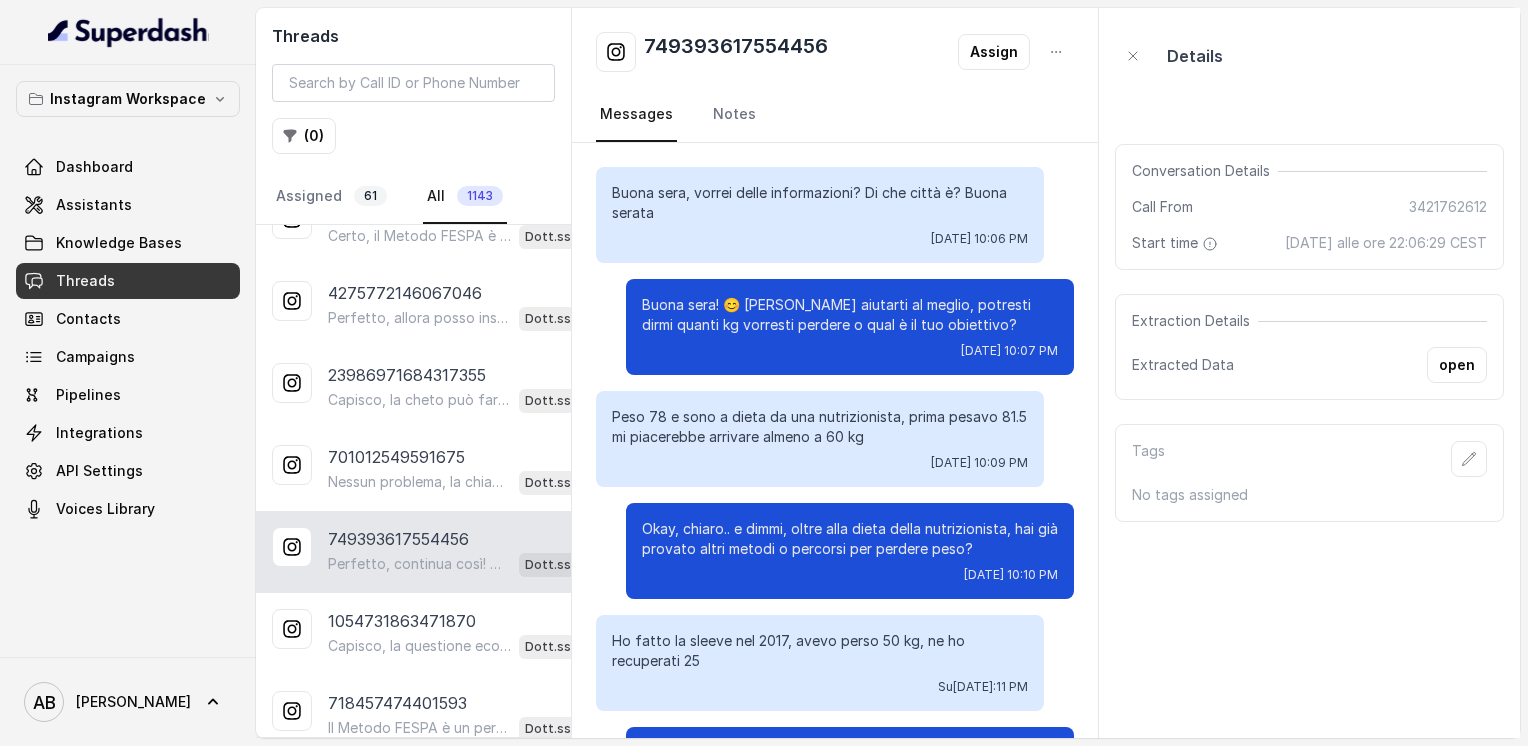 scroll, scrollTop: 2636, scrollLeft: 0, axis: vertical 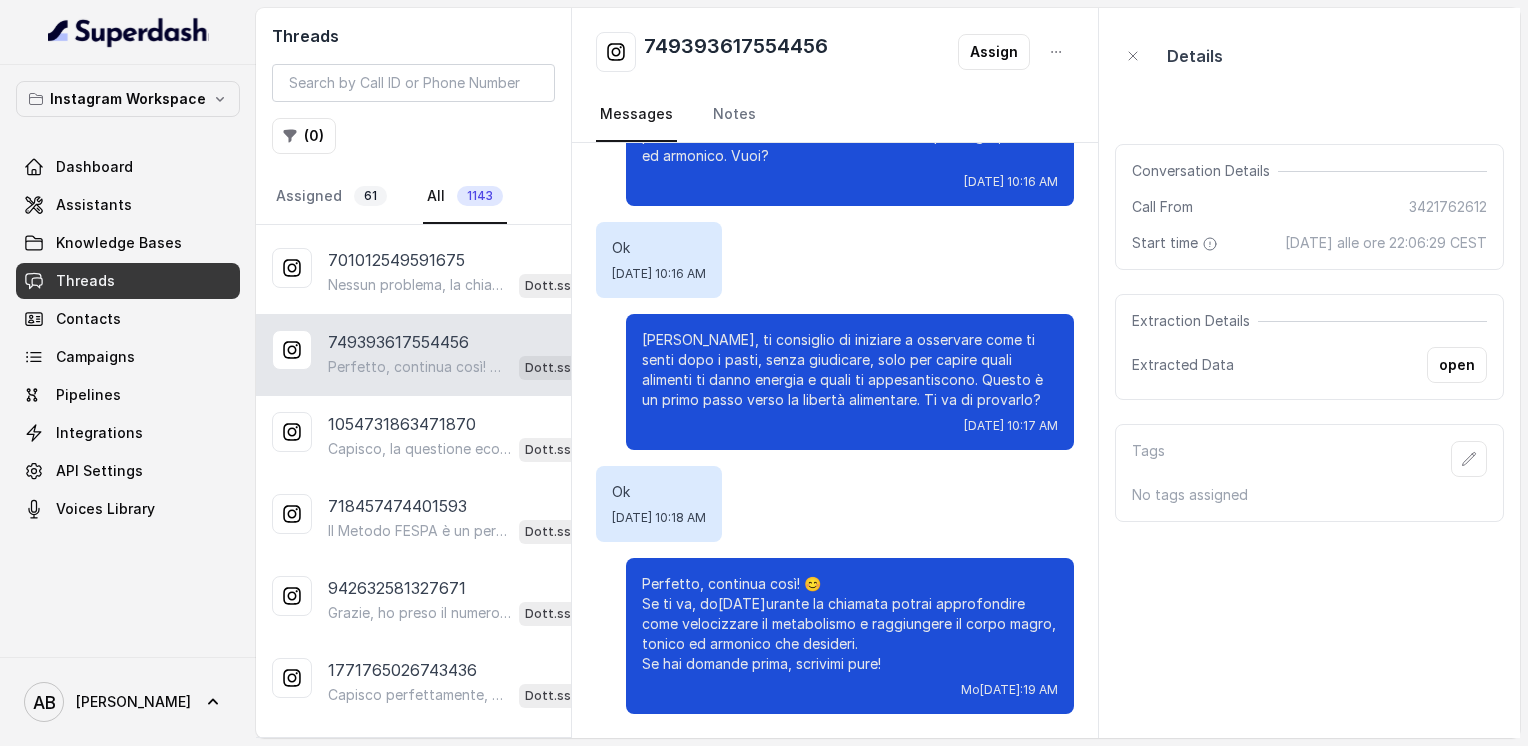 click on "Load more conversations" at bounding box center (414, 752) 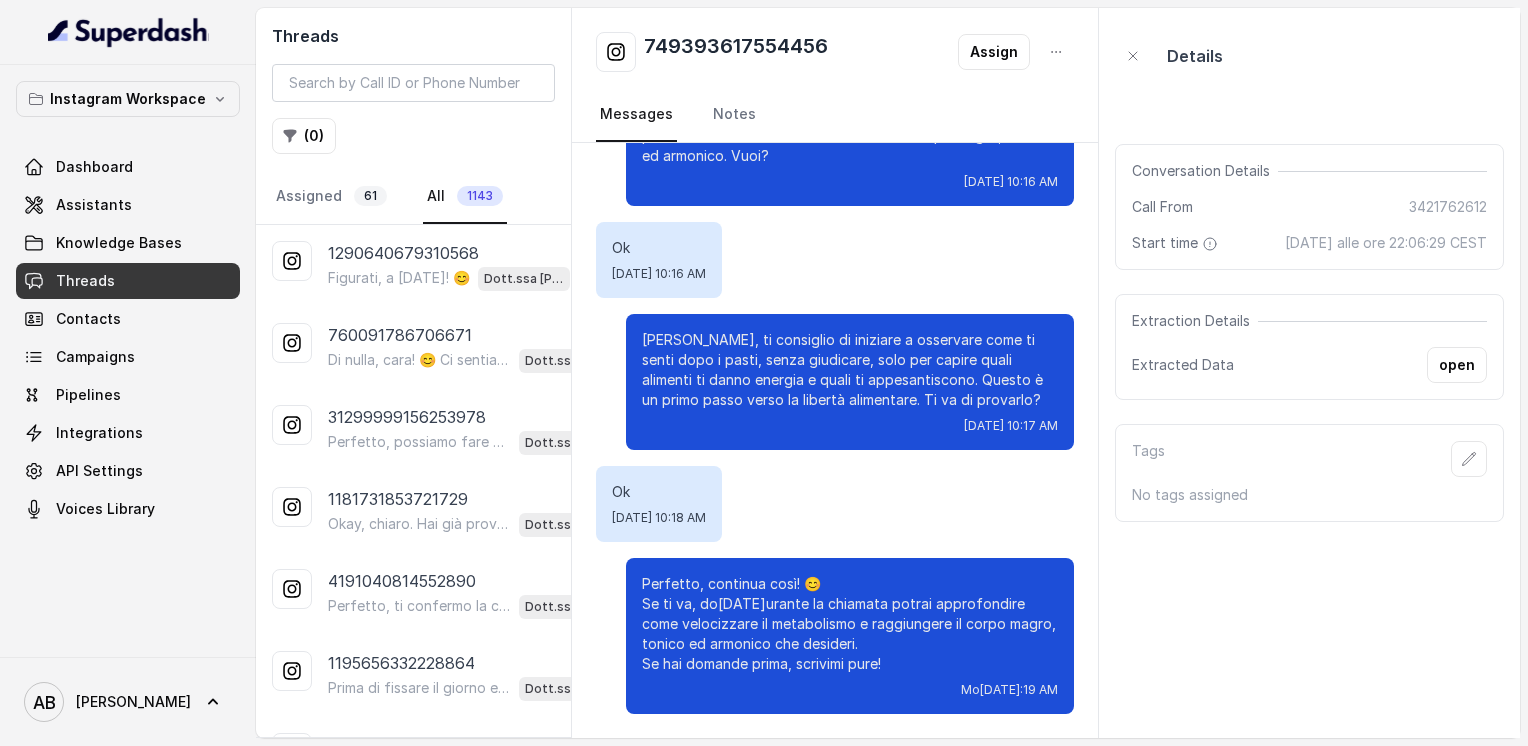 scroll, scrollTop: 4097, scrollLeft: 0, axis: vertical 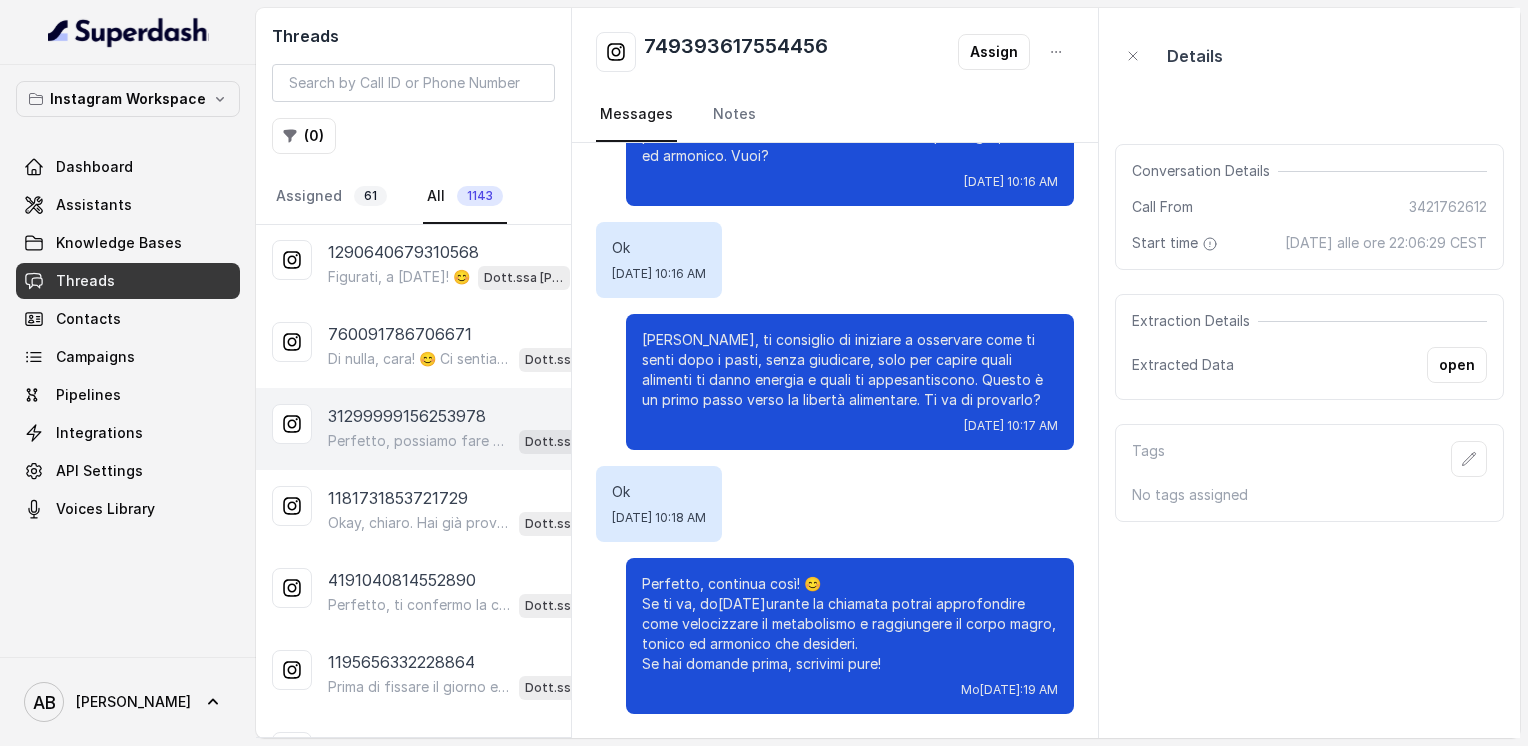 click on "Perfetto, possiamo fare una breve chiamata informativa di 5 minuti, gratuita e senza impegno, per spiegarti tutto. Qual è il tuo numero di telefono?" at bounding box center [419, 441] 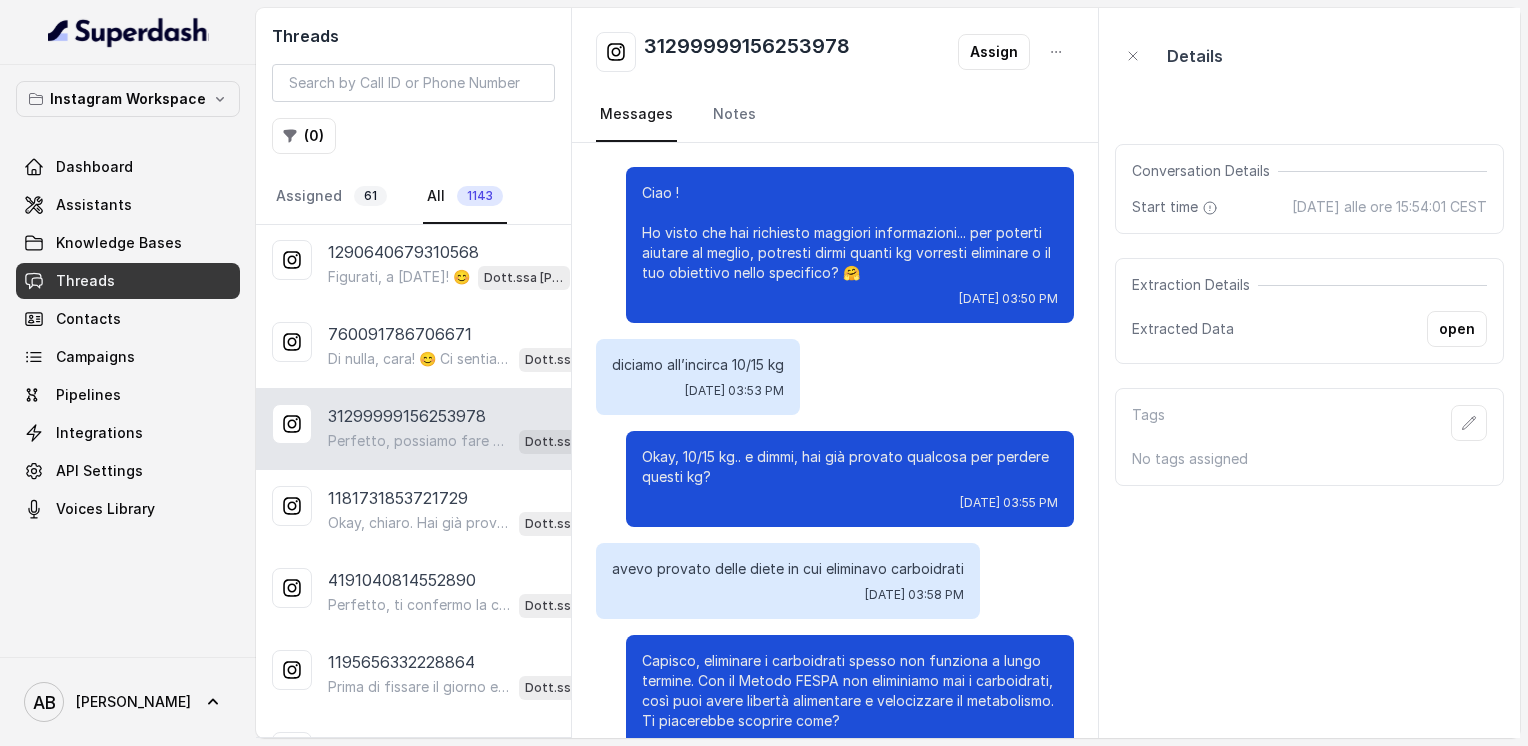 scroll, scrollTop: 280, scrollLeft: 0, axis: vertical 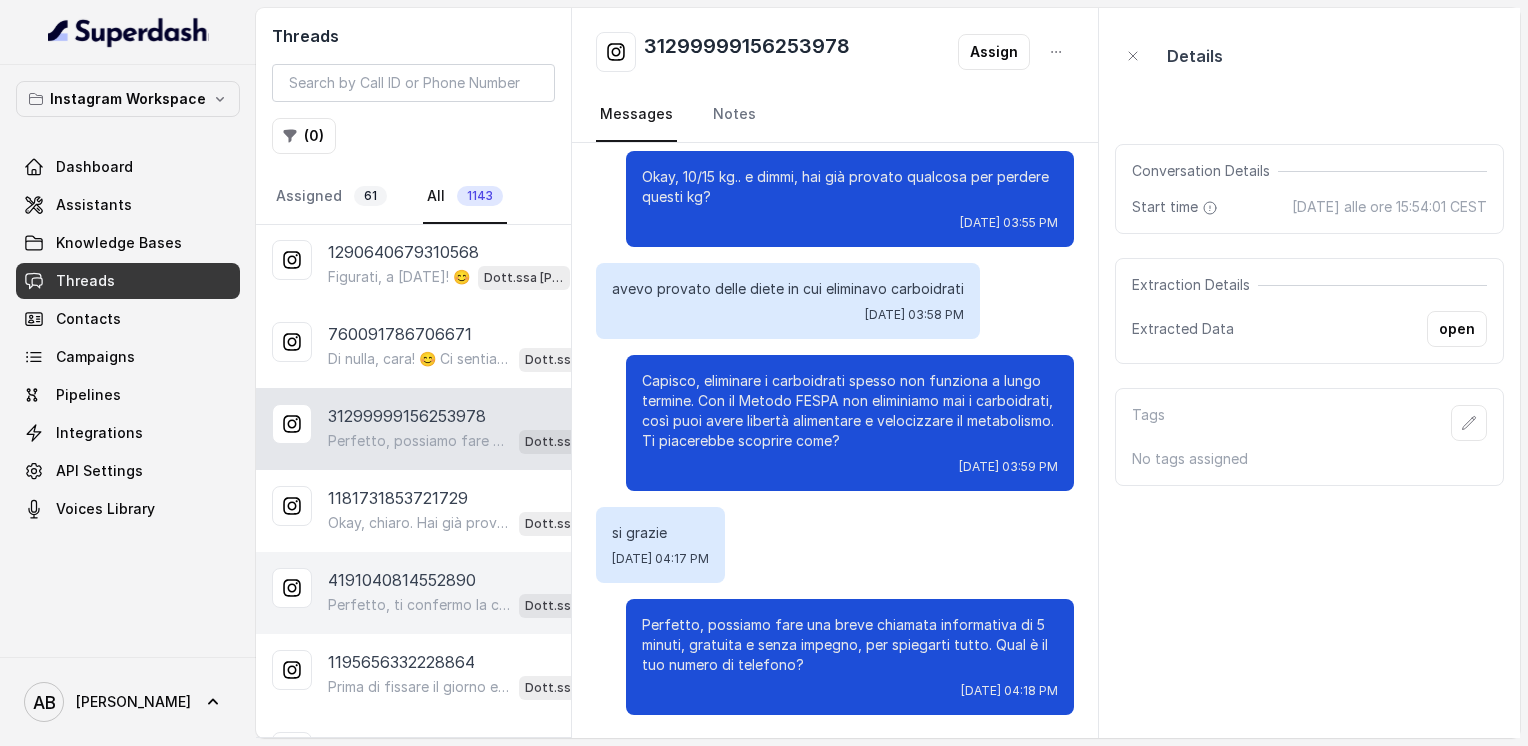 click on "4191040814552890" at bounding box center [402, 580] 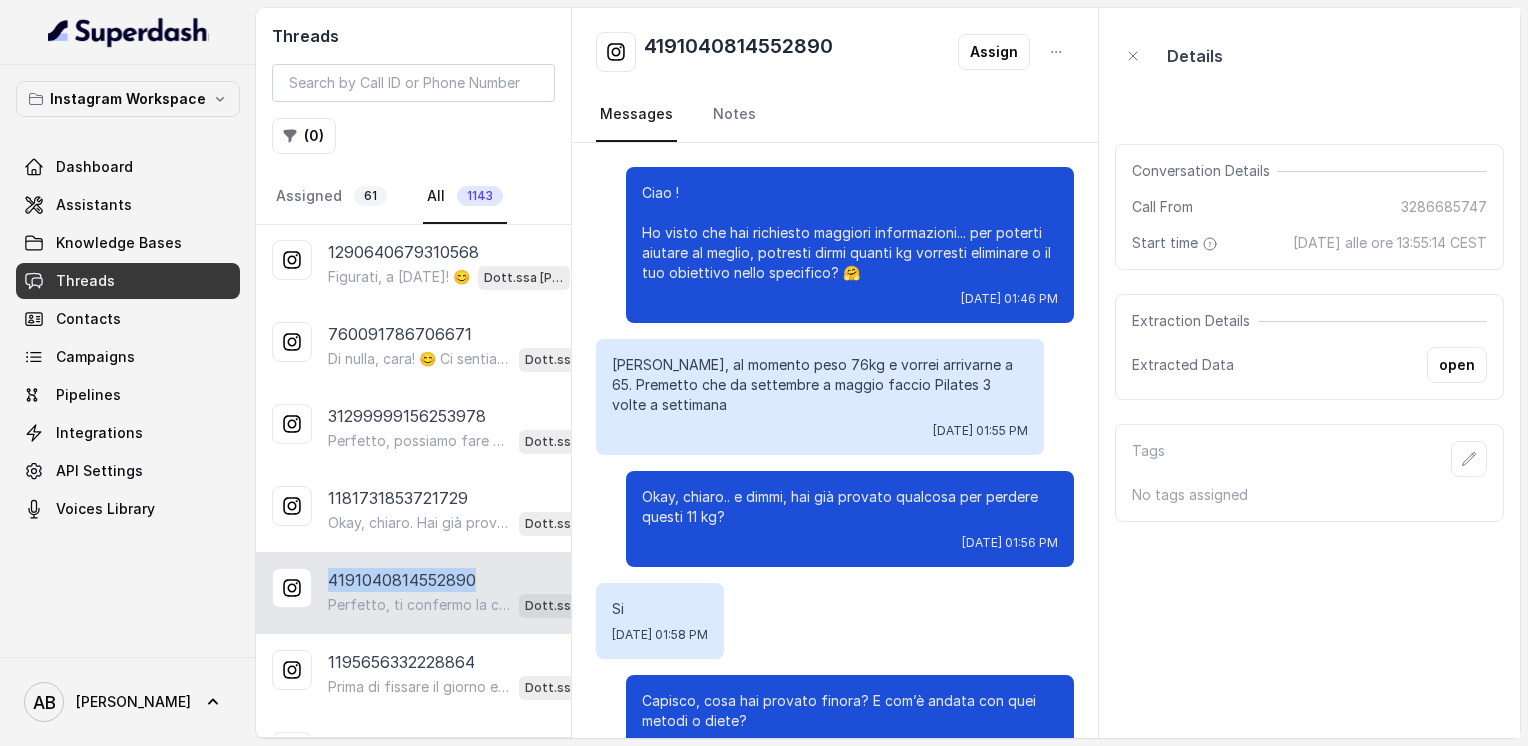 scroll, scrollTop: 1760, scrollLeft: 0, axis: vertical 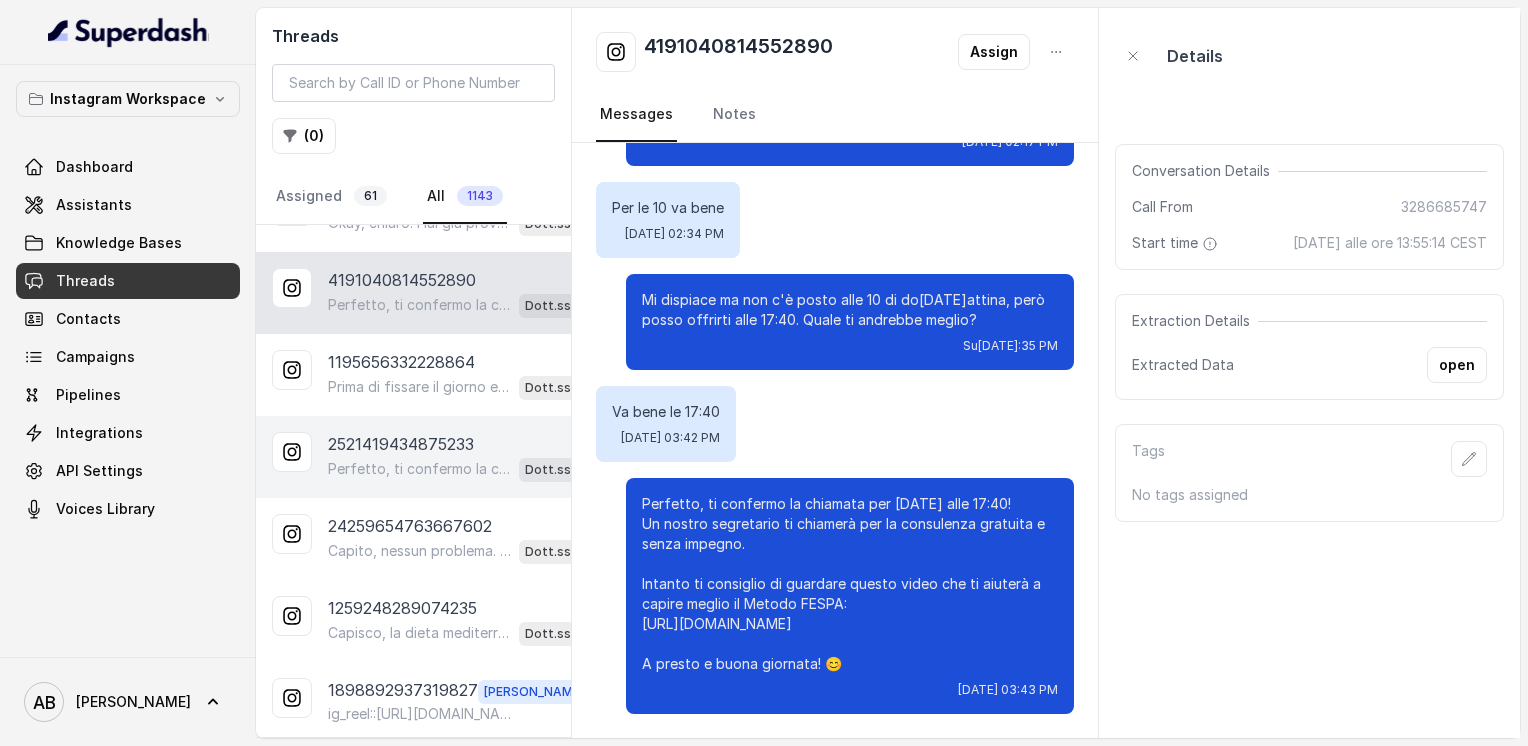 click on "Perfetto, ti confermo la chiamata per [DATE] alle 16:40!
Un nostro segretario ti chiamerà per la consulenza gratuita di 5 minuti, senza impegno, per spiegarti come funziona il Metodo FESPA e cosa può fare per te.
Intanto ti consiglio di guardare questo video che ti aiuterà a capire meglio il tutto:
[URL][DOMAIN_NAME]
E in più, il link della guida sulla libertà alimentare in omaggio:
[URL][DOMAIN_NAME]
Ti ricordo che la chiamata sarà completamente gratuita e senza impegno. 😊
A presto!" at bounding box center (419, 469) 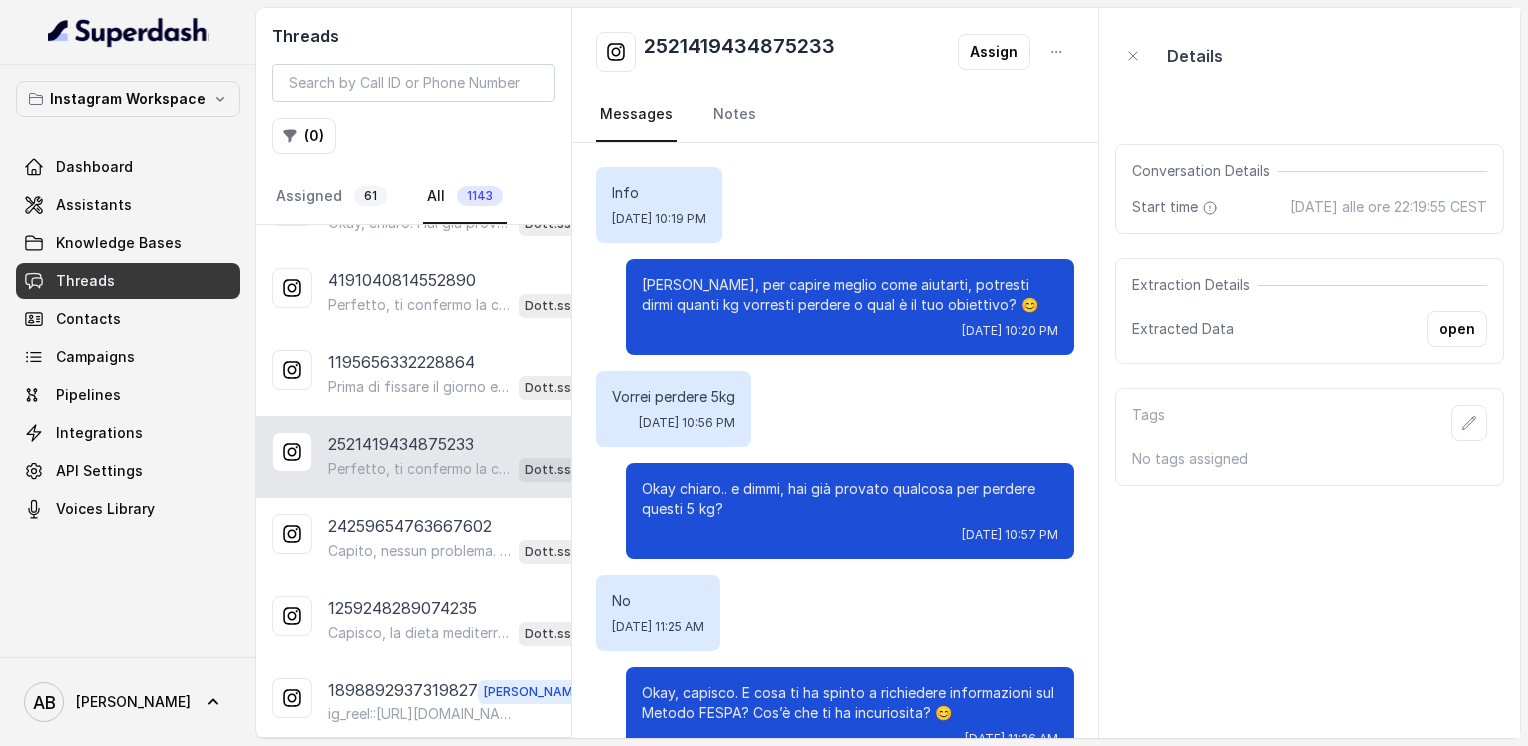 scroll, scrollTop: 1872, scrollLeft: 0, axis: vertical 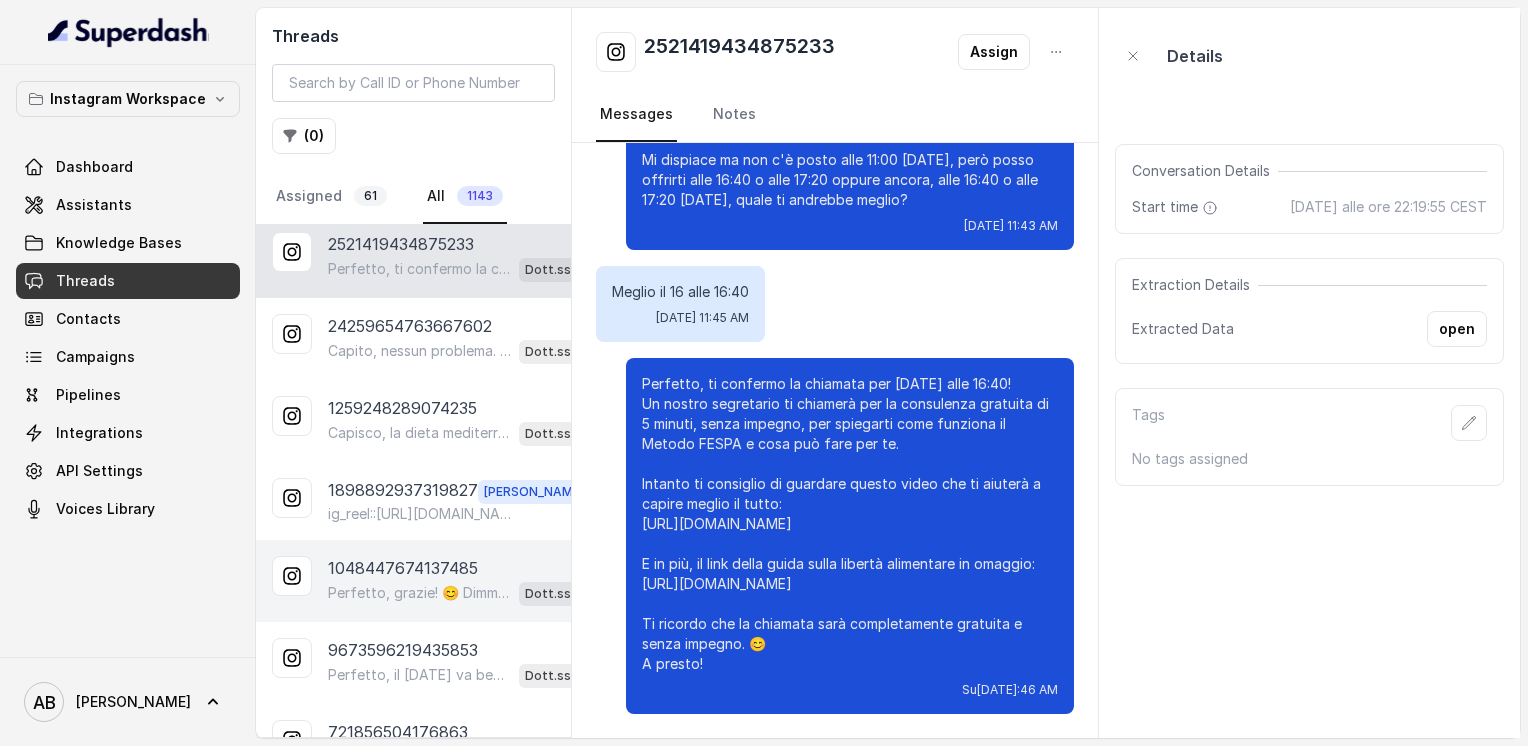 click on "Perfetto, grazie! 😊
Dimmi, in quale giorno e a che ora preferisci essere contattata per la chiamata gratuita e senza impegno?" at bounding box center [419, 593] 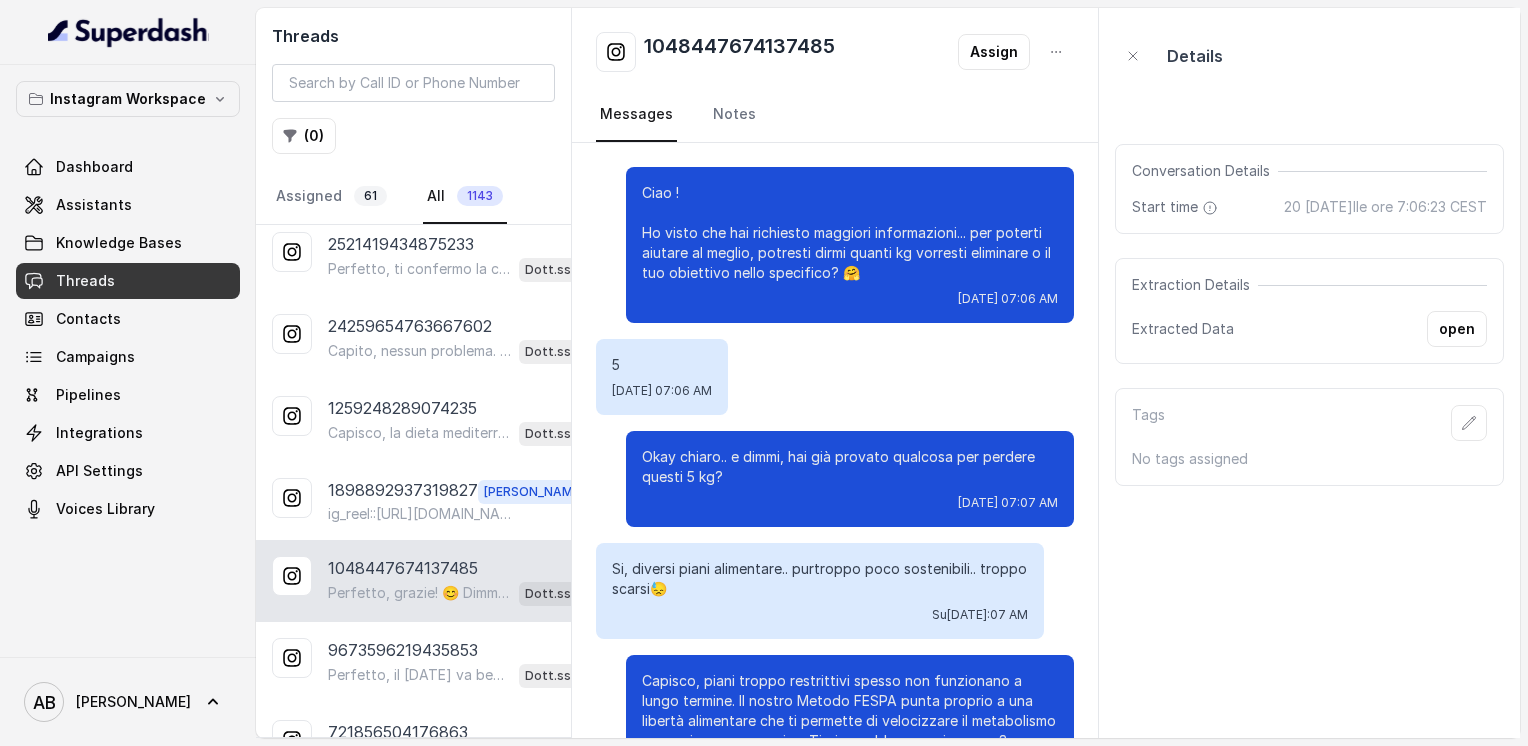 scroll, scrollTop: 788, scrollLeft: 0, axis: vertical 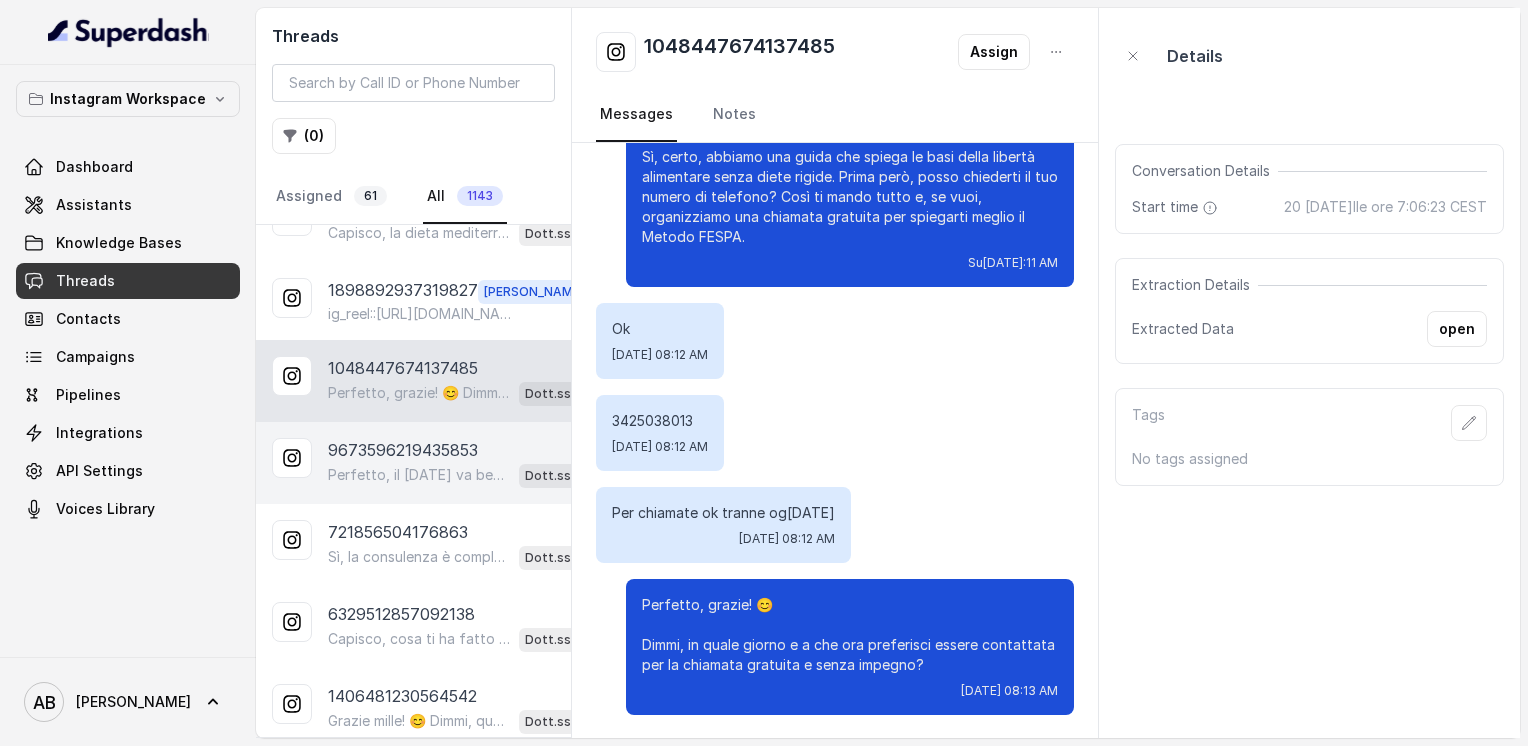 click on "Perfetto, il [DATE] va bene. A che ora esattamente preferisci tra le 11:00 o le 12:00?" at bounding box center (419, 475) 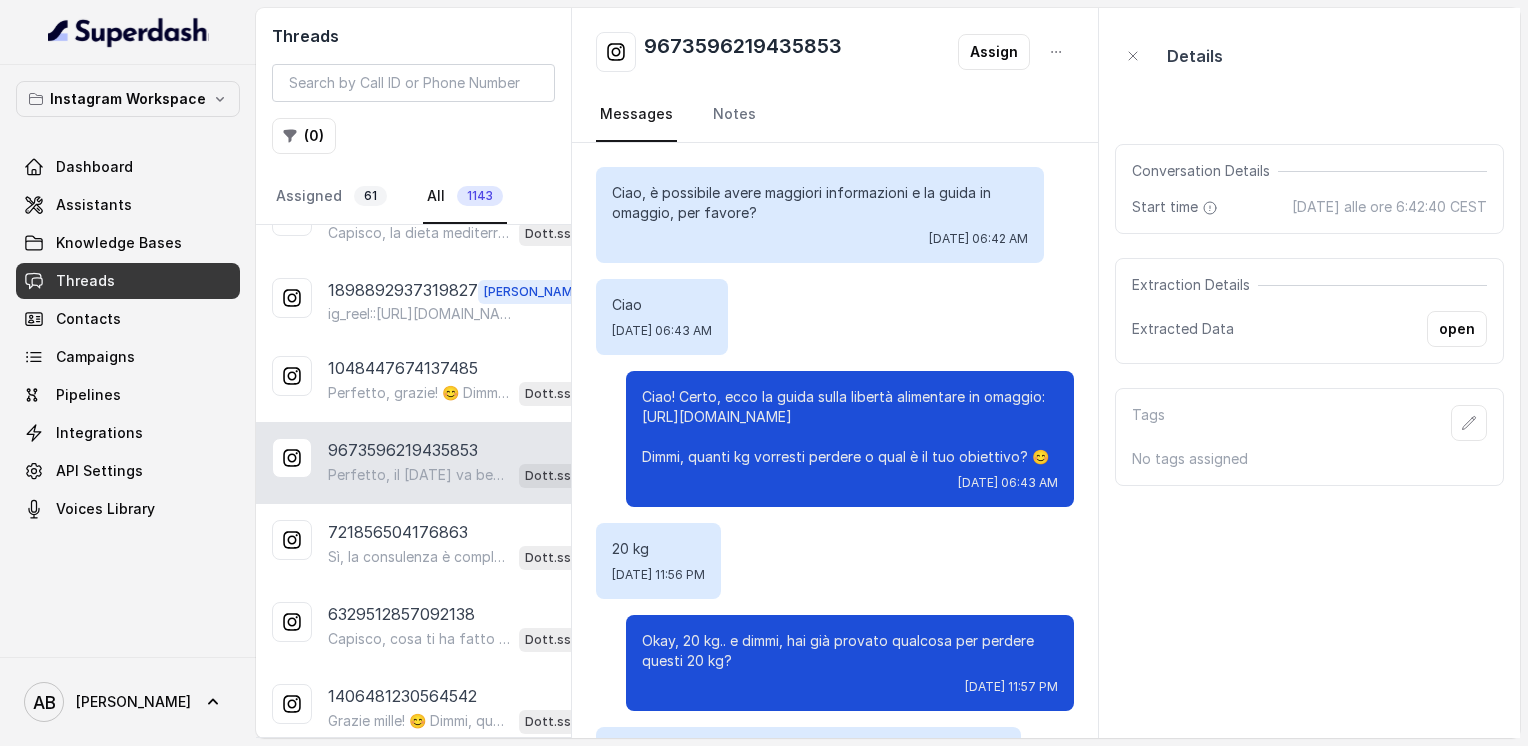 scroll 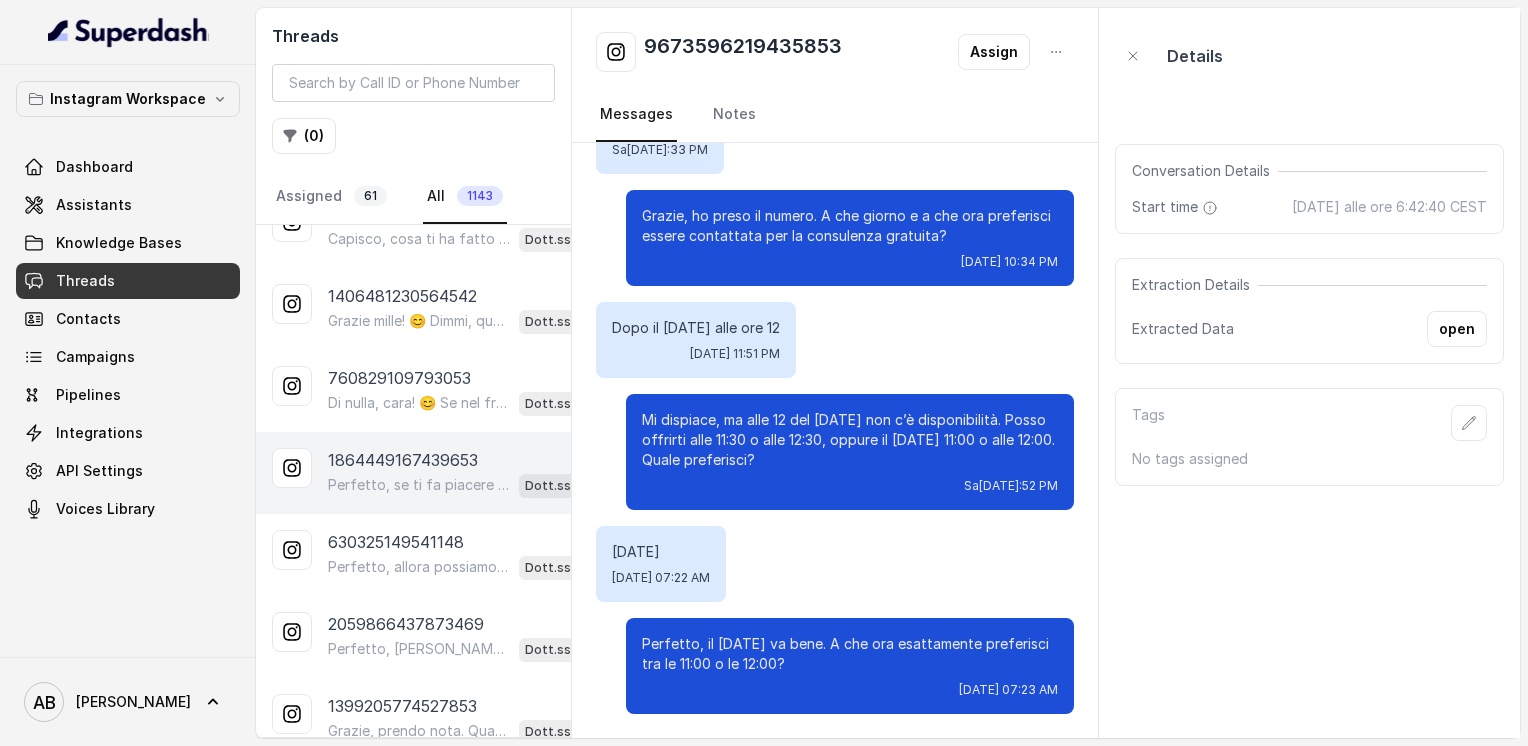 click on "1864449167439653" at bounding box center [403, 460] 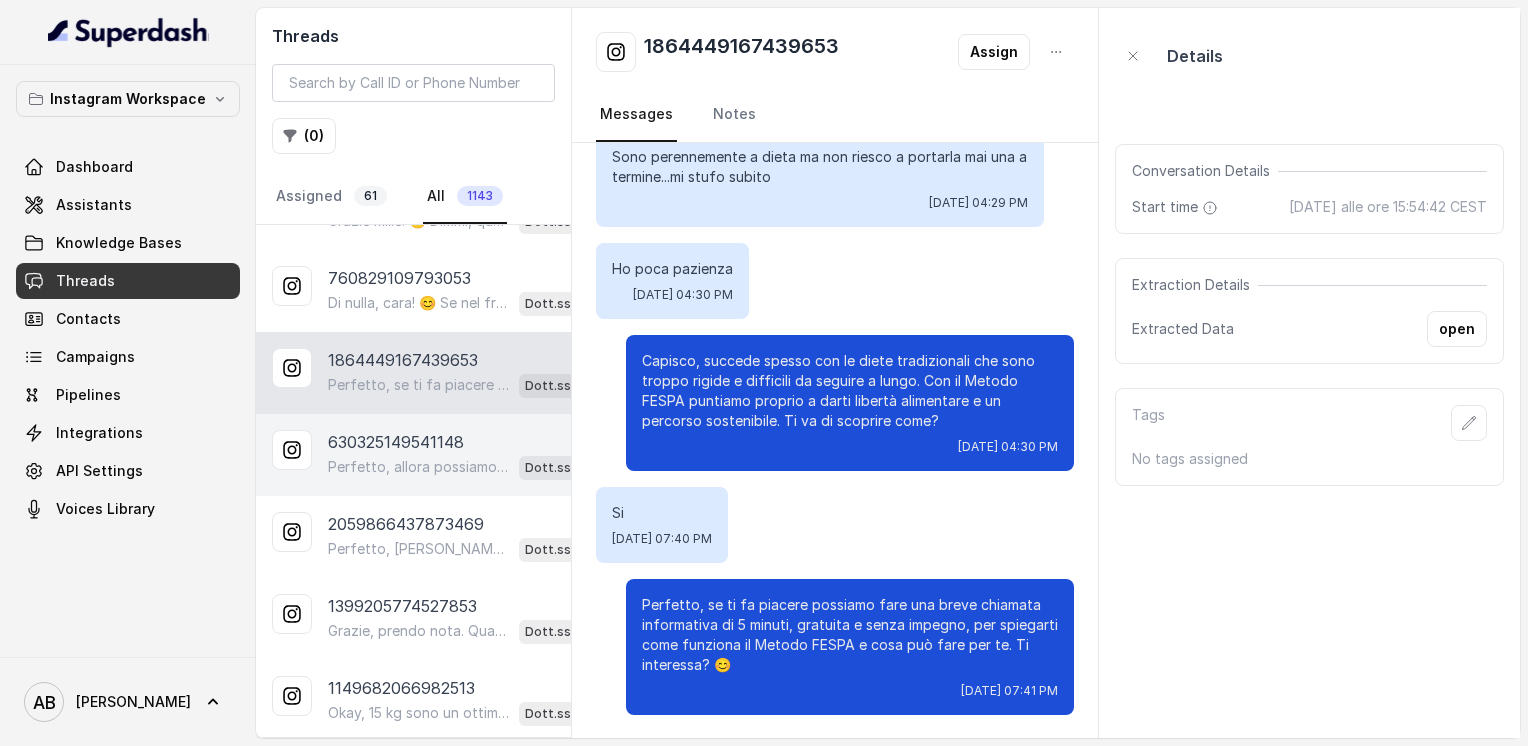click on "630325149541148" at bounding box center [396, 442] 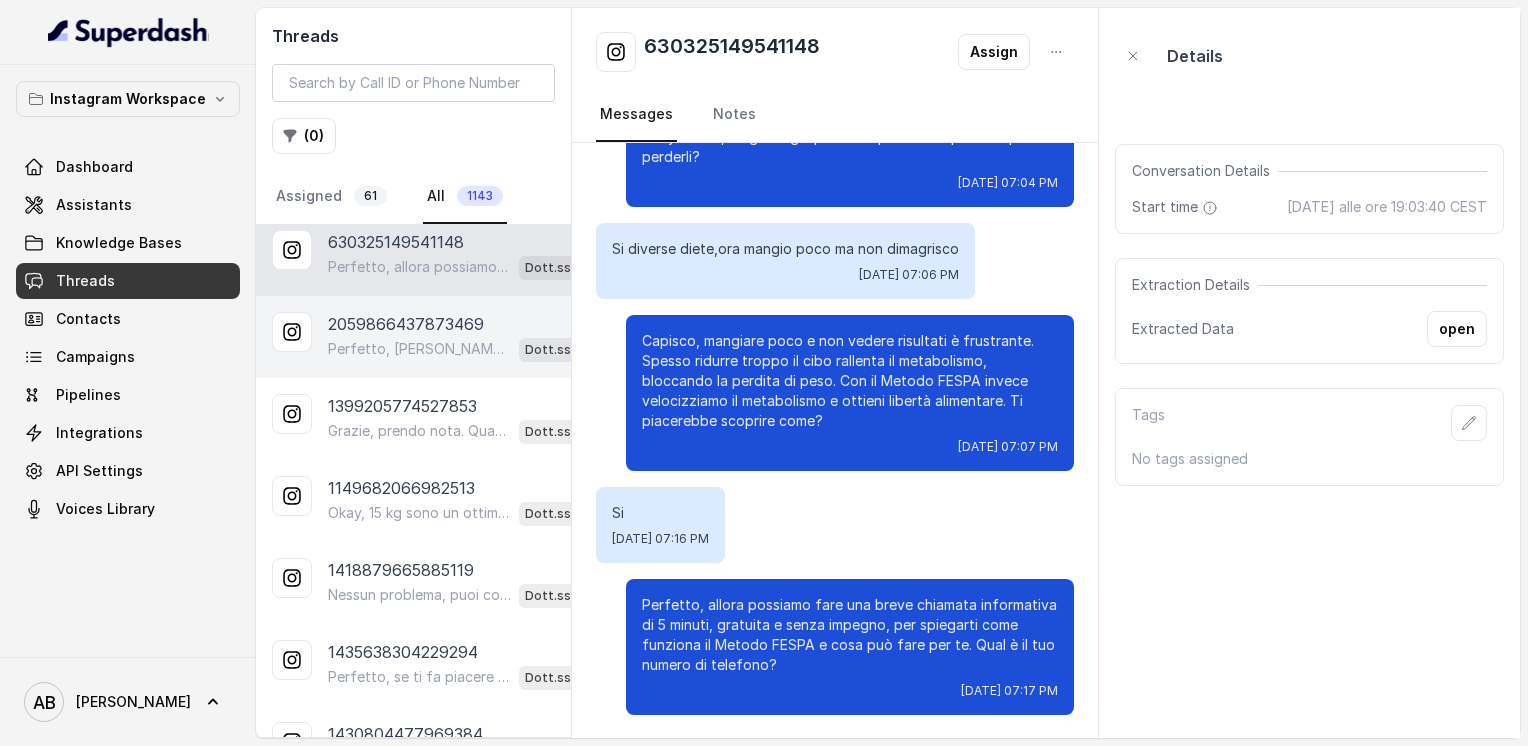click on "Perfetto, [PERSON_NAME], ti confermo la chiamata per [DATE] alle 11:00!
Un nostro segretario ti chiamerà per la consulenza gratuita e senza impegno.
Intanto ti consiglio questo video per capire meglio il Metodo FESPA:
[URL][DOMAIN_NAME]
Ecco anche la guida sulla libertà alimentare in omaggio:
[URL][DOMAIN_NAME]
A presto e buona giornata! 😊" at bounding box center (419, 349) 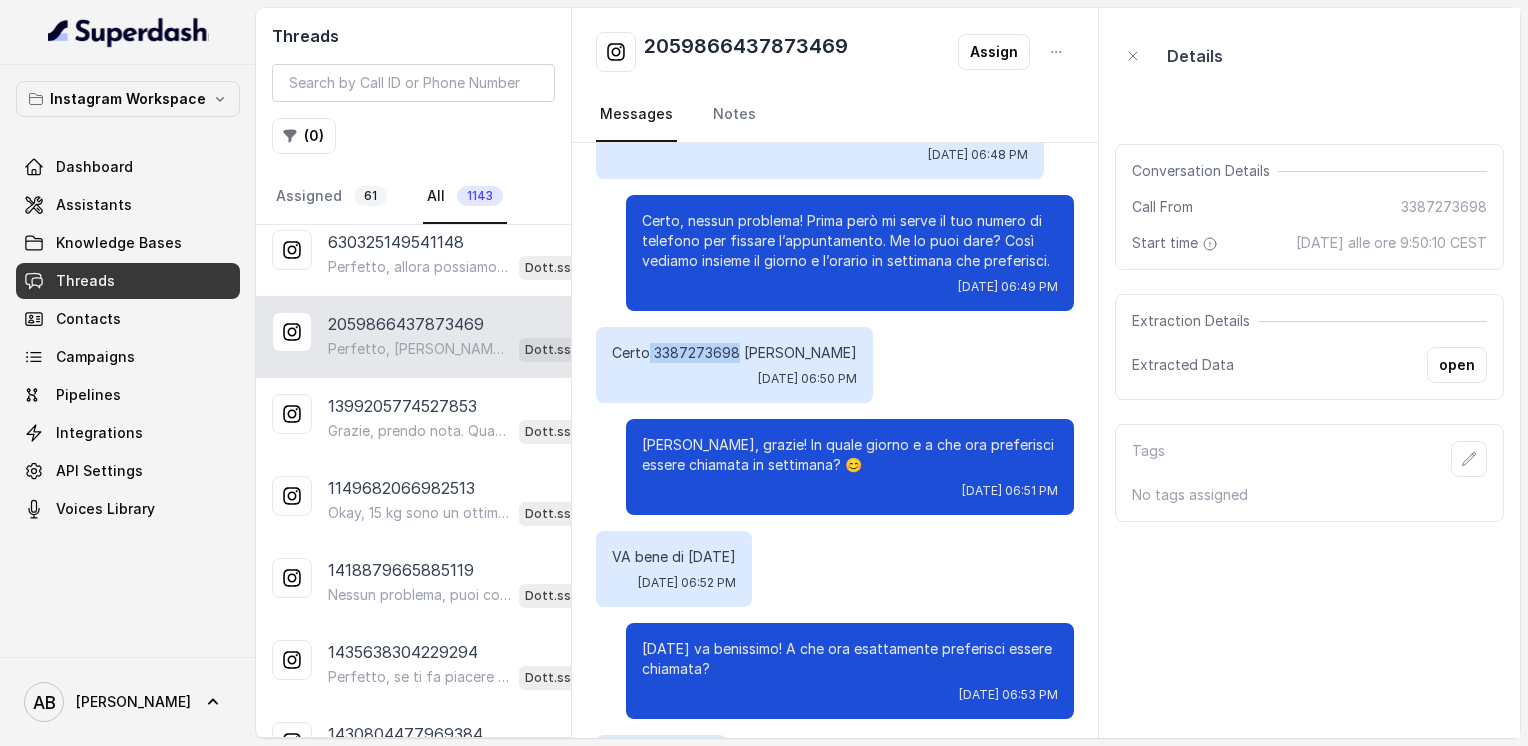 drag, startPoint x: 650, startPoint y: 371, endPoint x: 735, endPoint y: 376, distance: 85.146935 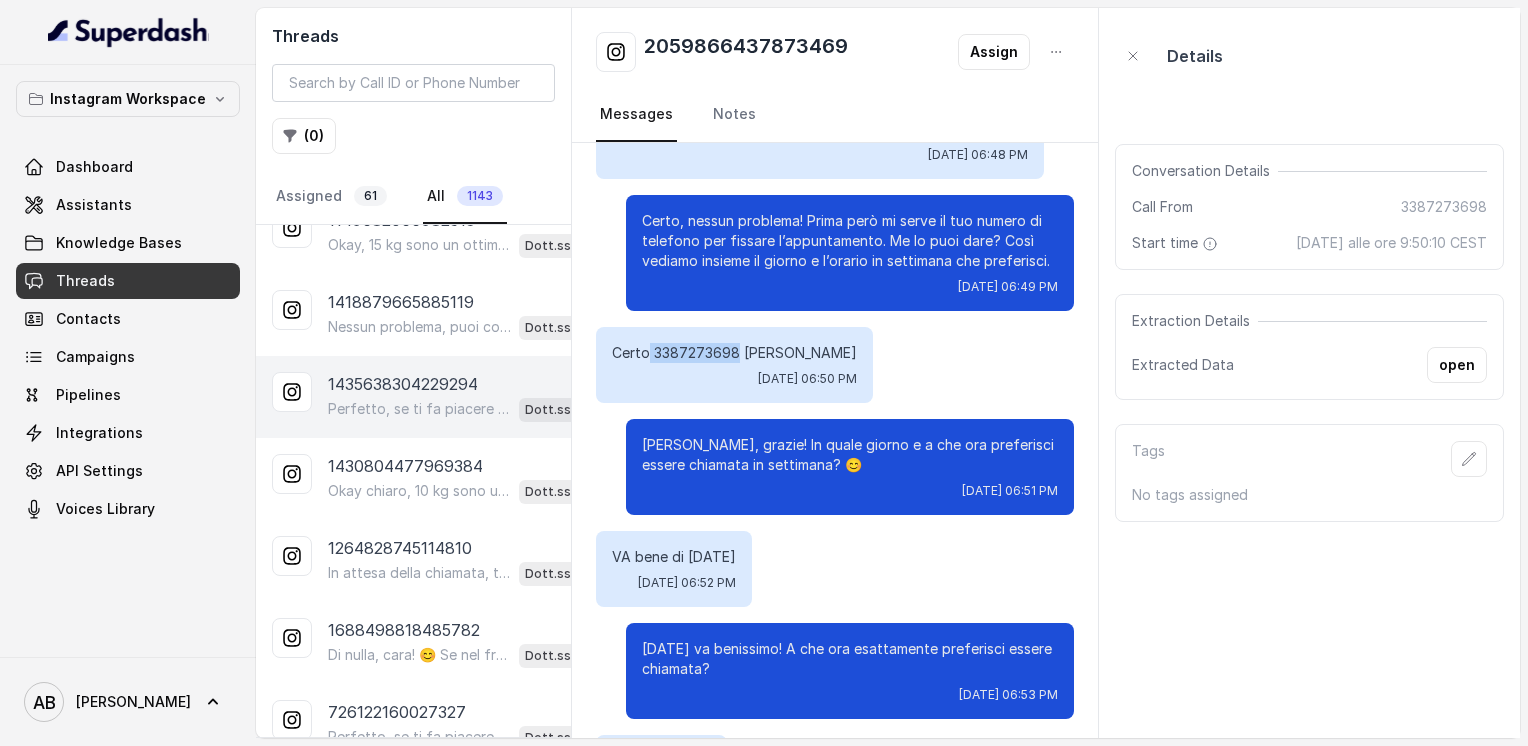 scroll, scrollTop: 5797, scrollLeft: 0, axis: vertical 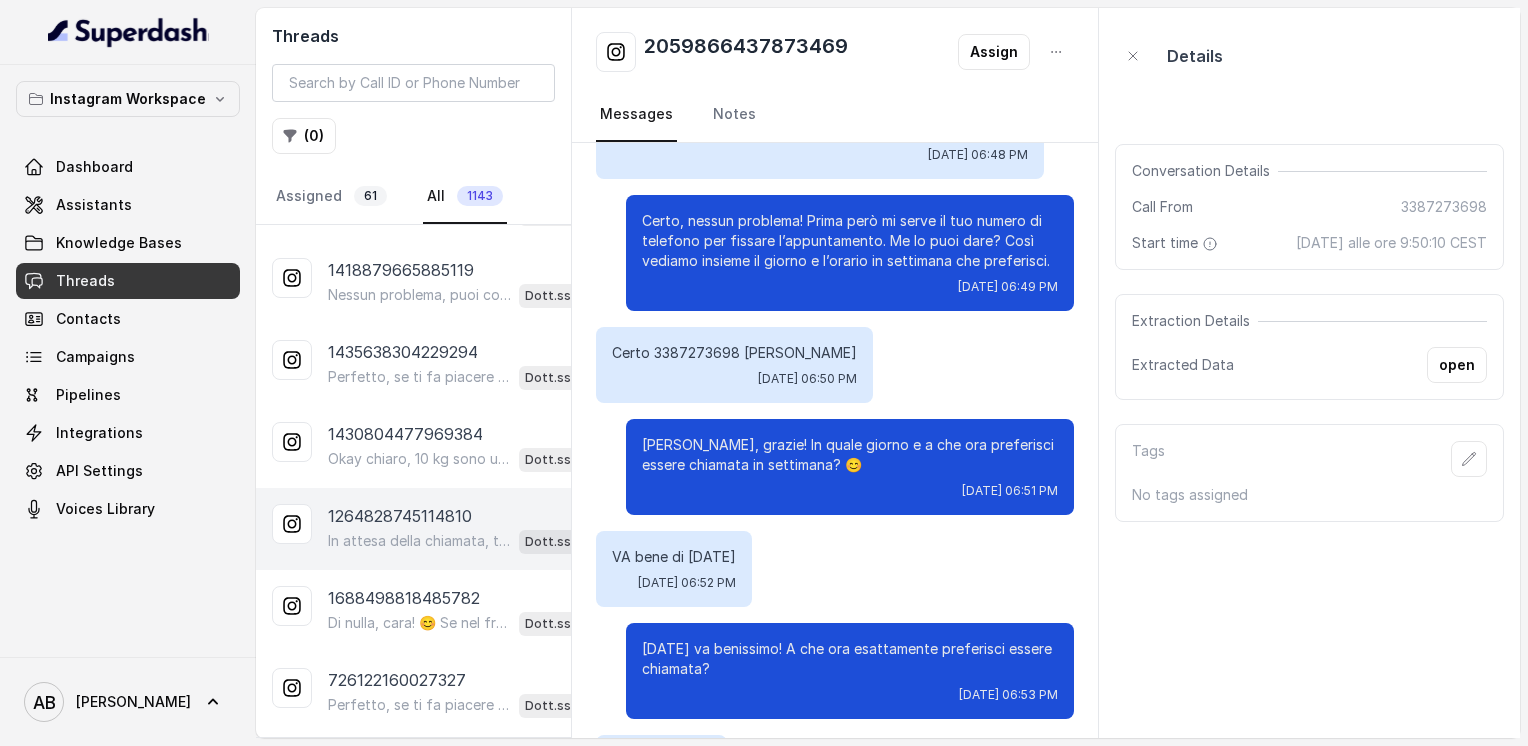 click on "1264828745114810" at bounding box center [400, 516] 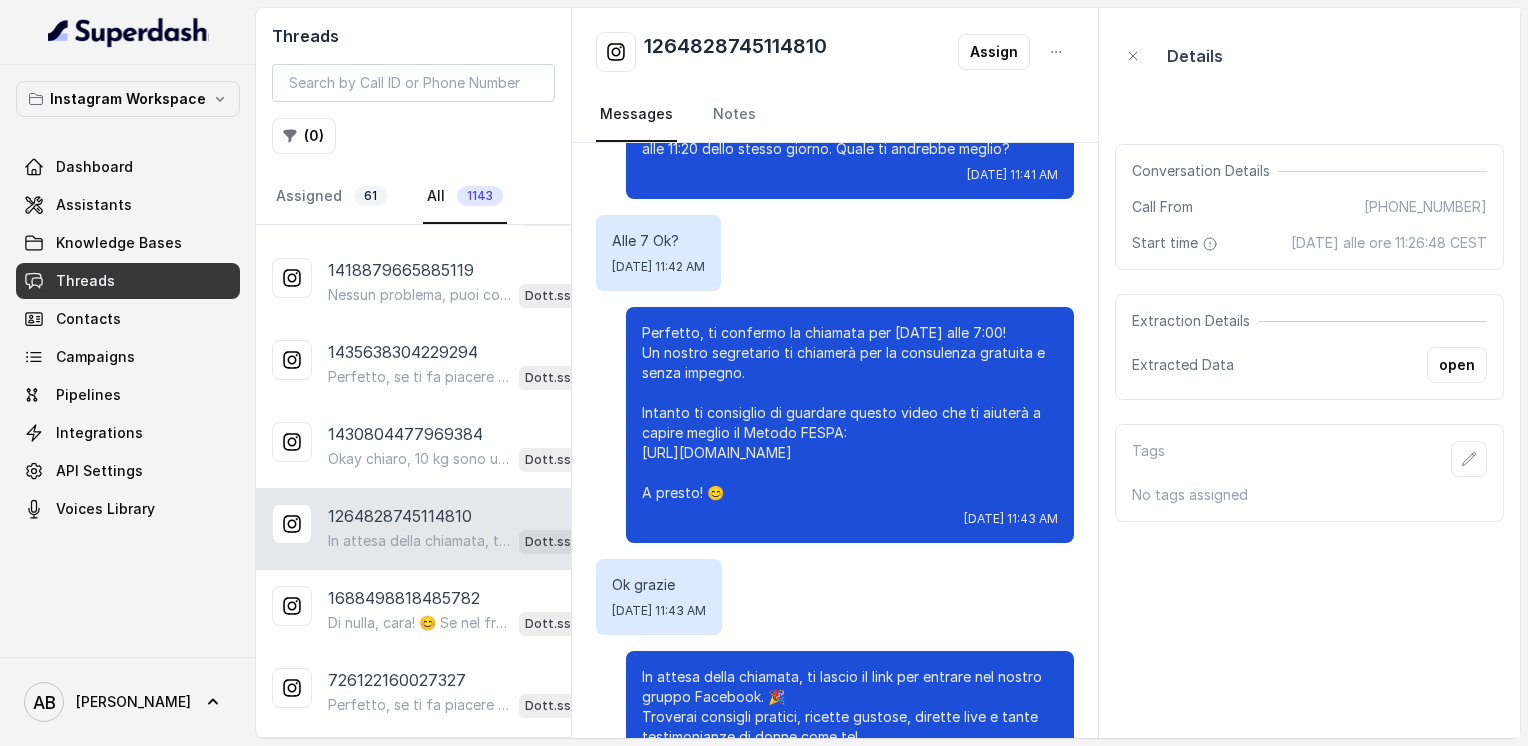 scroll, scrollTop: 1440, scrollLeft: 0, axis: vertical 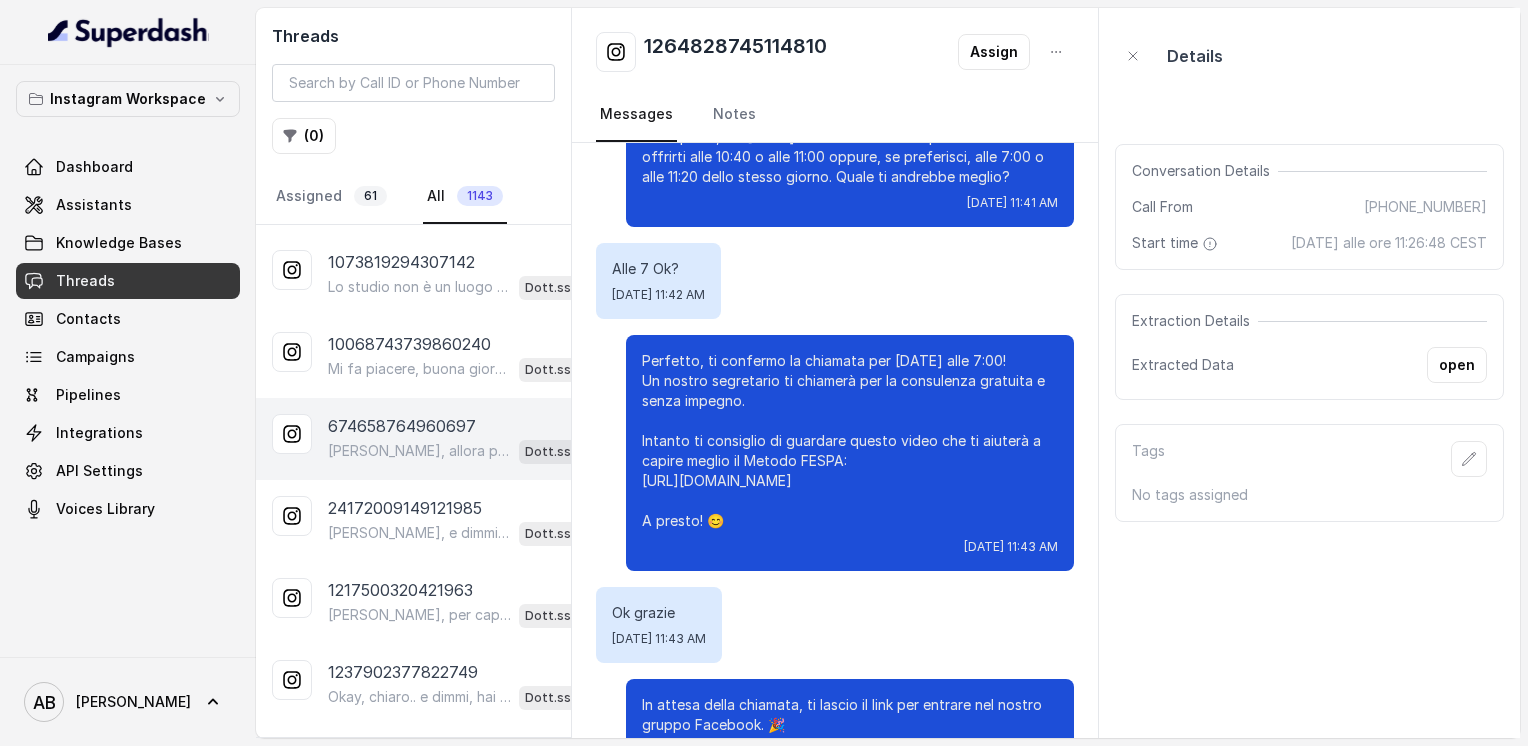 click on "[PERSON_NAME], allora posso inserire la tua candidatura gratuita e richiedere l’appuntamento. Qual è il tuo numero di telefono? Dott.ssa [PERSON_NAME]" at bounding box center (469, 451) 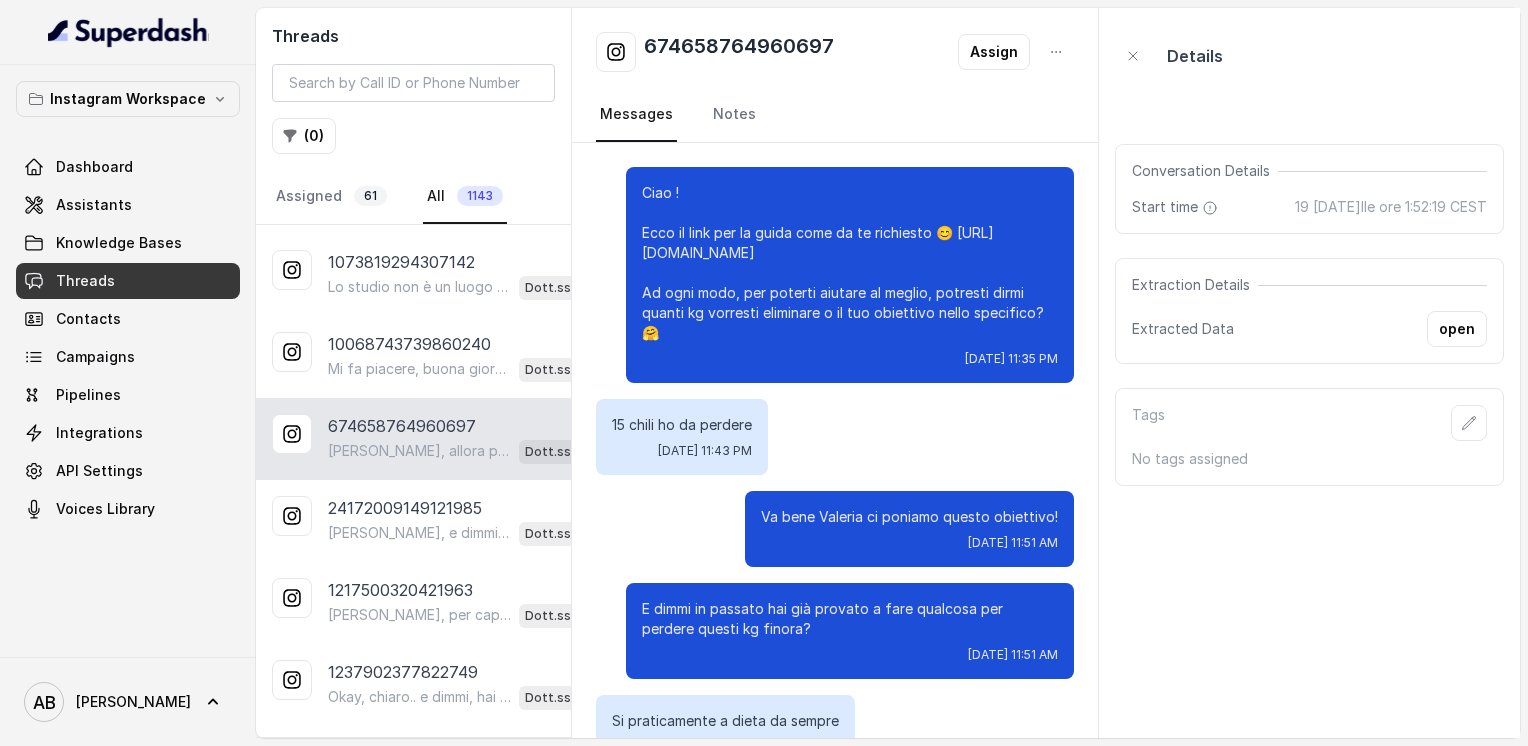 scroll, scrollTop: 2392, scrollLeft: 0, axis: vertical 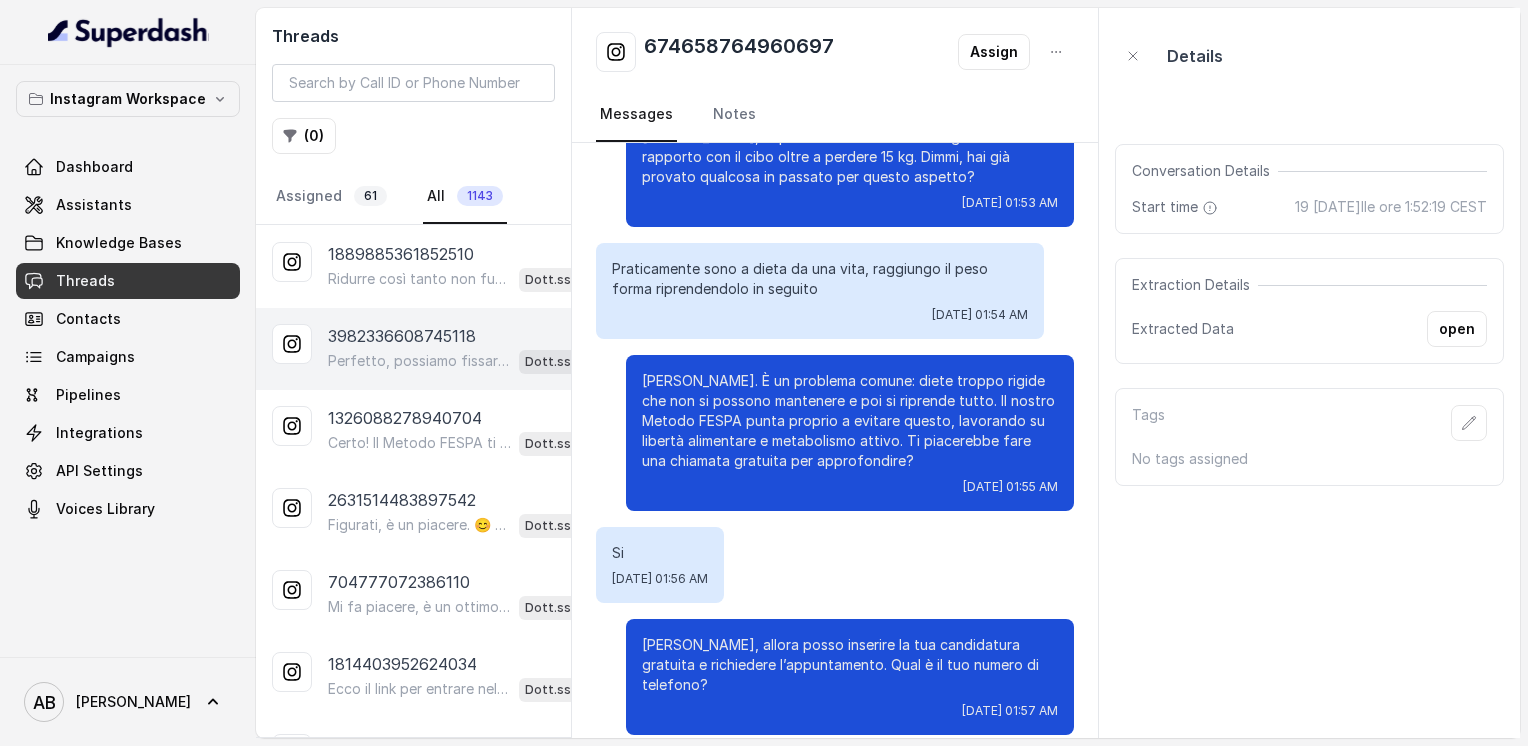 click on "Perfetto, possiamo fissare la chiamata quando preferisci. 😊
[PERSON_NAME] organizzare al meglio, mi dai il tuo numero di telefono? Così ti inserisco per la consulenza gratuita e senza impegno." at bounding box center (419, 361) 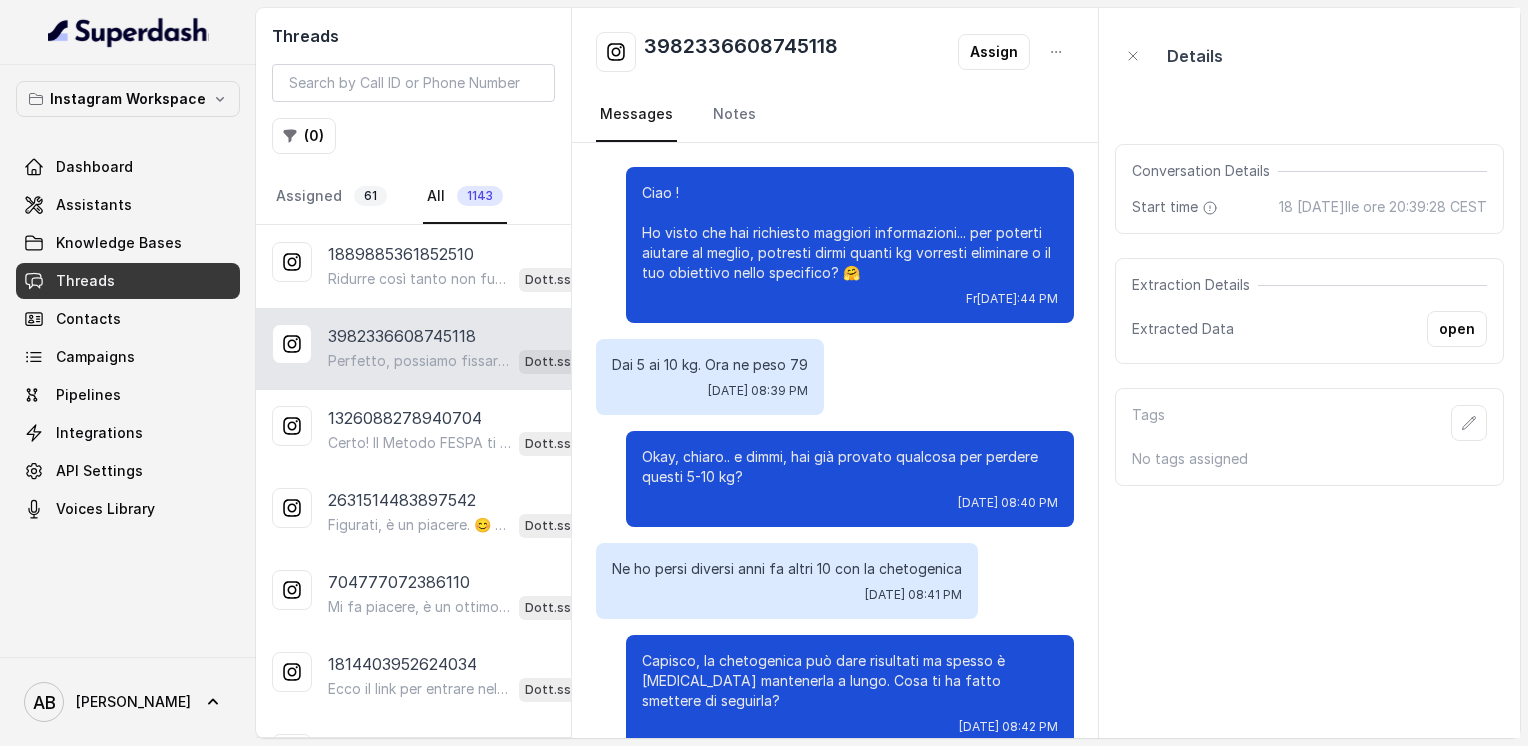 scroll, scrollTop: 948, scrollLeft: 0, axis: vertical 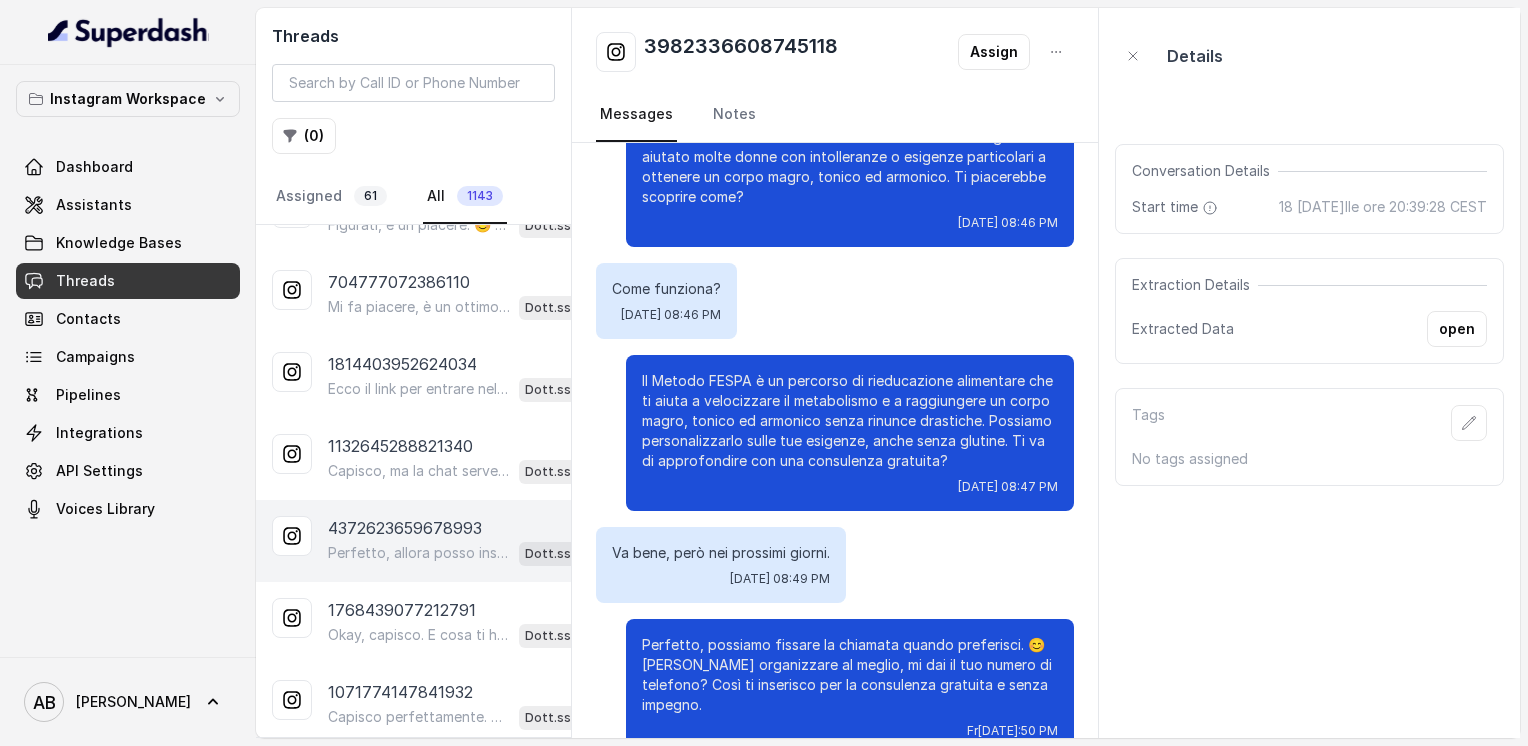 click on "Perfetto, allora posso inserire la tua candidatura gratuita e richiedere l’appuntamento. Qual è il tuo numero di telefono?" at bounding box center [419, 553] 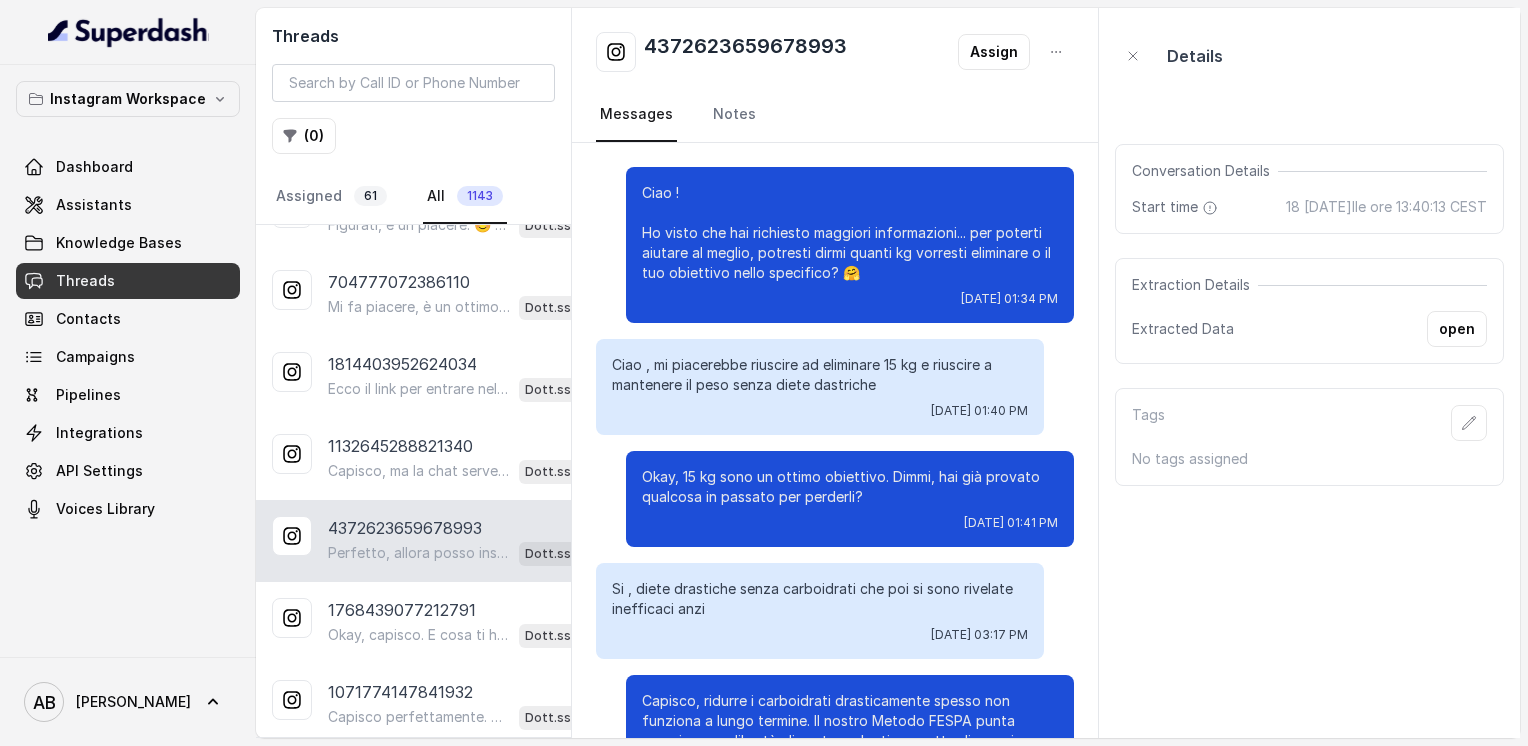 scroll, scrollTop: 564, scrollLeft: 0, axis: vertical 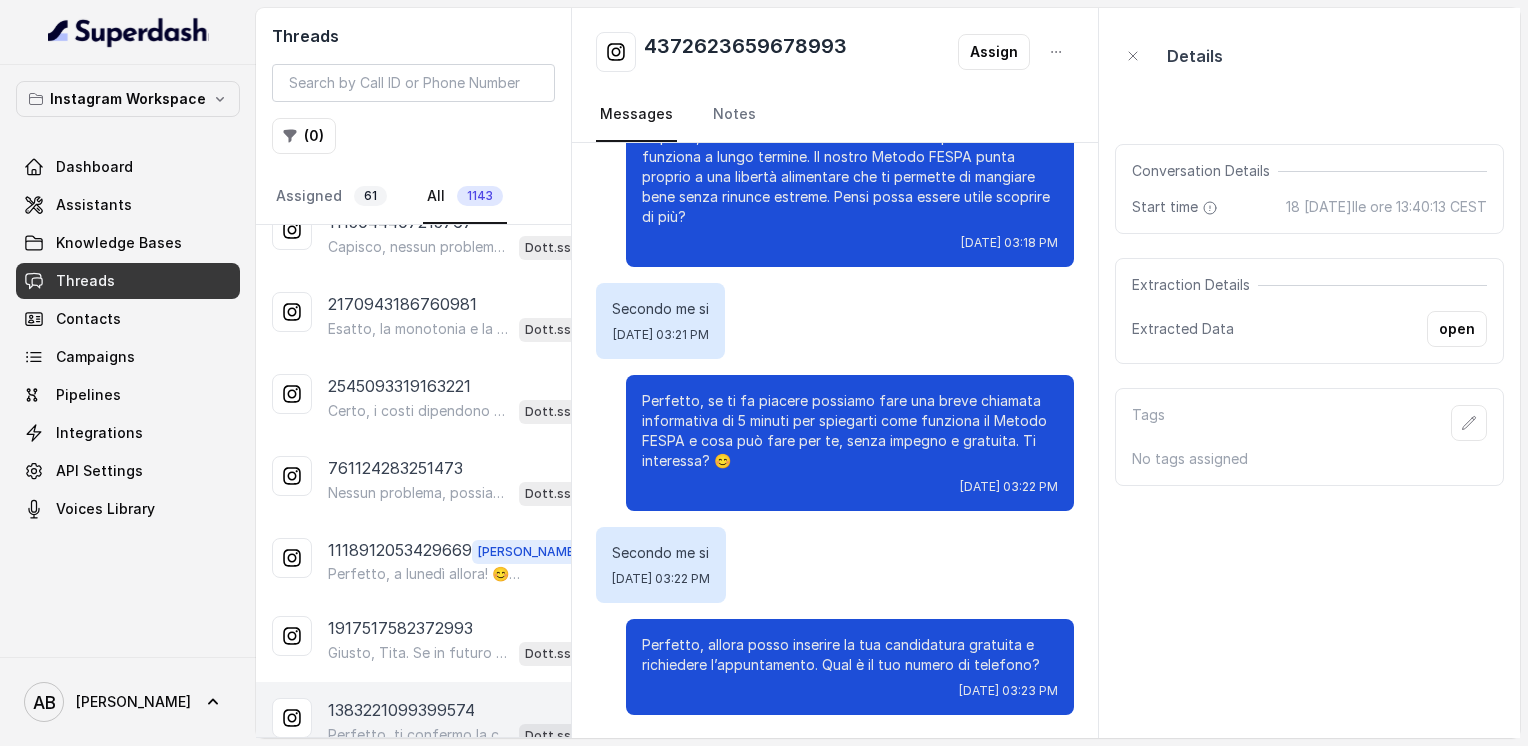 click on "Perfetto, ti confermo la chiamata per [DATE] alle 16:00!
Ti ricordo che è una consulenza gratuita e senza impegno.
Intanto ti consiglio questo video per capire meglio il Metodo FESPA:
[URL][DOMAIN_NAME]
A [DATE]! 😊 Dott.ssa [PERSON_NAME]" at bounding box center (469, 735) 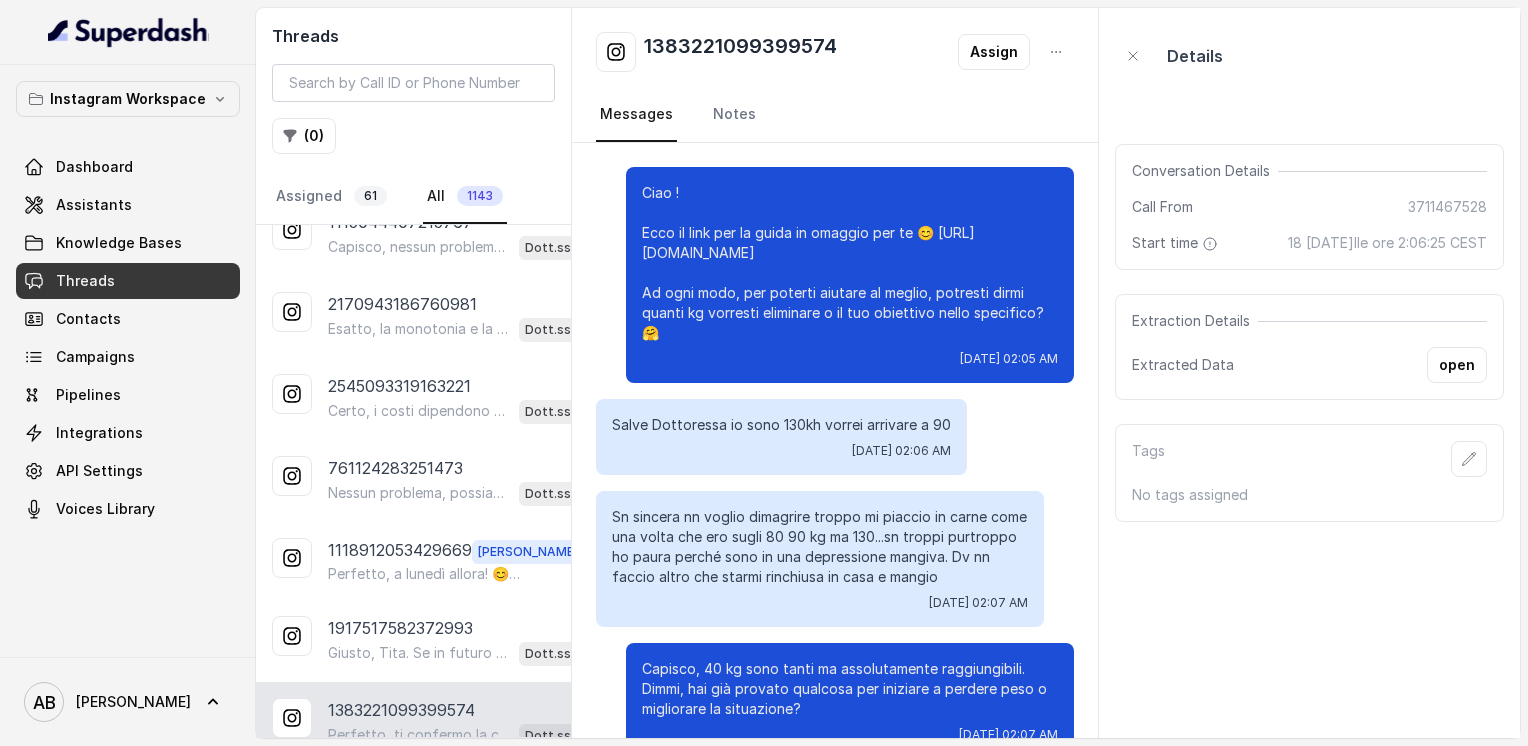scroll, scrollTop: 1364, scrollLeft: 0, axis: vertical 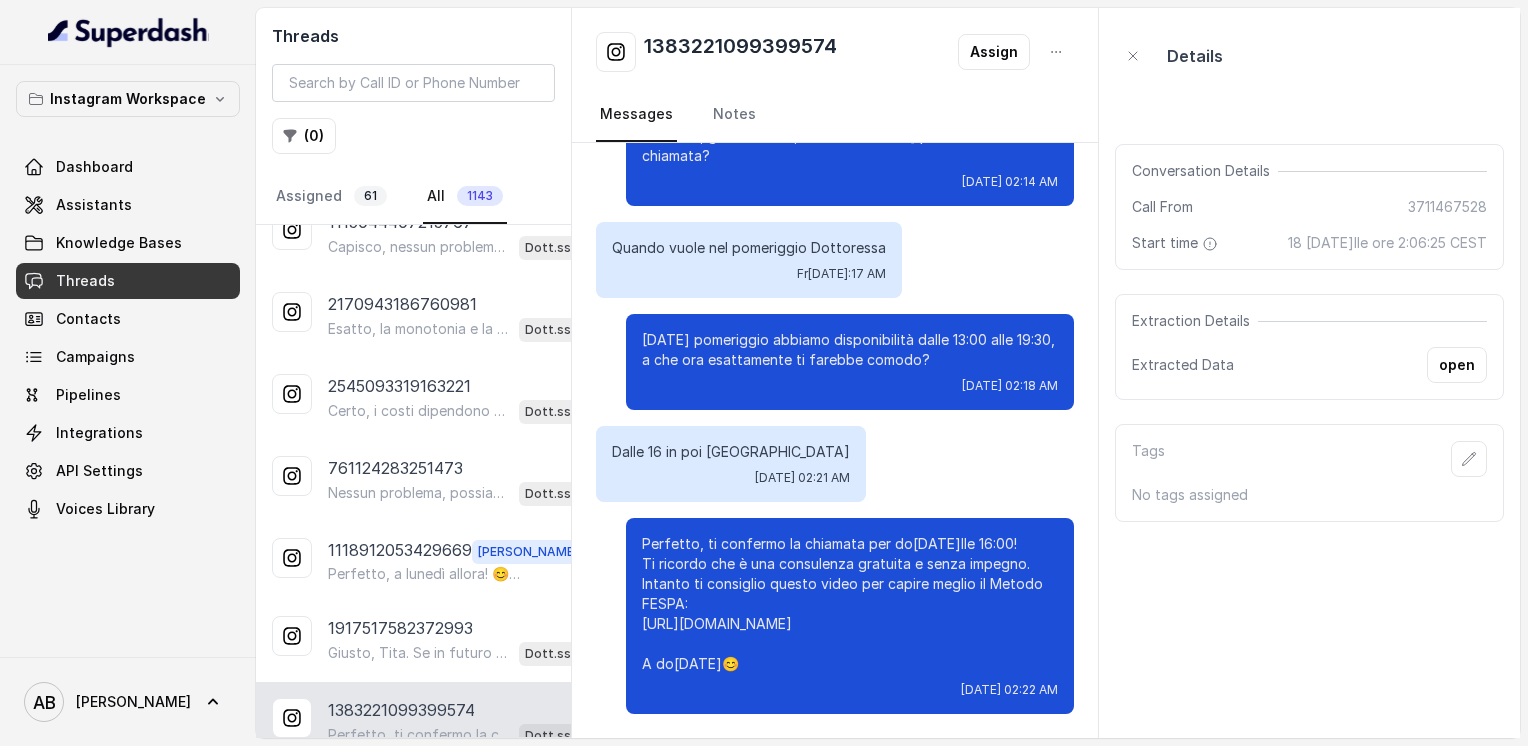 click on "Load more conversations" at bounding box center (414, 792) 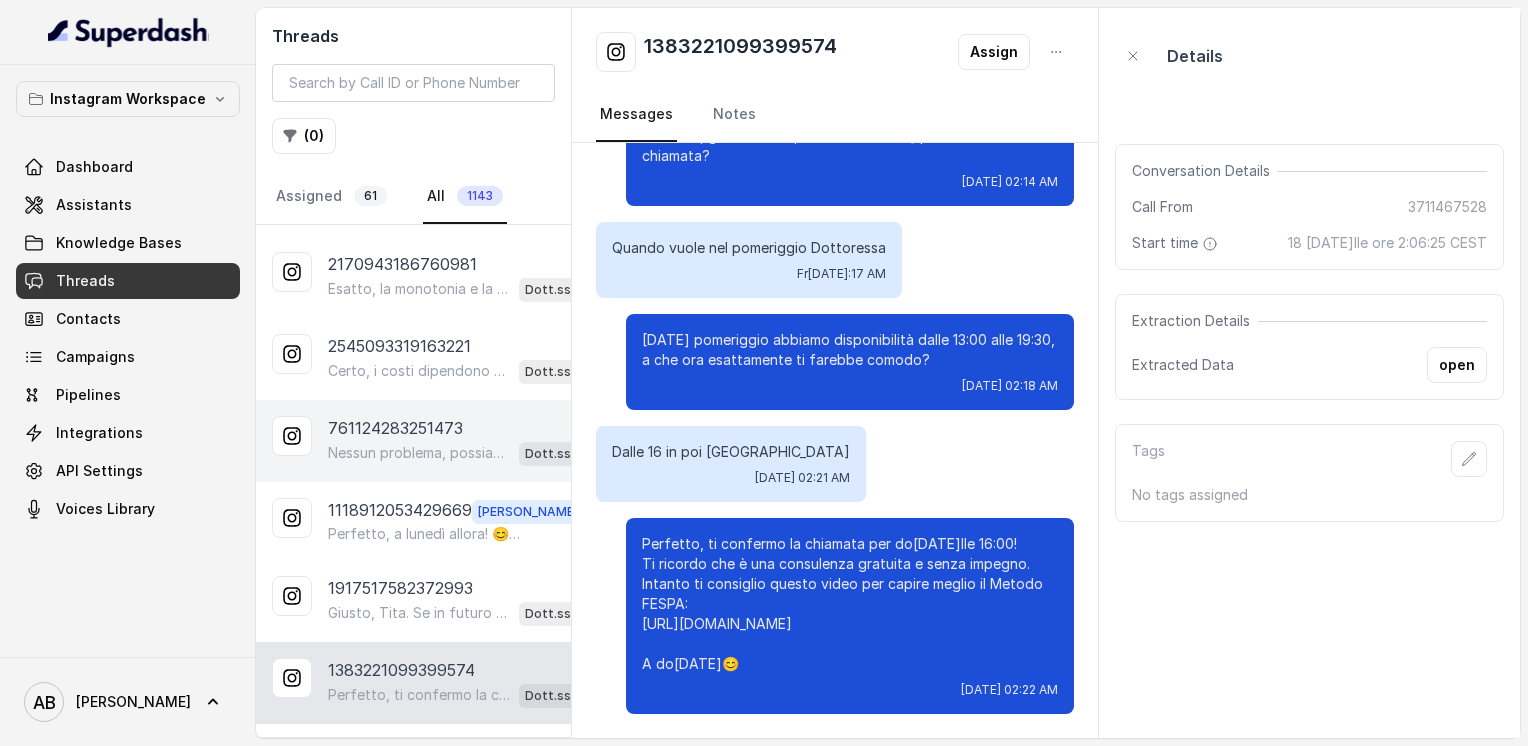 scroll, scrollTop: 7949, scrollLeft: 0, axis: vertical 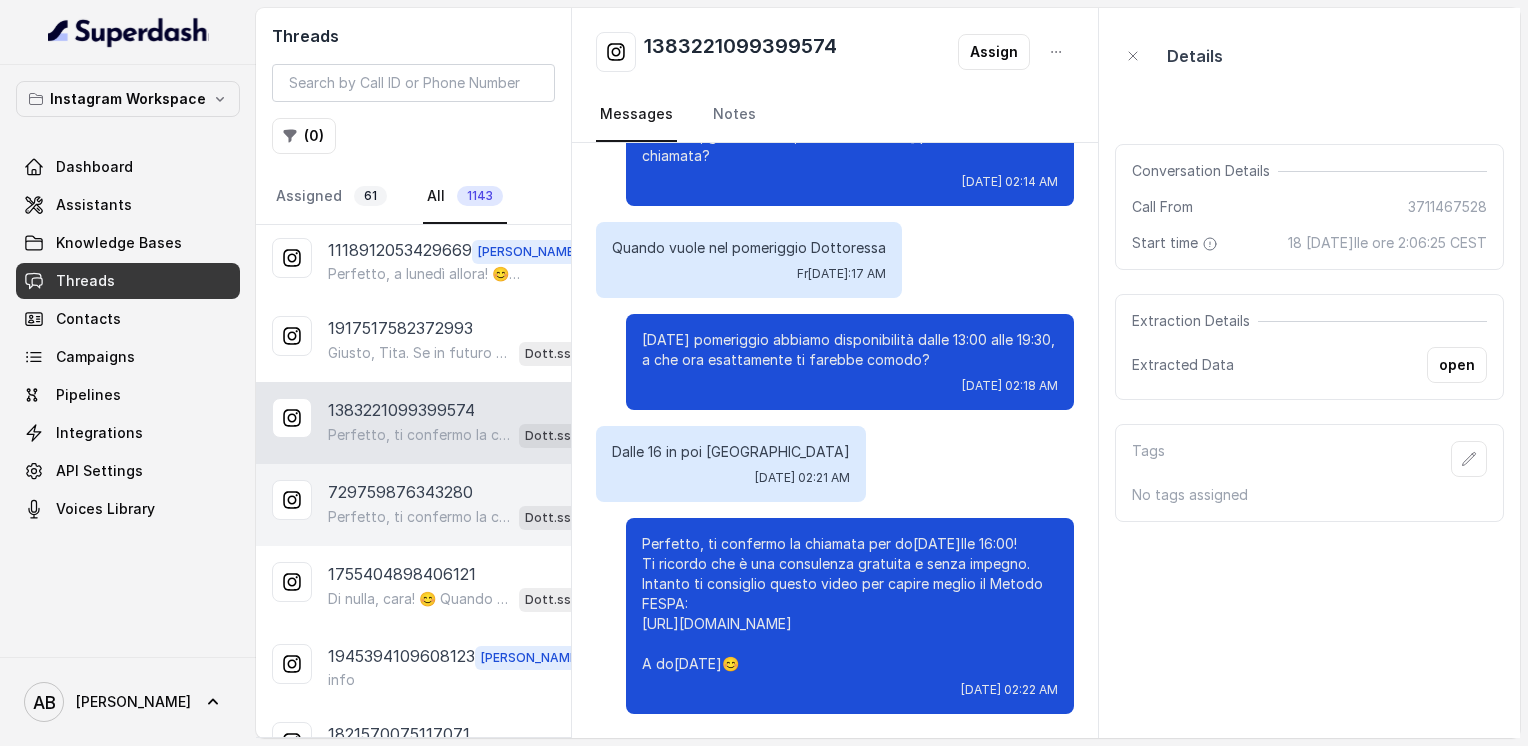 click on "Perfetto, ti confermo la chiamata per [DATE] alle 17:00!
Un nostro specialista ti chiamerà per illustrarti il Metodo FESPA, la consulenza è gratuita e senza impegno.
Intanto ti consiglio questo video per capire meglio:
[URL][DOMAIN_NAME]
A [DATE]! 😊" at bounding box center [419, 517] 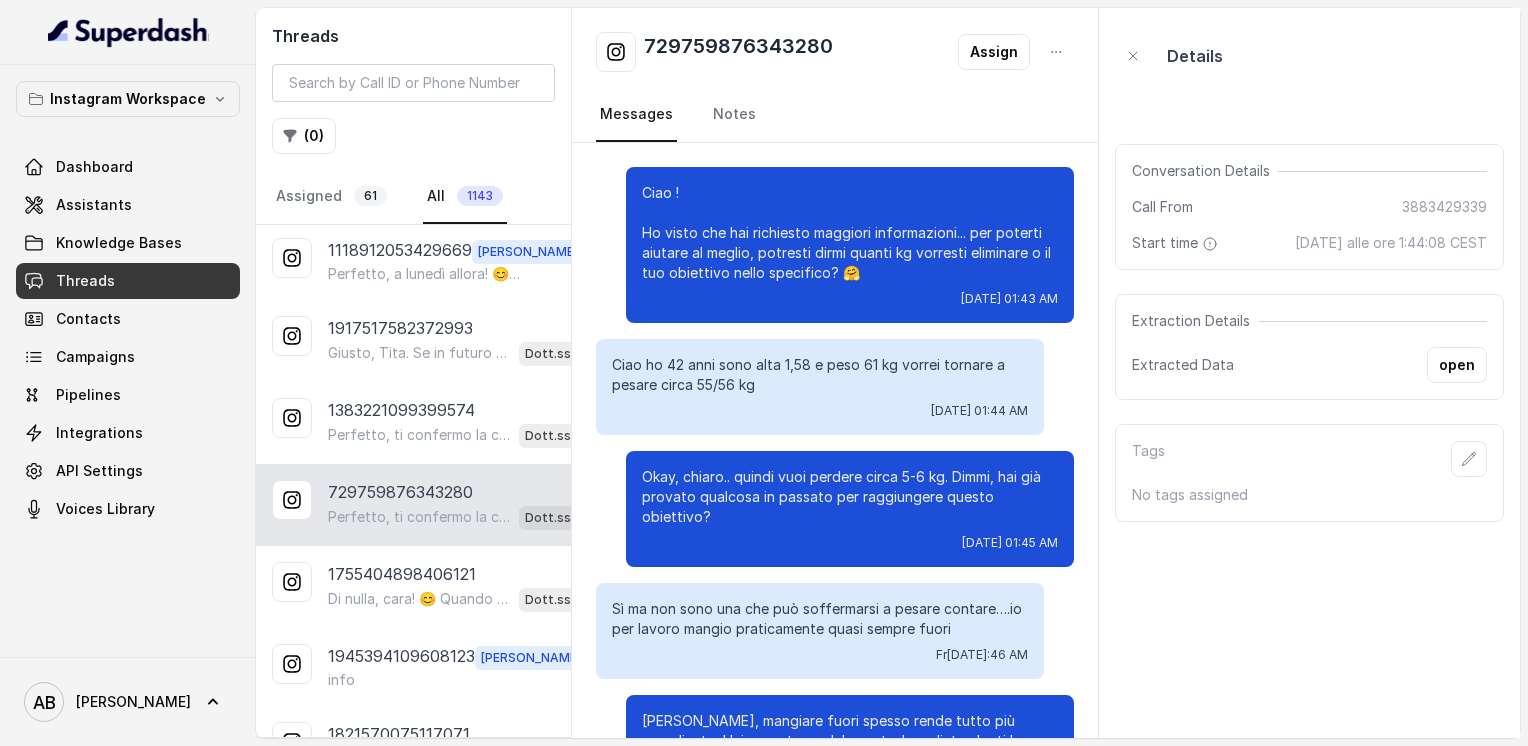 scroll, scrollTop: 1752, scrollLeft: 0, axis: vertical 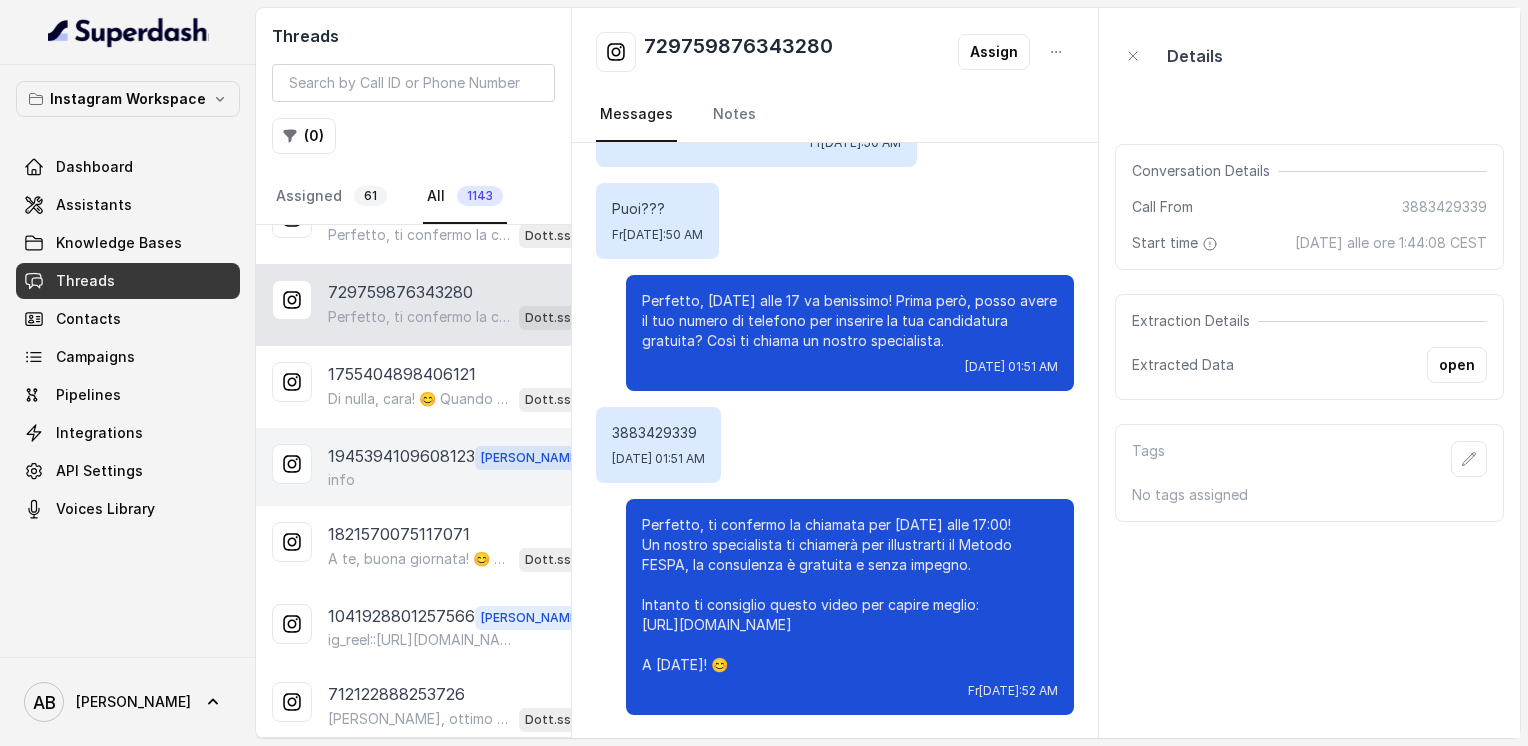click on "1945394109608123" at bounding box center (401, 457) 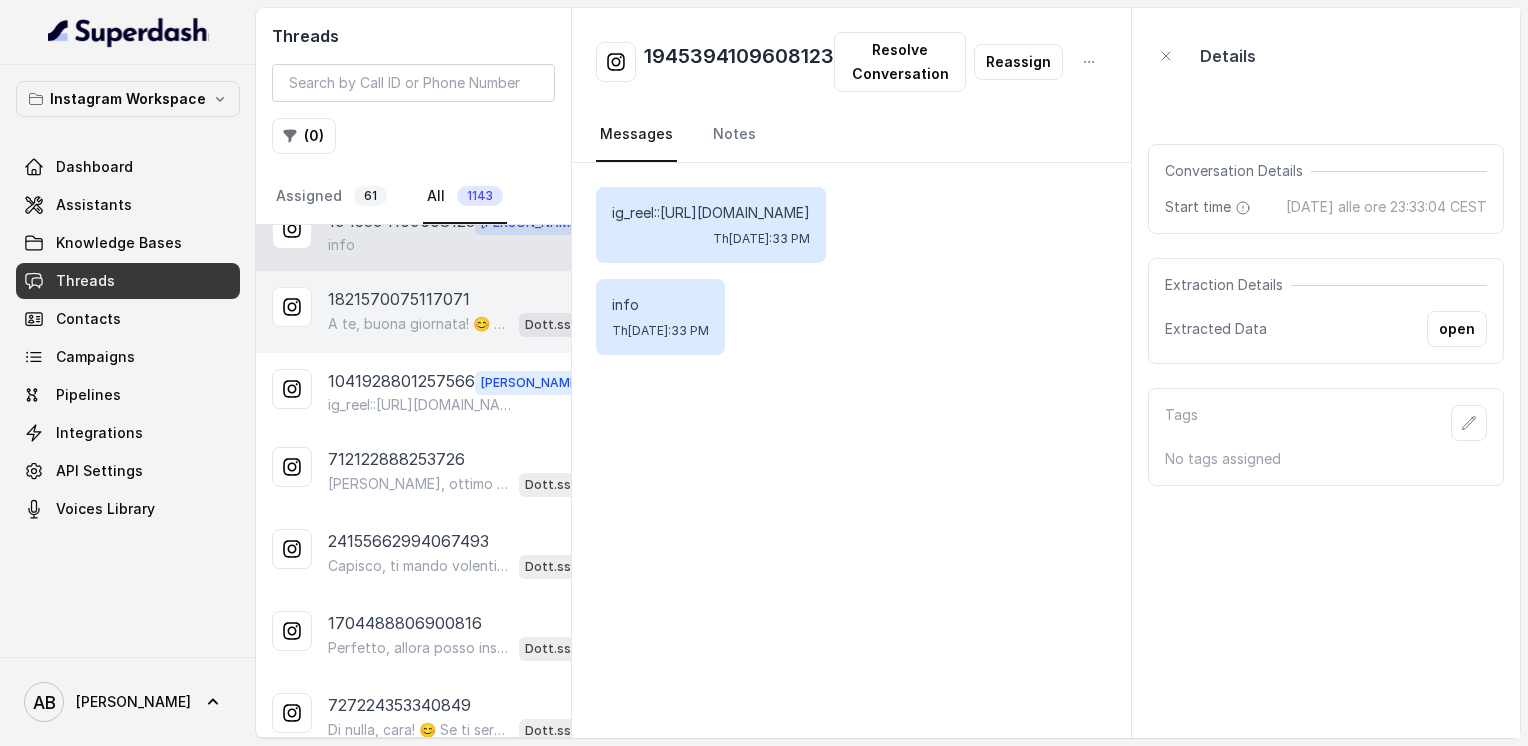 scroll, scrollTop: 8449, scrollLeft: 0, axis: vertical 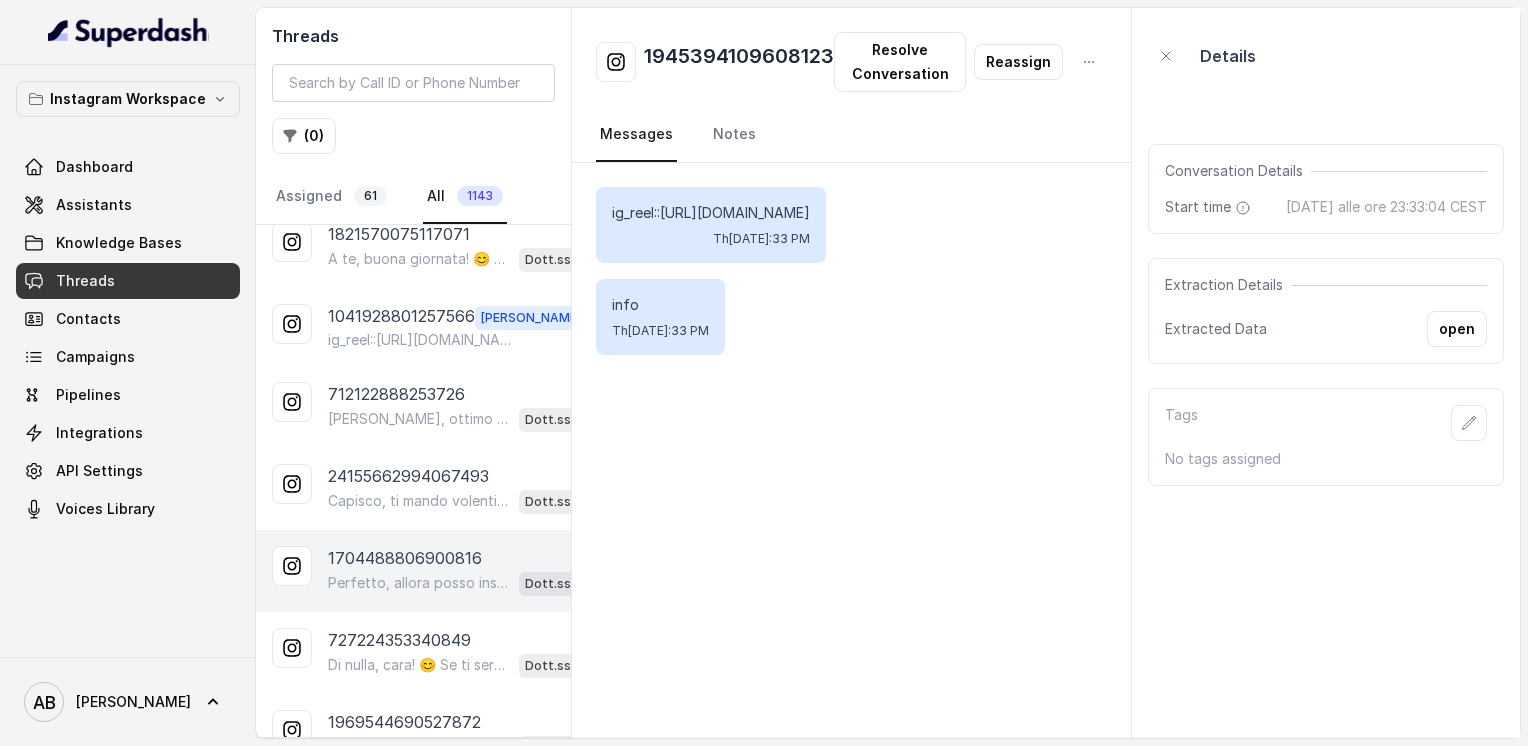 click on "1704488806900816" at bounding box center [405, 558] 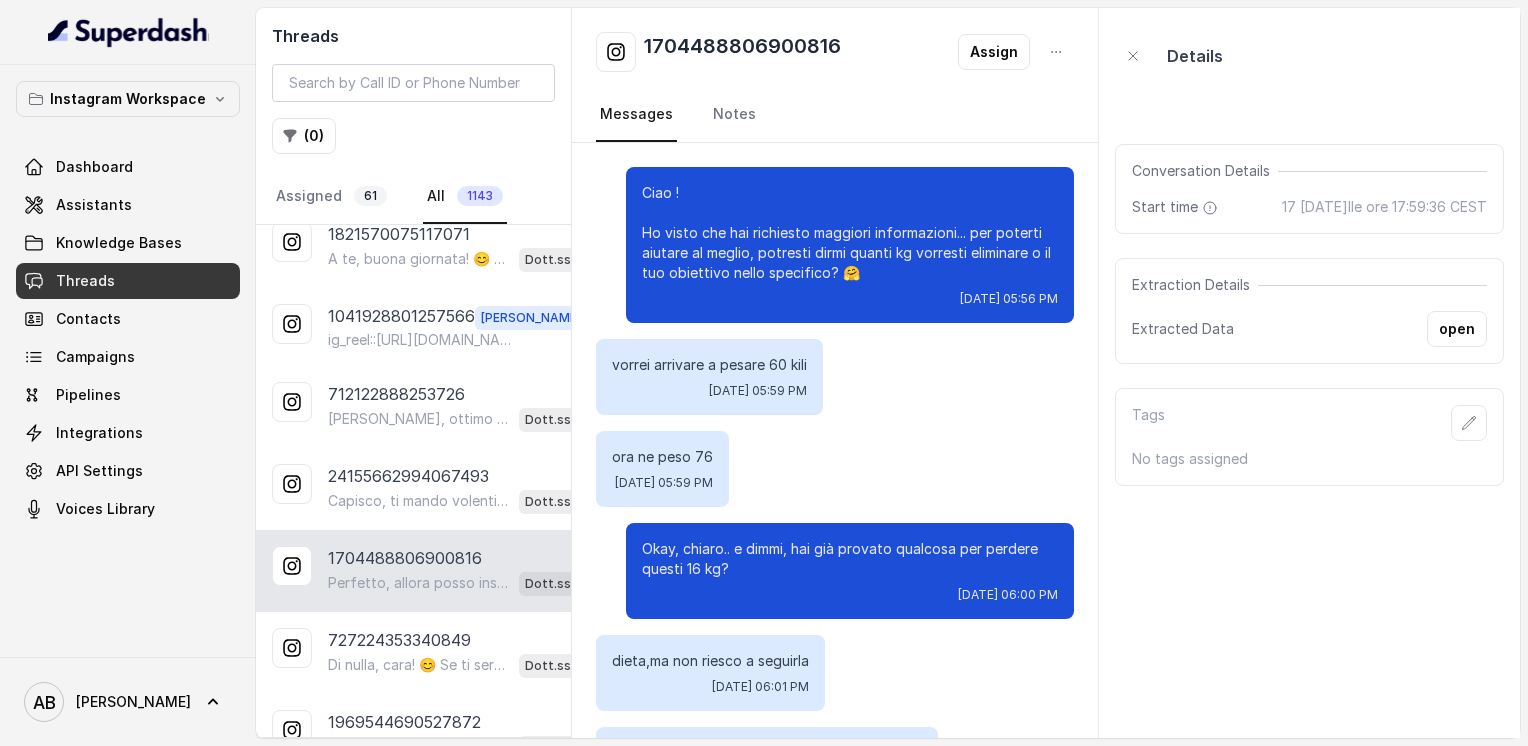 scroll, scrollTop: 1888, scrollLeft: 0, axis: vertical 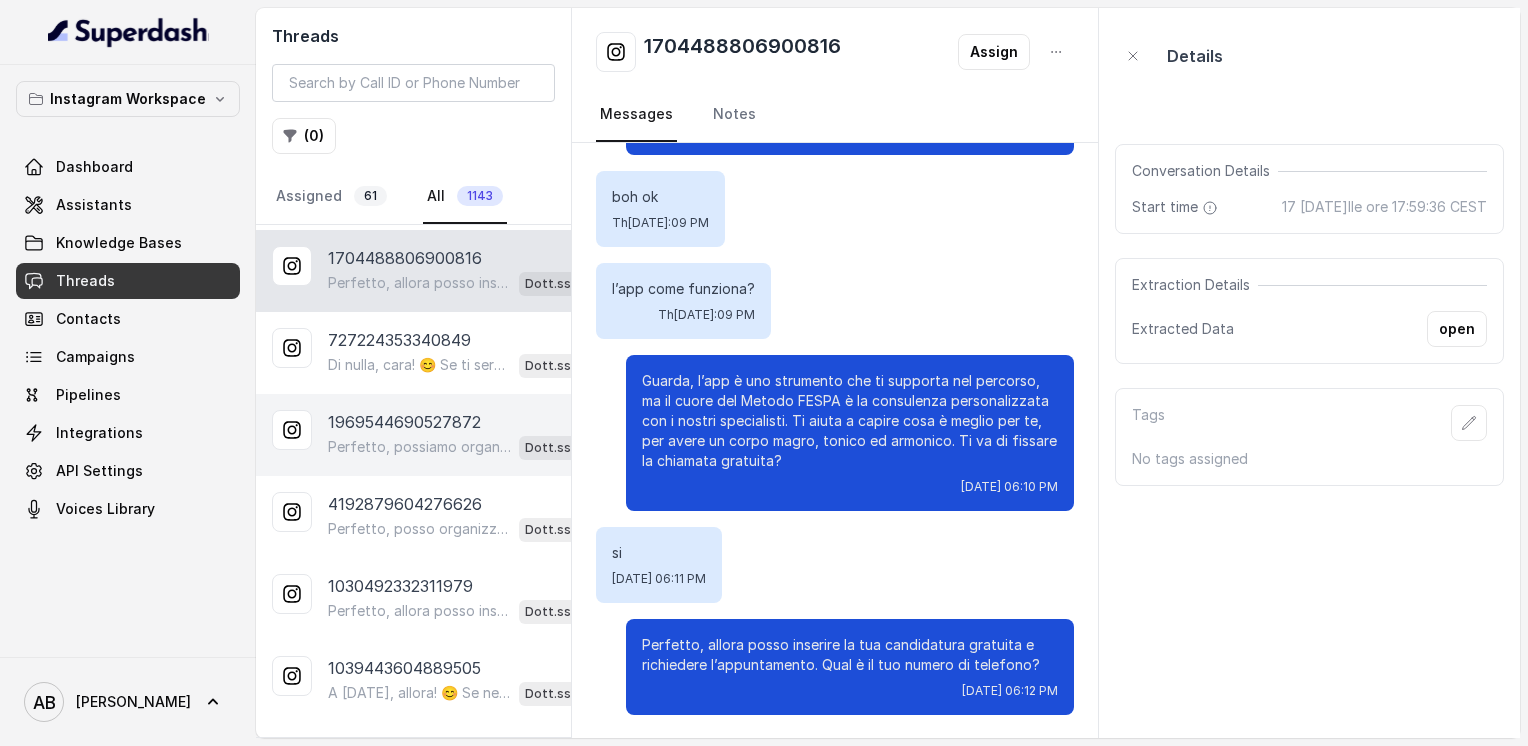 click on "Perfetto, possiamo organizzare una breve chiamata informativa di 5 minuti, gratuita e senza impegno, per spiegarti tutto nel dettaglio. Qual è il tuo numero di telefono?" at bounding box center (419, 447) 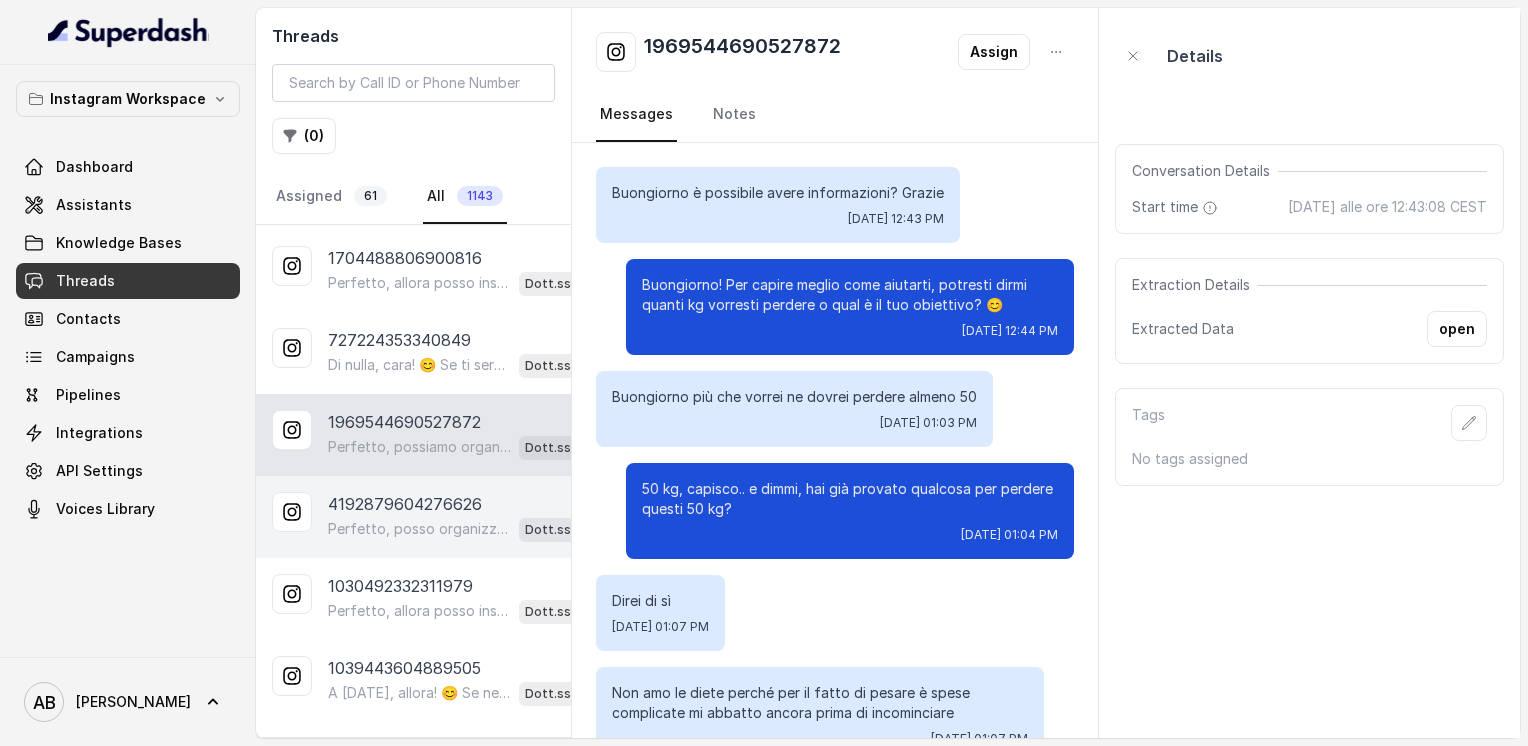 scroll, scrollTop: 536, scrollLeft: 0, axis: vertical 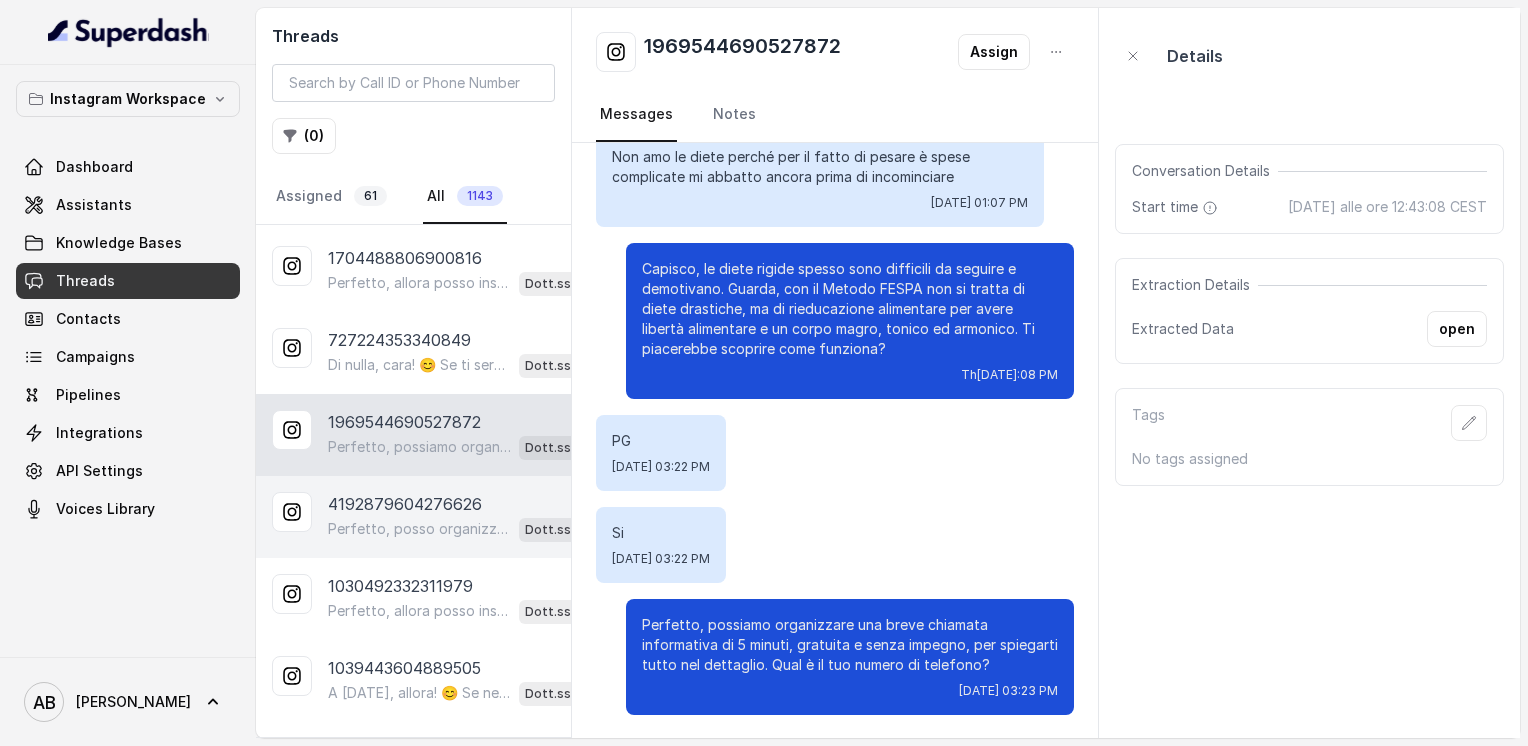click on "Perfetto, posso organizzare una breve chiamata informativa gratuita di 5 minuti con uno dei nostri specialisti. Ti aiuterà a capire come funziona il Metodo FESPA e cosa può fare per te. Ti va? 😊" at bounding box center (419, 529) 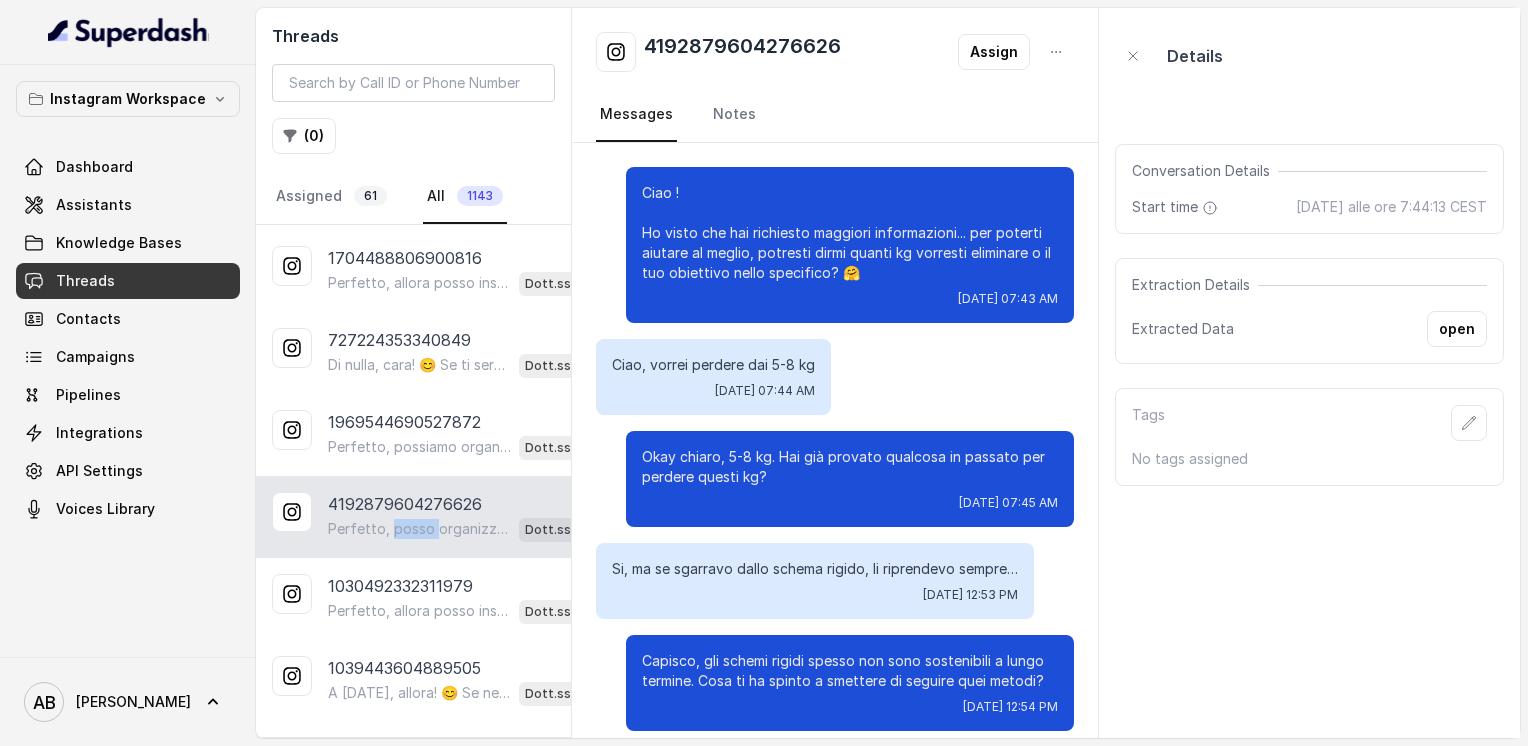scroll, scrollTop: 584, scrollLeft: 0, axis: vertical 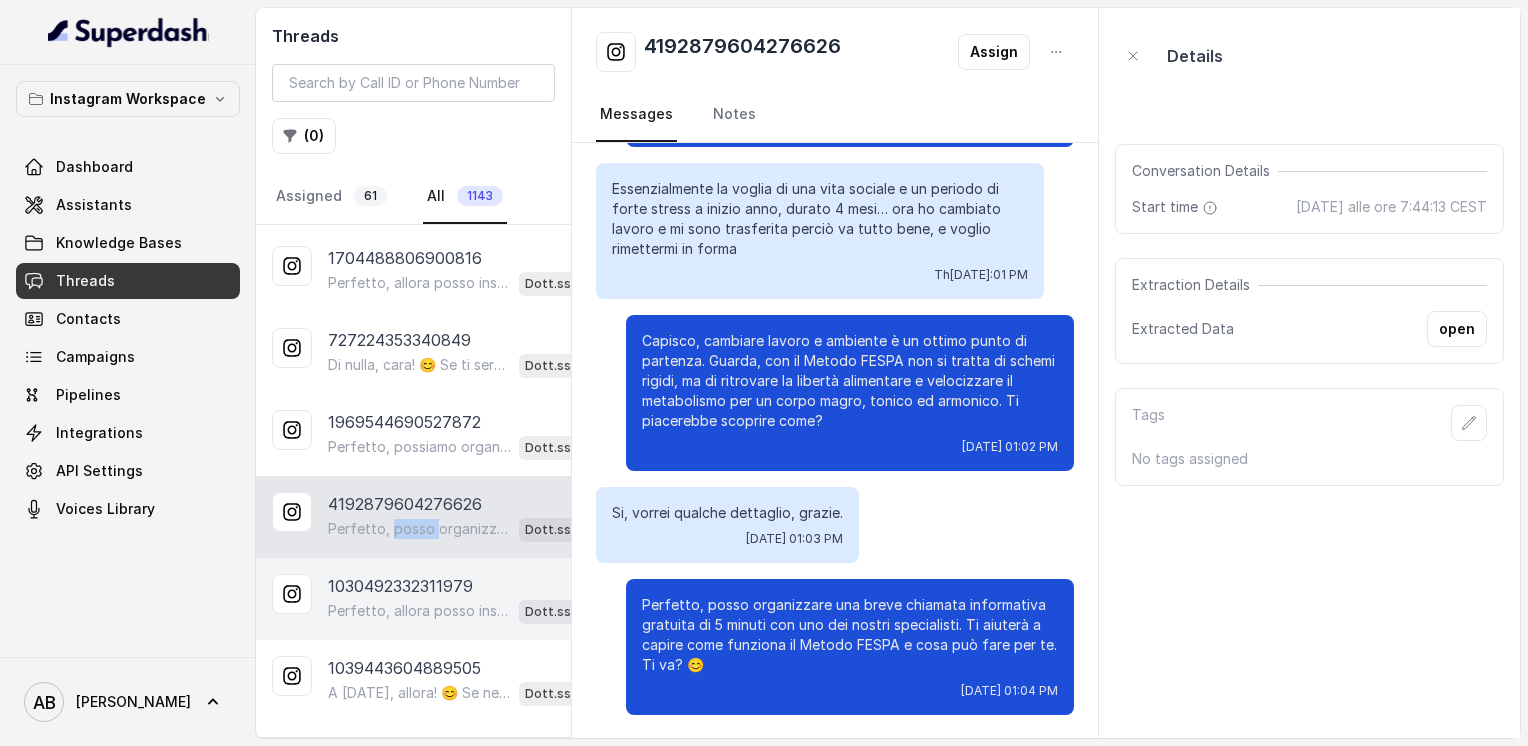 click on "1030492332311979" at bounding box center (400, 586) 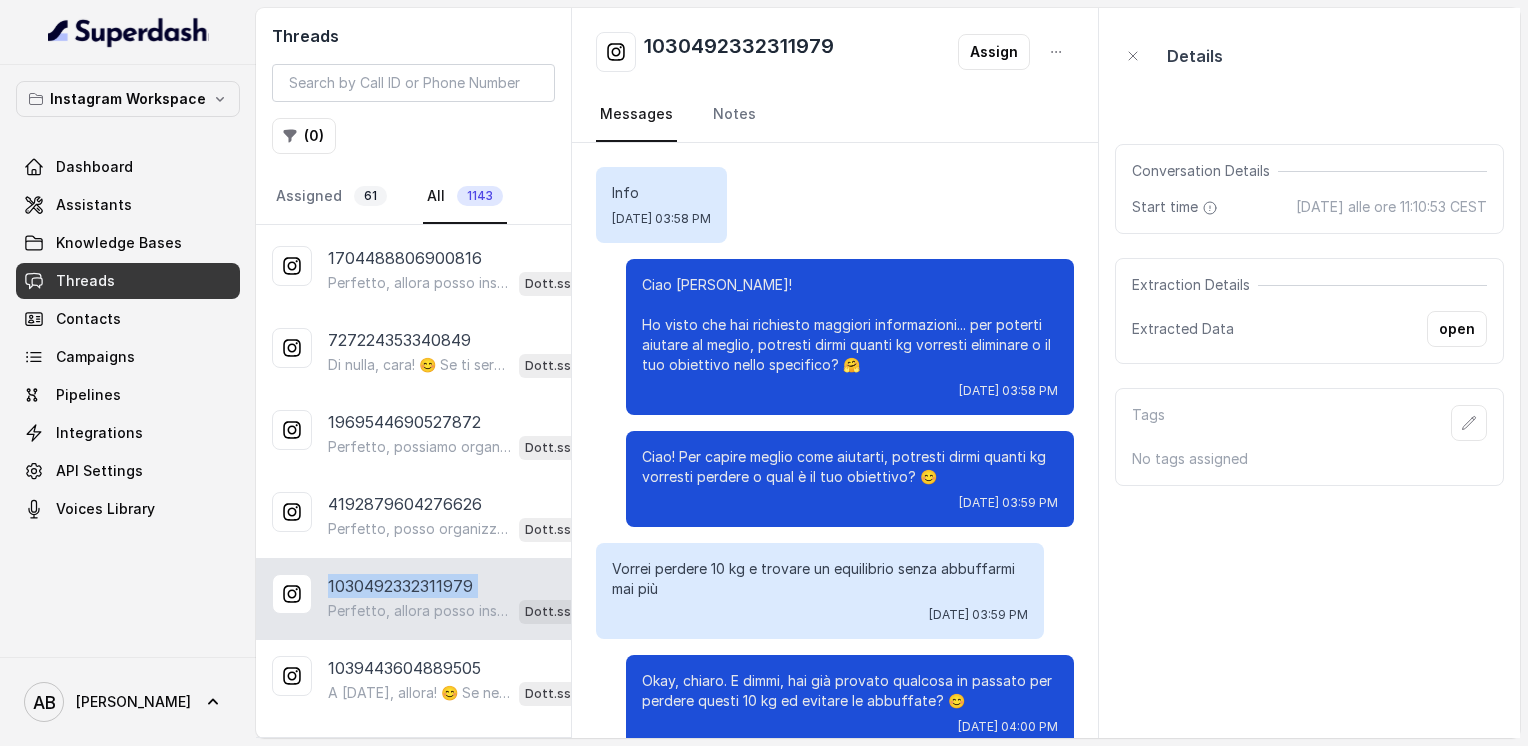 scroll, scrollTop: 2124, scrollLeft: 0, axis: vertical 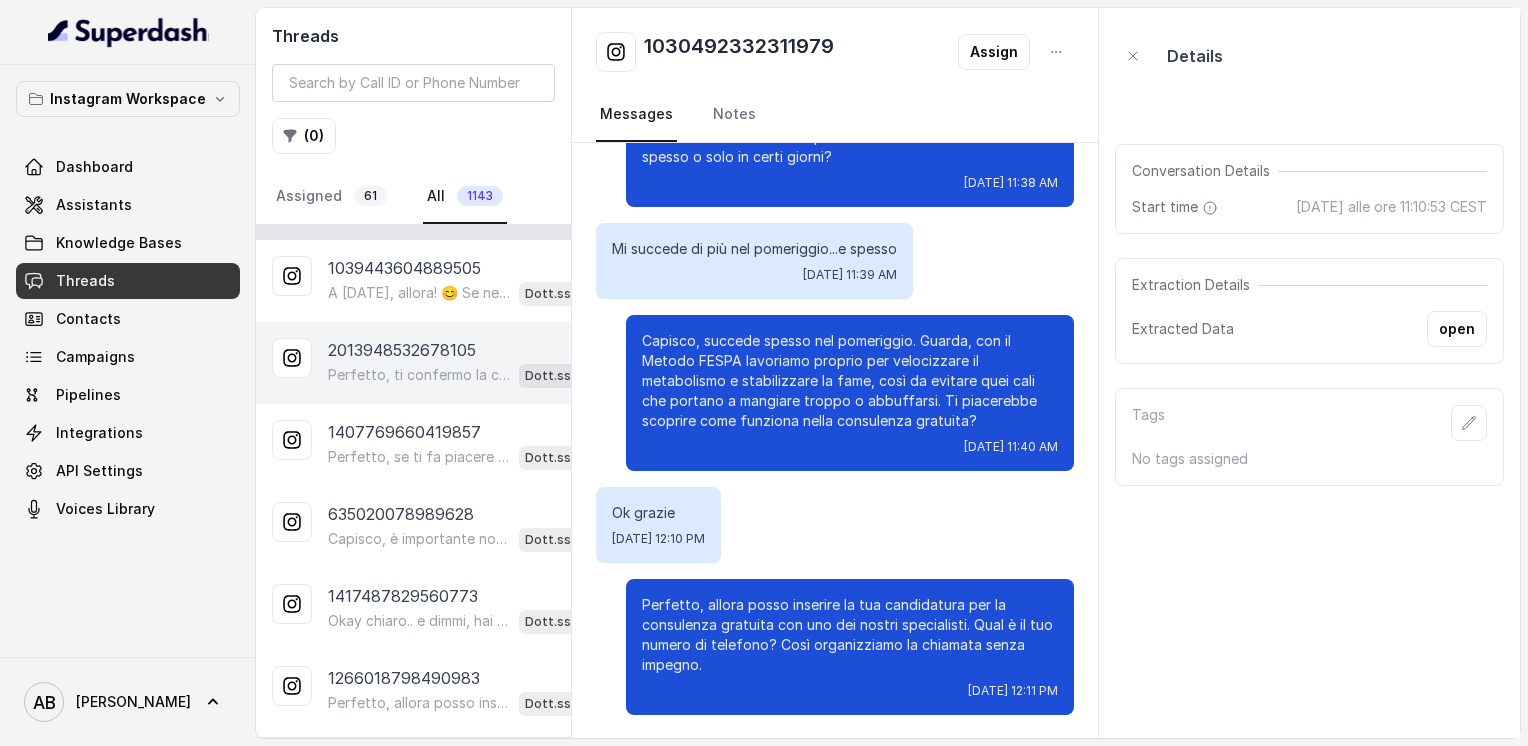 click on "Perfetto, ti confermo la chiamata per [DATE] alle 10:00!
Un nostro segretario ti chiamerà per la consulenza gratuita e senza impegno.
Intanto ti consiglio di guardare questo video che ti aiuterà a capire meglio il Metodo FESPA:
[URL][DOMAIN_NAME]
E in più, il link della guida sulla libertà alimentare in omaggio:
[URL][DOMAIN_NAME]
Ti ricordo che la consulenza sarà completamente gratuita e senza impegno. 😊
A presto!" at bounding box center [419, 375] 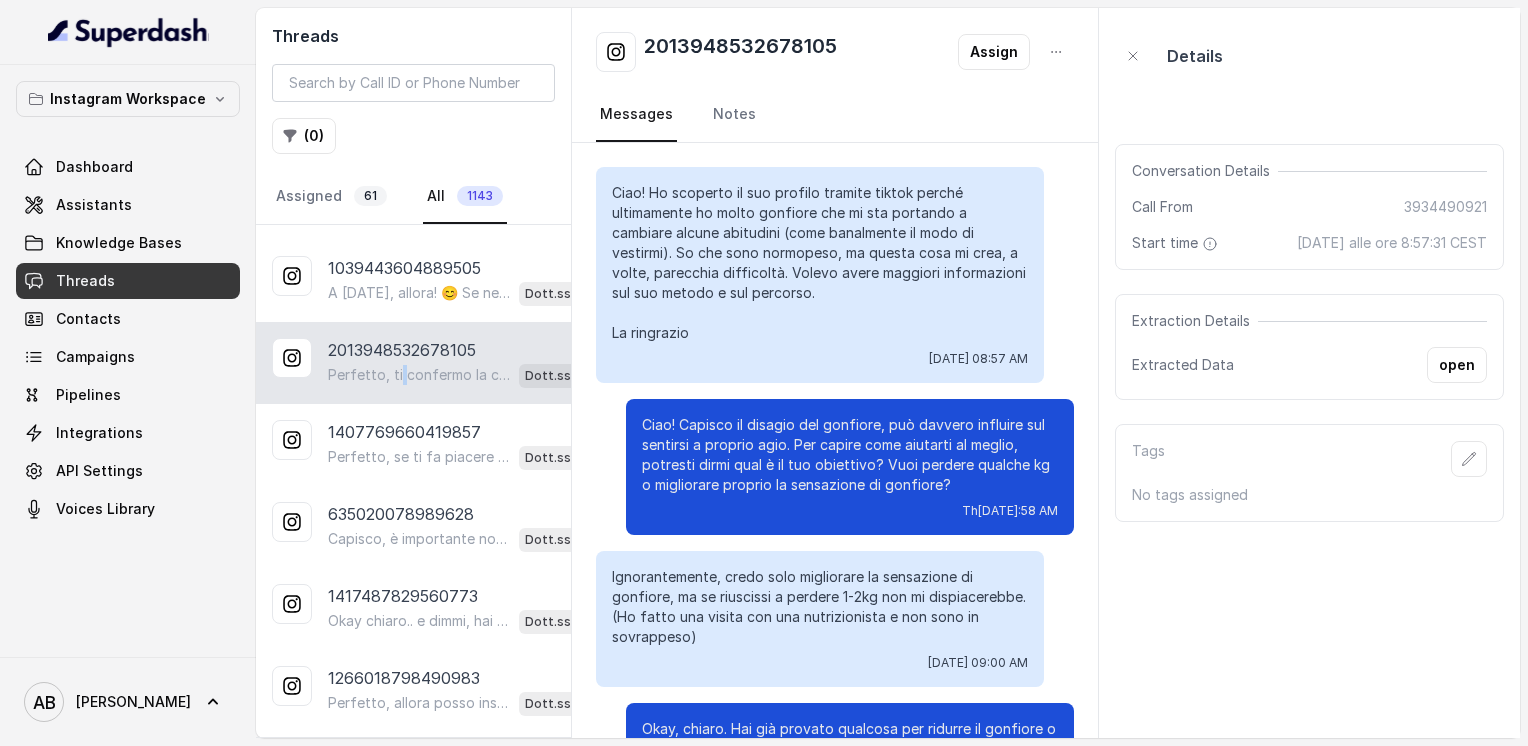 scroll, scrollTop: 1888, scrollLeft: 0, axis: vertical 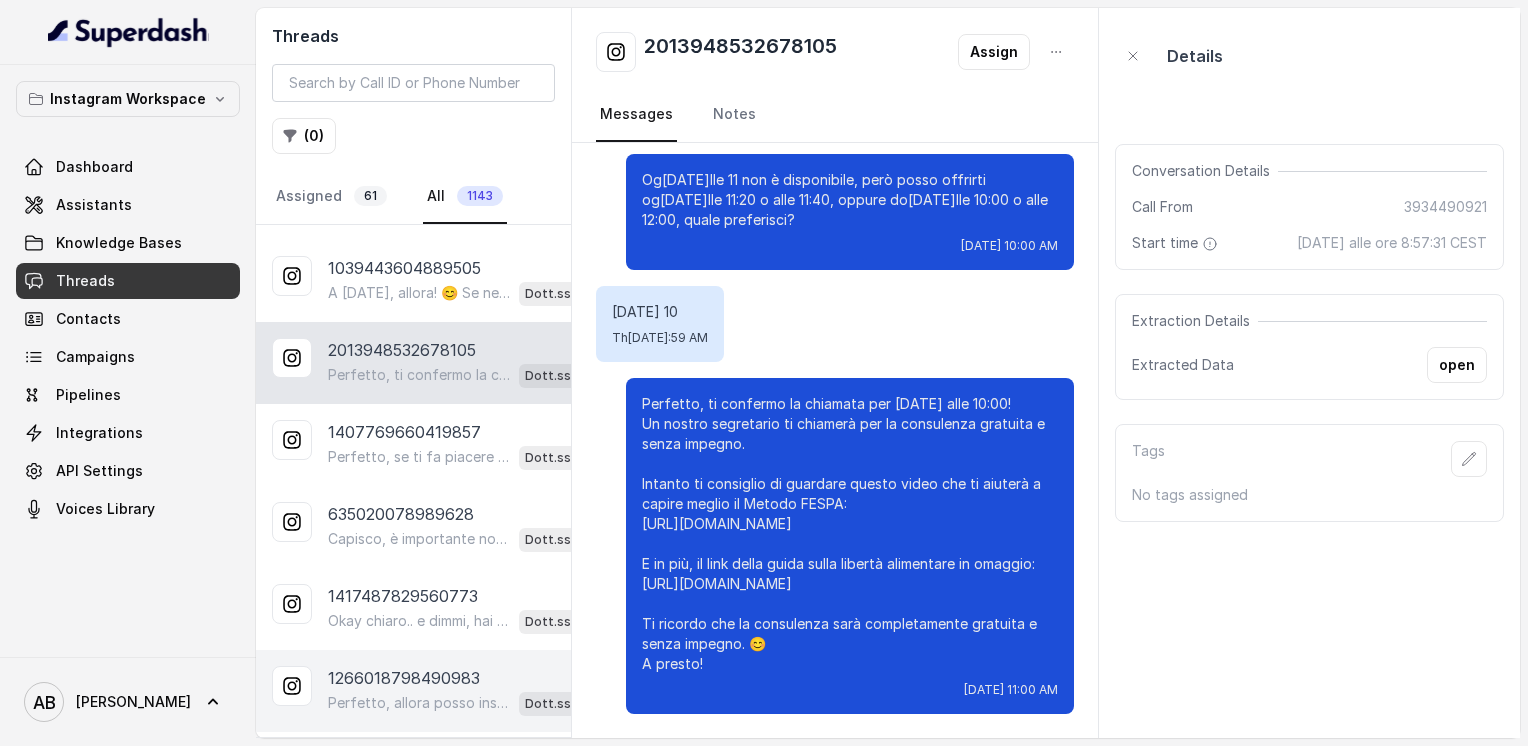 click on "Perfetto, allora posso inserire la tua candidatura gratuita e richiedere l’appuntamento. Qual è il tuo numero di telefono? Dott.ssa [PERSON_NAME]" at bounding box center [469, 703] 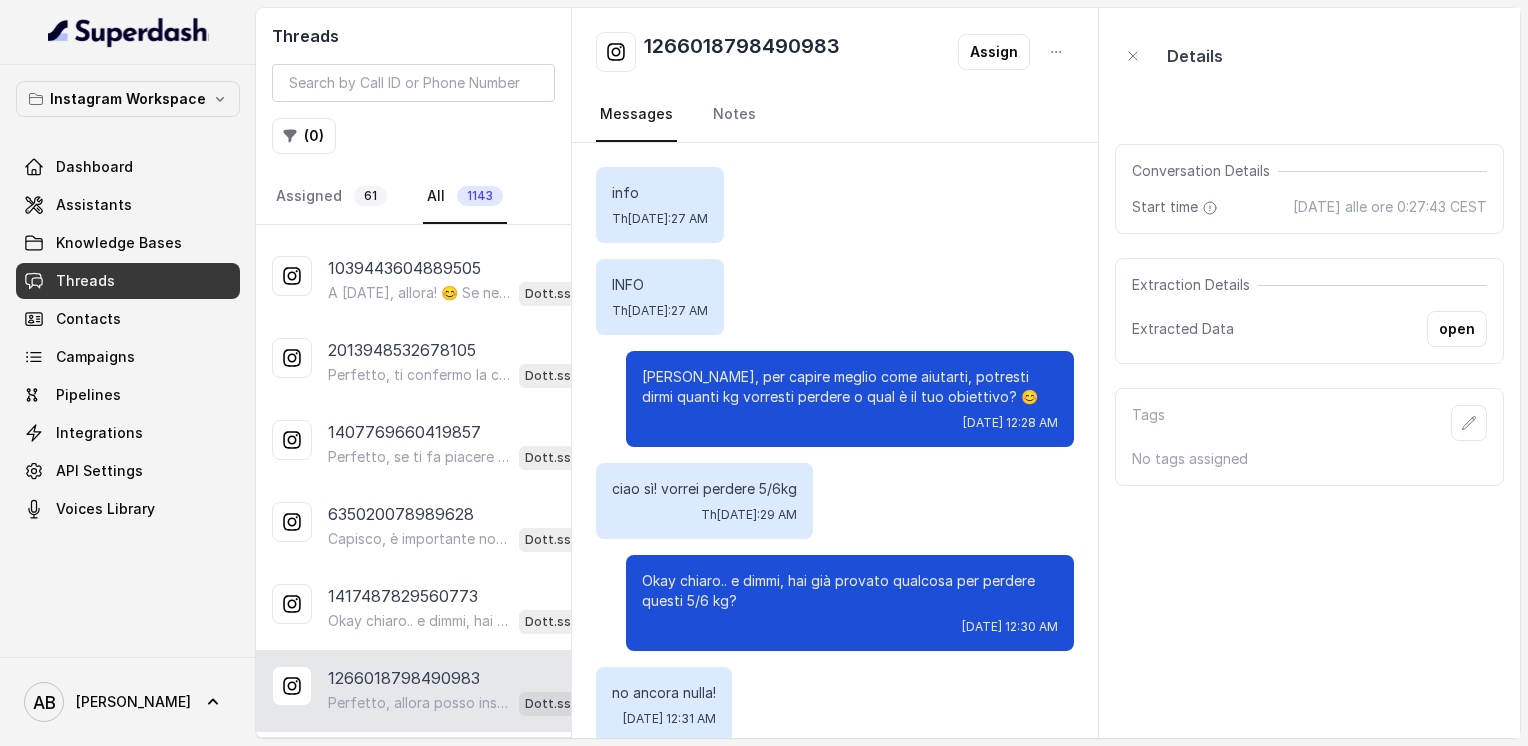 scroll, scrollTop: 628, scrollLeft: 0, axis: vertical 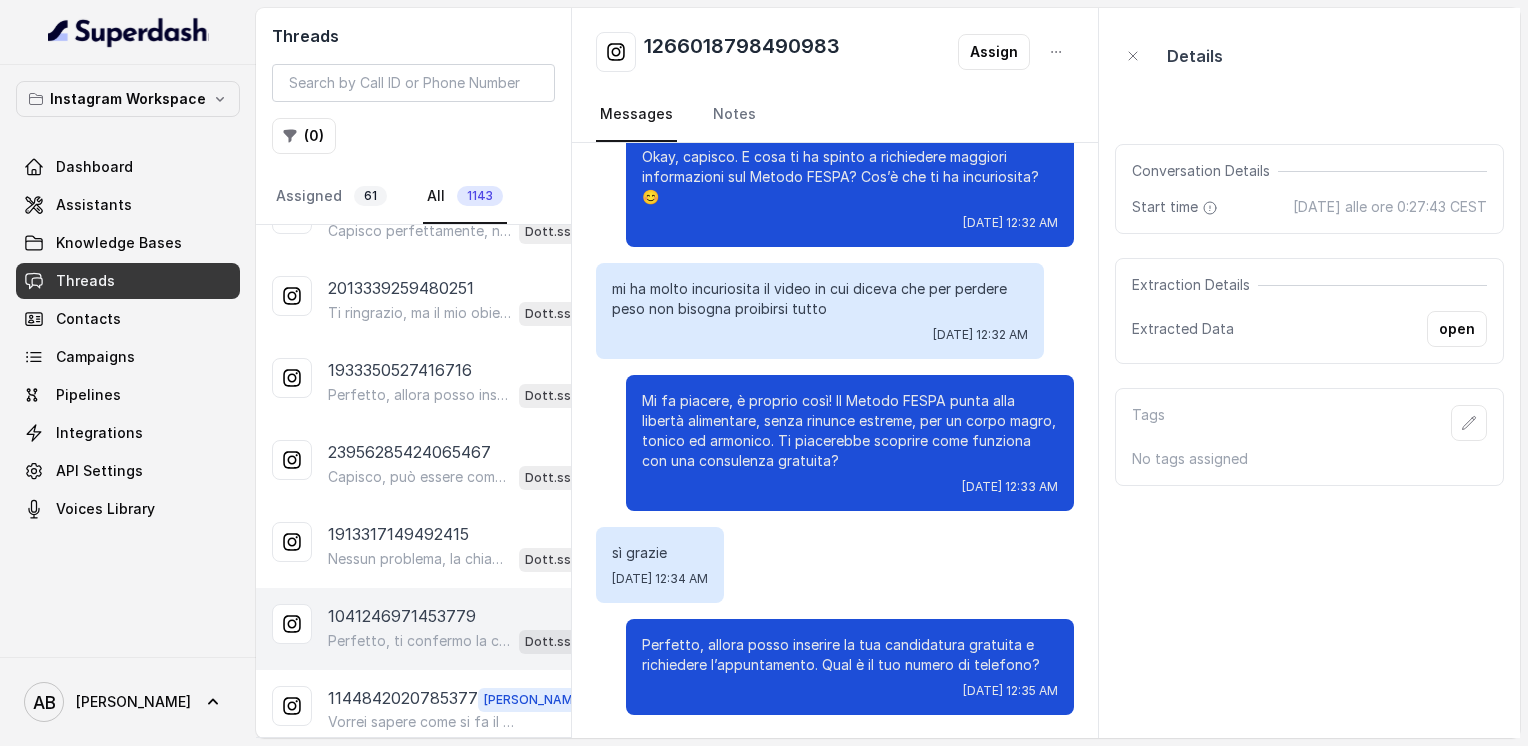 click on "Perfetto, ti confermo la chiamata per [DATE] alle 10:20!
Un nostro segretario ti chiamerà per la consulenza gratuita e senza impegno.
Intanto ti consiglio di guardare questo video che ti aiuterà a capire meglio il Metodo FESPA:
[URL][DOMAIN_NAME]
E in più, il link della guida sulla libertà alimentare in omaggio:
[URL][DOMAIN_NAME]
Ti ricordo che la chiamata sarà completamente gratuita e senza impegno. 😊
A [DATE]! Dott.ssa [PERSON_NAME]" at bounding box center [469, 641] 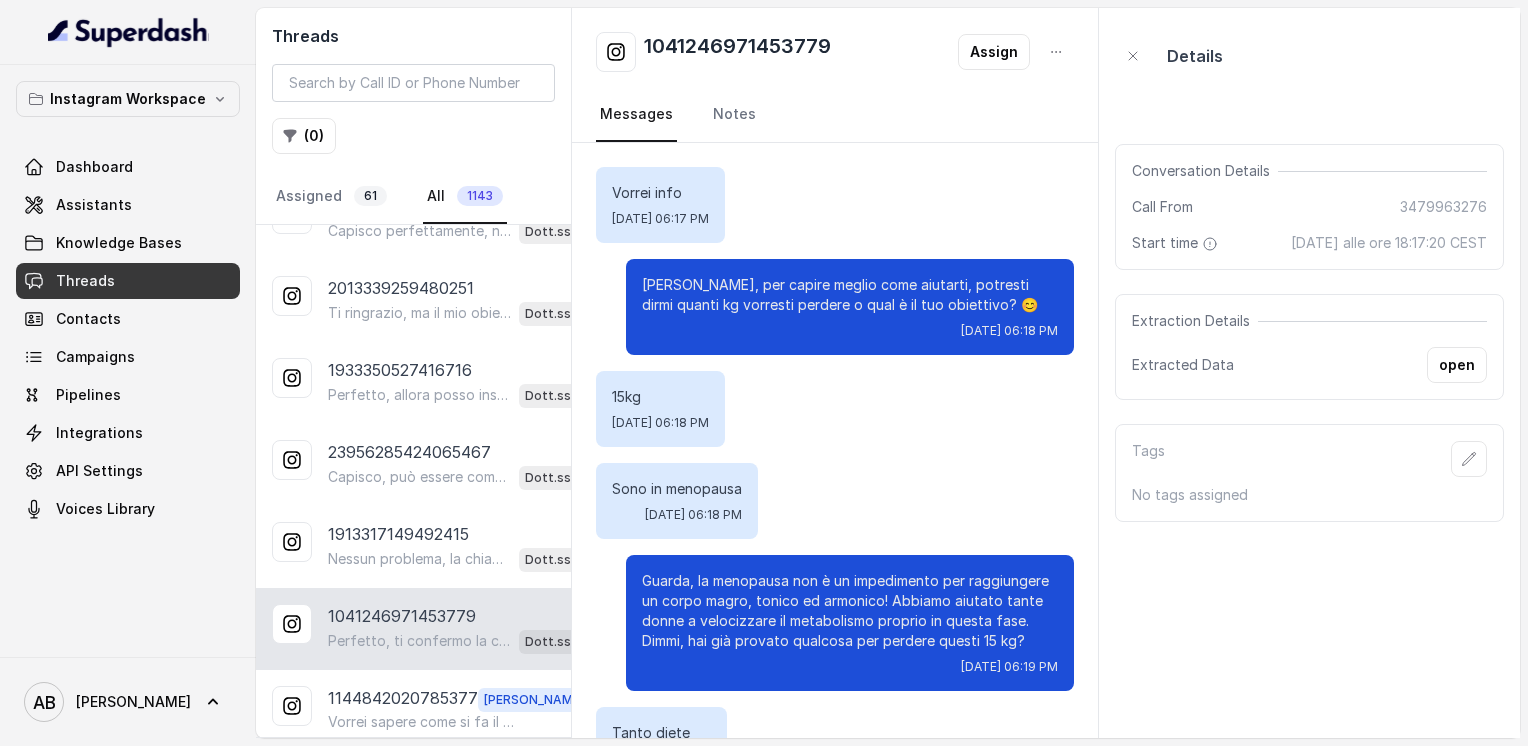 scroll, scrollTop: 2140, scrollLeft: 0, axis: vertical 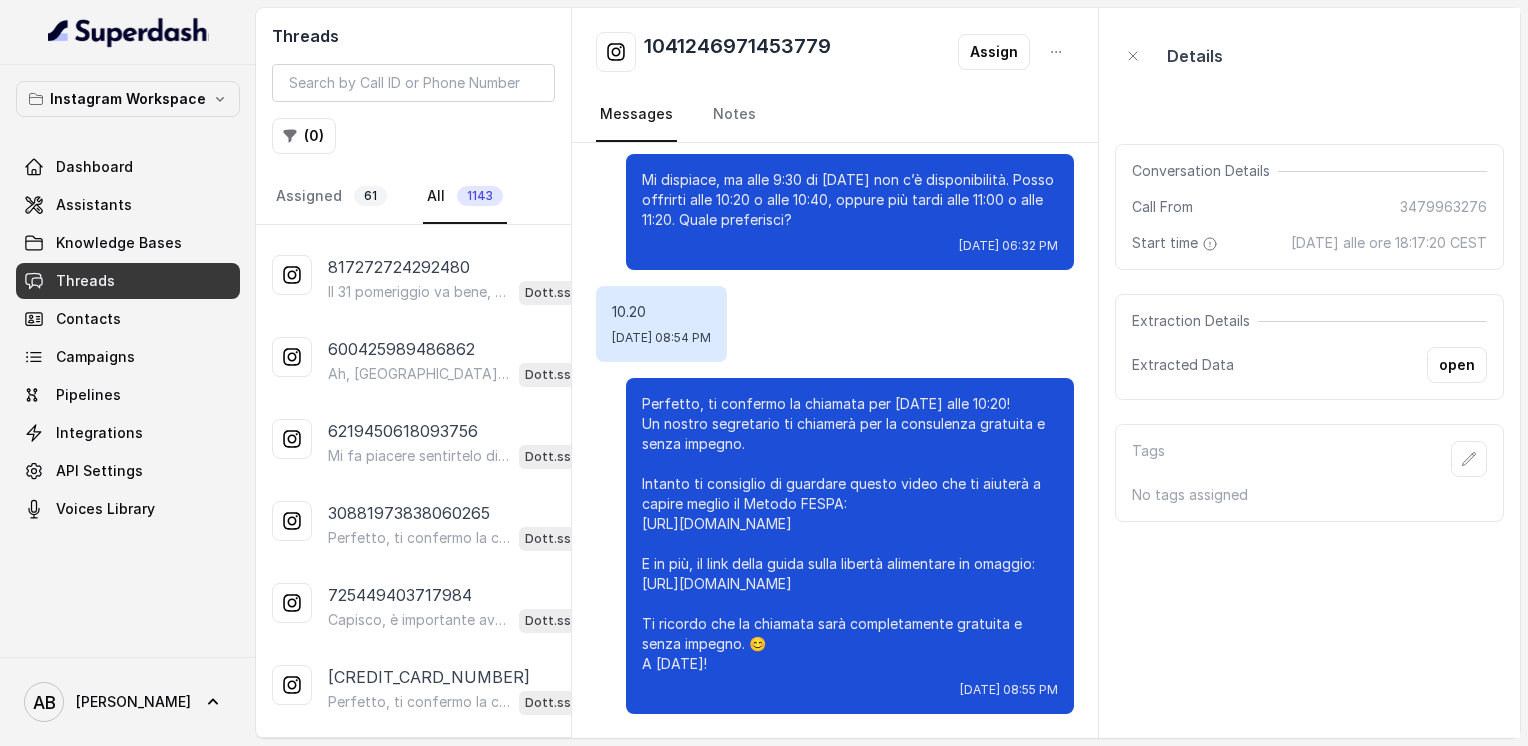 click on "30881973838060265" at bounding box center (409, 513) 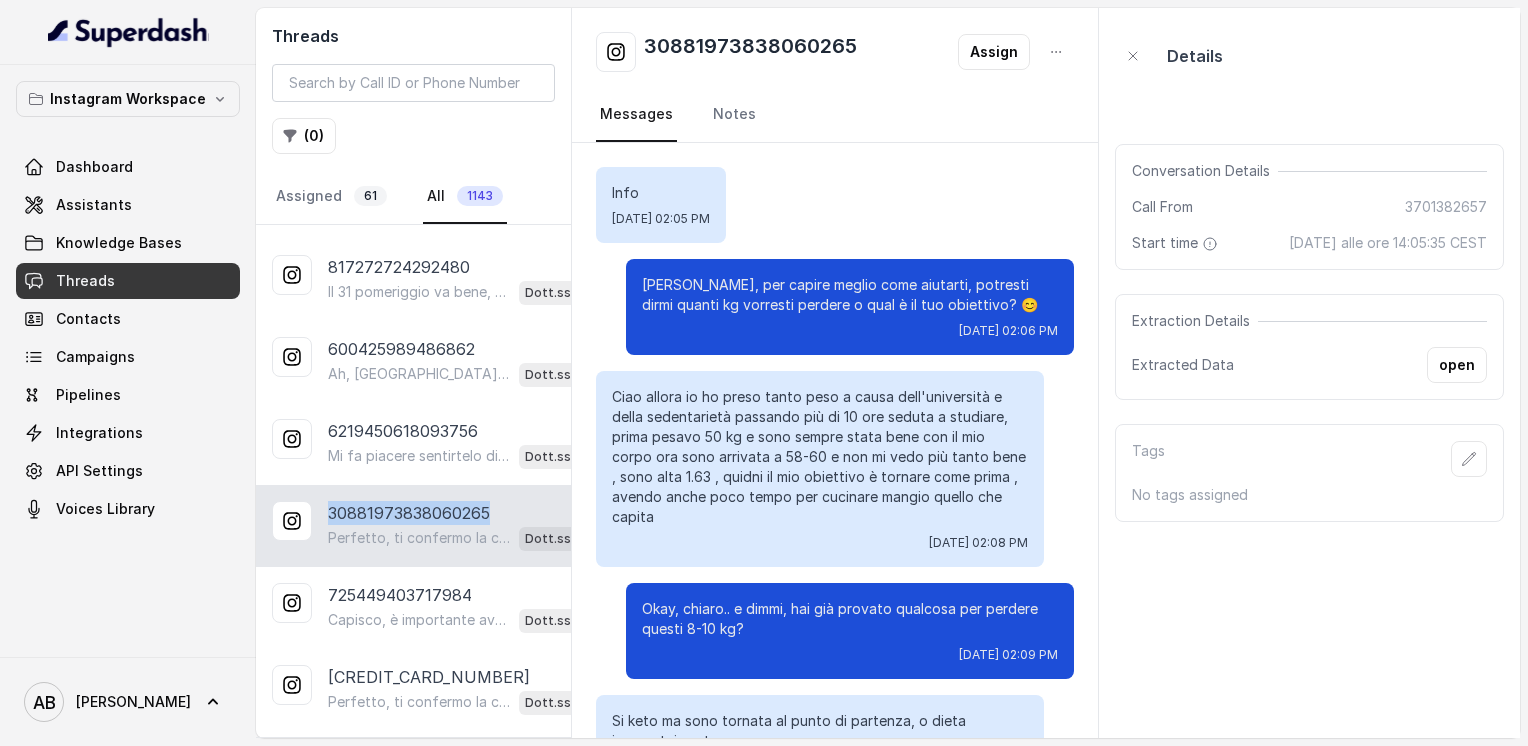 scroll, scrollTop: 2044, scrollLeft: 0, axis: vertical 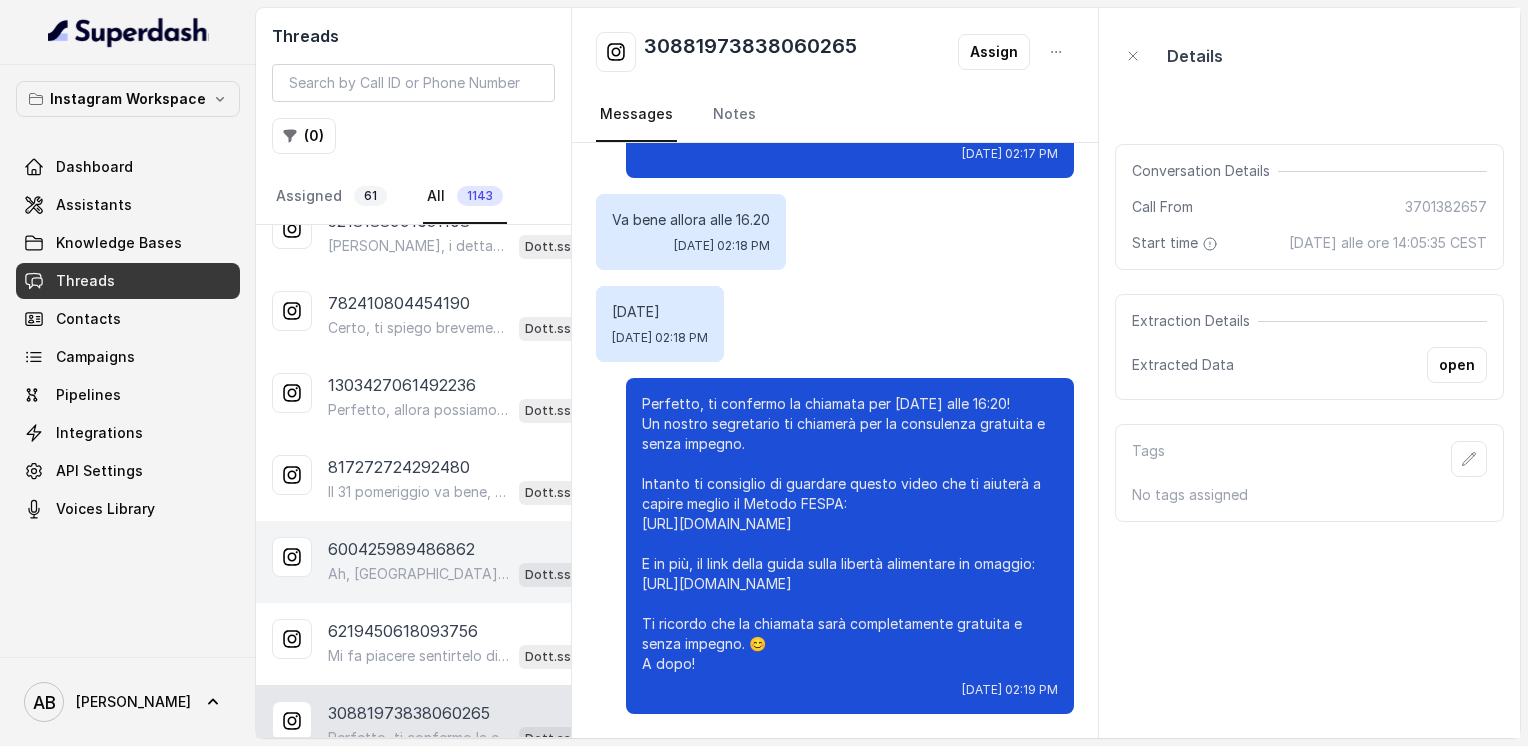 click on "Ah, [GEOGRAPHIC_DATA] è un posto fantastico per la pizza, non c’è dubbio! 😄 A proposito, dimmi un po’, qual è il tuo obiettivo? Quanti kg vorresti perdere o cosa ti piacerebbe raggiungere con il Metodo FESPA?" at bounding box center (419, 574) 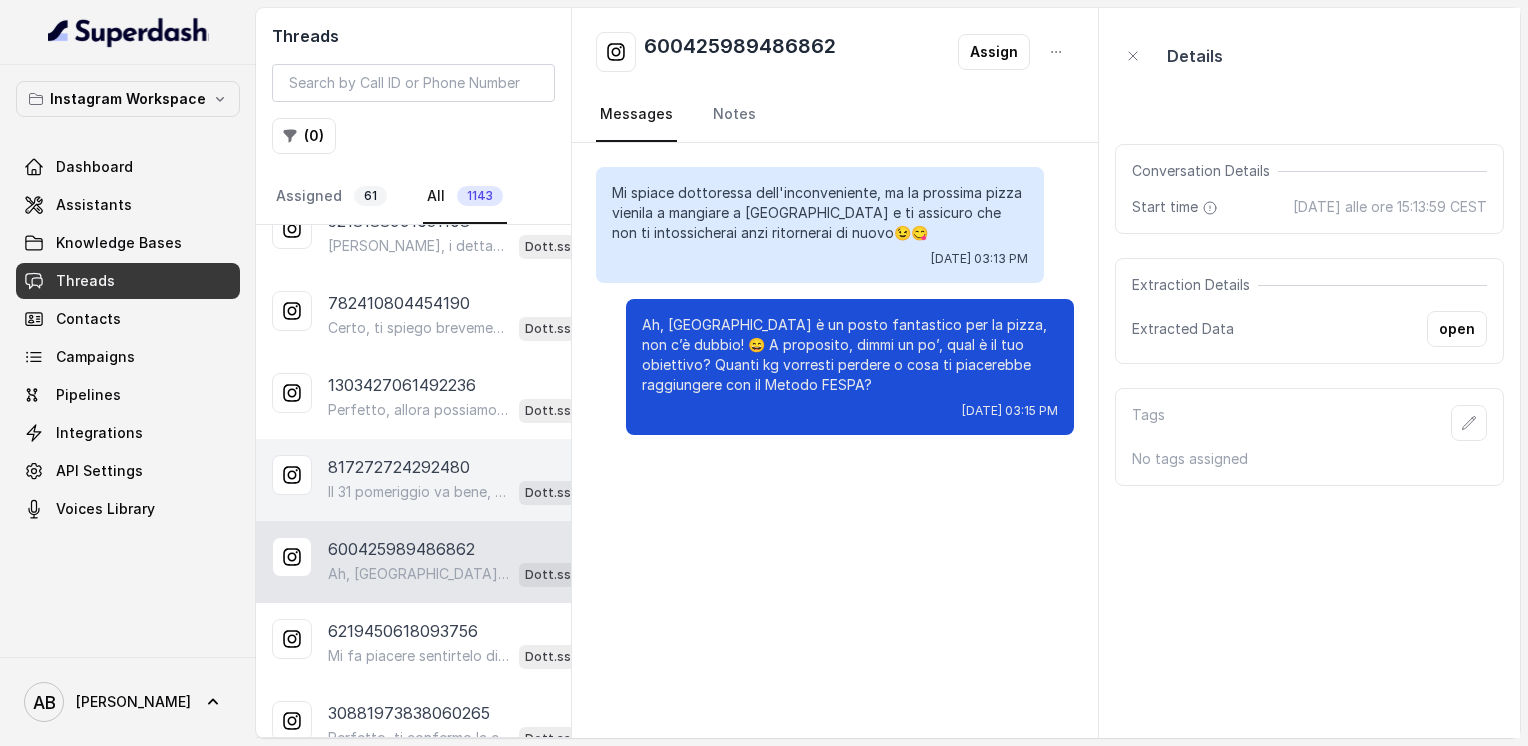 click on "Il 31 pomeriggio va bene, a che ora esattamente preferisci essere chiamata?" at bounding box center [419, 492] 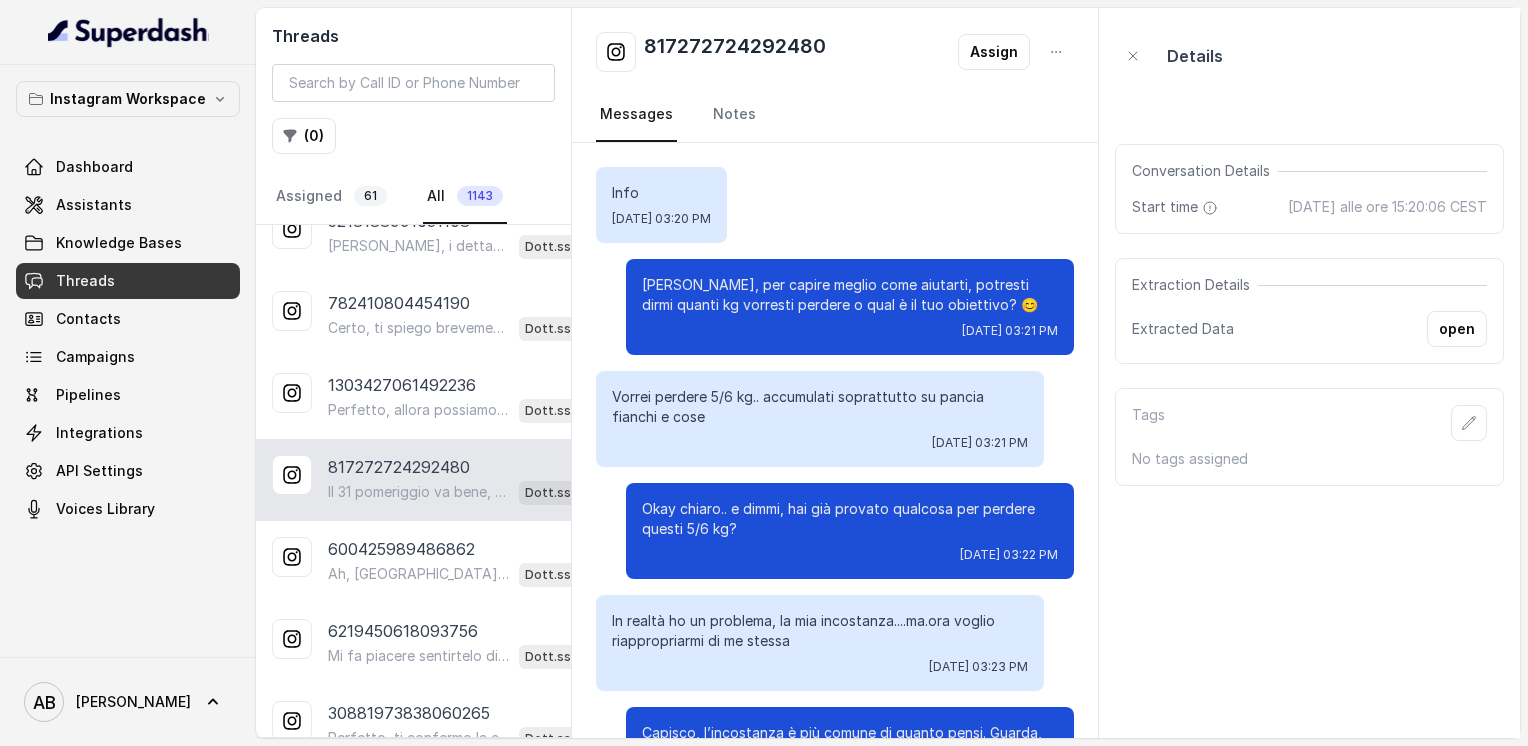 scroll, scrollTop: 1368, scrollLeft: 0, axis: vertical 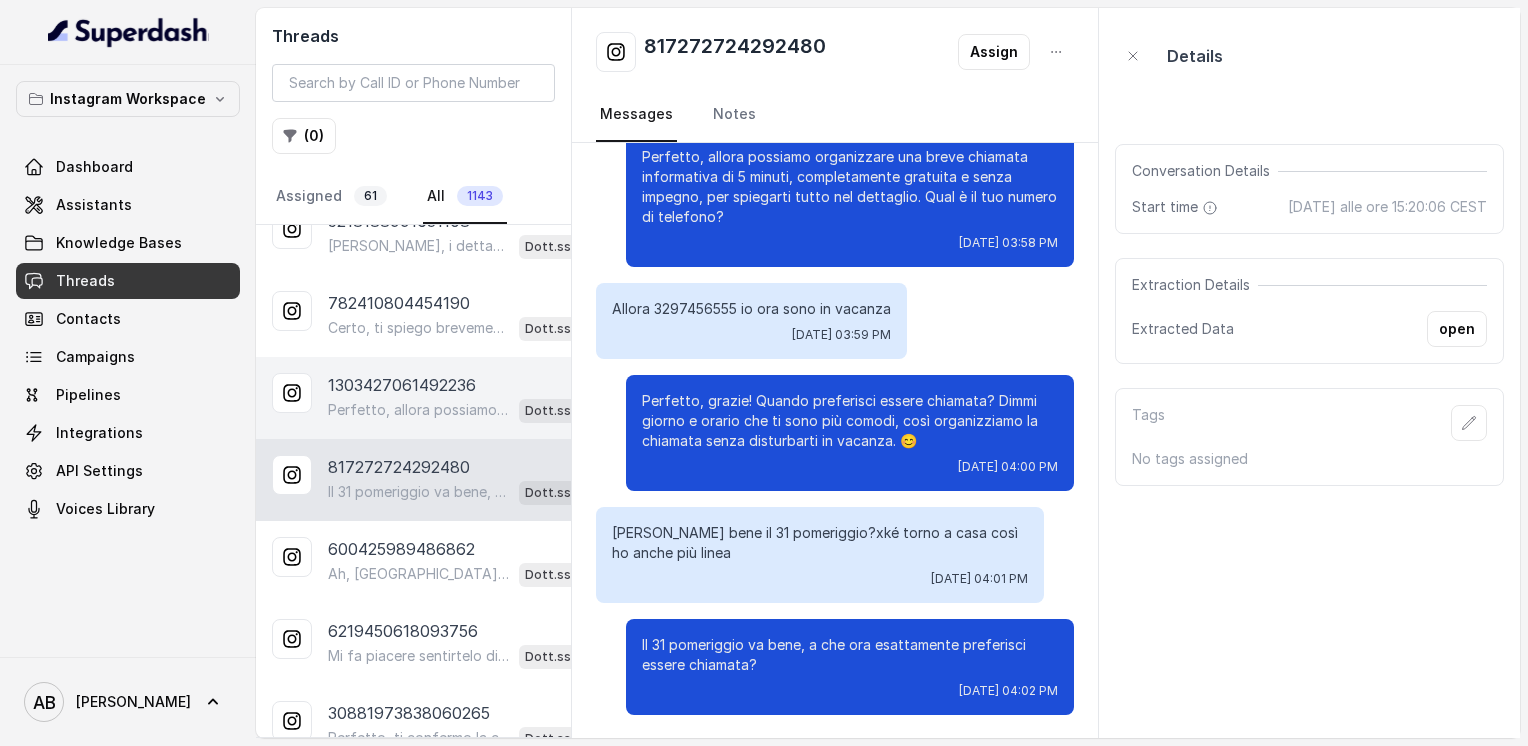 click on "Perfetto, allora possiamo fare una breve chiamata informativa di 5 minuti, gratuita e senza impegno, per spiegarti come funziona il Metodo FESPA e cosa può fare per te. Qual è il tuo numero di telefono?" at bounding box center [419, 410] 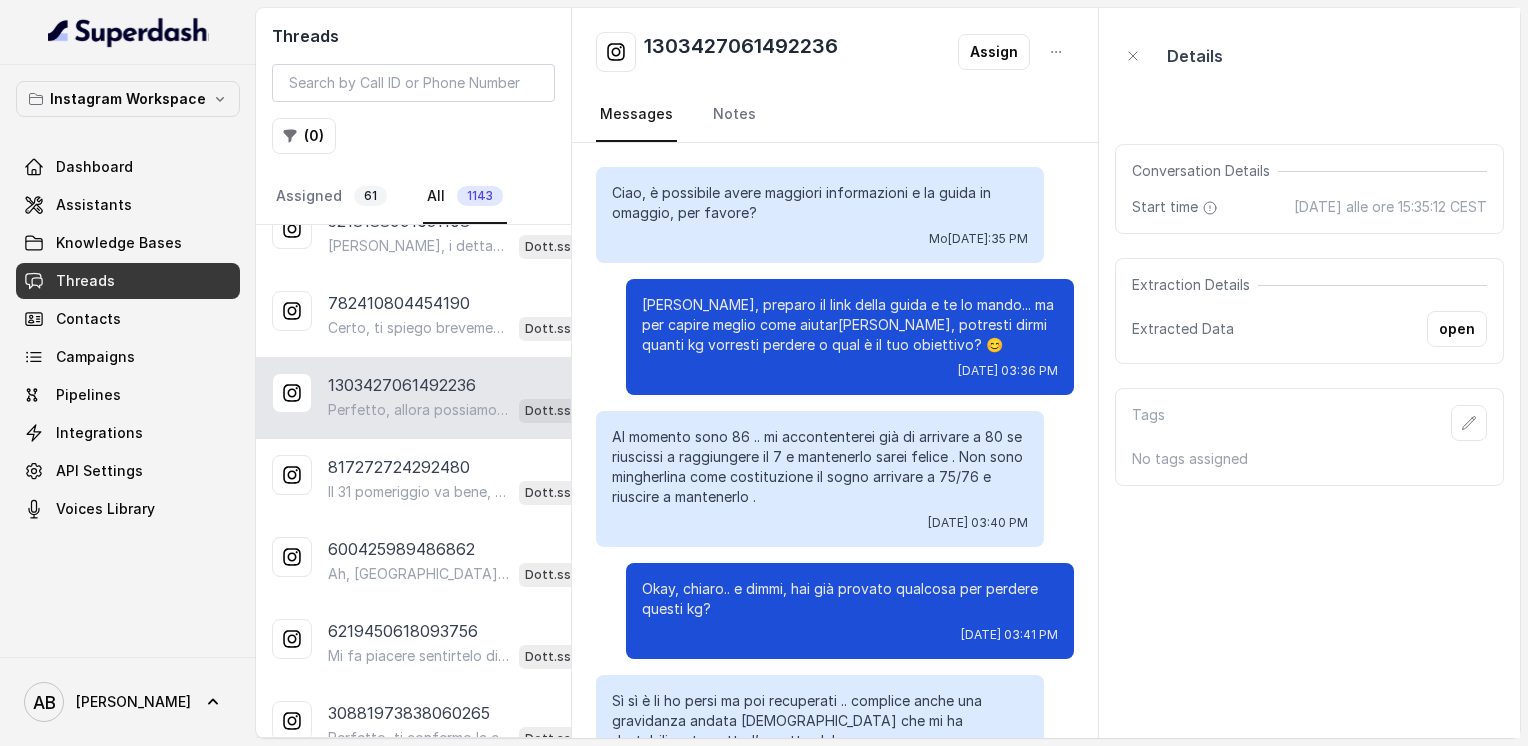 scroll, scrollTop: 1200, scrollLeft: 0, axis: vertical 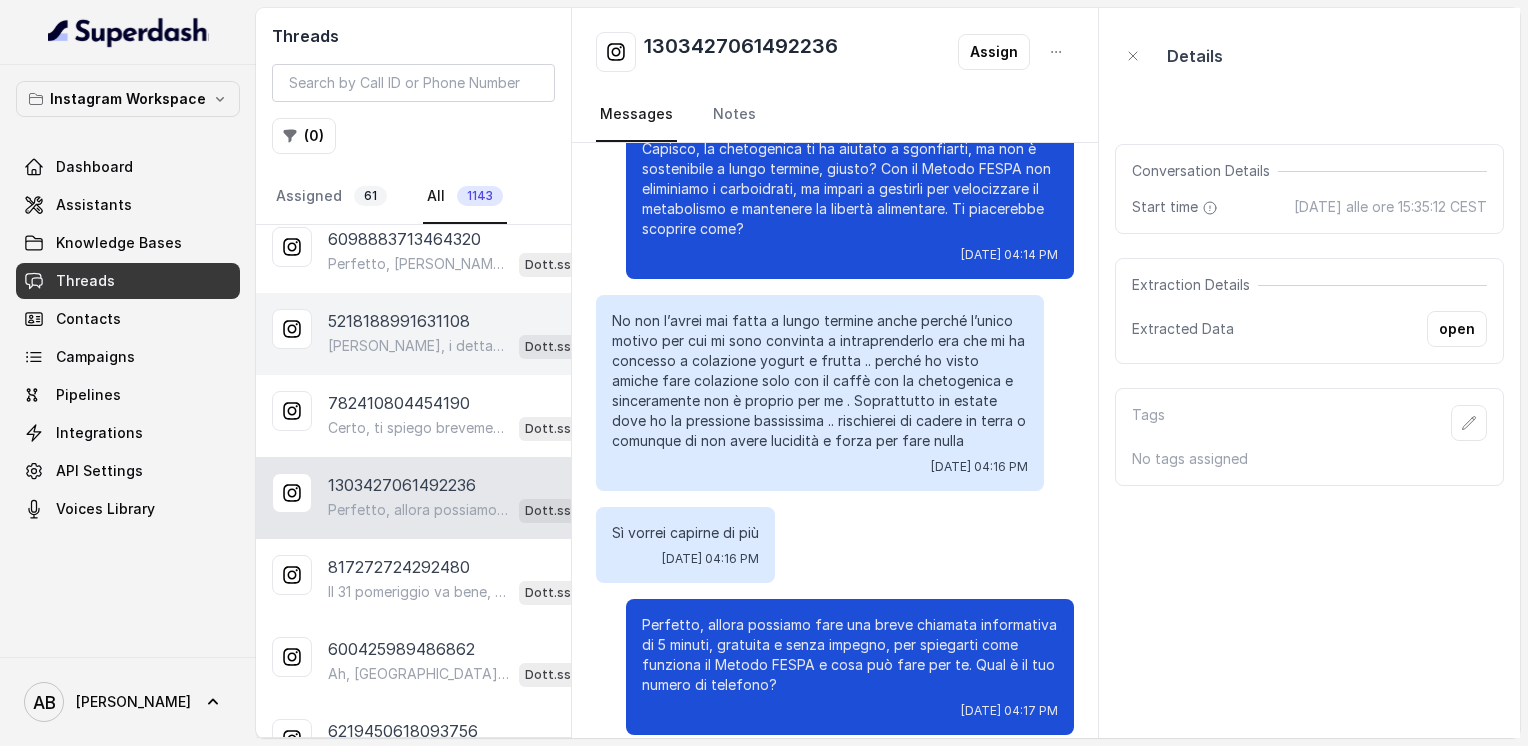 click on "5218188991631108   [PERSON_NAME], i dettagli precisi dei costi dipendono dal percorso personalizzato che si costruisce su di te. Ti va di fare una breve consulenza gratuita di 5 minuti con uno specialista? Così ti spiega tutto e capisci cosa fa al caso tuo. Dott.ssa [PERSON_NAME]" at bounding box center [413, 334] 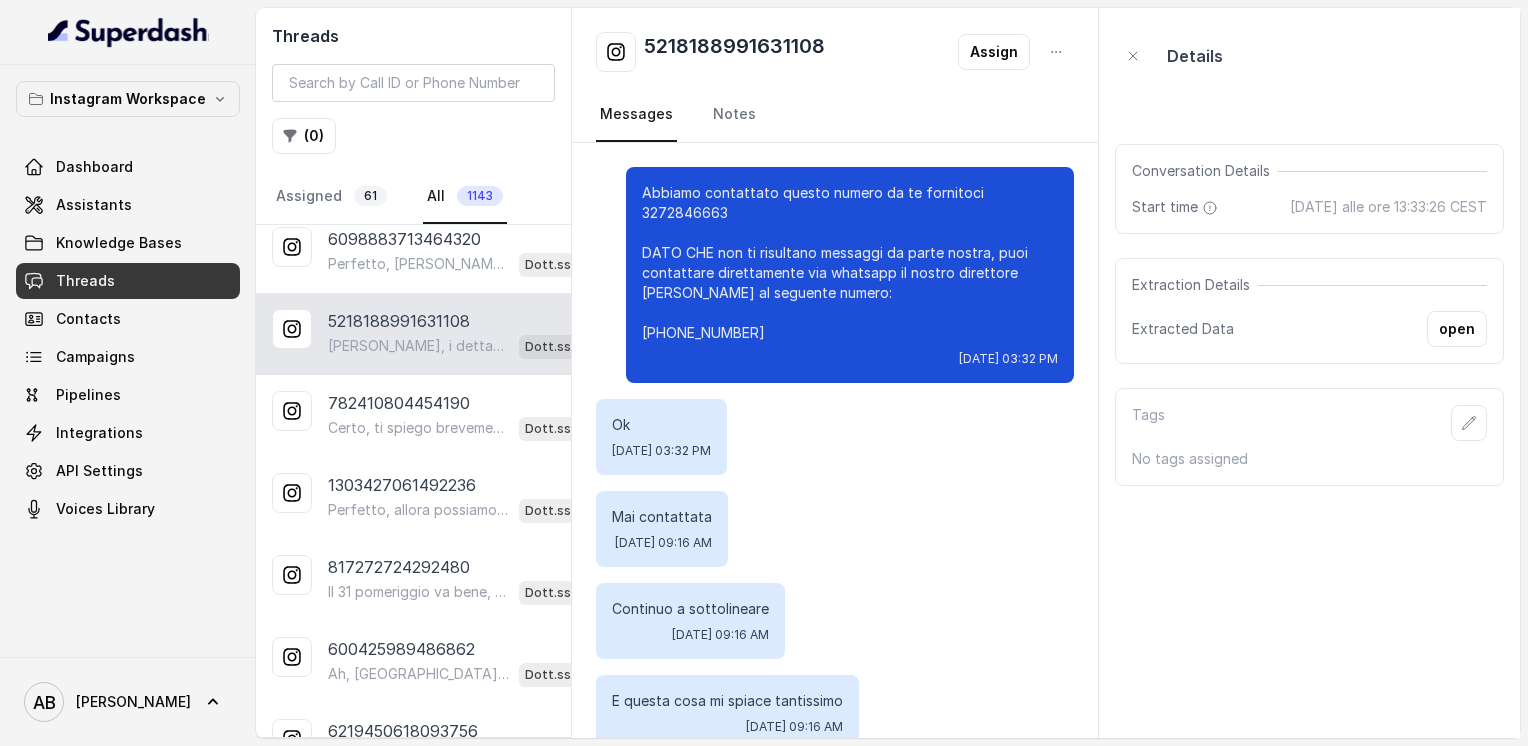 scroll, scrollTop: 4092, scrollLeft: 0, axis: vertical 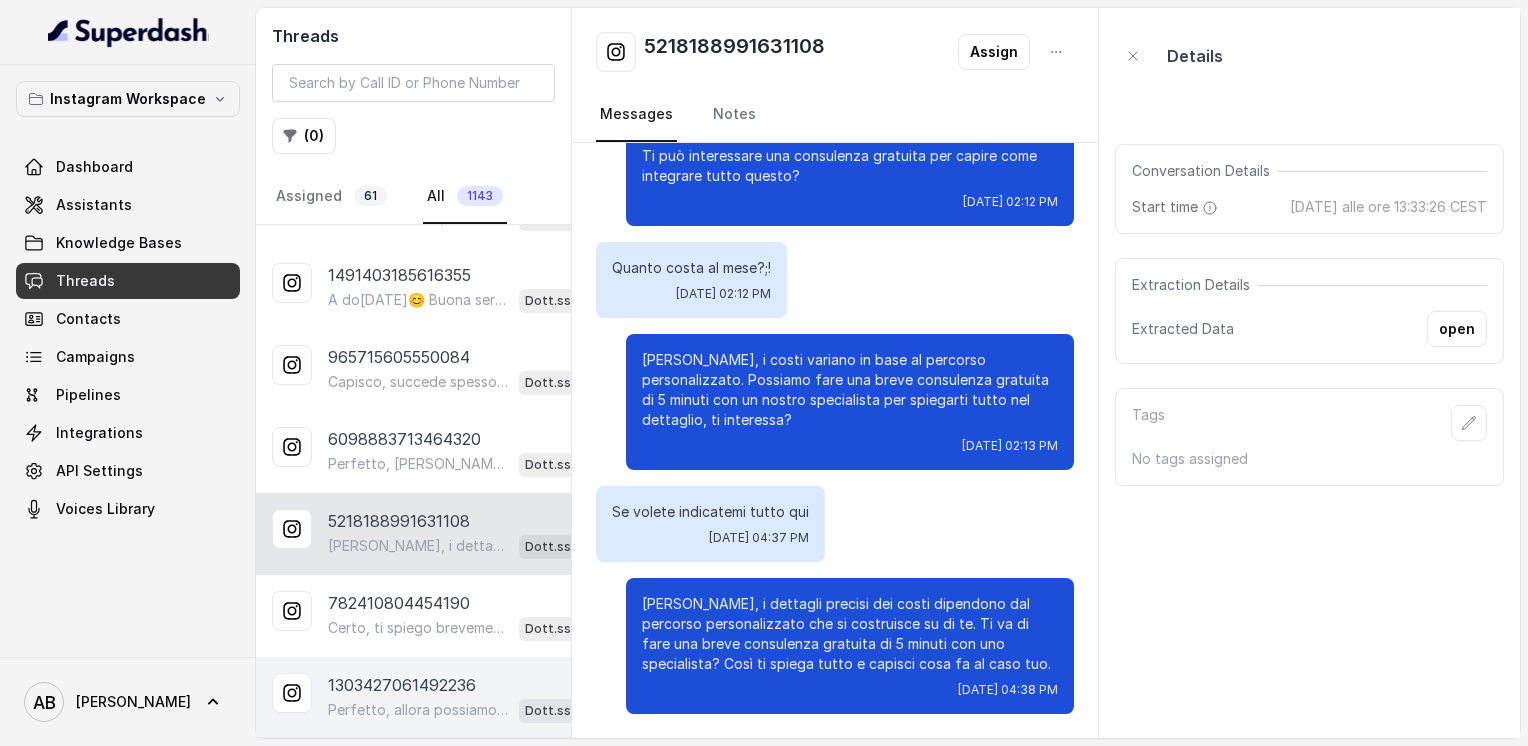 click on "Perfetto, [PERSON_NAME]. Prima però, posso avere il tuo numero di telefono così ti inserisco in lista? Così appena c’è disponibilità ti chiamiamo senza impegno." at bounding box center (419, 464) 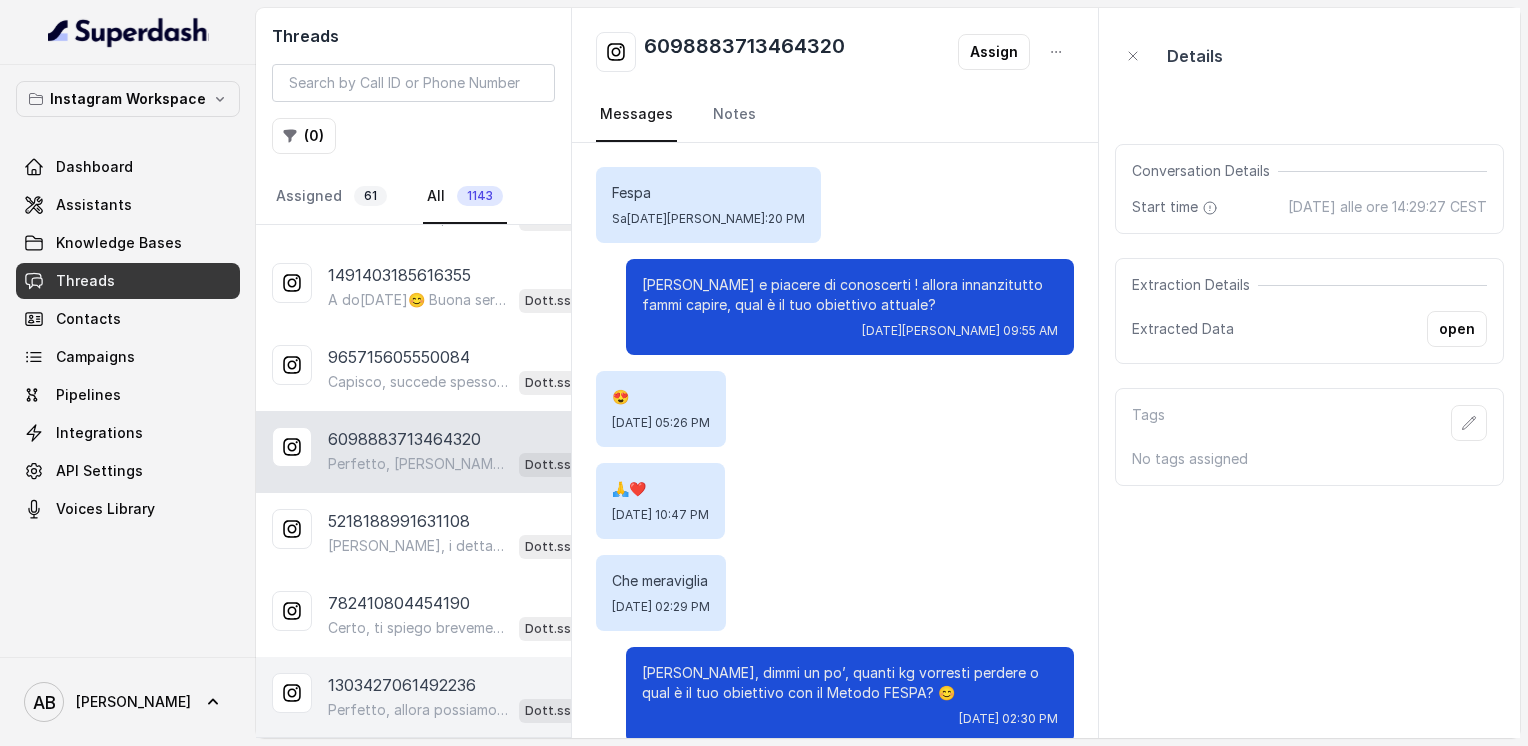 scroll, scrollTop: 2880, scrollLeft: 0, axis: vertical 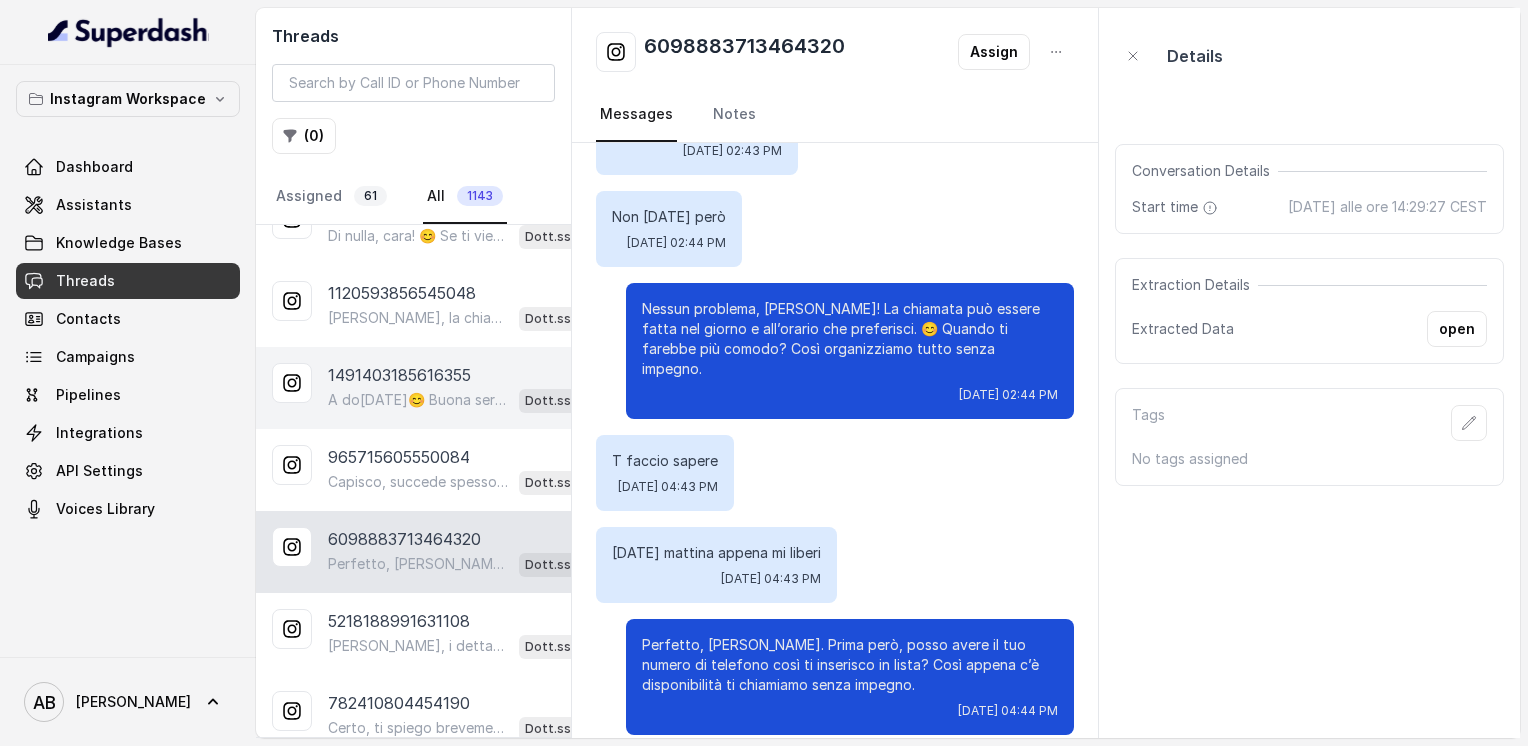 click on "A do[DATE]😊 Buona serata!" at bounding box center (419, 400) 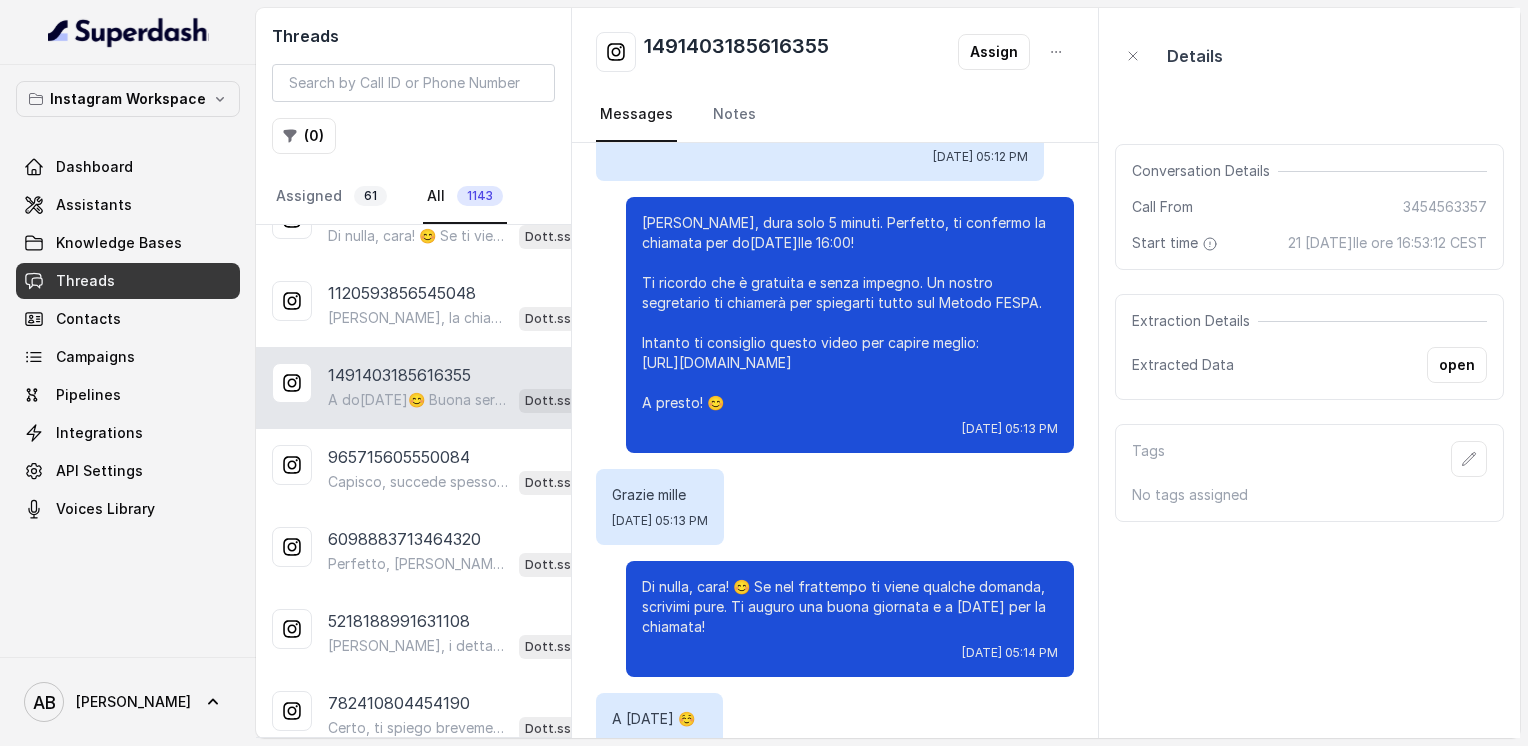 scroll, scrollTop: 3100, scrollLeft: 0, axis: vertical 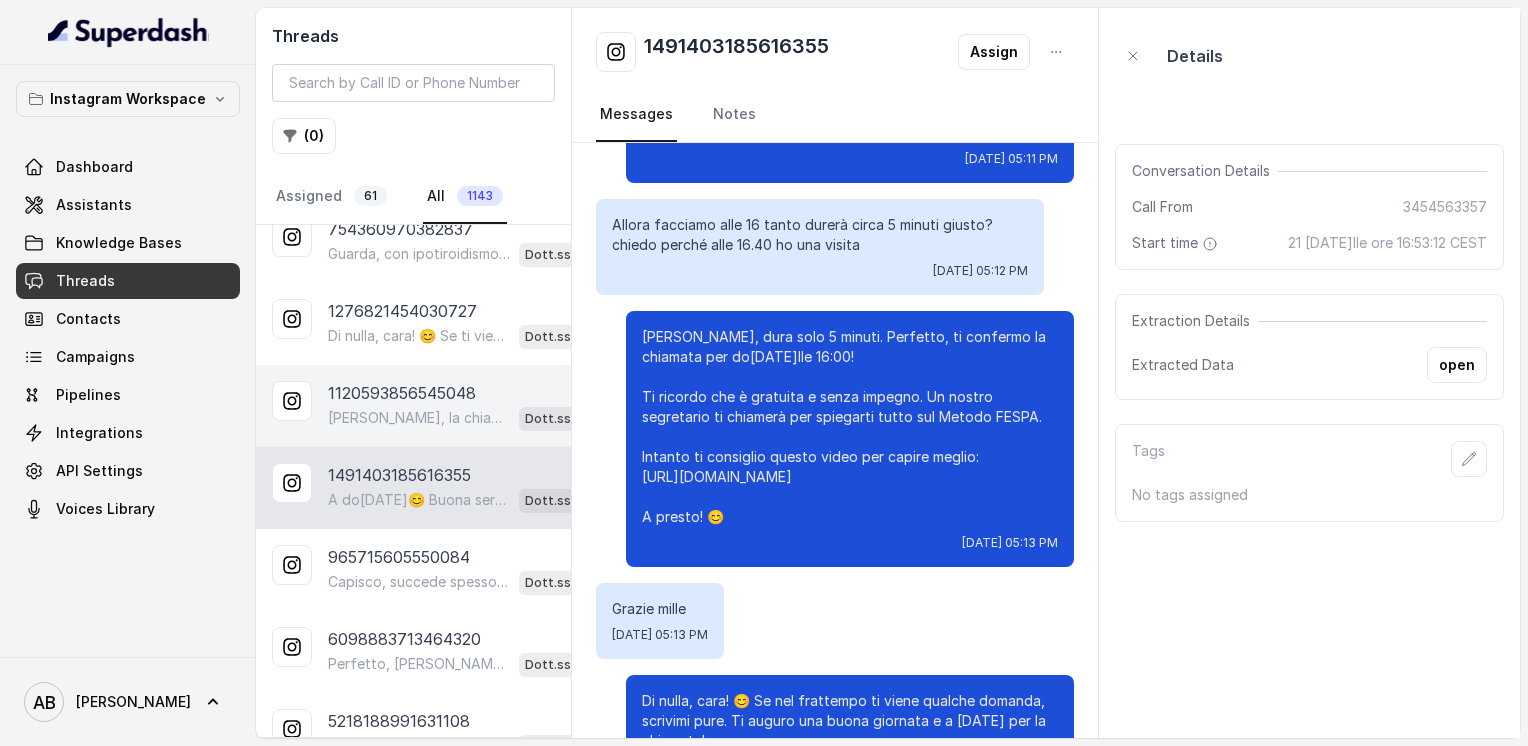 click on "1120593856545048" at bounding box center (402, 393) 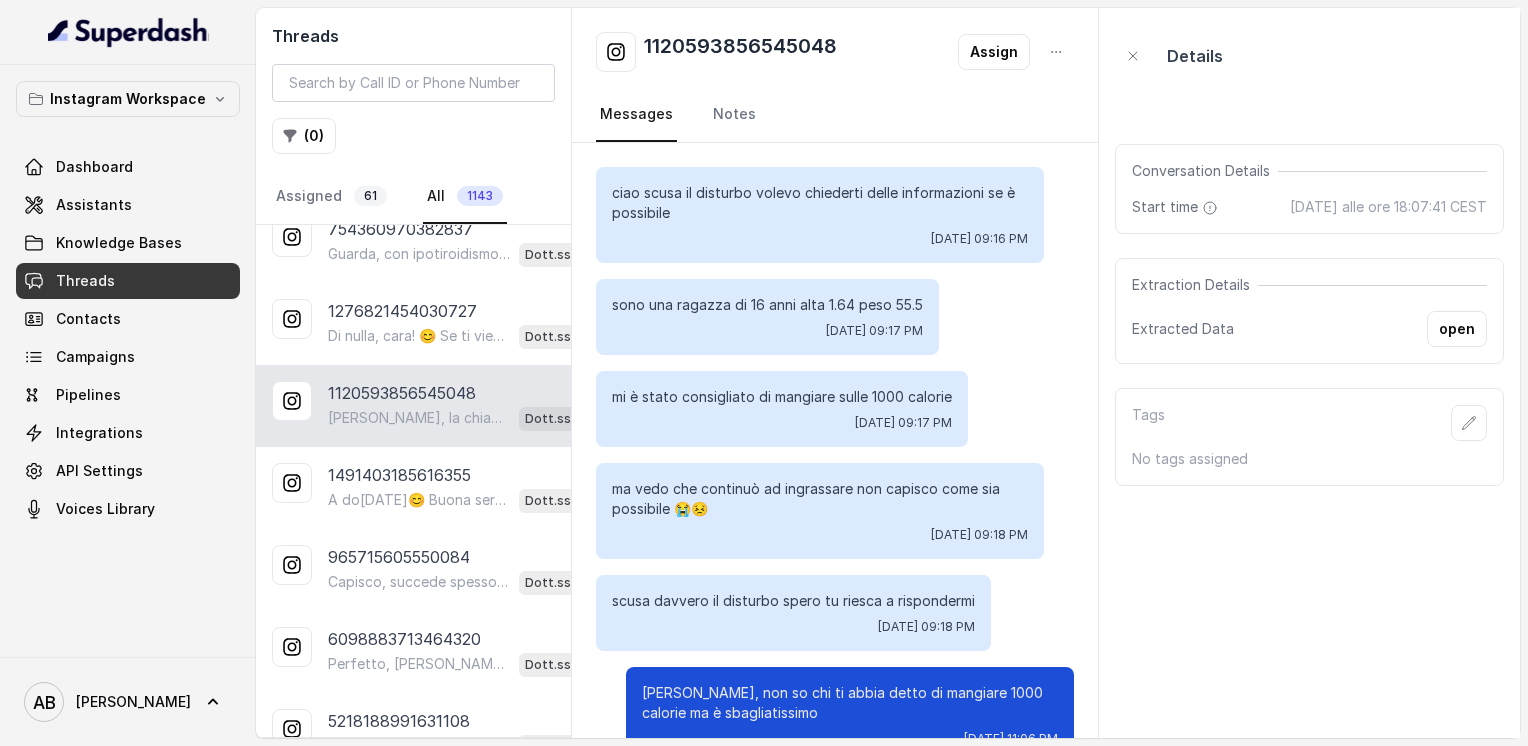 scroll, scrollTop: 1128, scrollLeft: 0, axis: vertical 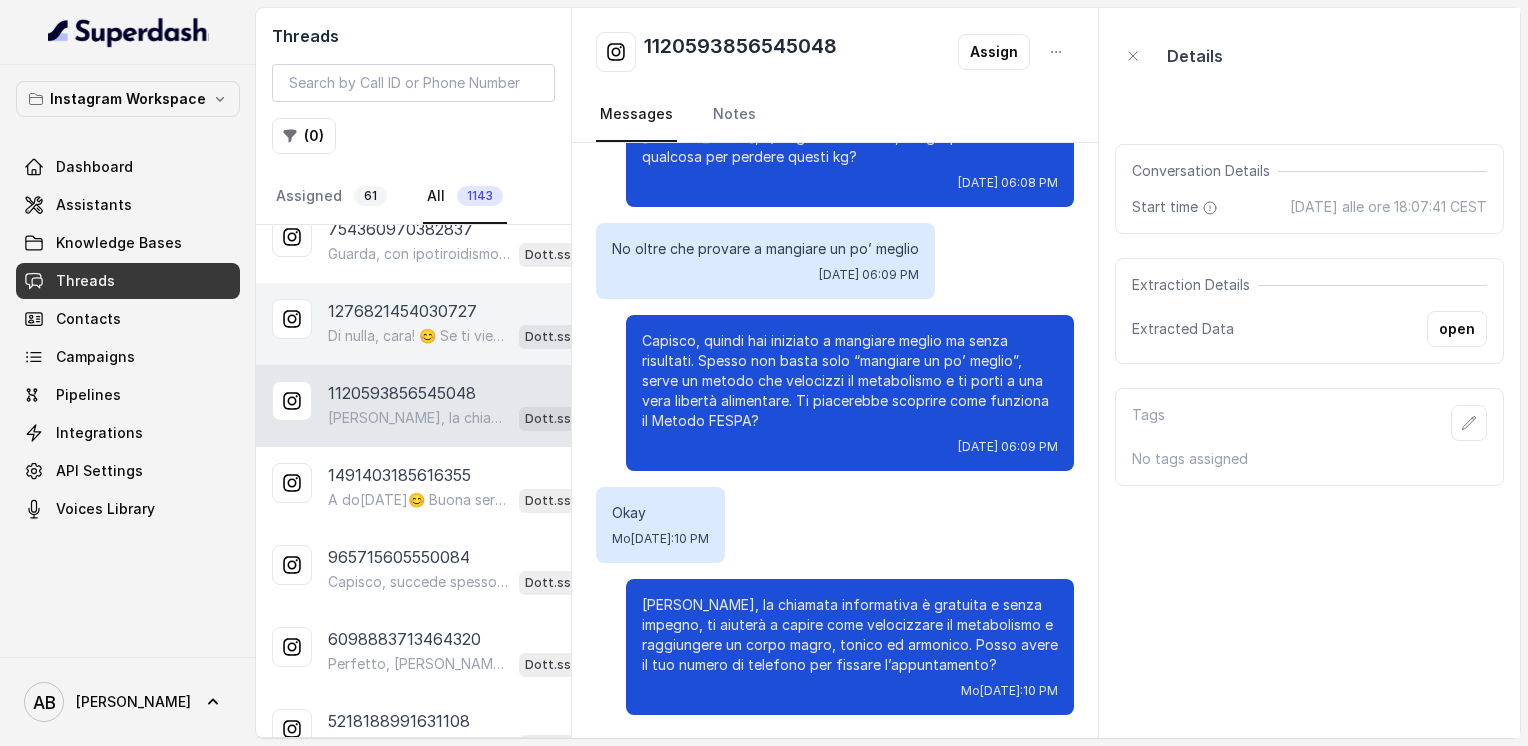 click on "Di nulla, cara! 😊
Se ti viene in mente qualche domanda prima della chiamata, scrivimi pure.
A presto e buona serata! 🌸" at bounding box center [419, 336] 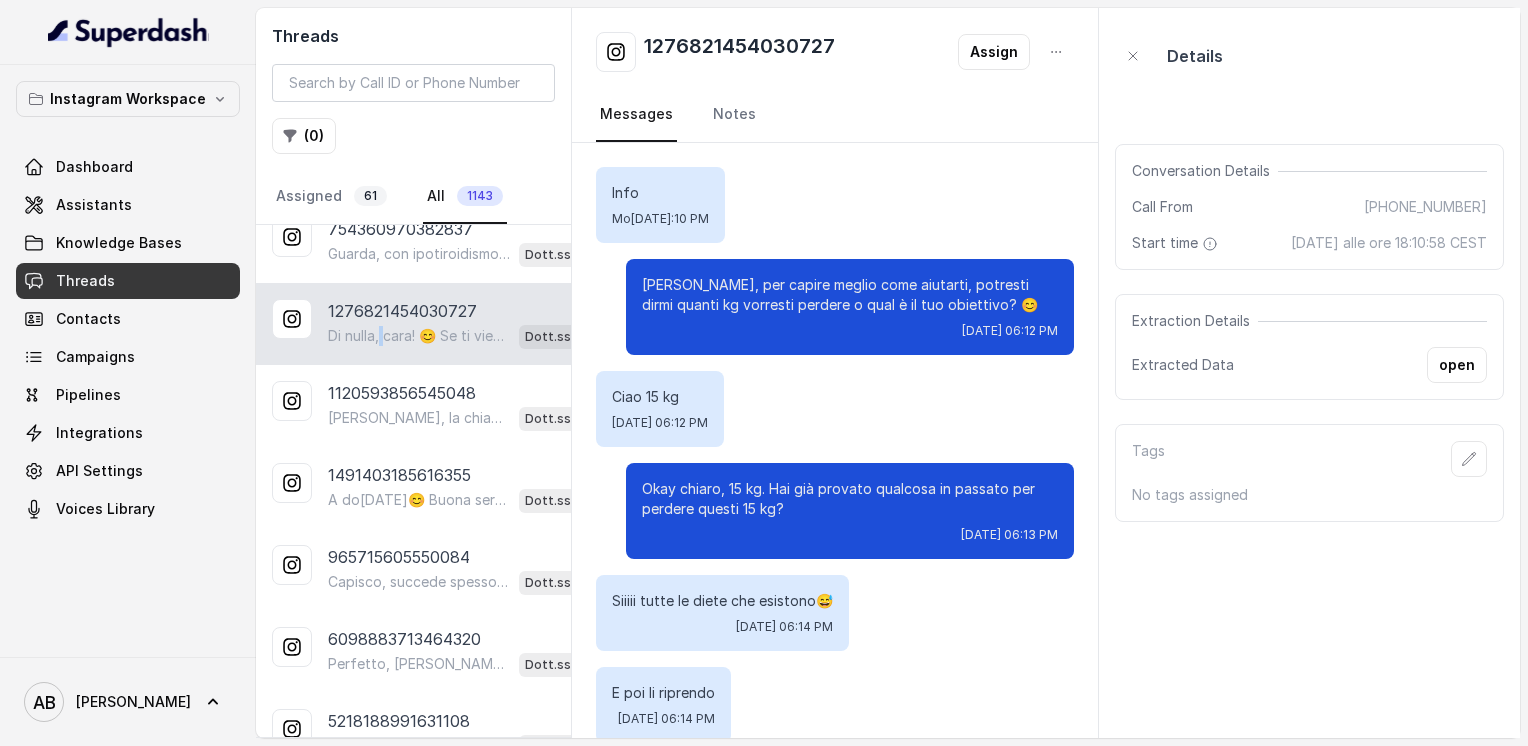 scroll, scrollTop: 2244, scrollLeft: 0, axis: vertical 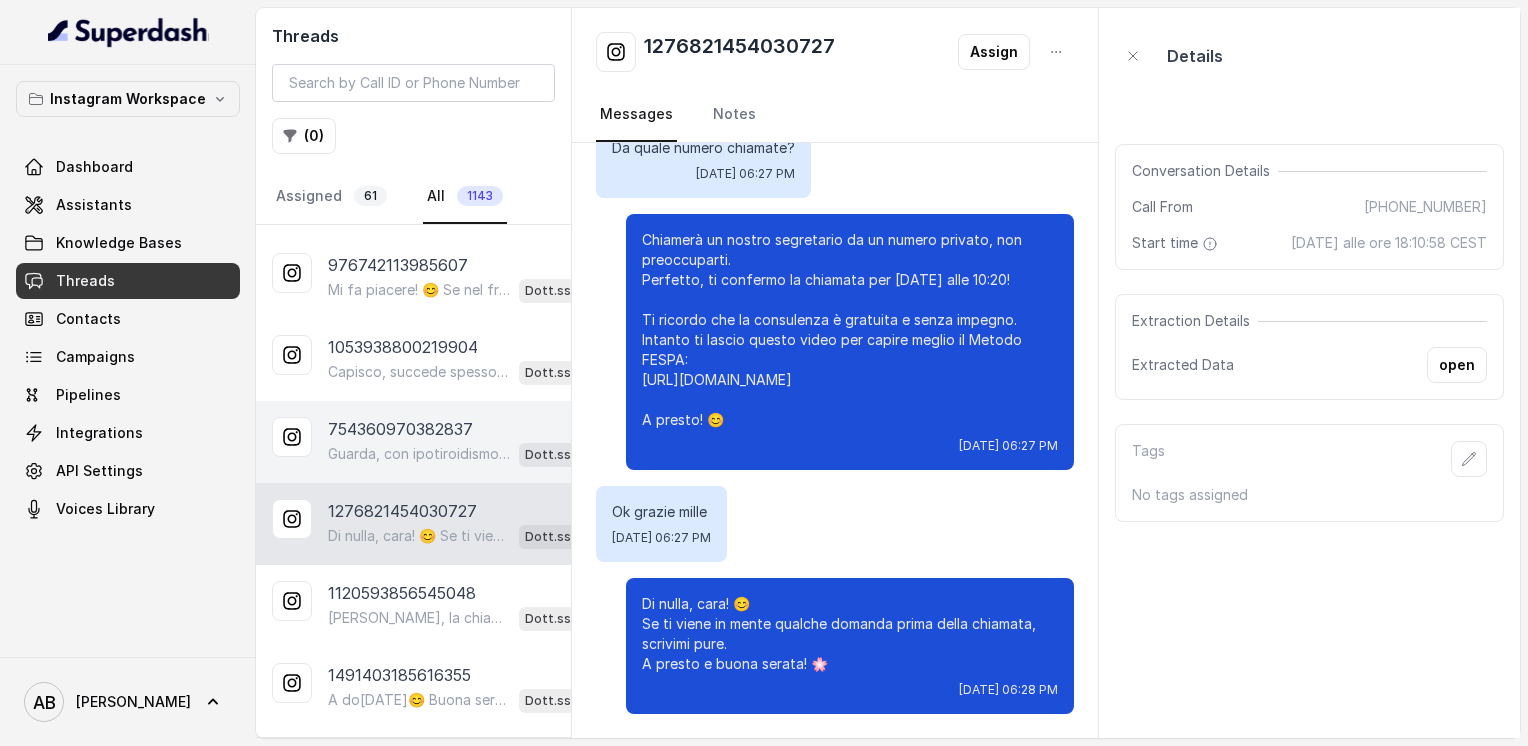click on "Guarda, con ipotiroidismo, ovaio policistico e insulino resistenza non sei un caso isolato. Abbiamo aiutato tante donne a raggiungere libertà alimentare e un corpo magro, tonico ed armonico proprio con queste condizioni. Ti va di fare una chiamata gratuita per approfondire?" at bounding box center (419, 454) 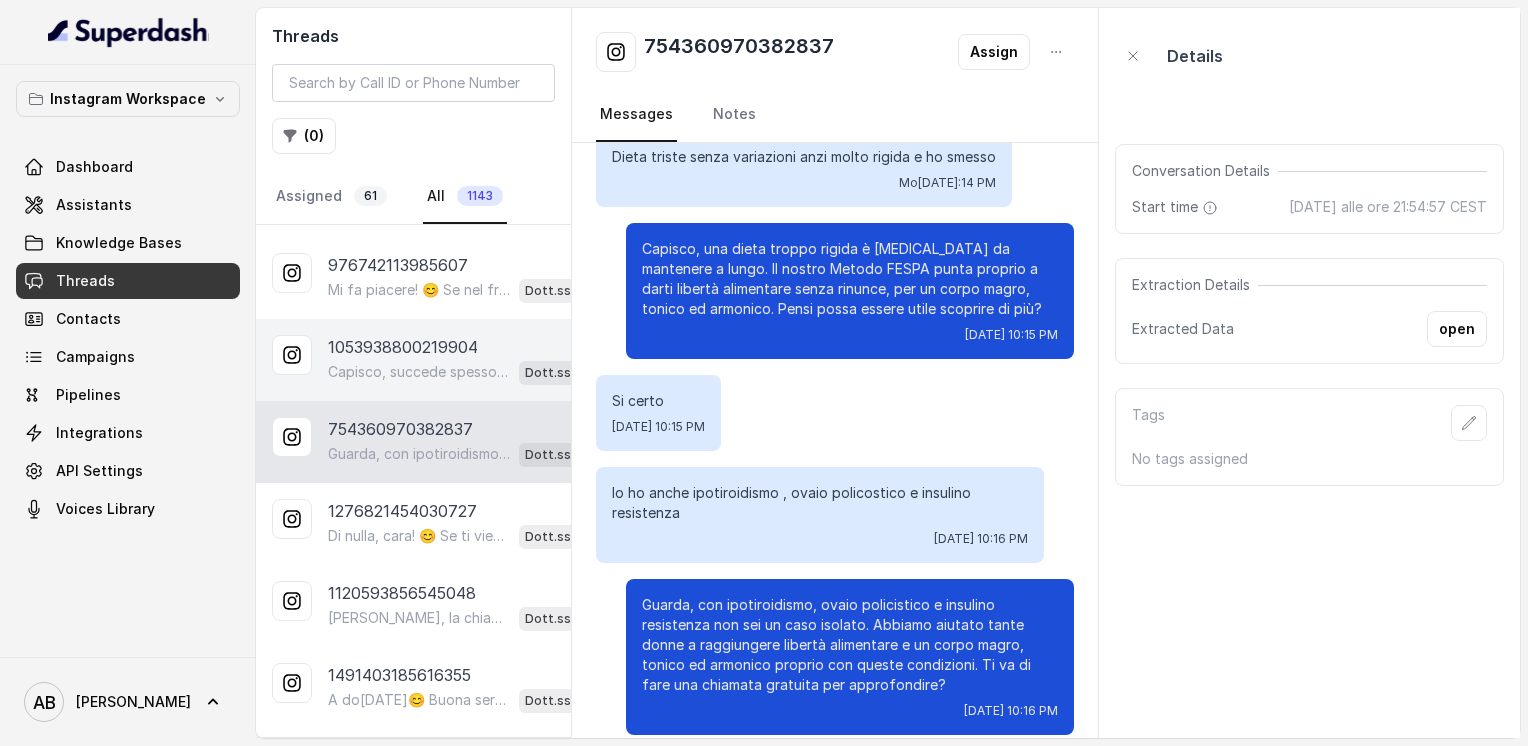 click on "Capisco, succede spesso perché molte diete sono troppo rigide e difficili da mantenere. Con il Metodo FESPA invece impari a mangiare senza rinunce, per avere libertà alimentare e un corpo magro, tonico ed armonico. Ti piacerebbe scoprire come?" at bounding box center (419, 372) 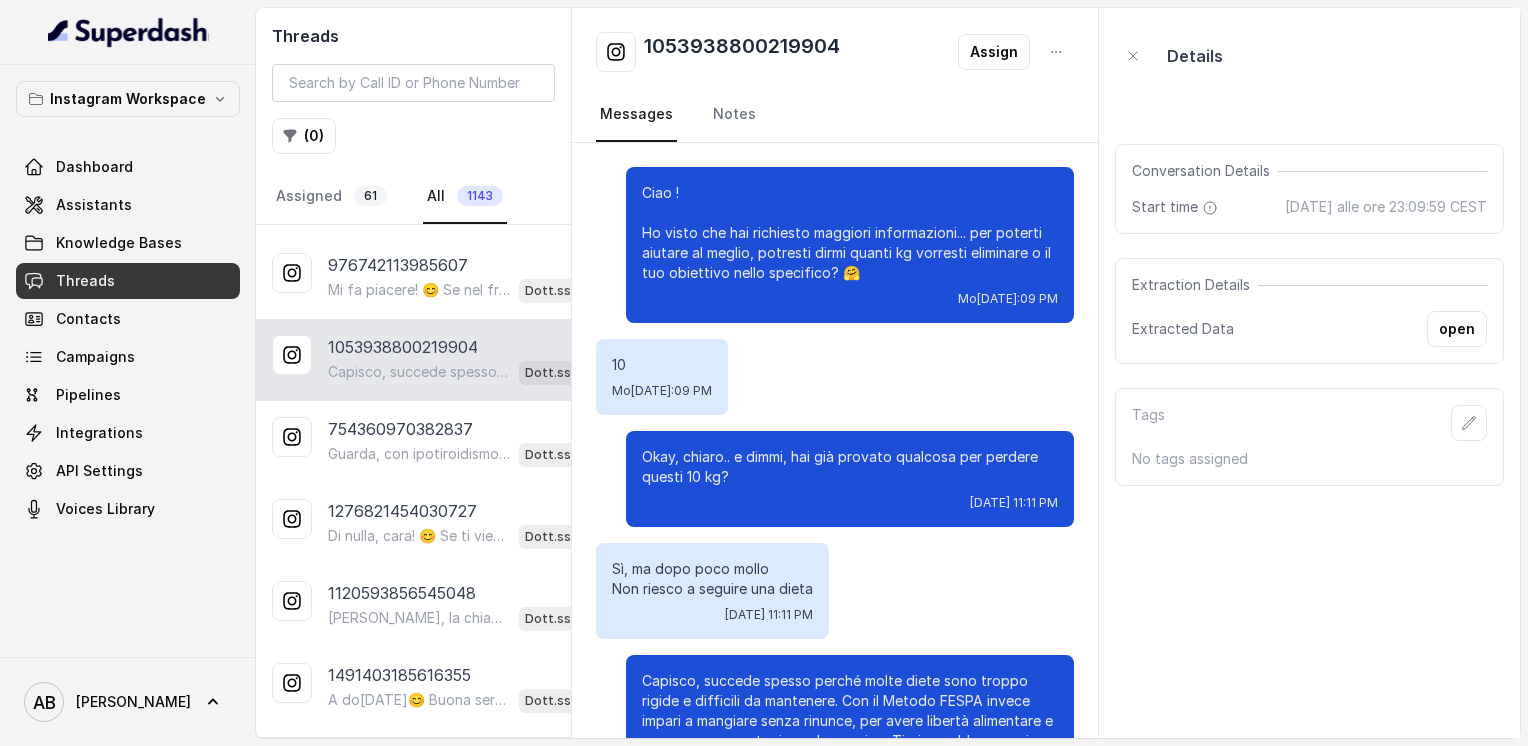 scroll, scrollTop: 96, scrollLeft: 0, axis: vertical 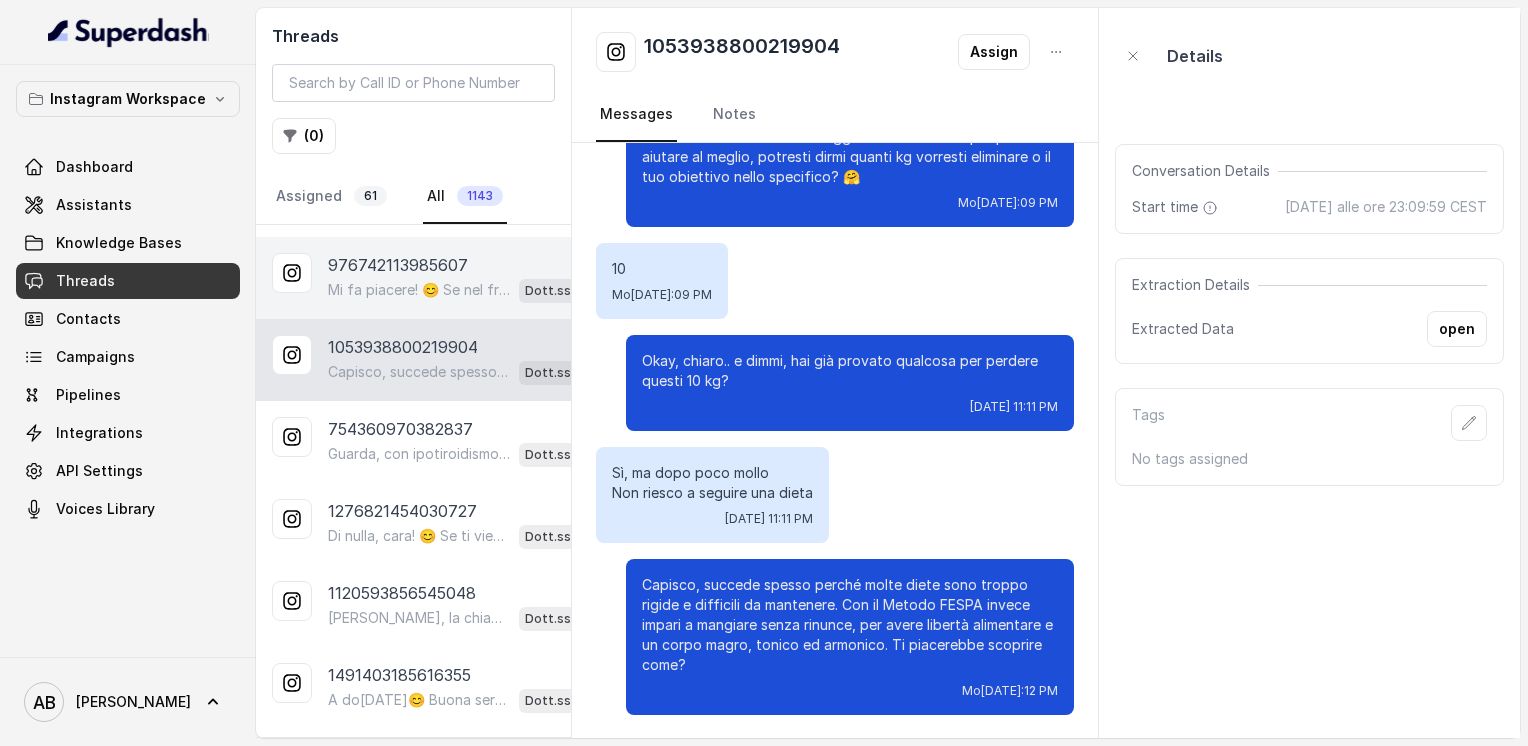 click on "976742113985607   Mi fa piacere! 😊
Se nel frattempo hai domande, scrivimi pure.
Ti auguro una buona giornata e a presto per la chiamata! 🌸 Dott.ssa [PERSON_NAME]" at bounding box center (413, 278) 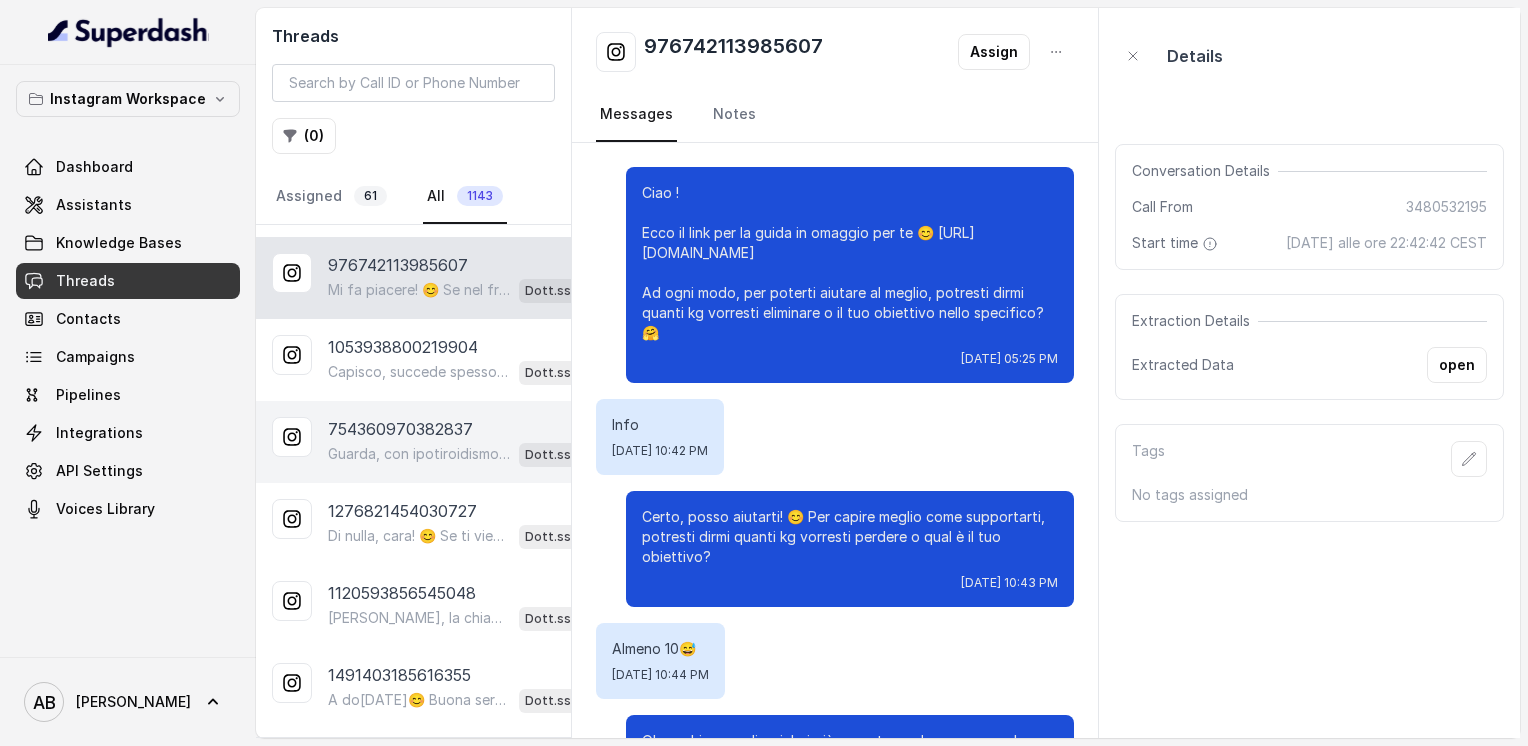 scroll, scrollTop: 3080, scrollLeft: 0, axis: vertical 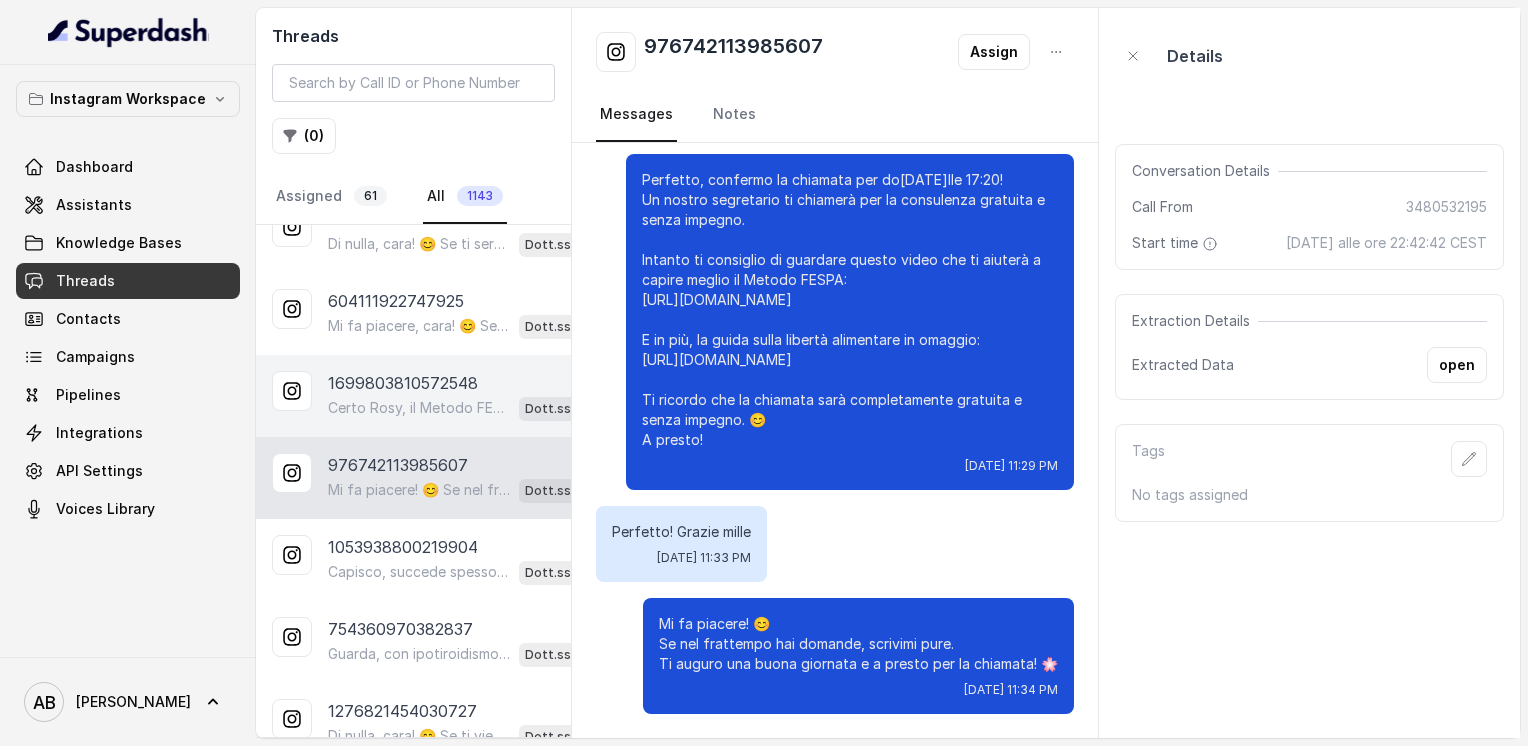 click on "Certo Rosy, il Metodo FESPA è un percorso di rieducazione alimentare che ti aiuta a velocizzare il metabolismo e raggiungere un corpo magro, tonico ed armonico senza rinunce drastiche.
Dimmi, quali diete o metodi hai già provato in passato?" at bounding box center (419, 408) 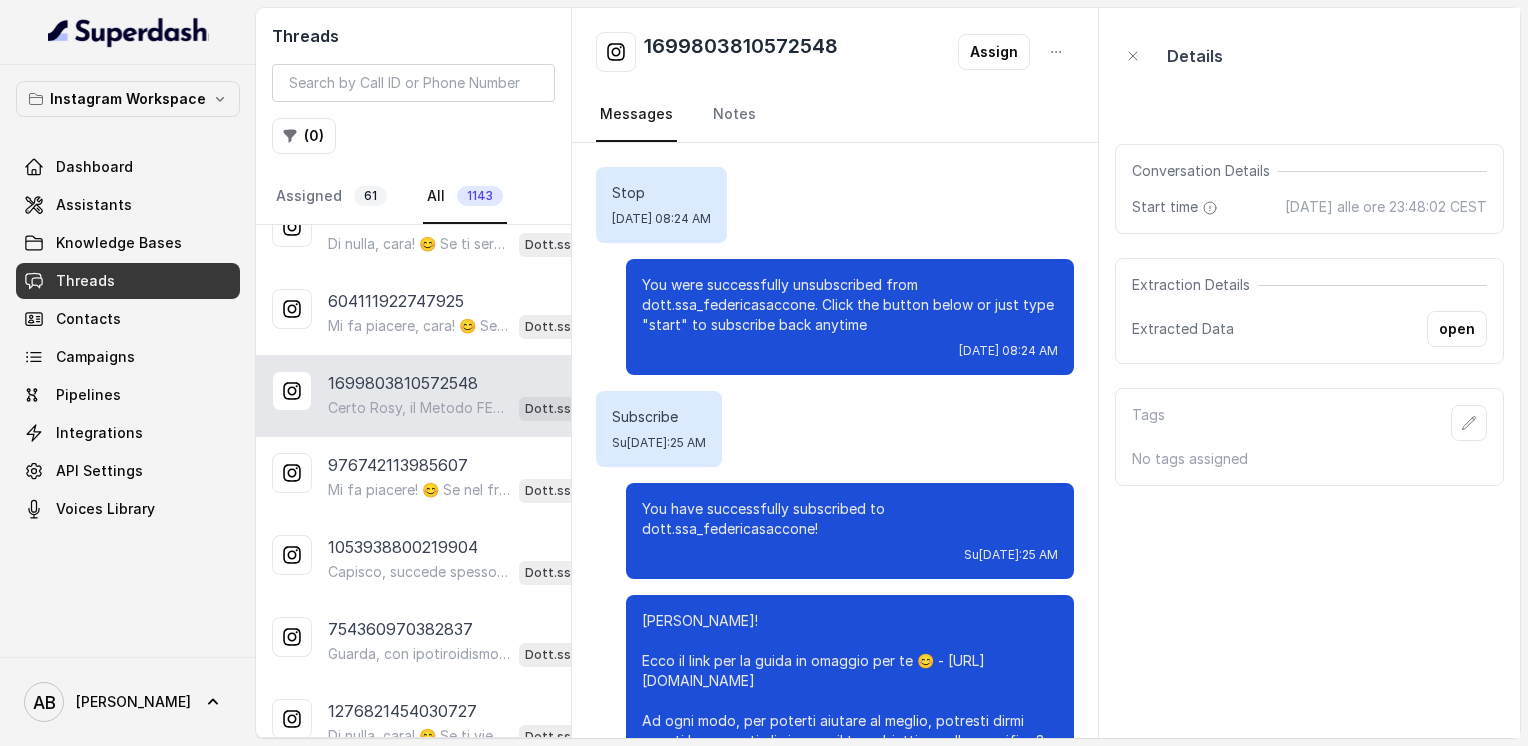 scroll, scrollTop: 1212, scrollLeft: 0, axis: vertical 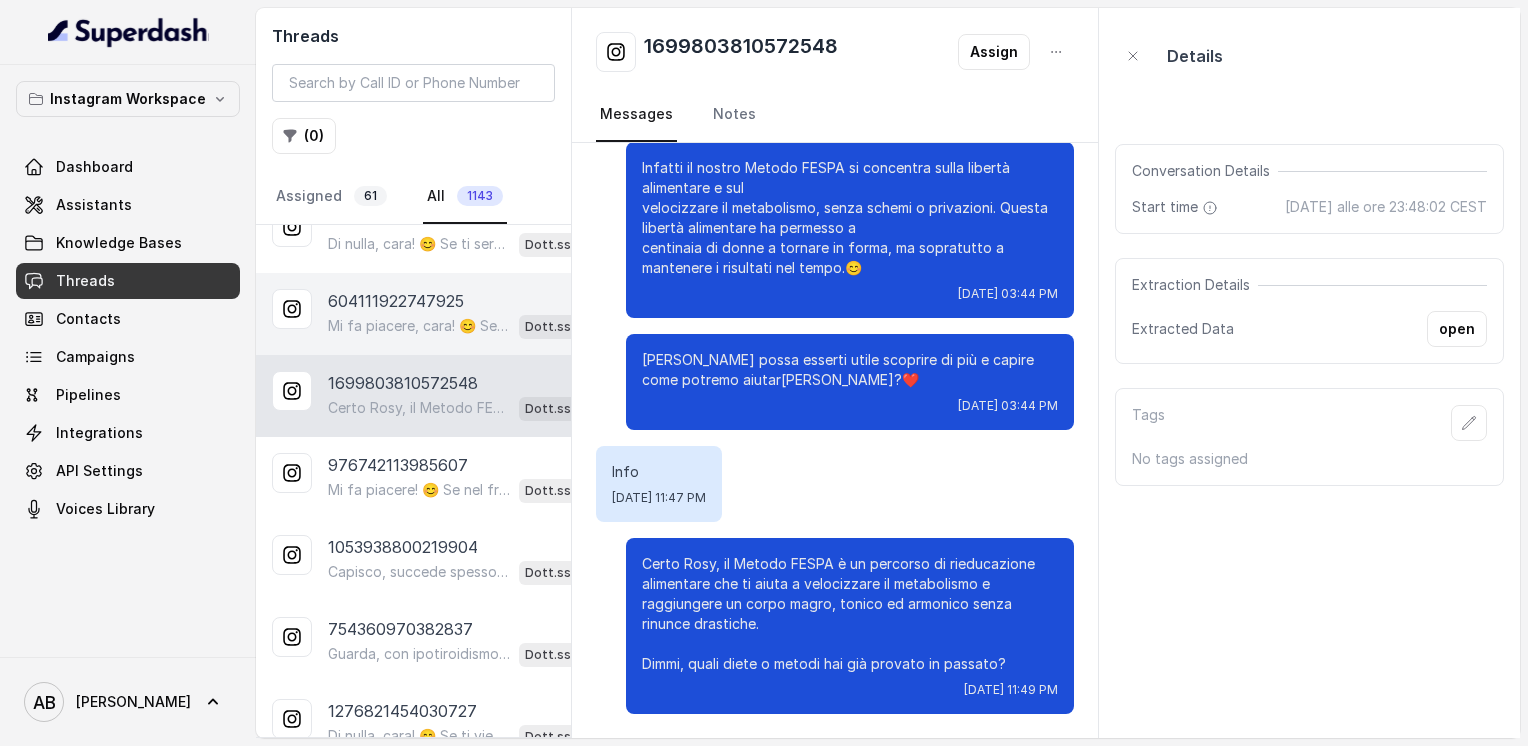 click on "604111922747925   Mi fa piacere, cara! 😊
Se in futuro vorrai approfondire o fissare la chiamata, sai dove trovarmi.
Ti auguro il meglio nel tuo percorso verso la libertà alimentare e un corpo magro, tonico ed armonico!
Buona giornata! 🌷 Dott.ssa [PERSON_NAME]" at bounding box center [413, 314] 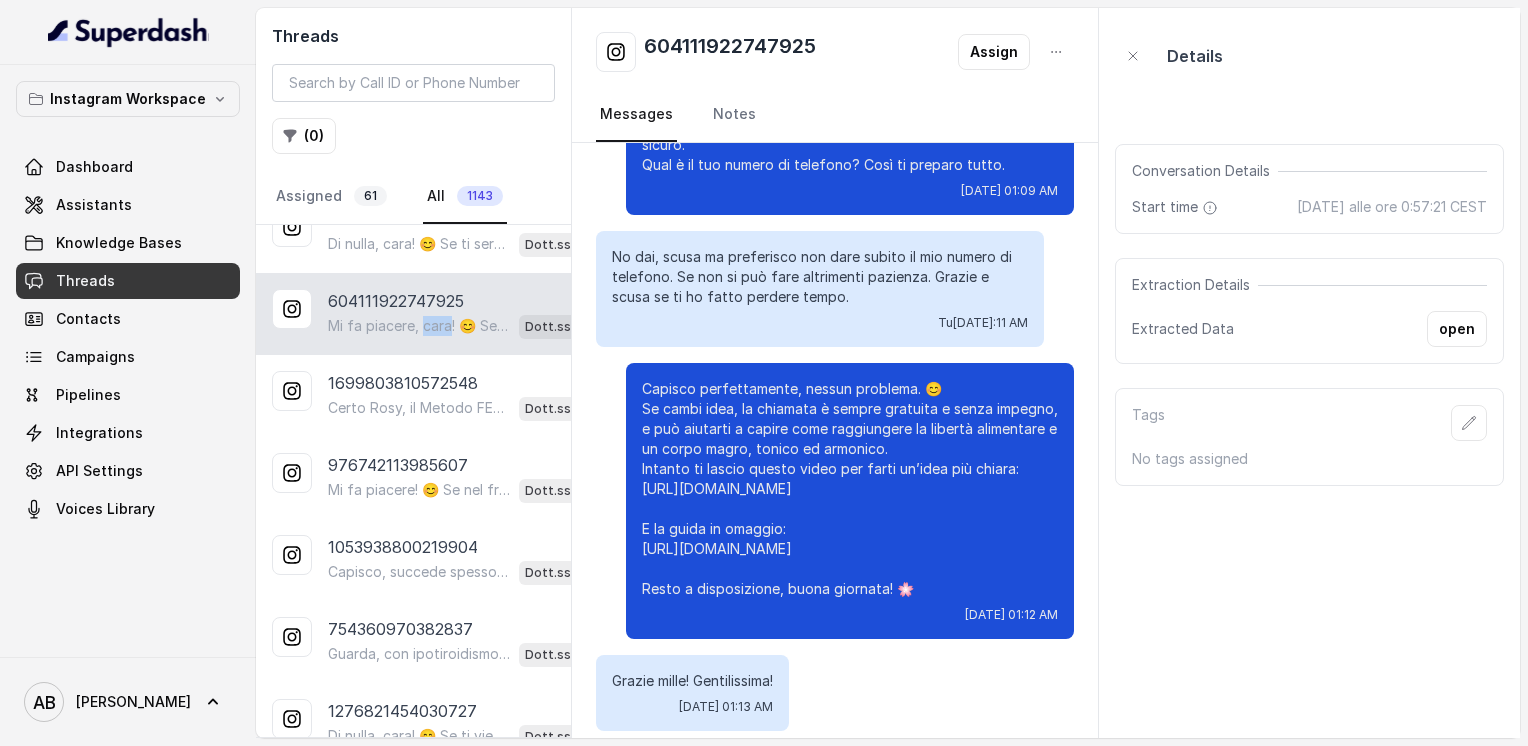 scroll, scrollTop: 1720, scrollLeft: 0, axis: vertical 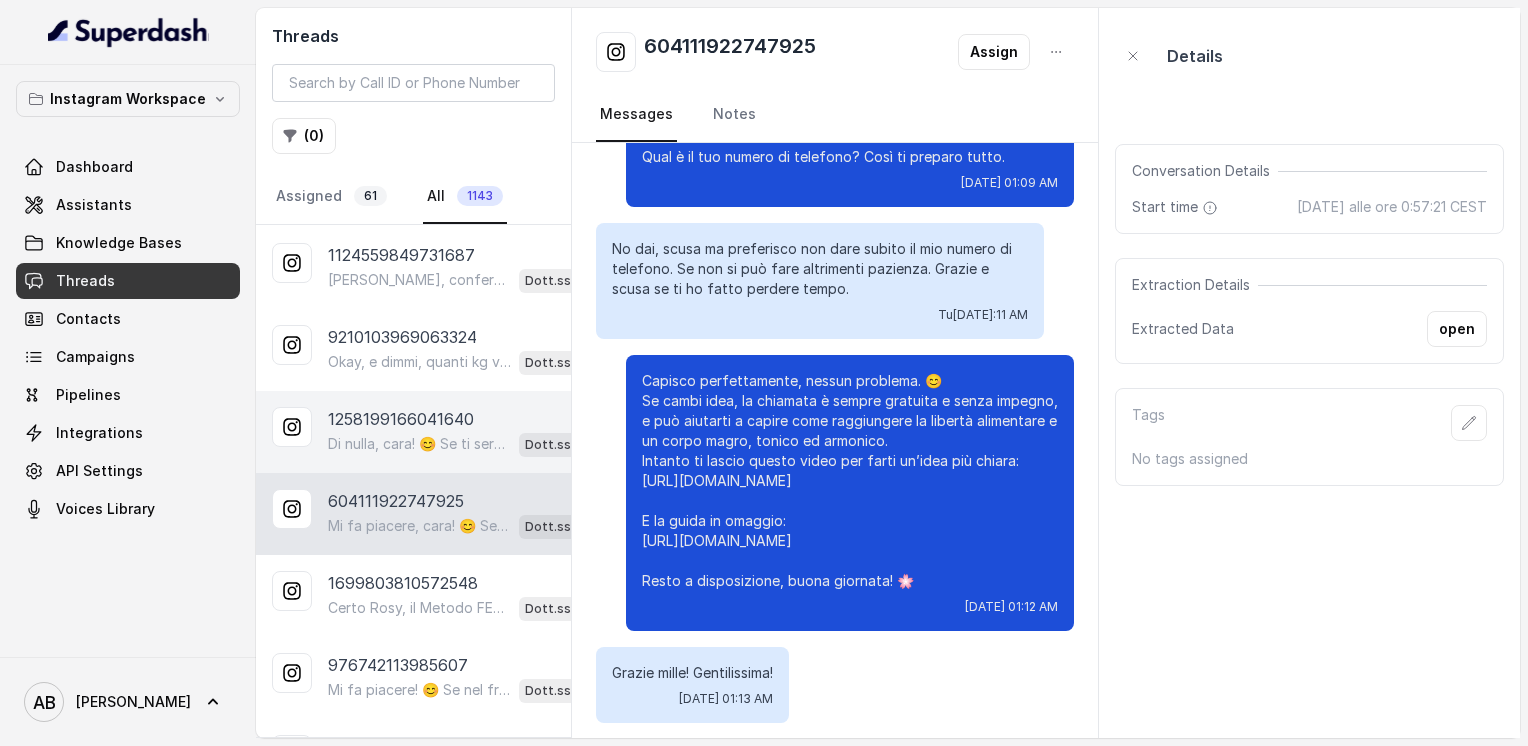 click on "Di nulla, cara! 😊 Se ti serve qualsiasi cosa prima della chiamata, scrivimi pure. A presto e buona giornata! 🌸" at bounding box center [419, 444] 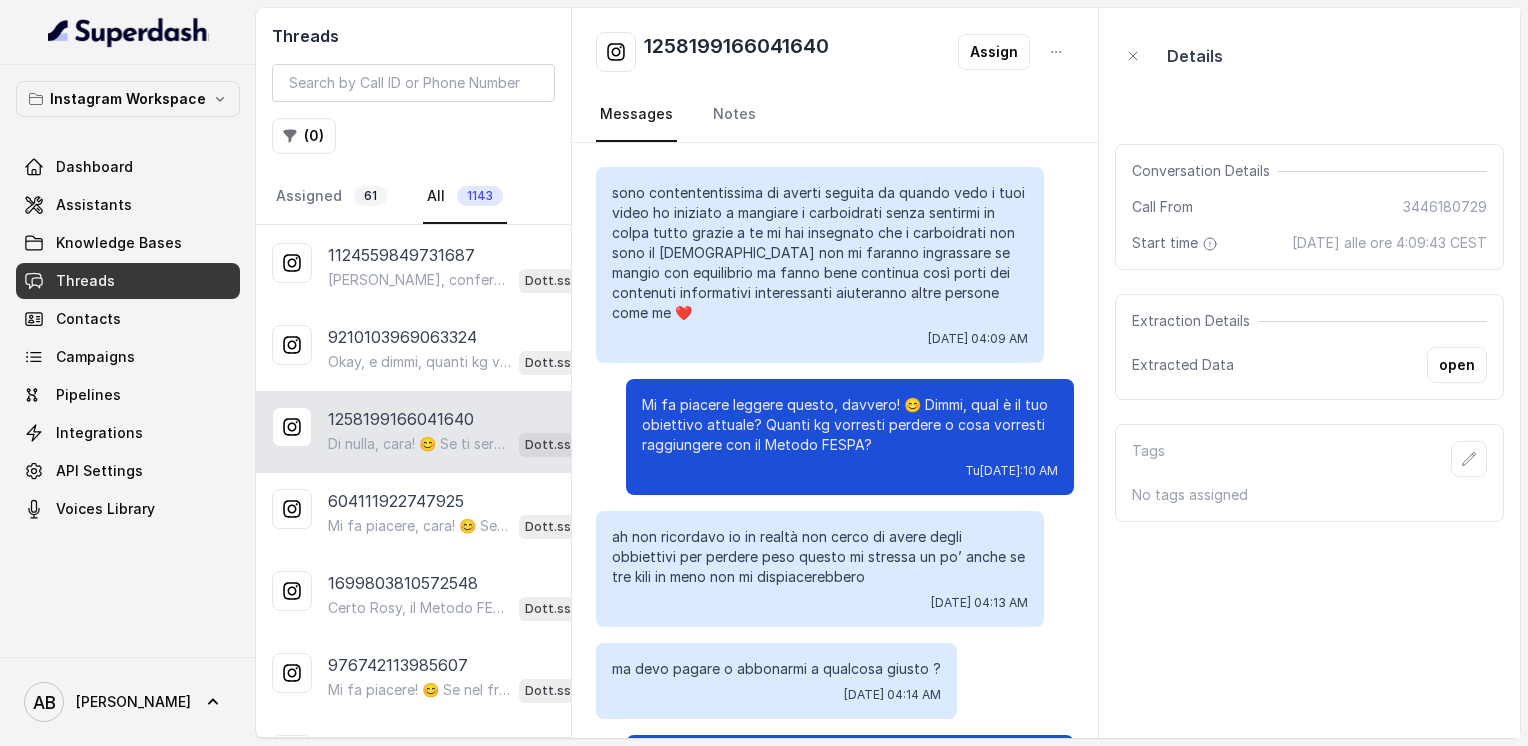 scroll, scrollTop: 2276, scrollLeft: 0, axis: vertical 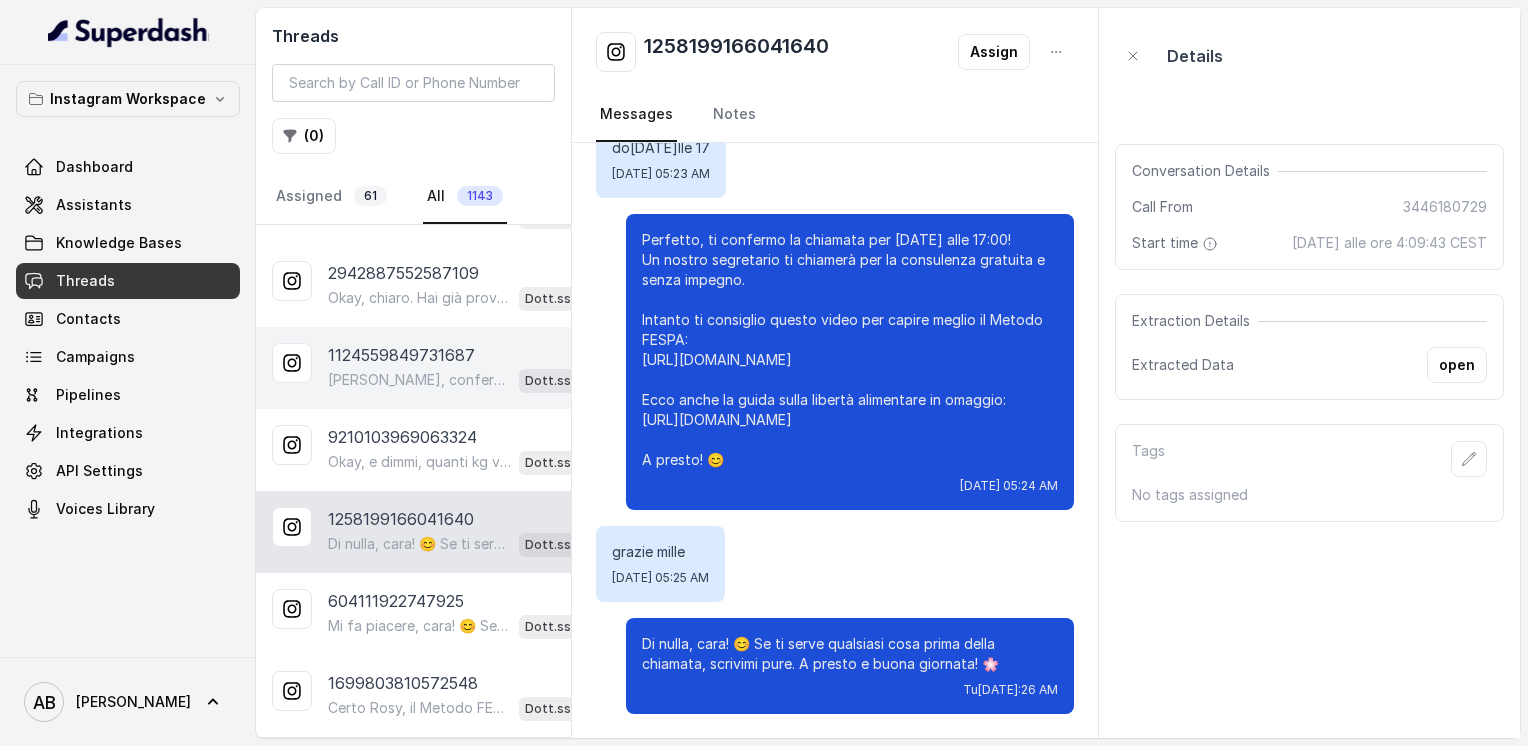 click on "1124559849731687   Esatto, confermo la chiamata per [DATE] alle 16:20.
Un nostro segretario ti chiamerà per la consulenza gratuita e senza impegno.
Se vuoi, intanto ti lascio anche il link della guida sulla libertà alimentare in omaggio:
[URL][DOMAIN_NAME]
A dopo! Dott.ssa [PERSON_NAME]" at bounding box center [413, 368] 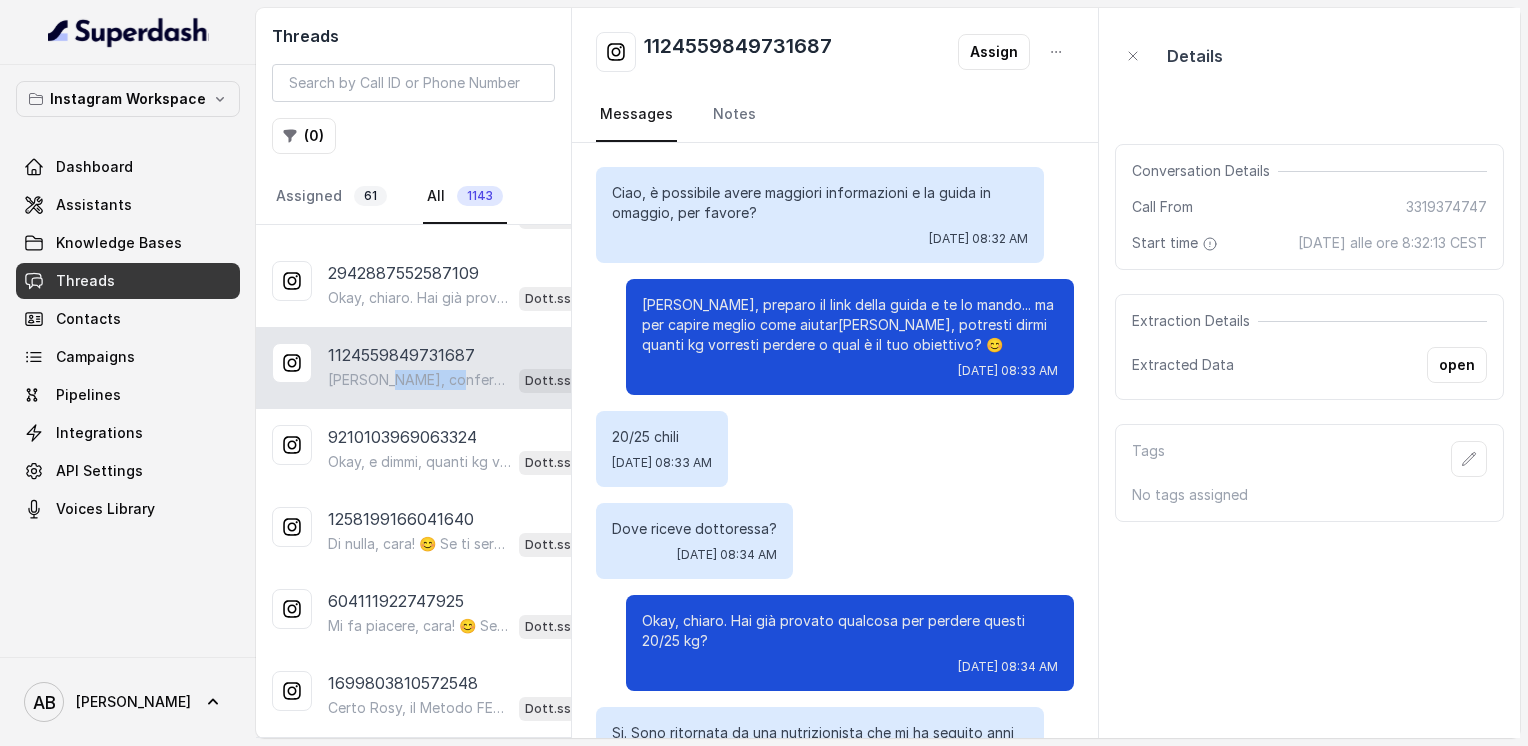 scroll, scrollTop: 3012, scrollLeft: 0, axis: vertical 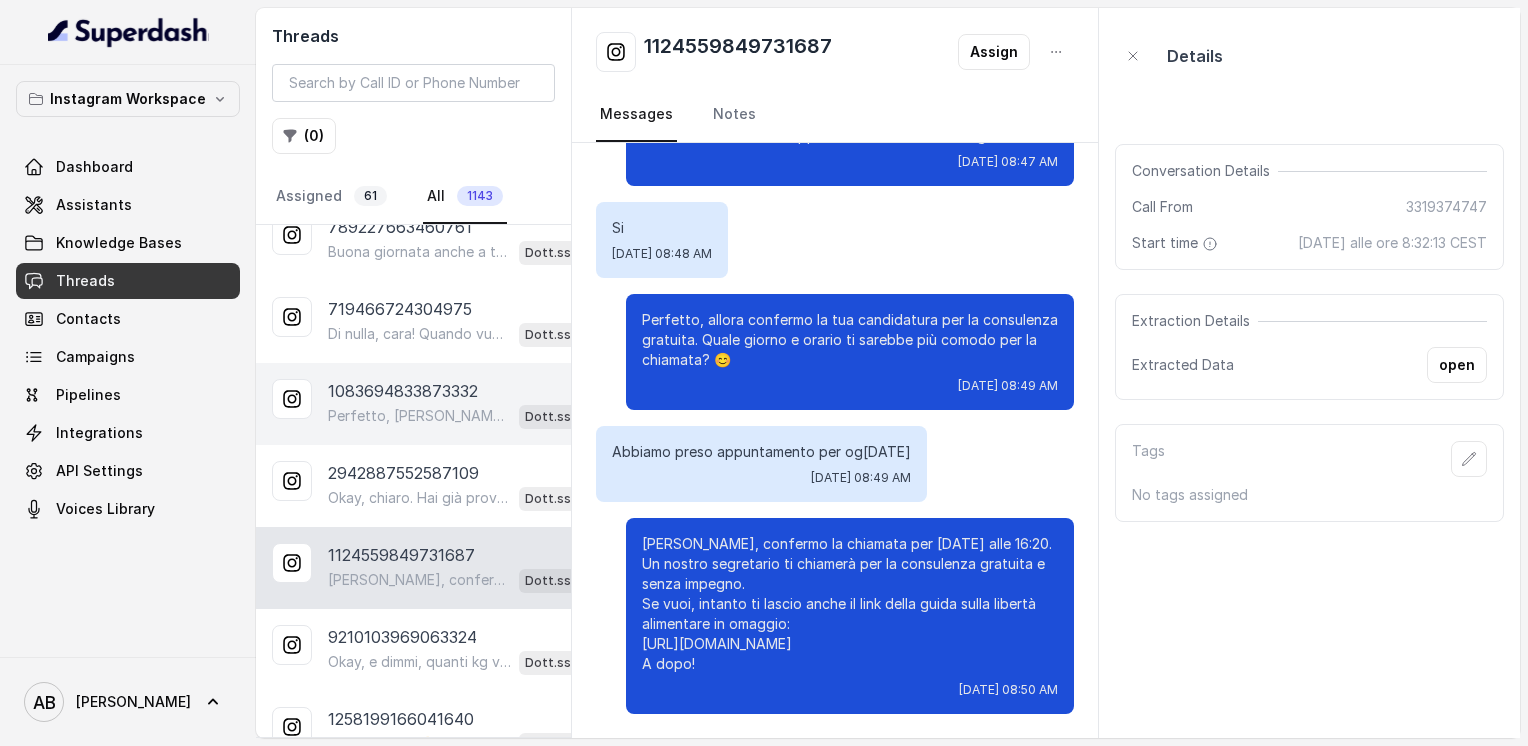click on "Perfetto, [PERSON_NAME]. Prima di fissare il giorno e l’orario, posso avere il tuo numero di telefono? Così ti inserisco per la chiamata gratuita senza impegno." at bounding box center (419, 416) 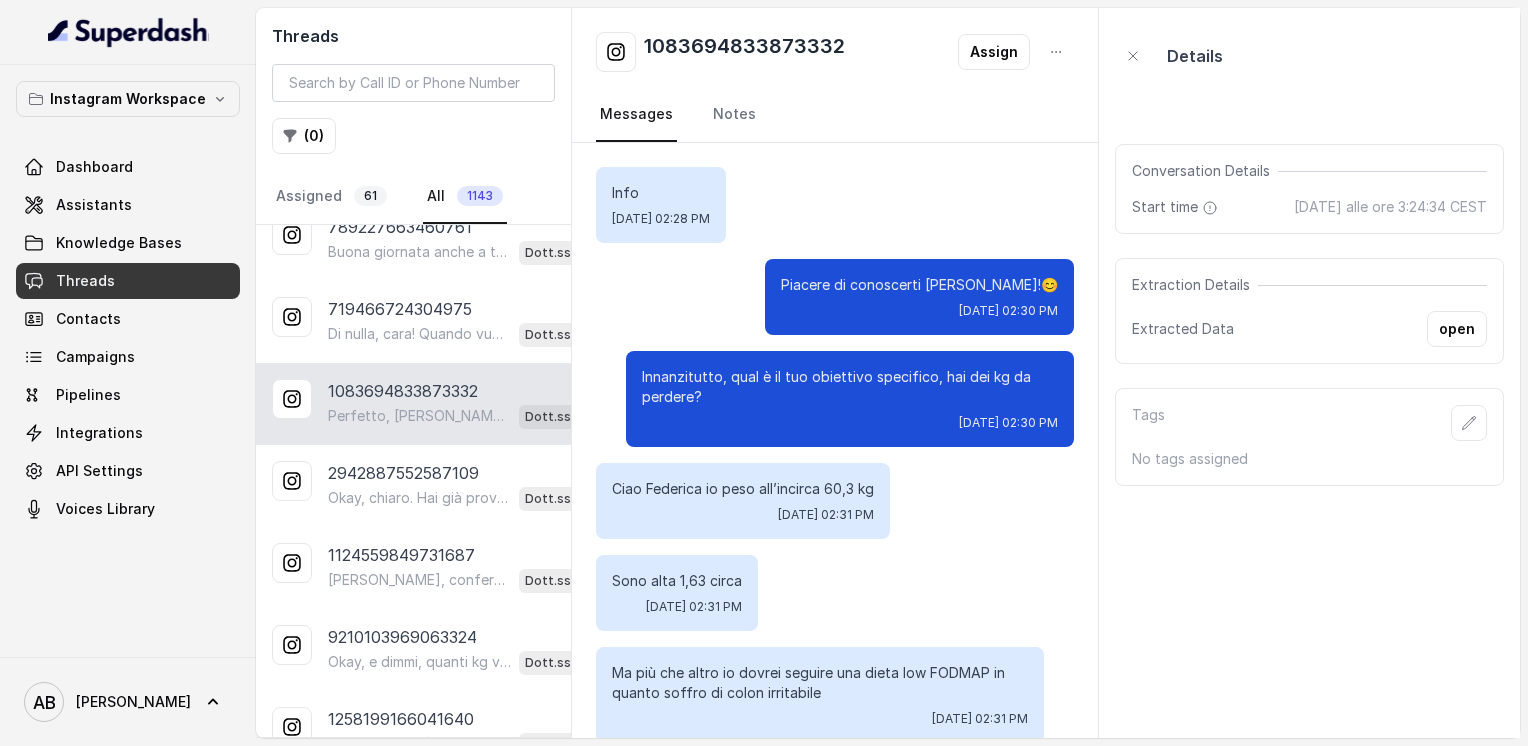 scroll, scrollTop: 1780, scrollLeft: 0, axis: vertical 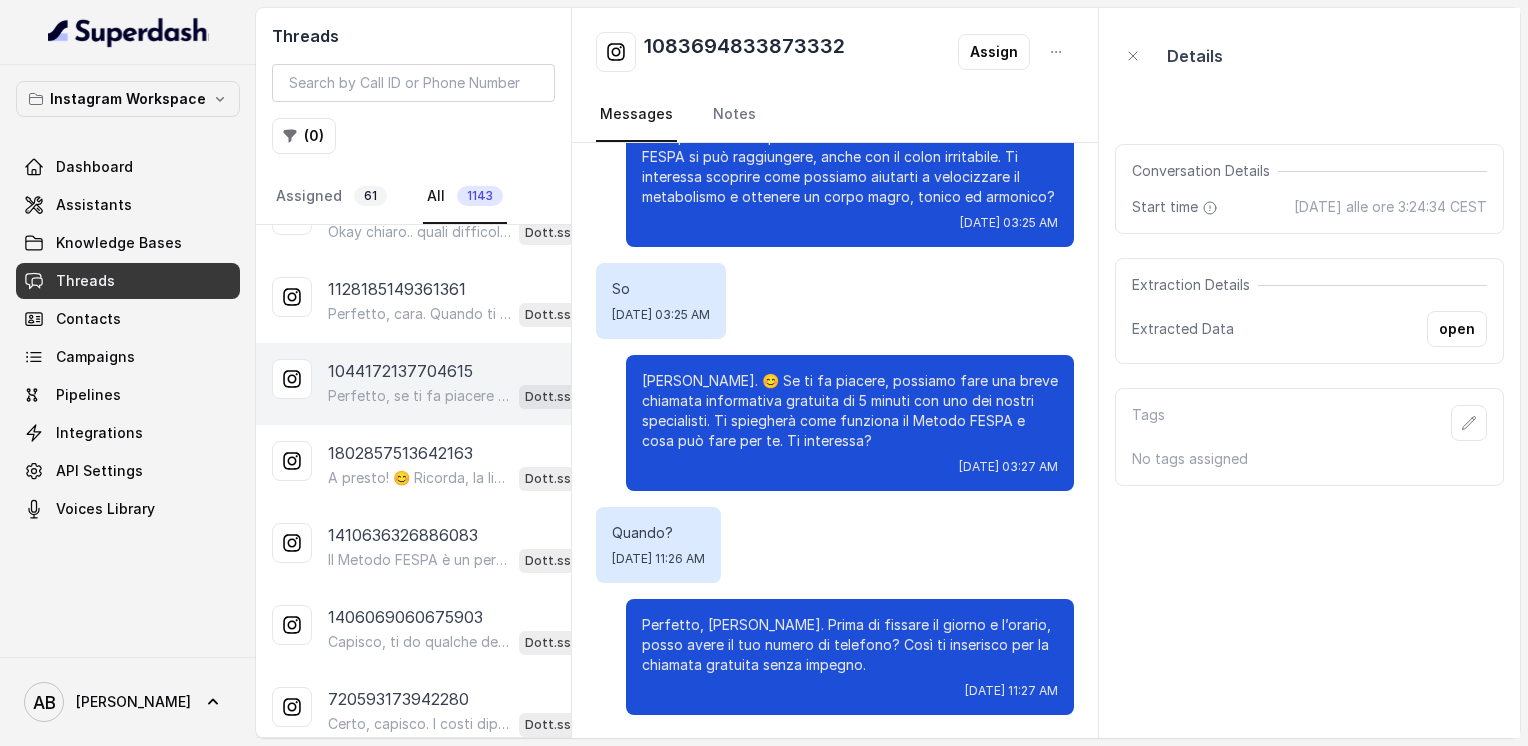 click on "Perfetto, se ti fa piacere possiamo fare una breve chiamata informativa di 5 minuti, gratuita e senza impegno, per spiegarti come funziona il Metodo FESPA e cosa può fare per te. Ti interessa? 😊" at bounding box center [419, 396] 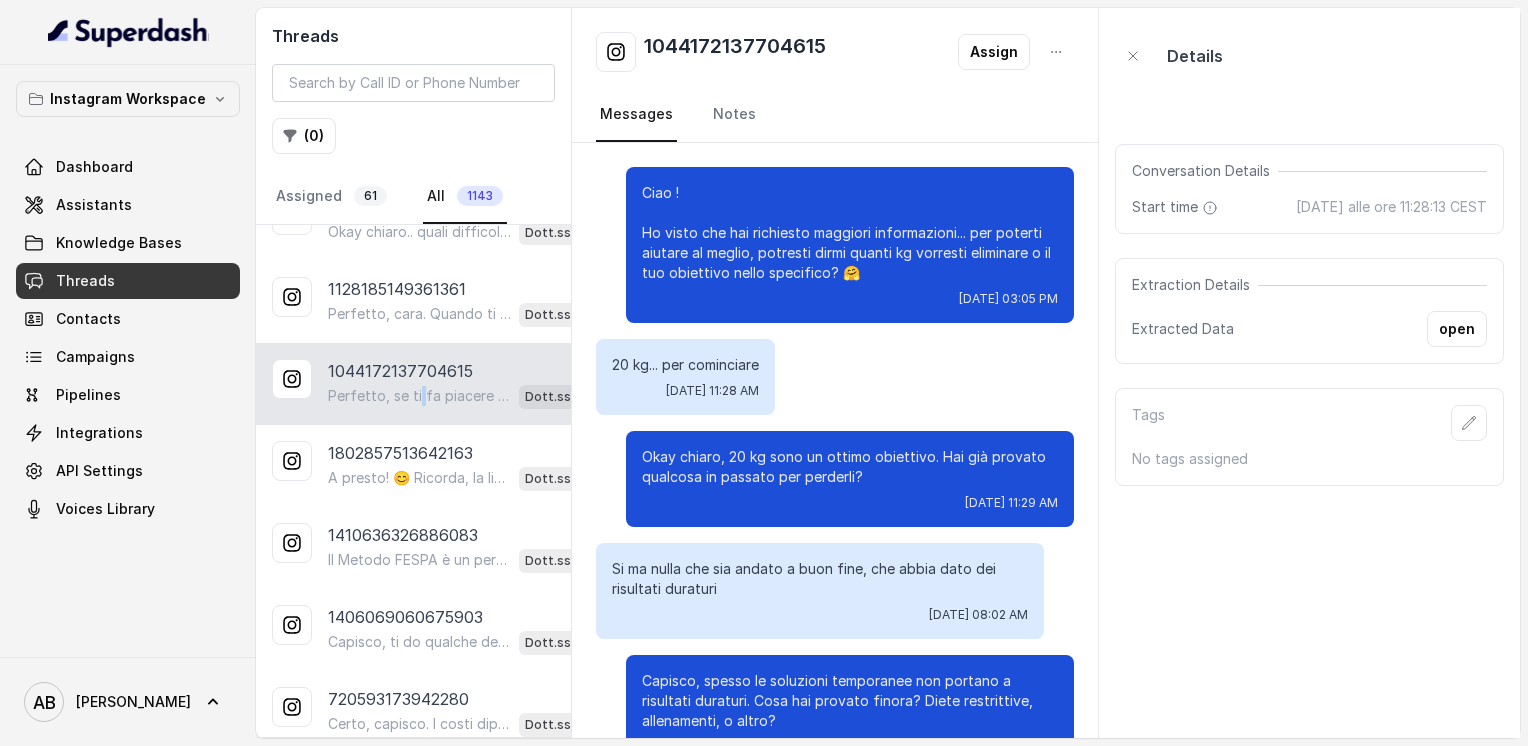 scroll, scrollTop: 676, scrollLeft: 0, axis: vertical 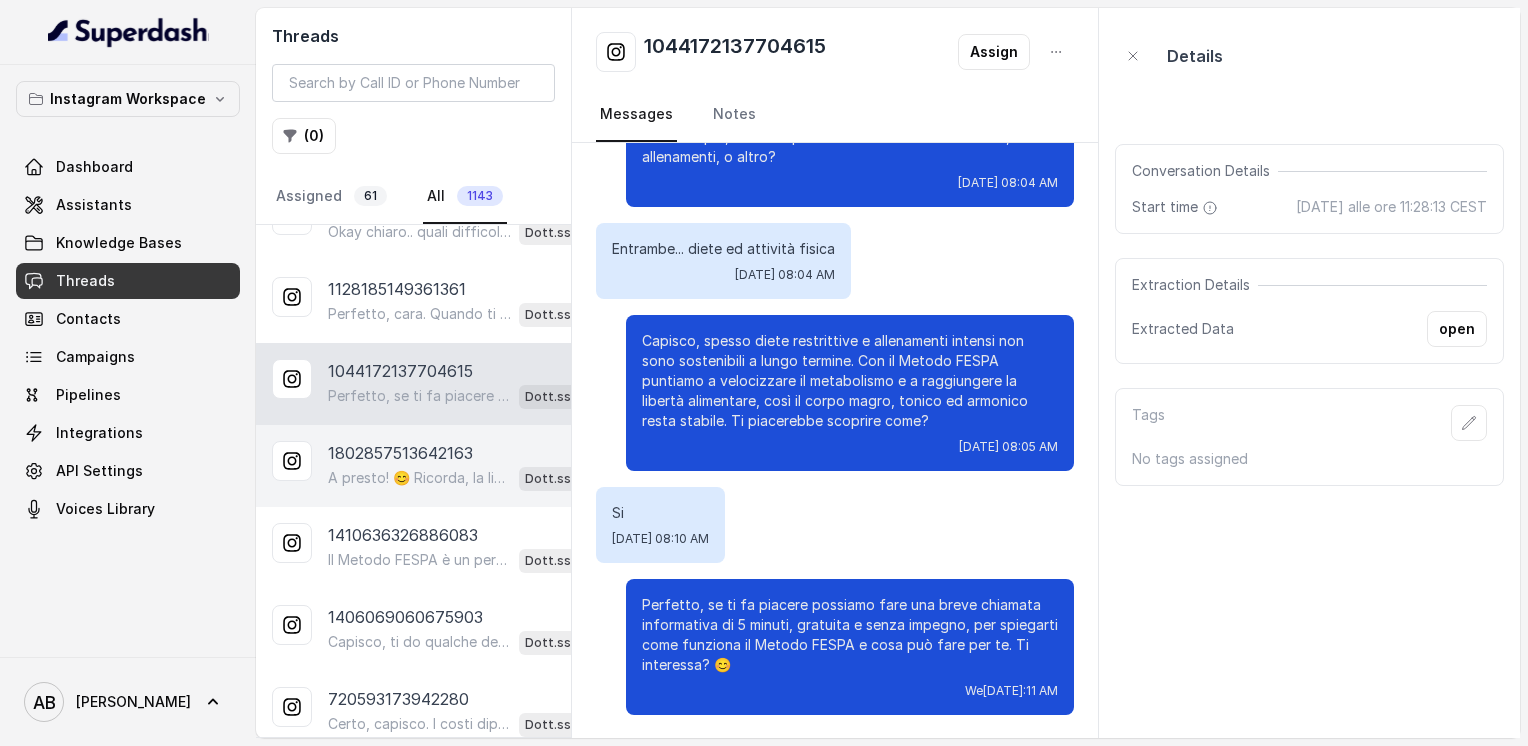 click on "1802857513642163" at bounding box center [400, 453] 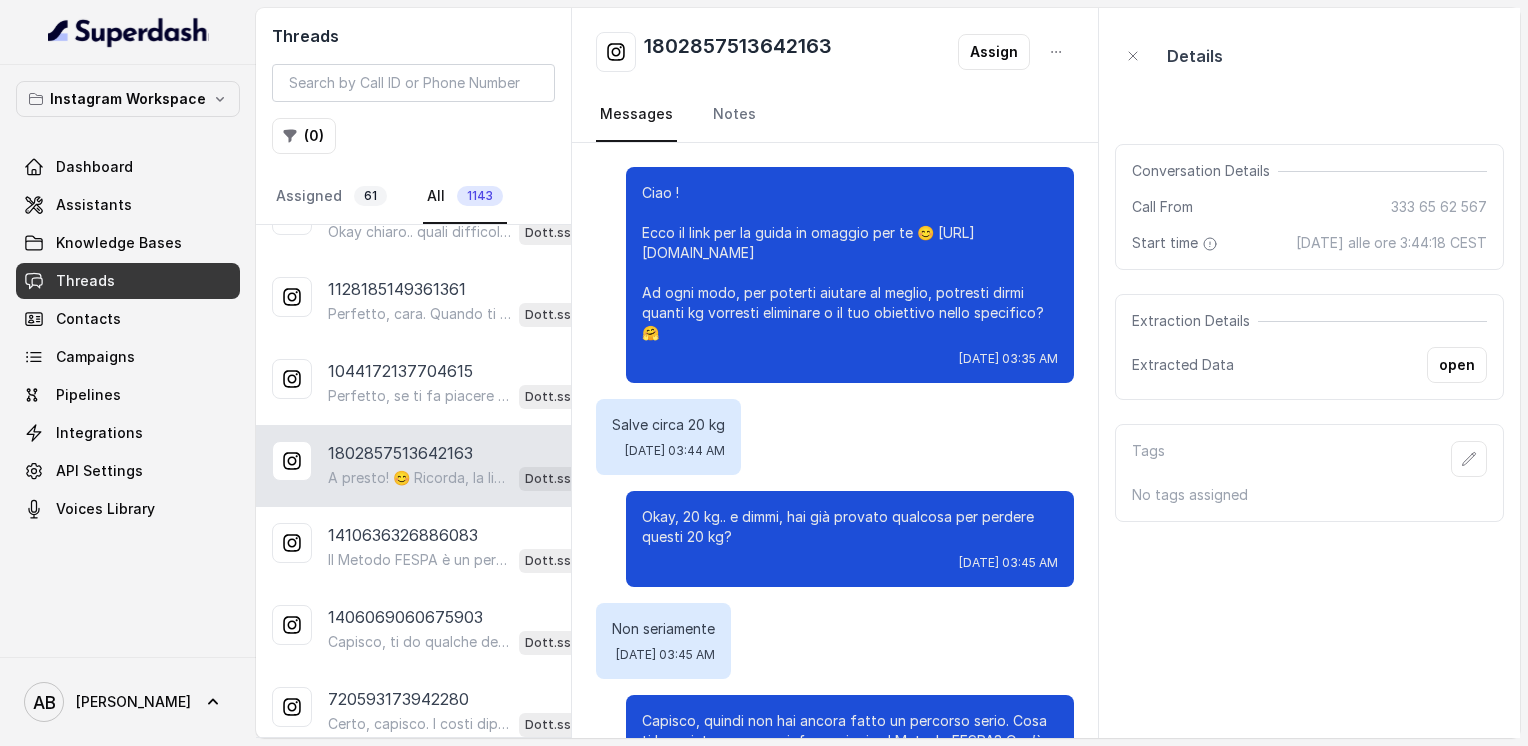 scroll, scrollTop: 2460, scrollLeft: 0, axis: vertical 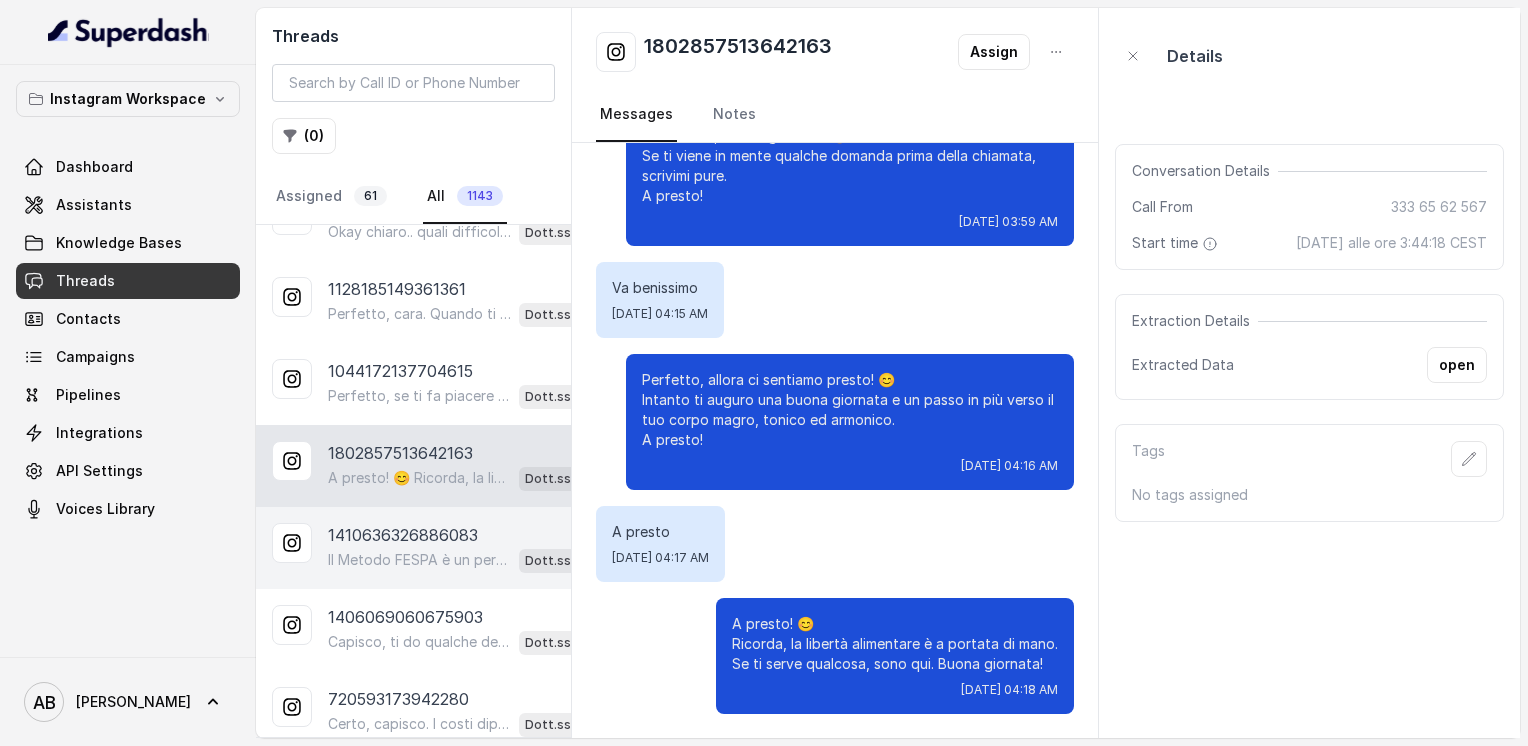 click on "1410636326886083   Il Metodo FESPA è un percorso di rieducazione alimentare che ti guida a mangiare in modo sano senza rinunce, velocizzando il metabolismo. Così perdi peso senza stress e ottieni un corpo magro, tonico ed armonico. Ti va di approfondire con una consulenza gratuita? Dott.ssa [PERSON_NAME]" at bounding box center [413, 548] 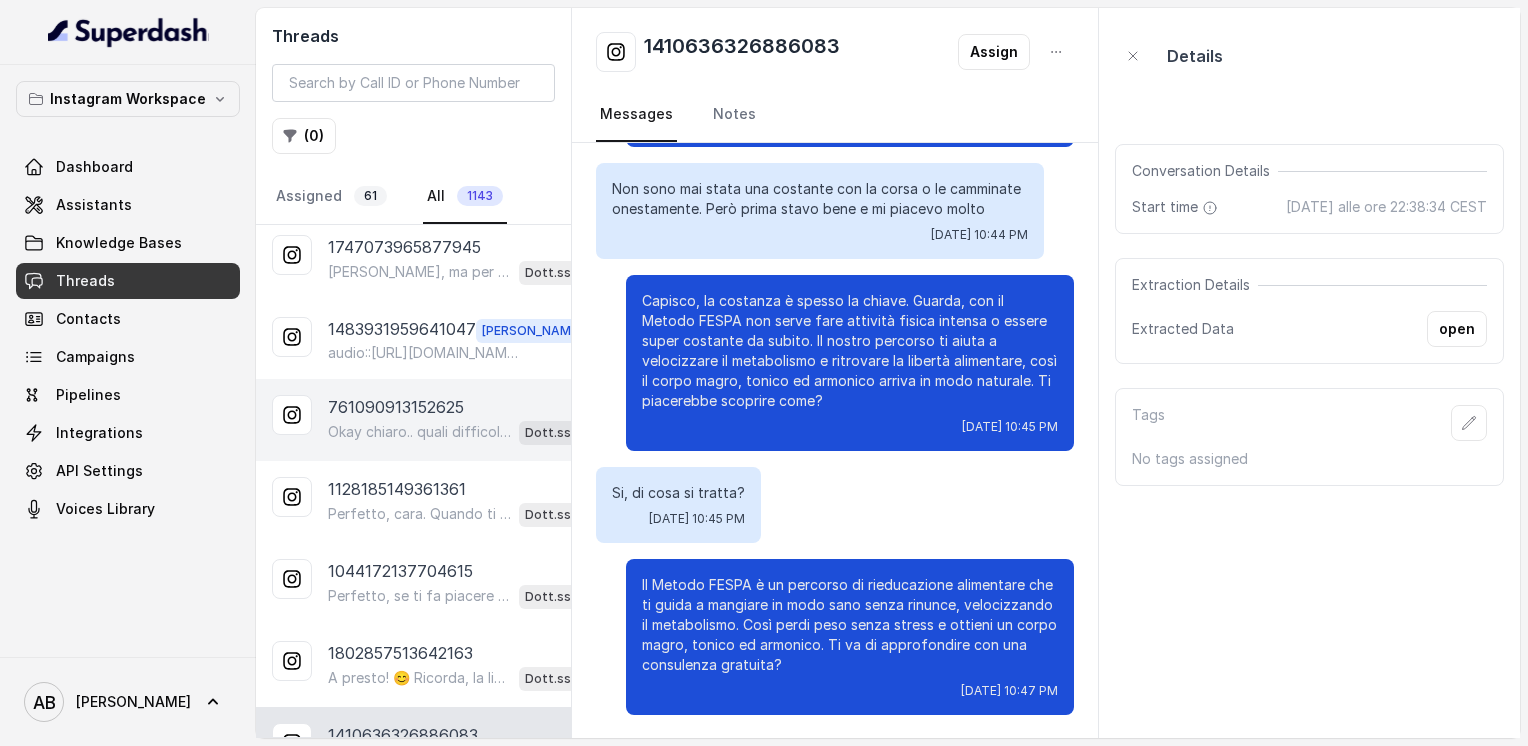 click on "Okay chiaro.. quali difficoltà hai riscontrato? Perché hai smesso di seguire quello che avevi provato?" at bounding box center (419, 432) 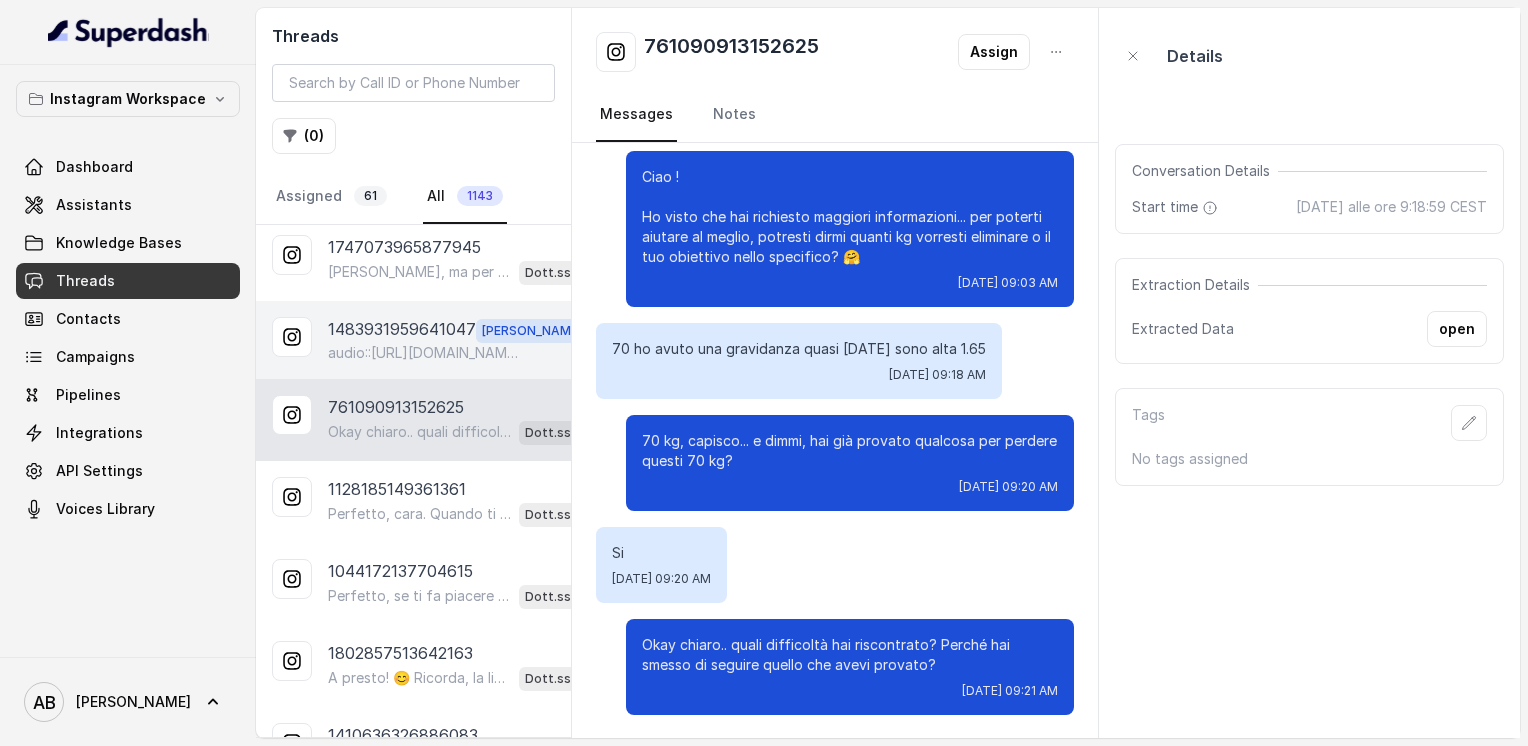 click on "audio::[URL][DOMAIN_NAME]" at bounding box center [424, 353] 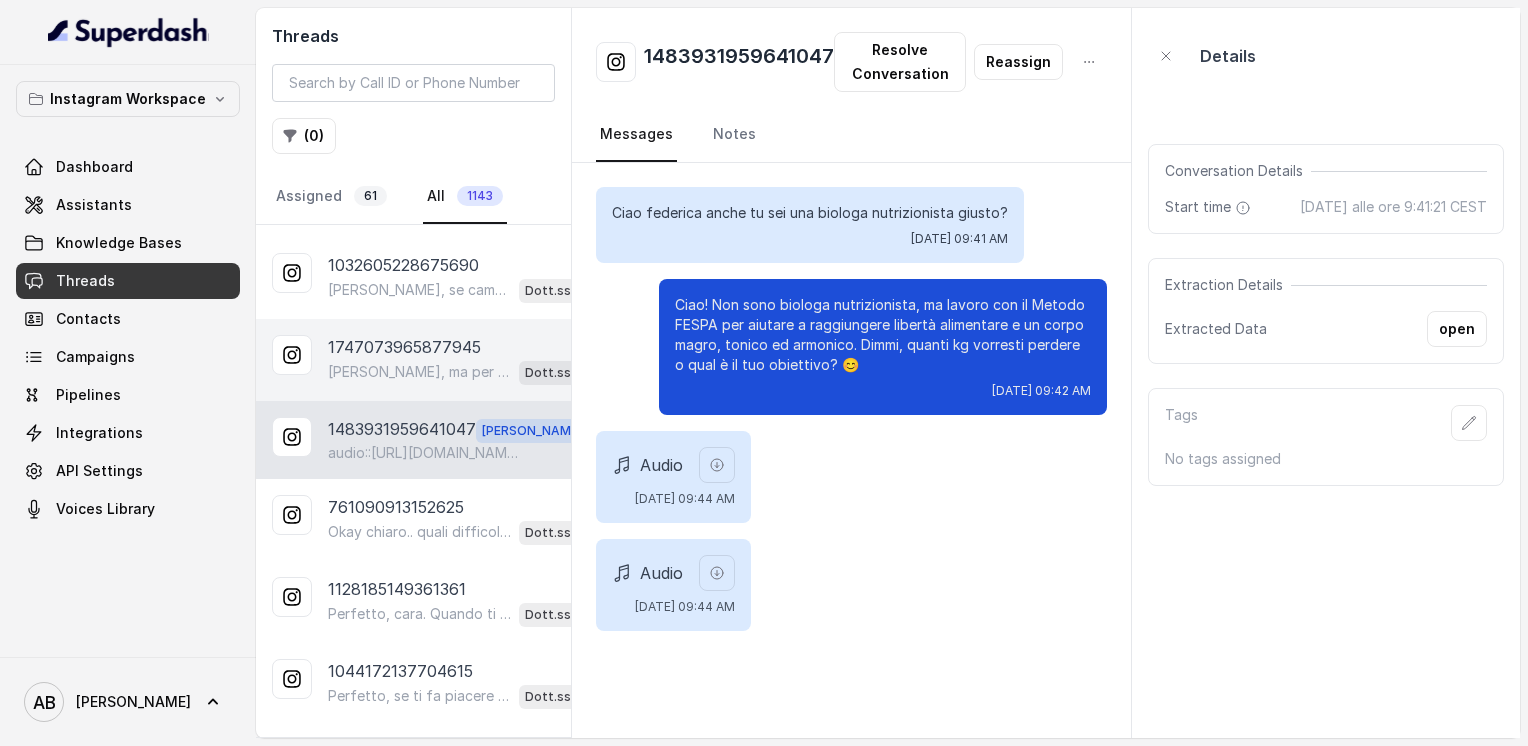 click on "1747073965877945" at bounding box center [404, 347] 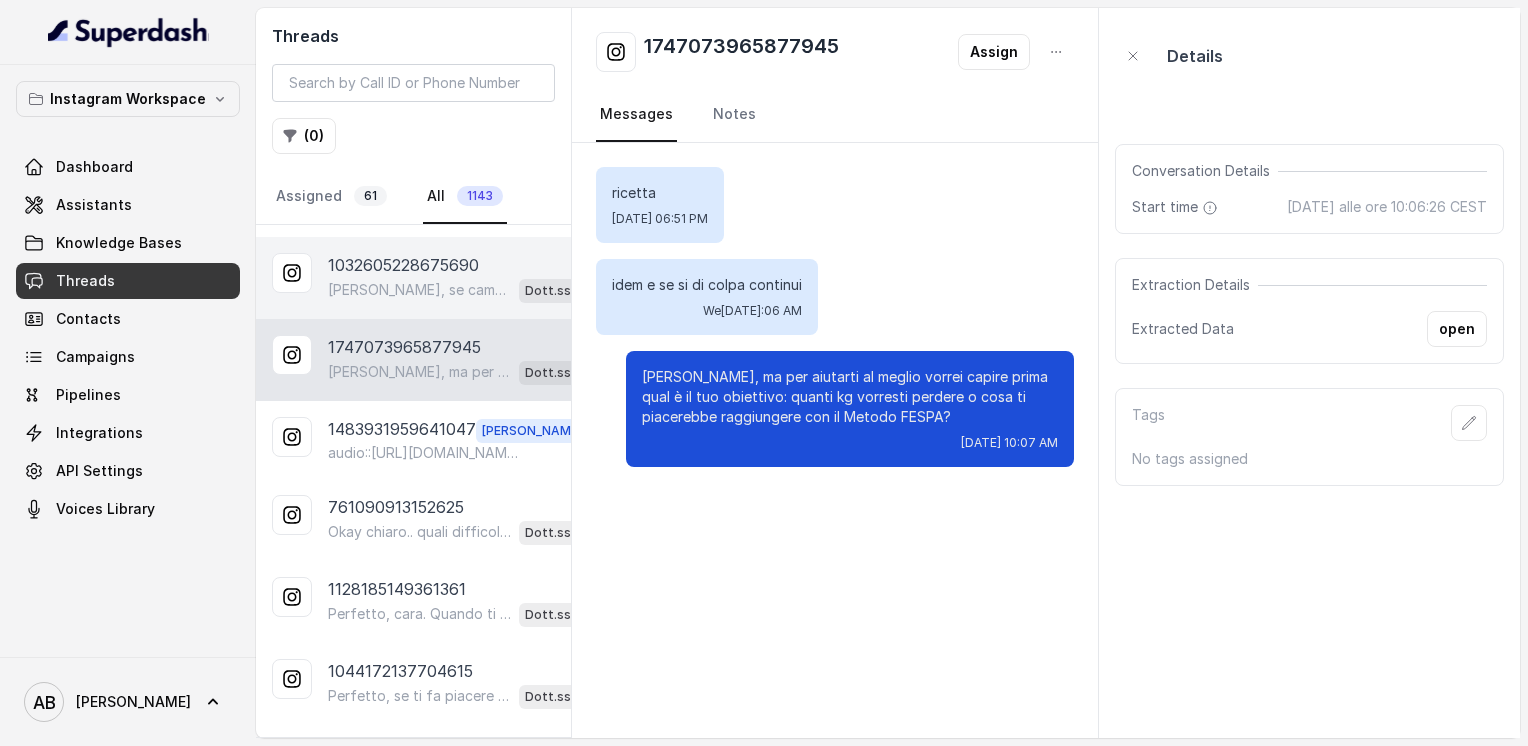 click on "[PERSON_NAME], se cambi idea o vuoi riprogrammare, sono qui. 😊 Nel frattempo, ti lascio questo video che spiega il Metodo FESPA, così puoi approfondire:
[URL][DOMAIN_NAME]
E la guida sulla libertà alimentare in omaggio:
[URL][DOMAIN_NAME]
Buona giornata!" at bounding box center [419, 290] 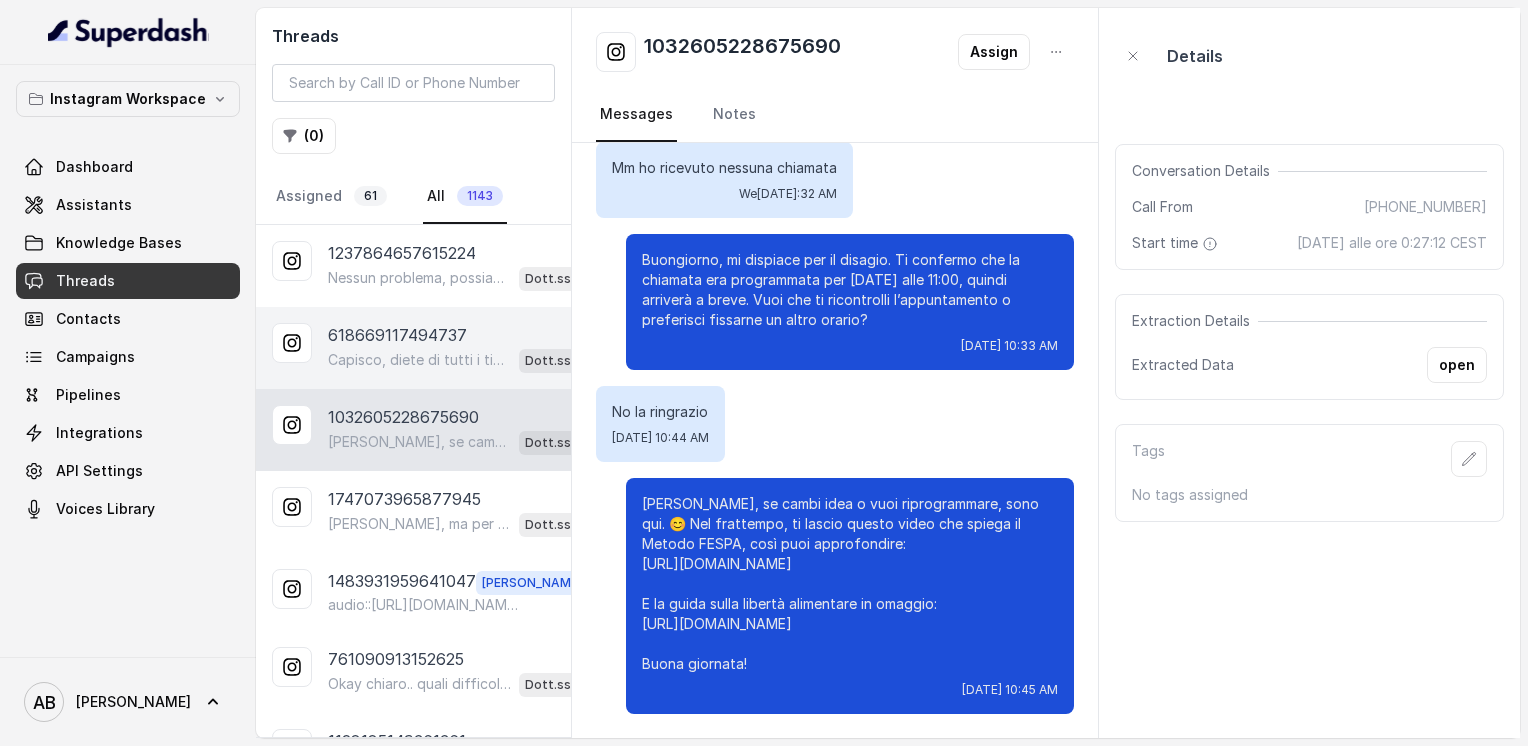 click on "618669117494737" at bounding box center [397, 335] 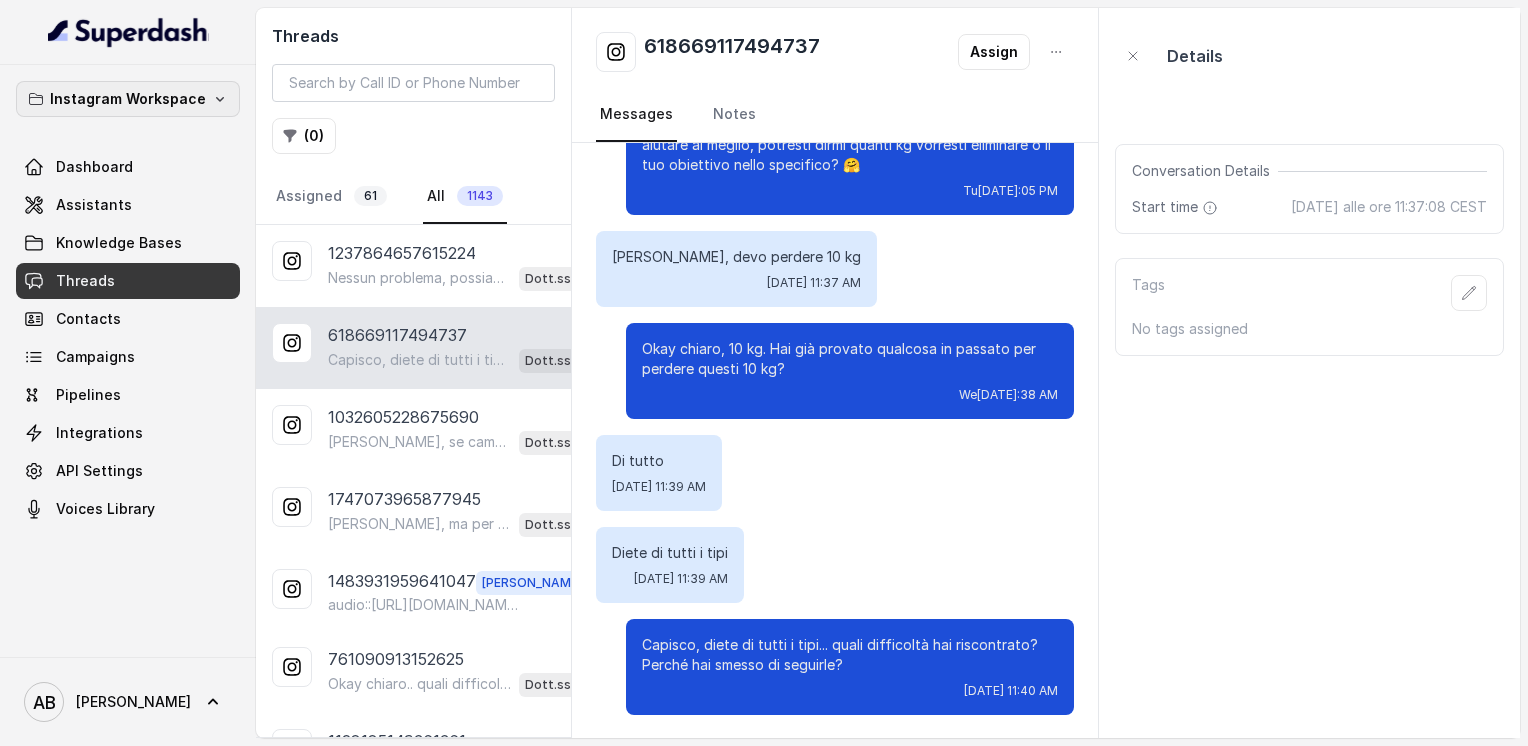 click on "Instagram Workspace" at bounding box center [128, 99] 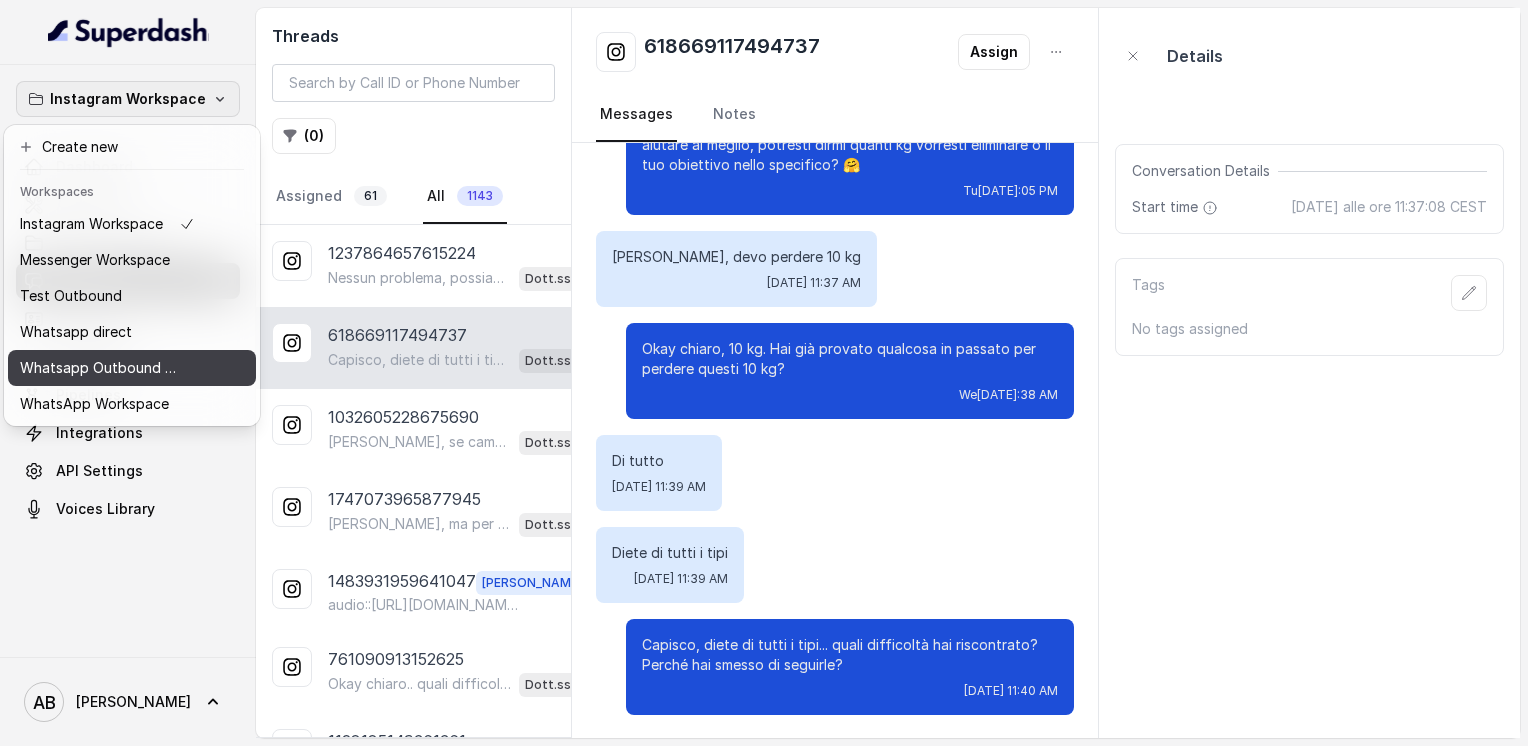 click on "Whatsapp Outbound Workspace" at bounding box center (100, 368) 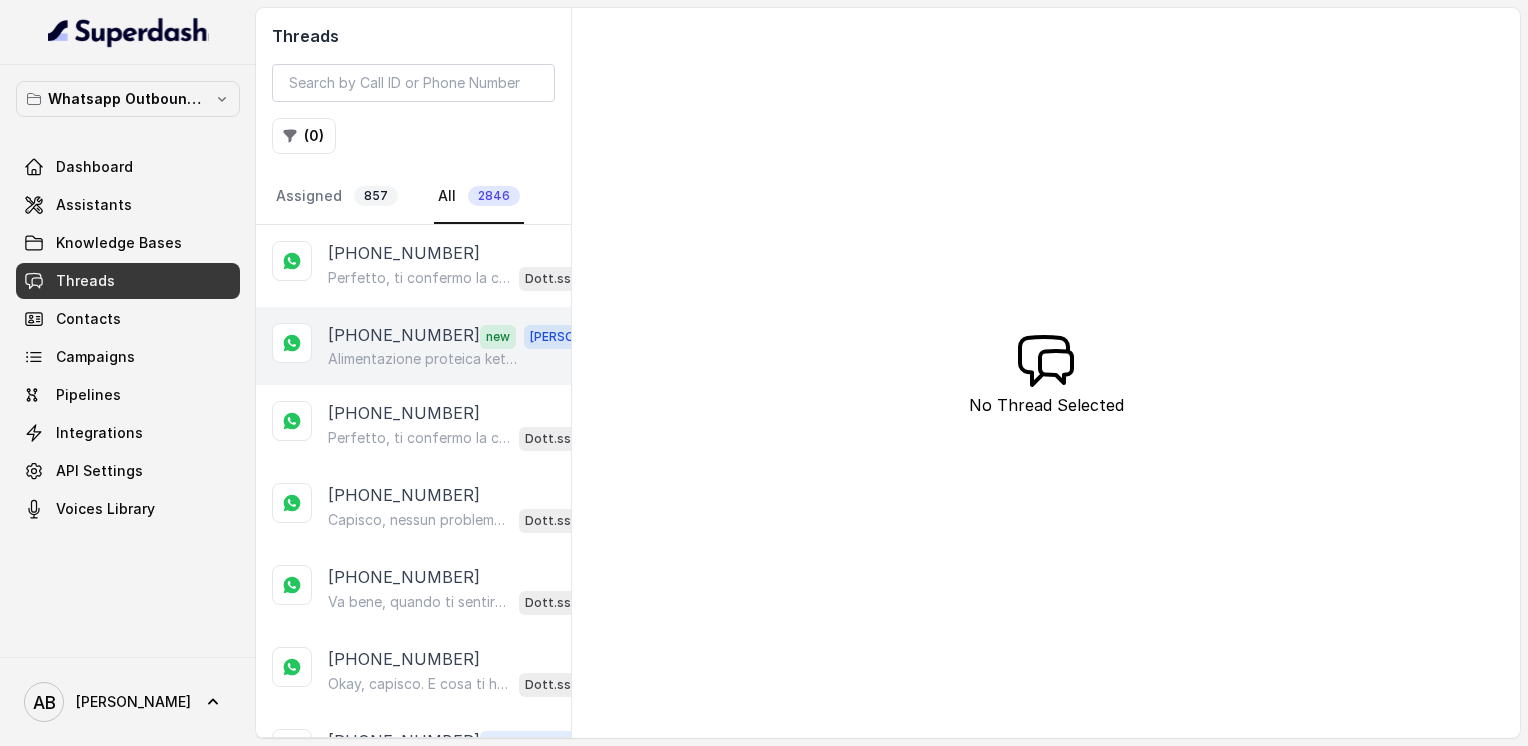 click on "[PHONE_NUMBER]" at bounding box center [404, 336] 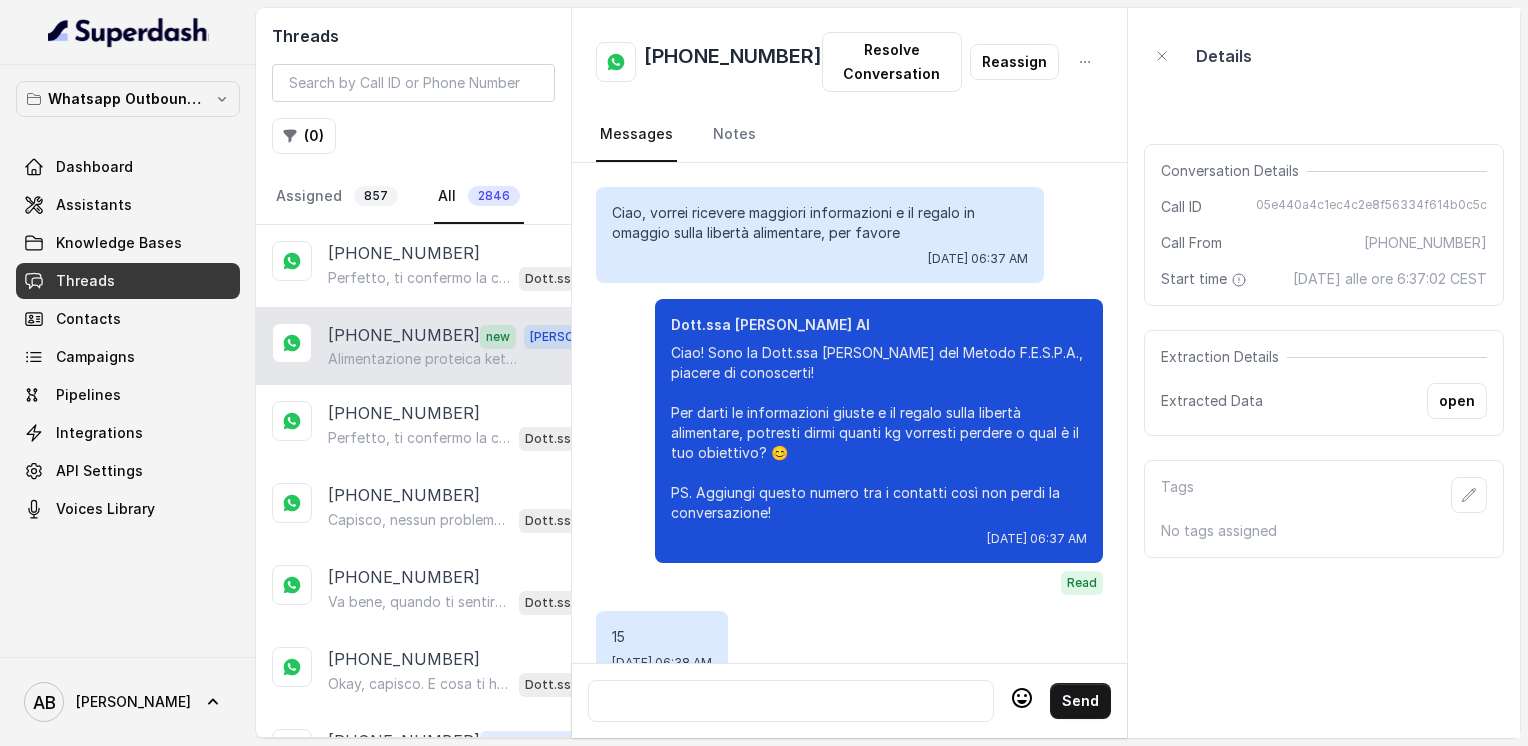 scroll, scrollTop: 2972, scrollLeft: 0, axis: vertical 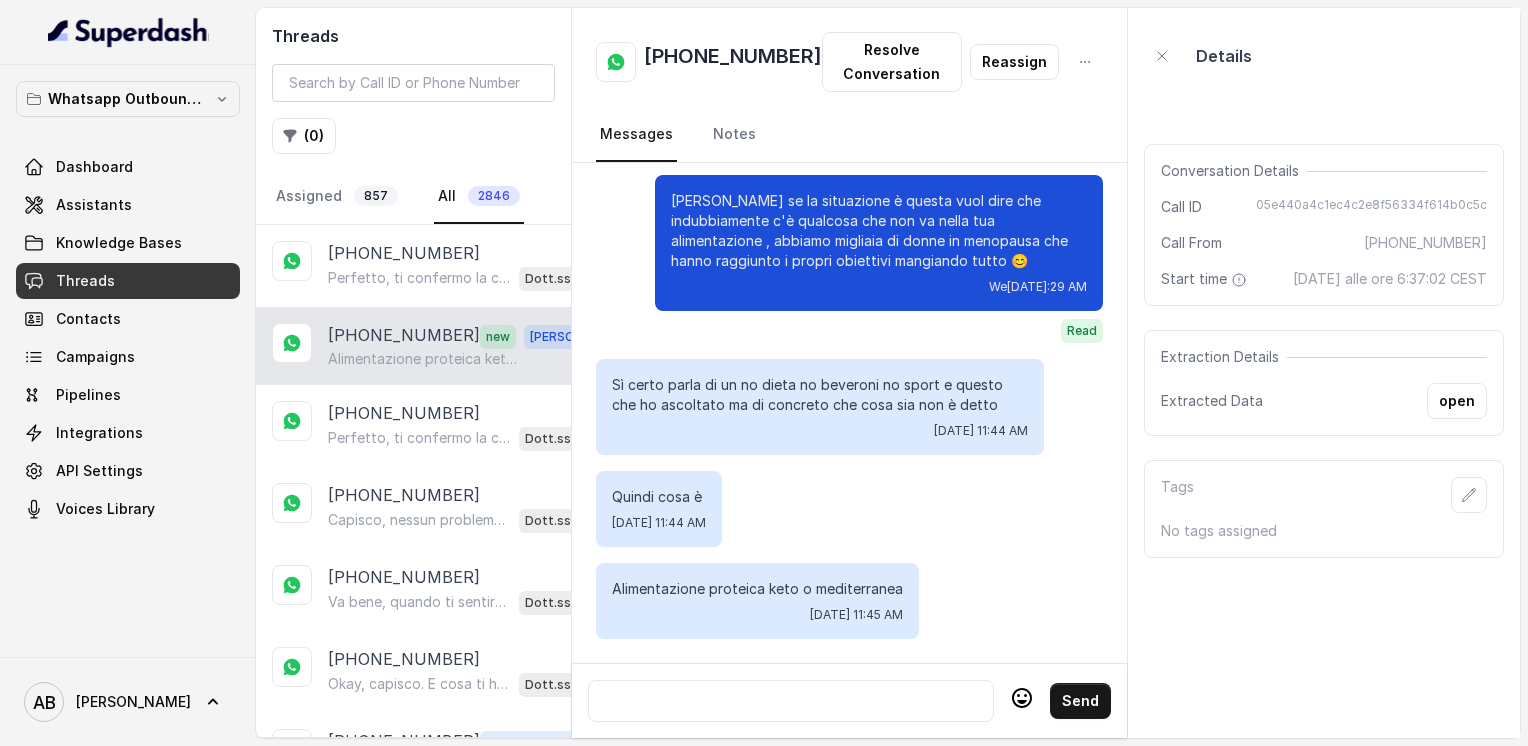 click at bounding box center (791, 701) 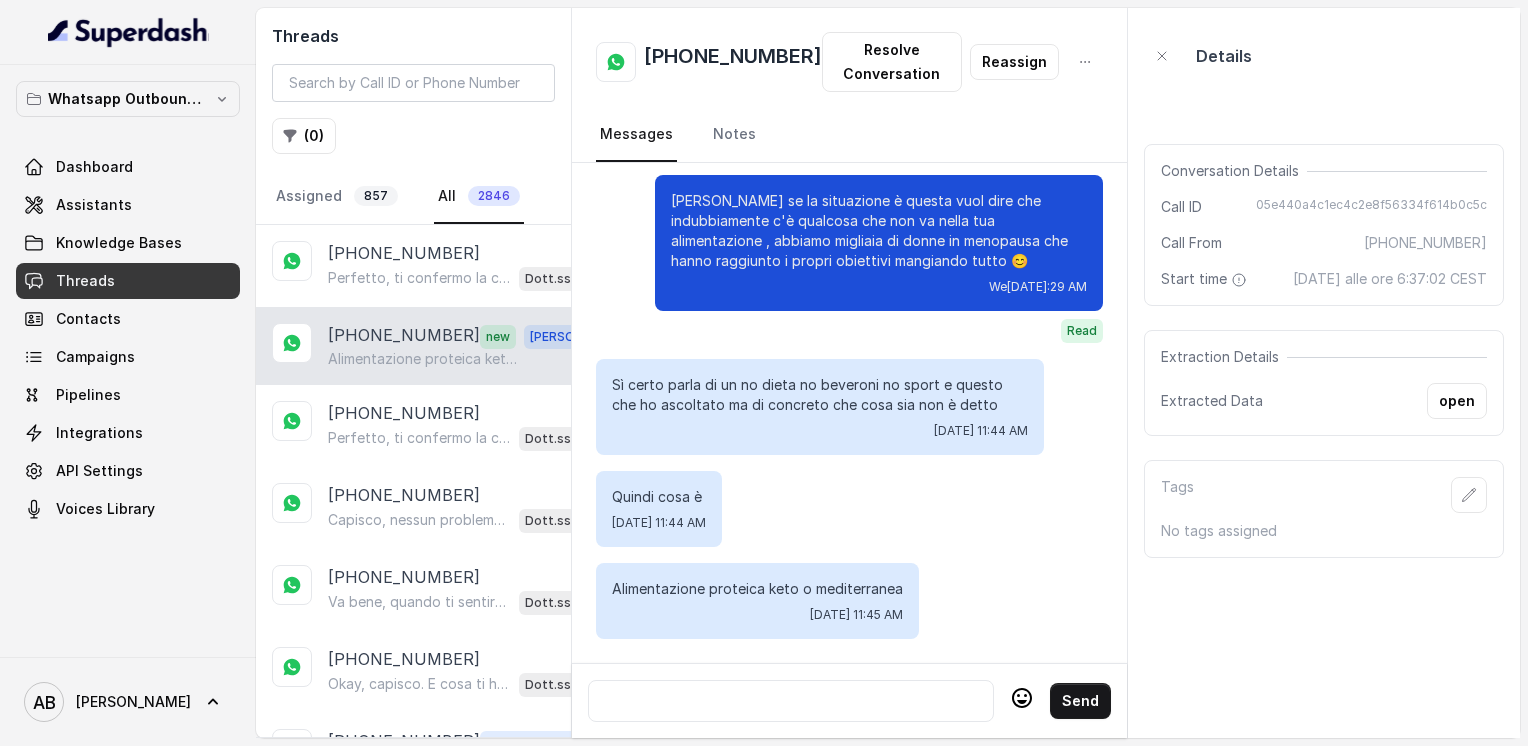type 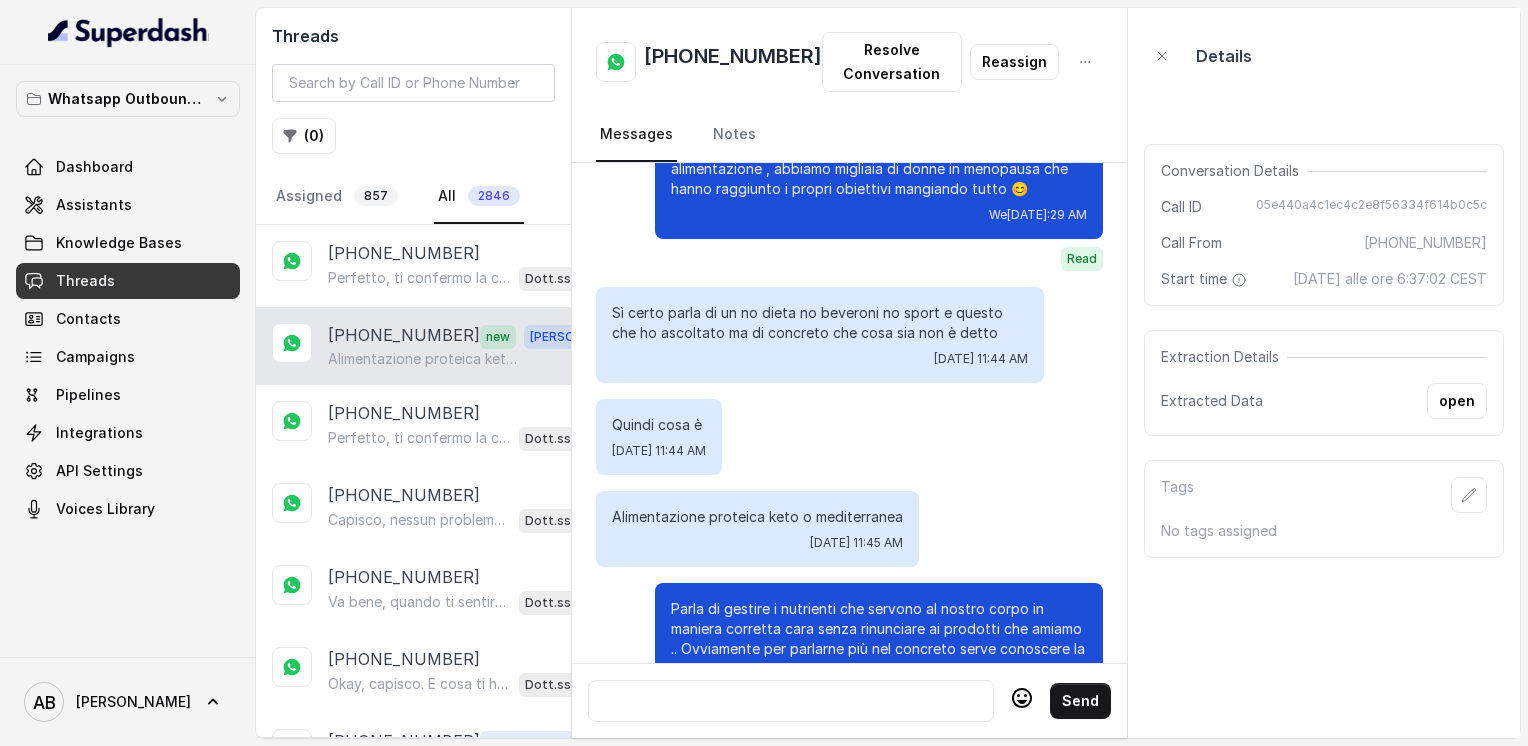 scroll, scrollTop: 0, scrollLeft: 0, axis: both 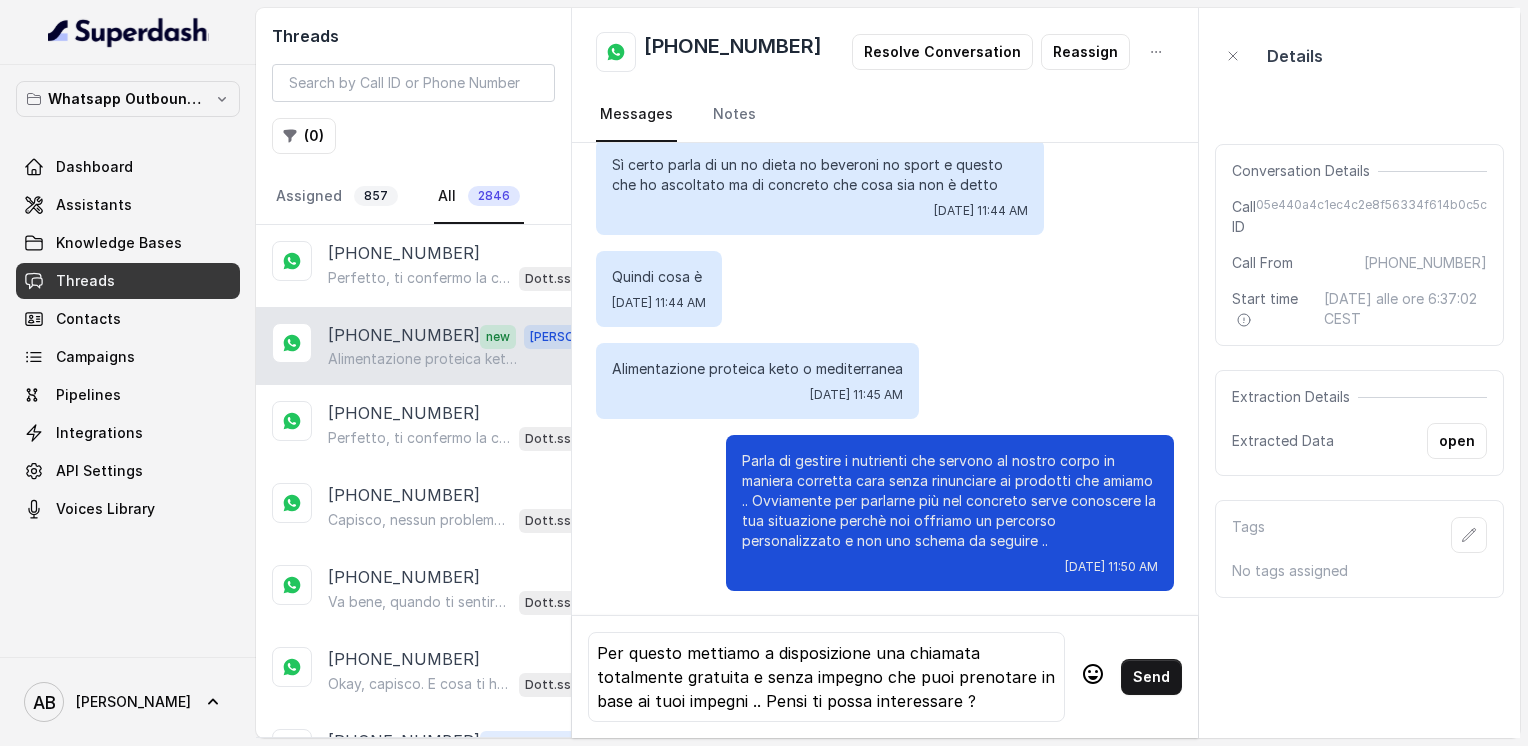 click 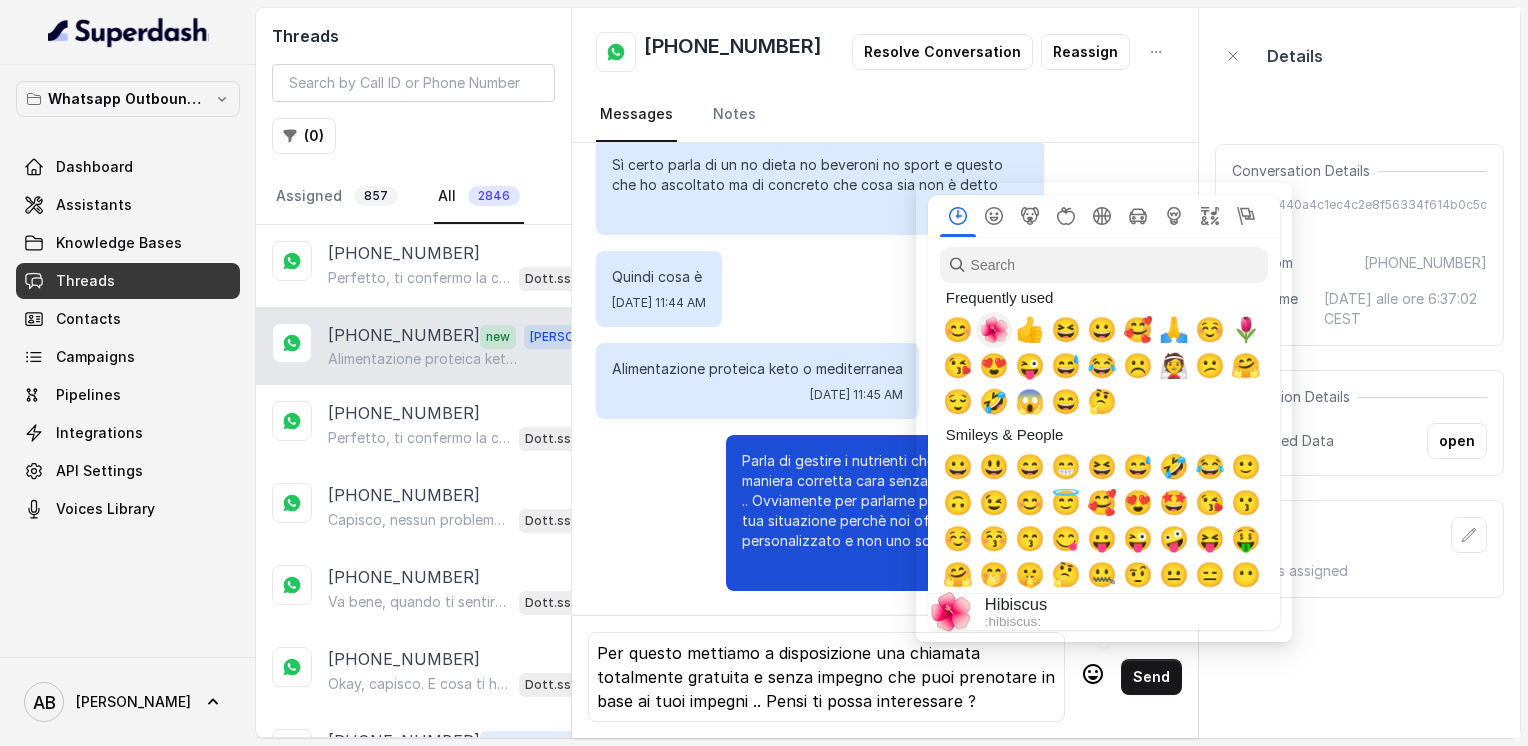 click on "🌺" at bounding box center [994, 330] 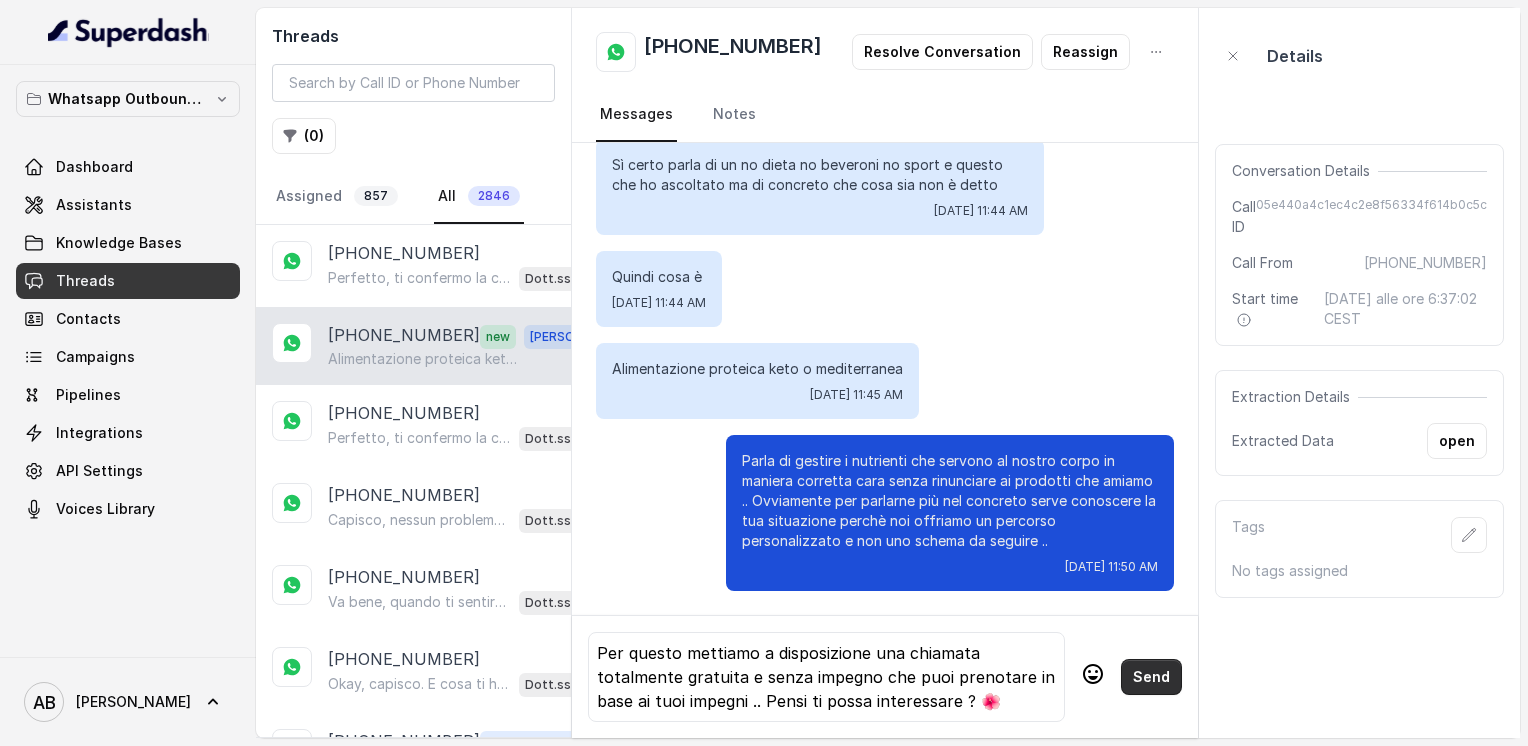 click on "Send" at bounding box center (1151, 677) 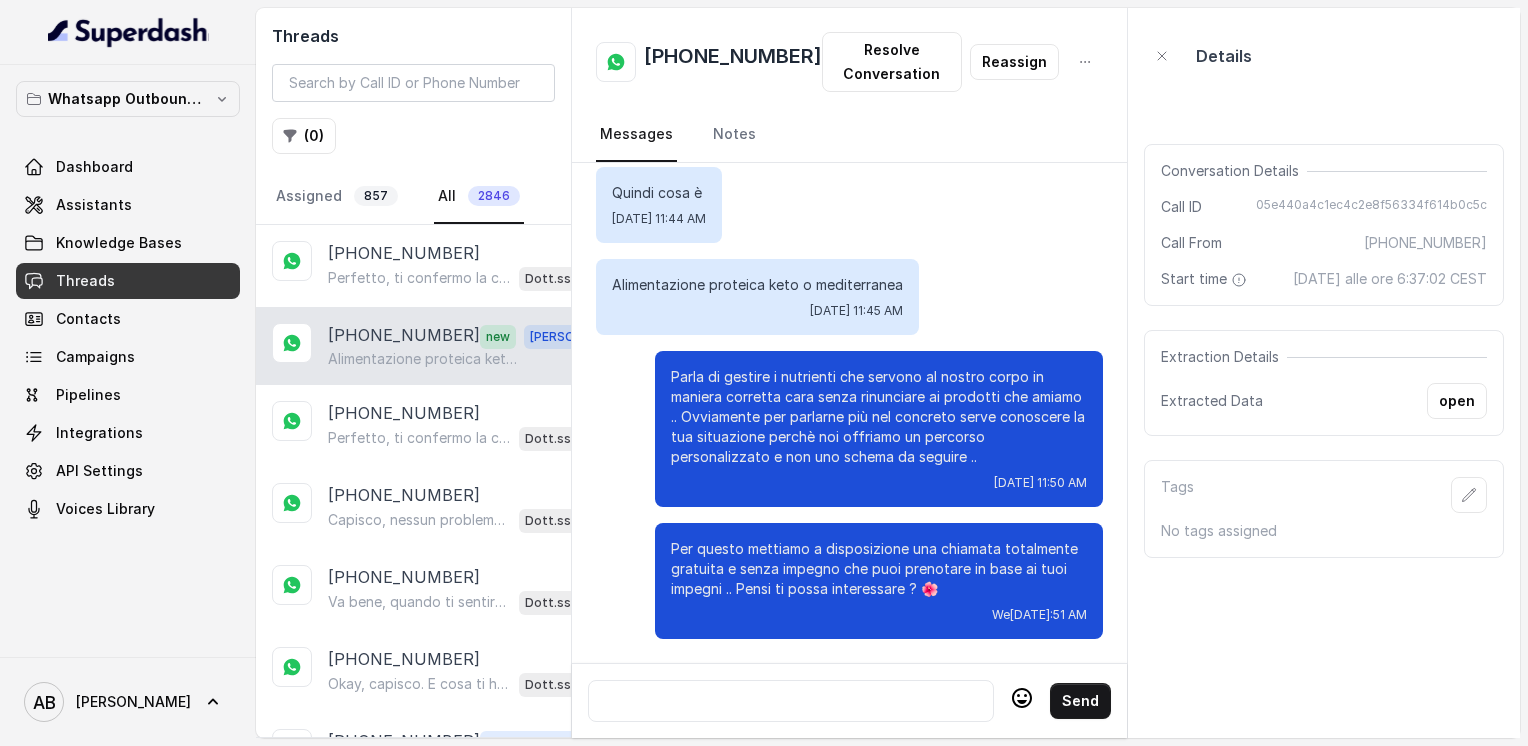 scroll, scrollTop: 3276, scrollLeft: 0, axis: vertical 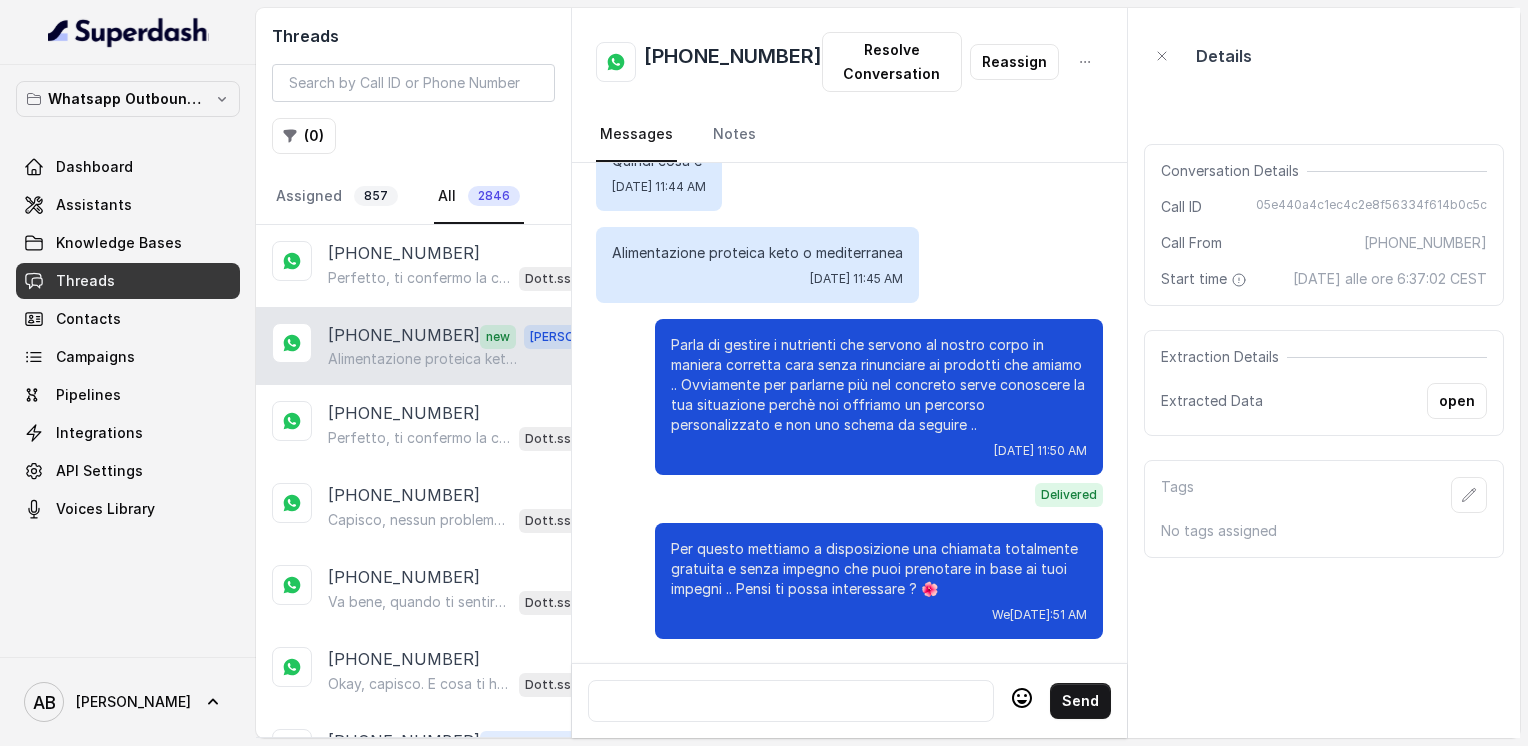 click at bounding box center (791, 701) 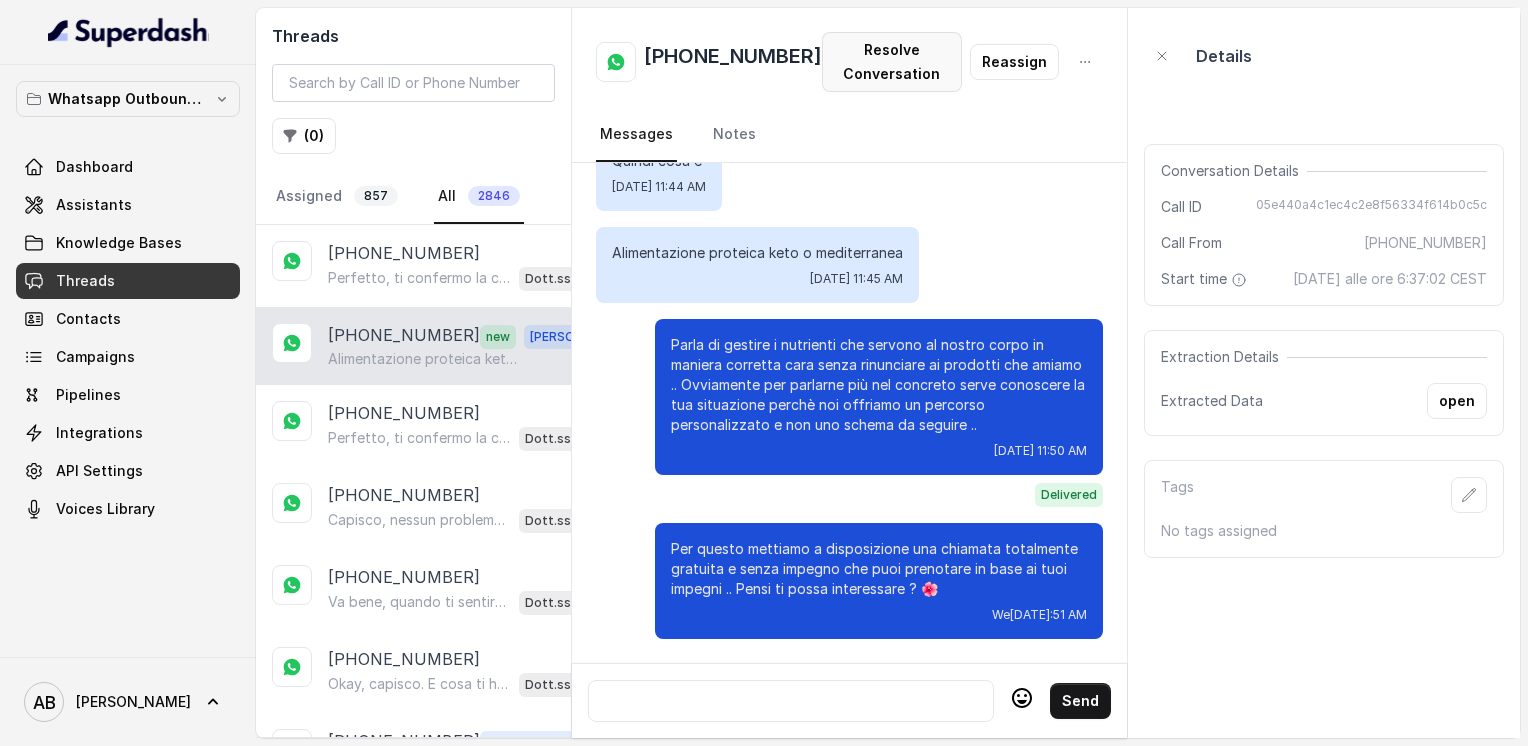 click on "Resolve Conversation" at bounding box center (892, 62) 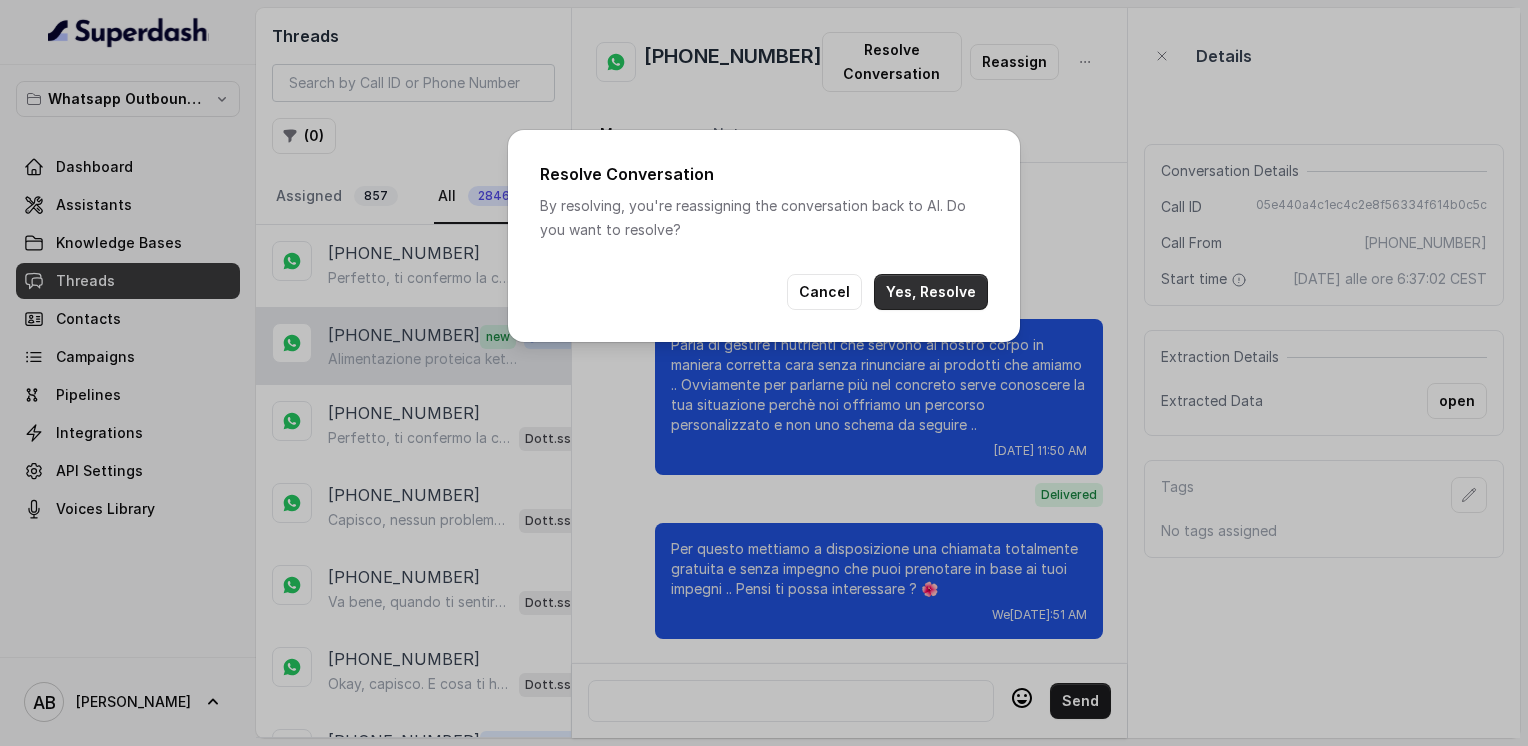 click on "Yes, Resolve" at bounding box center [931, 292] 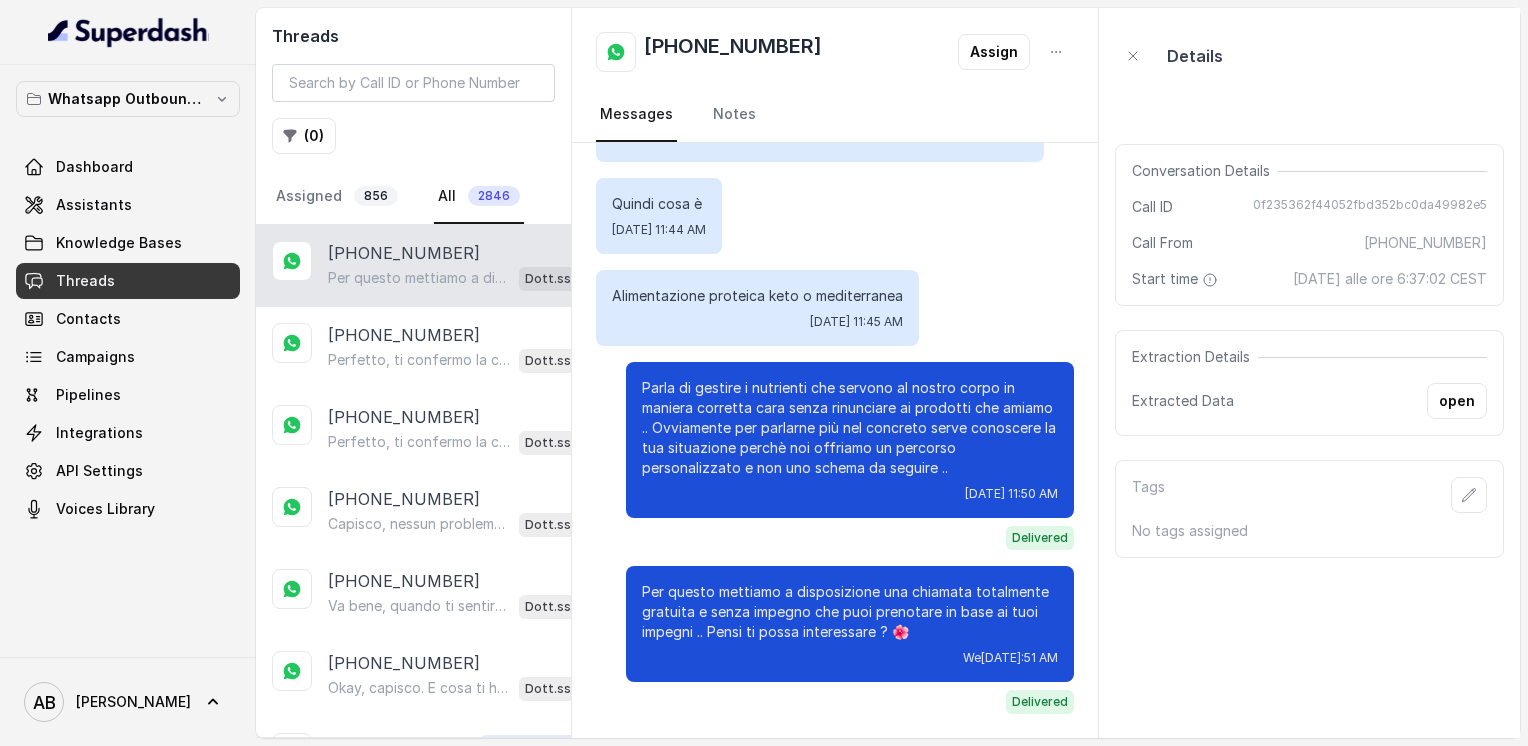 scroll, scrollTop: 3232, scrollLeft: 0, axis: vertical 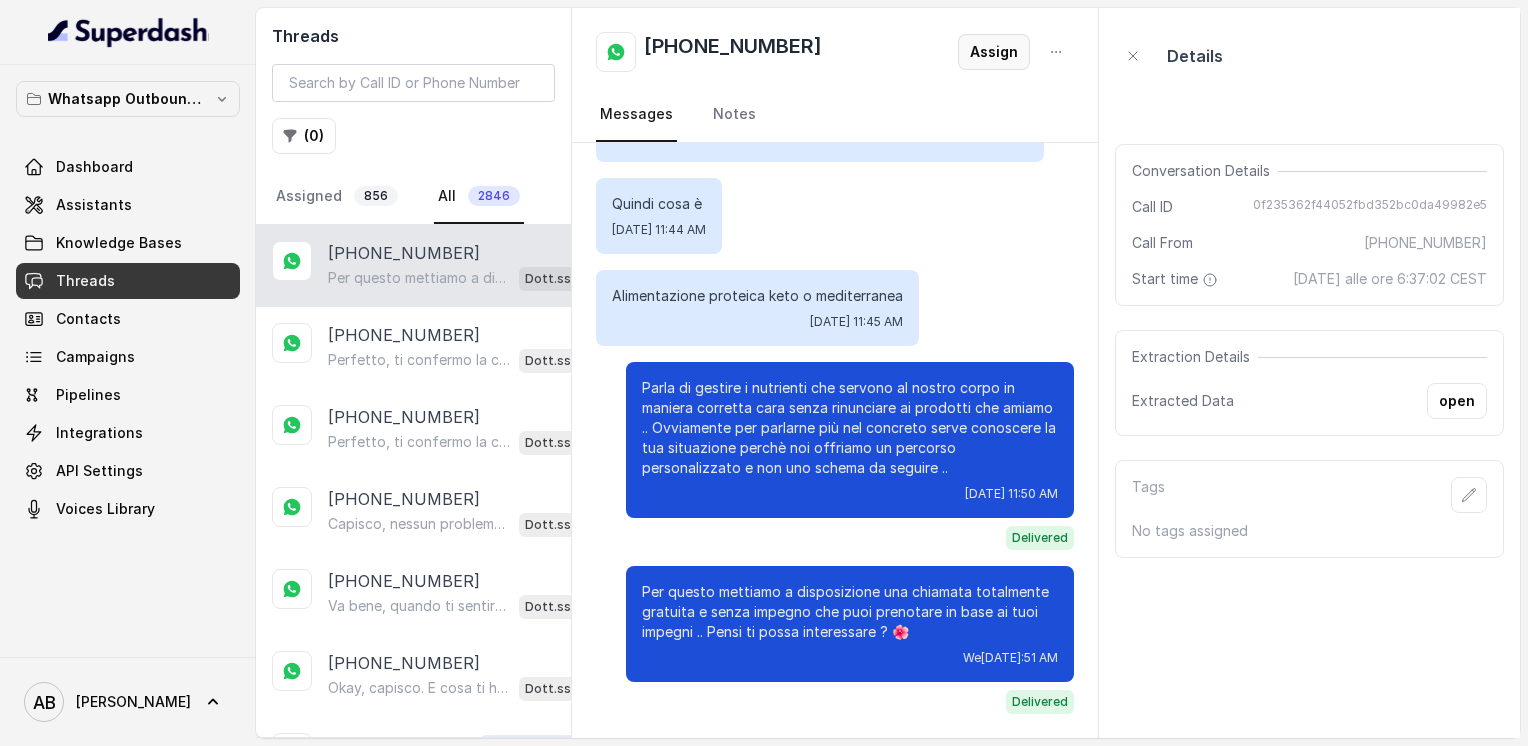 click on "Assign" at bounding box center [994, 52] 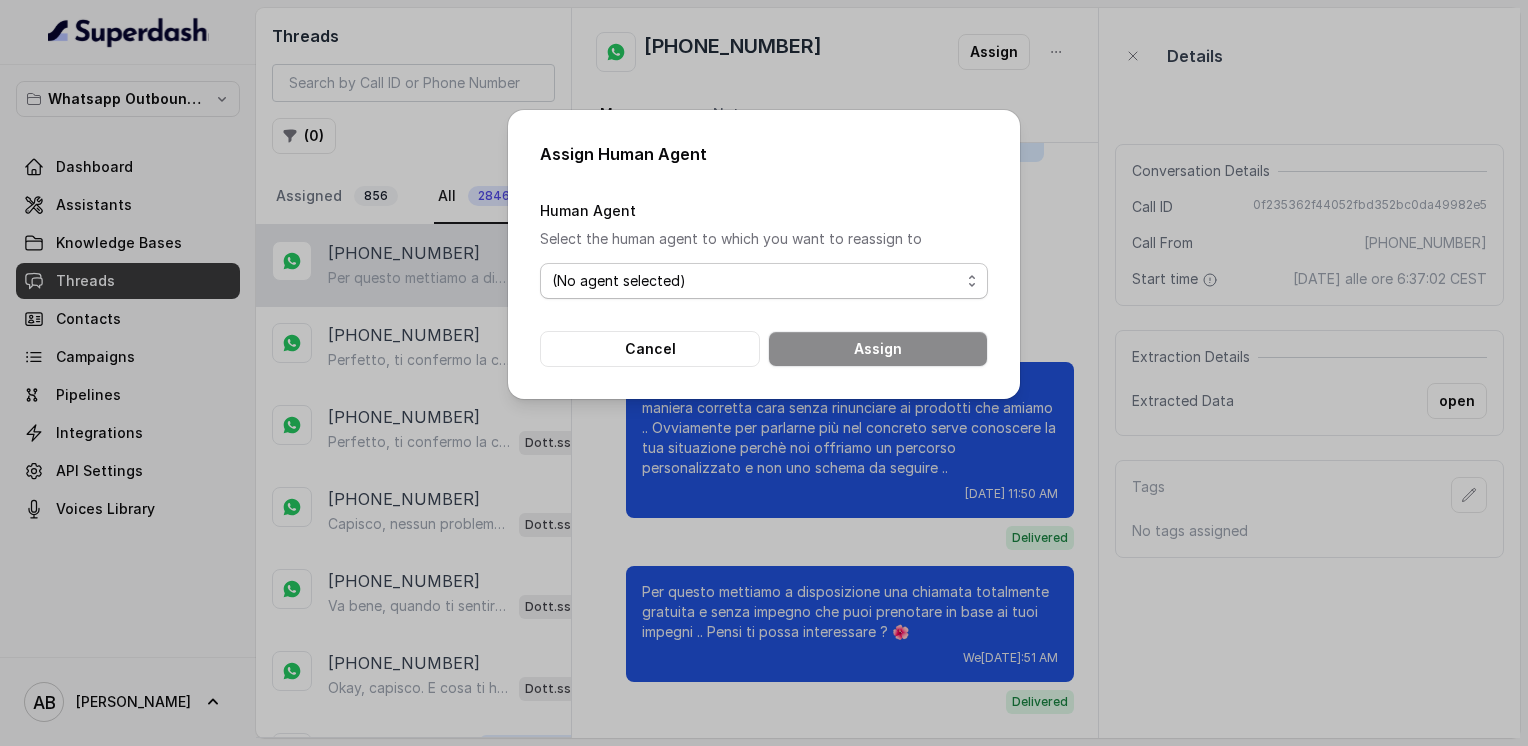 click on "(No agent selected) [PERSON_NAME] ([EMAIL_ADDRESS][DOMAIN_NAME])" at bounding box center [764, 281] 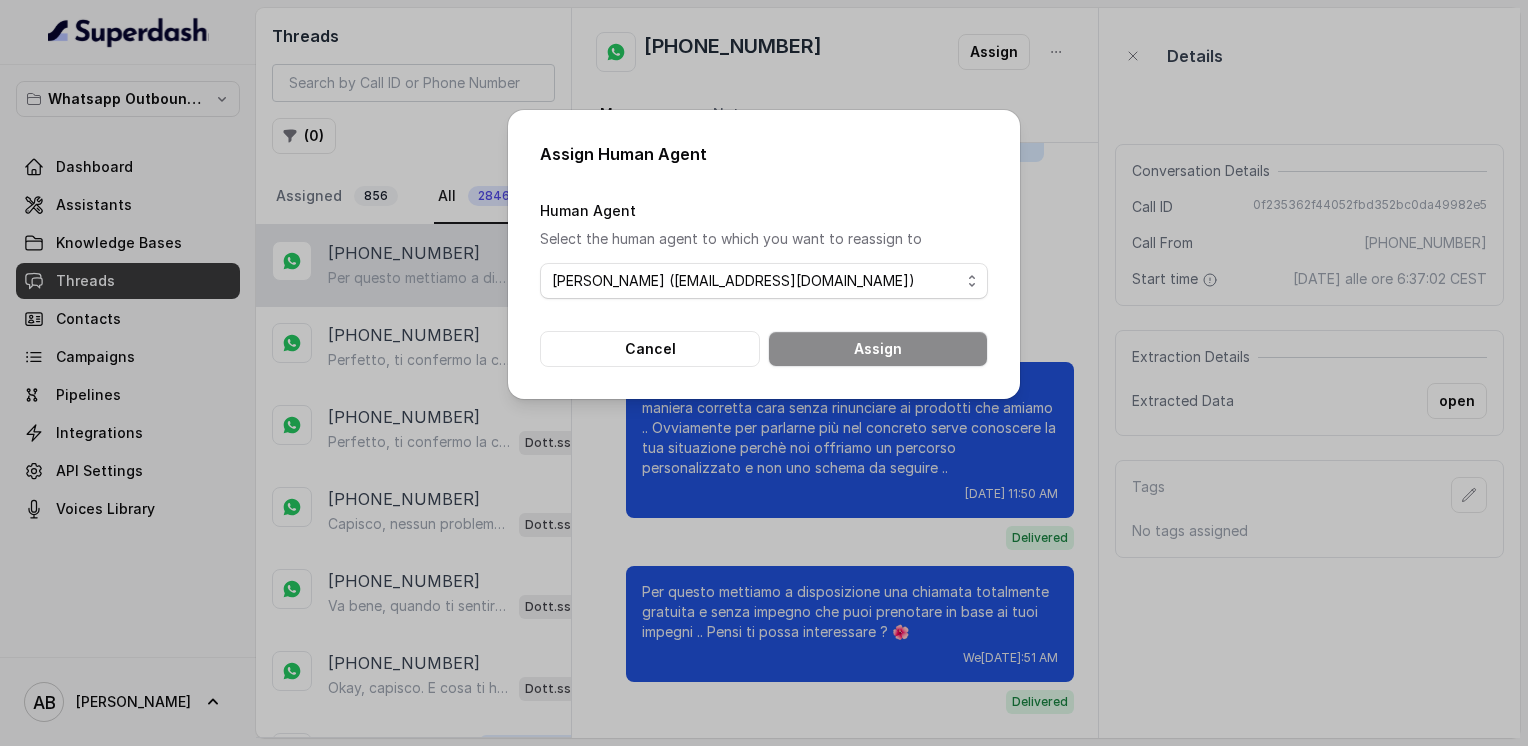 click on "(No agent selected) [PERSON_NAME] ([EMAIL_ADDRESS][DOMAIN_NAME])" at bounding box center [764, 281] 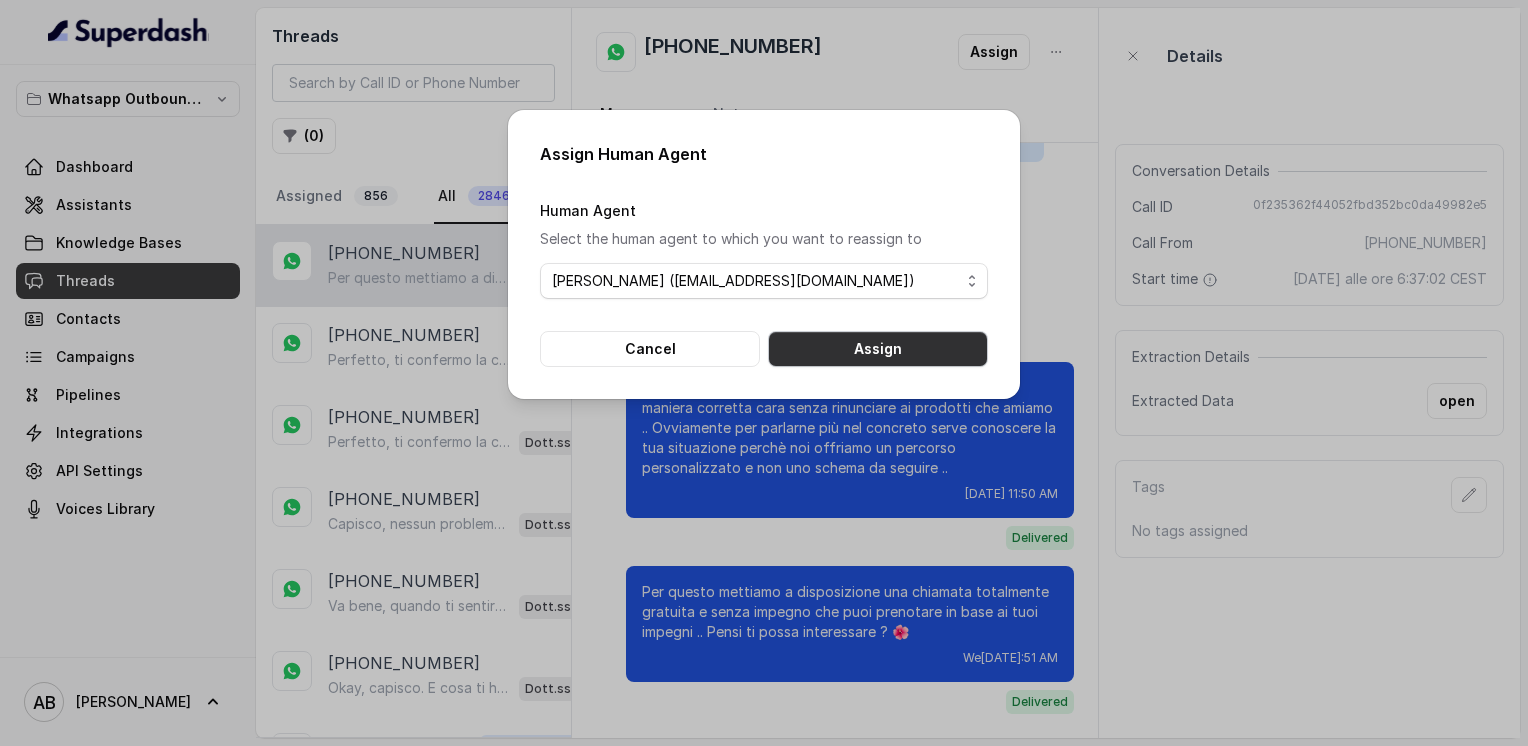 click on "Assign" at bounding box center [878, 349] 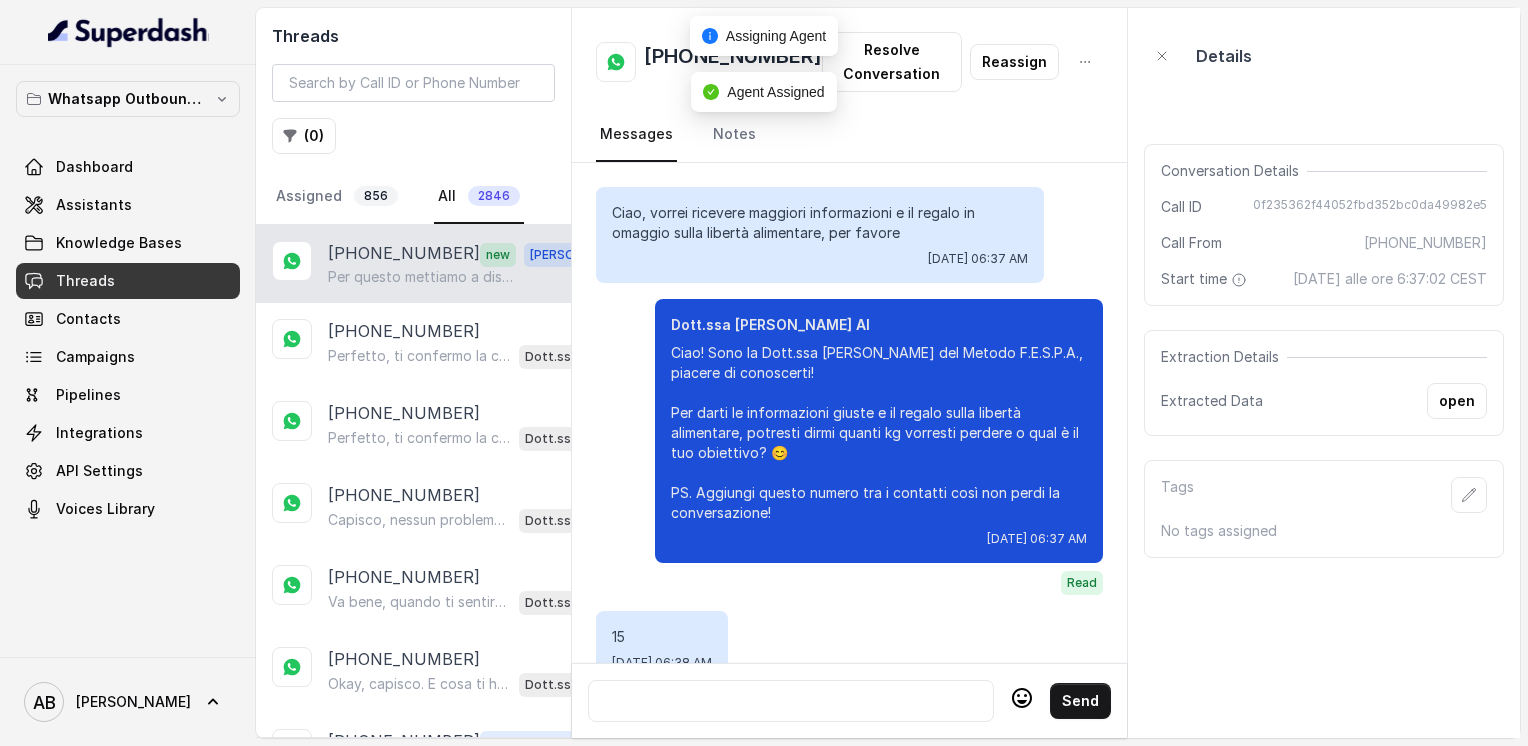 scroll, scrollTop: 3340, scrollLeft: 0, axis: vertical 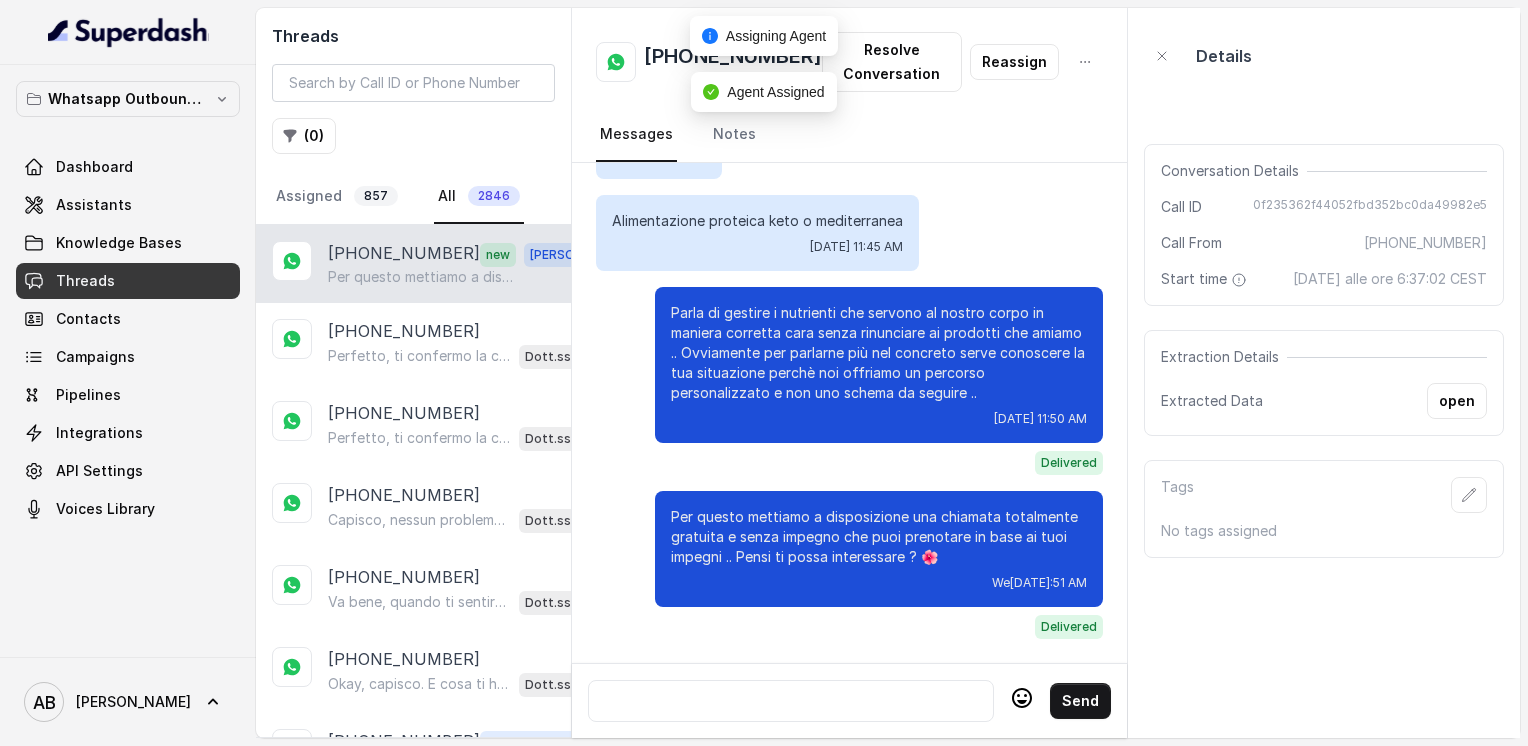 click at bounding box center (791, 701) 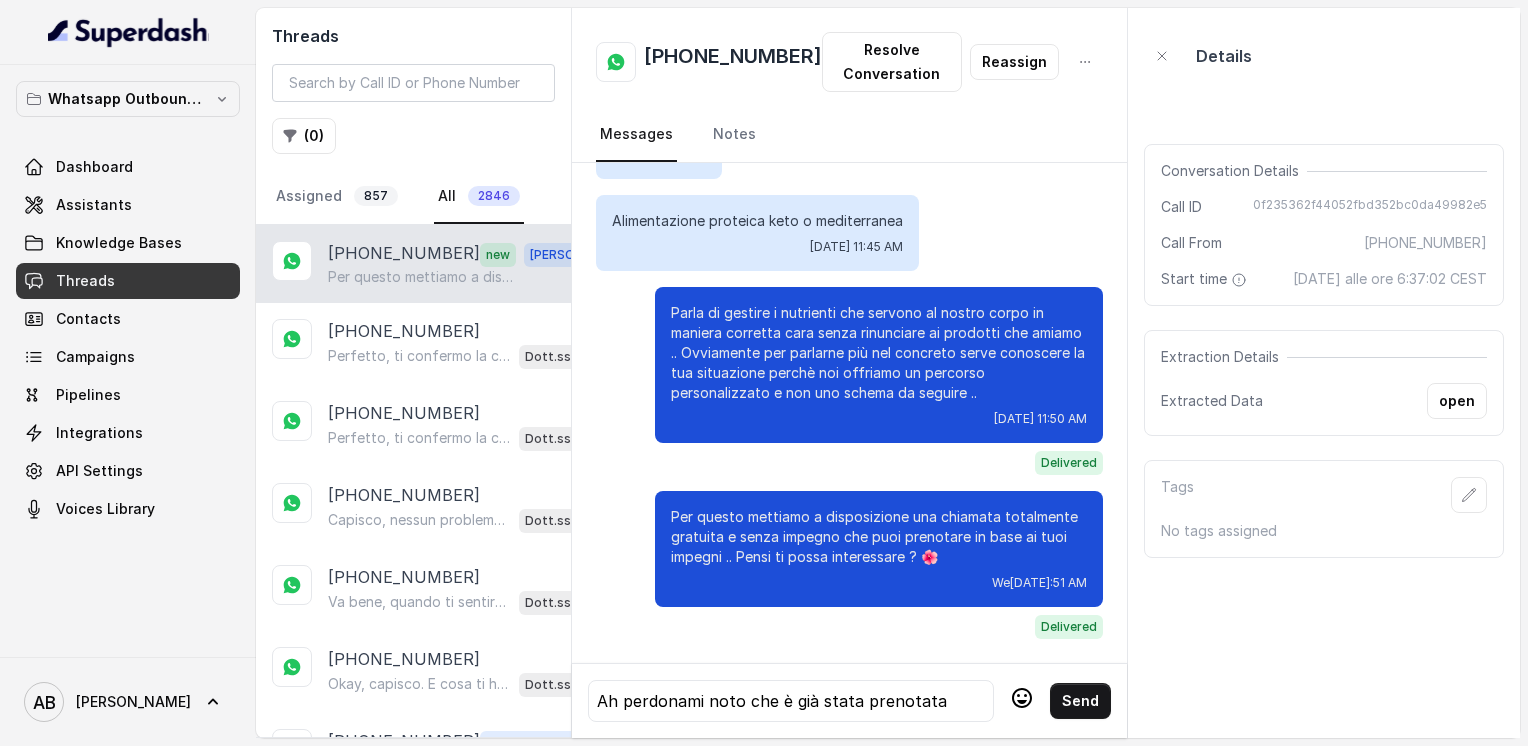 scroll, scrollTop: 3340, scrollLeft: 0, axis: vertical 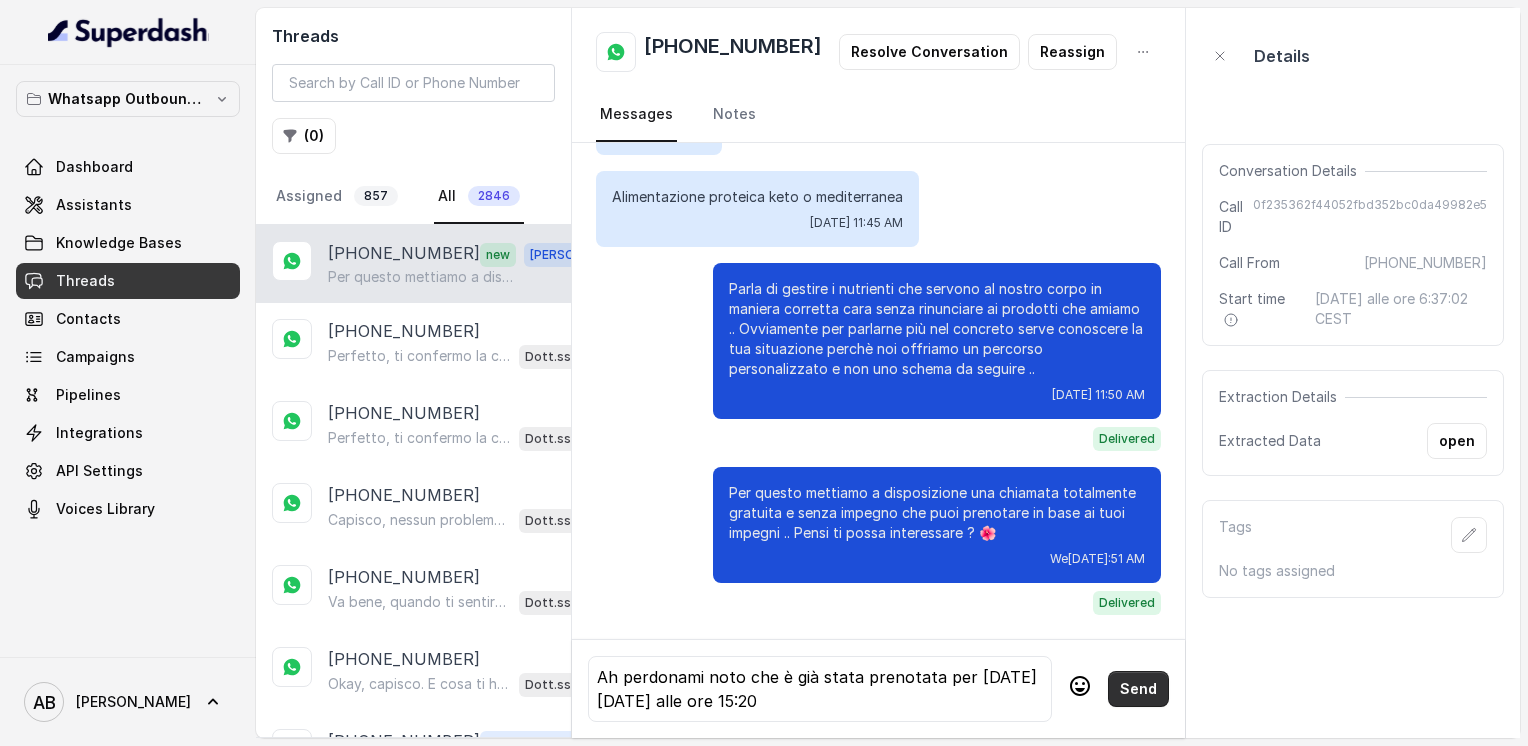 click on "Send" at bounding box center (1138, 689) 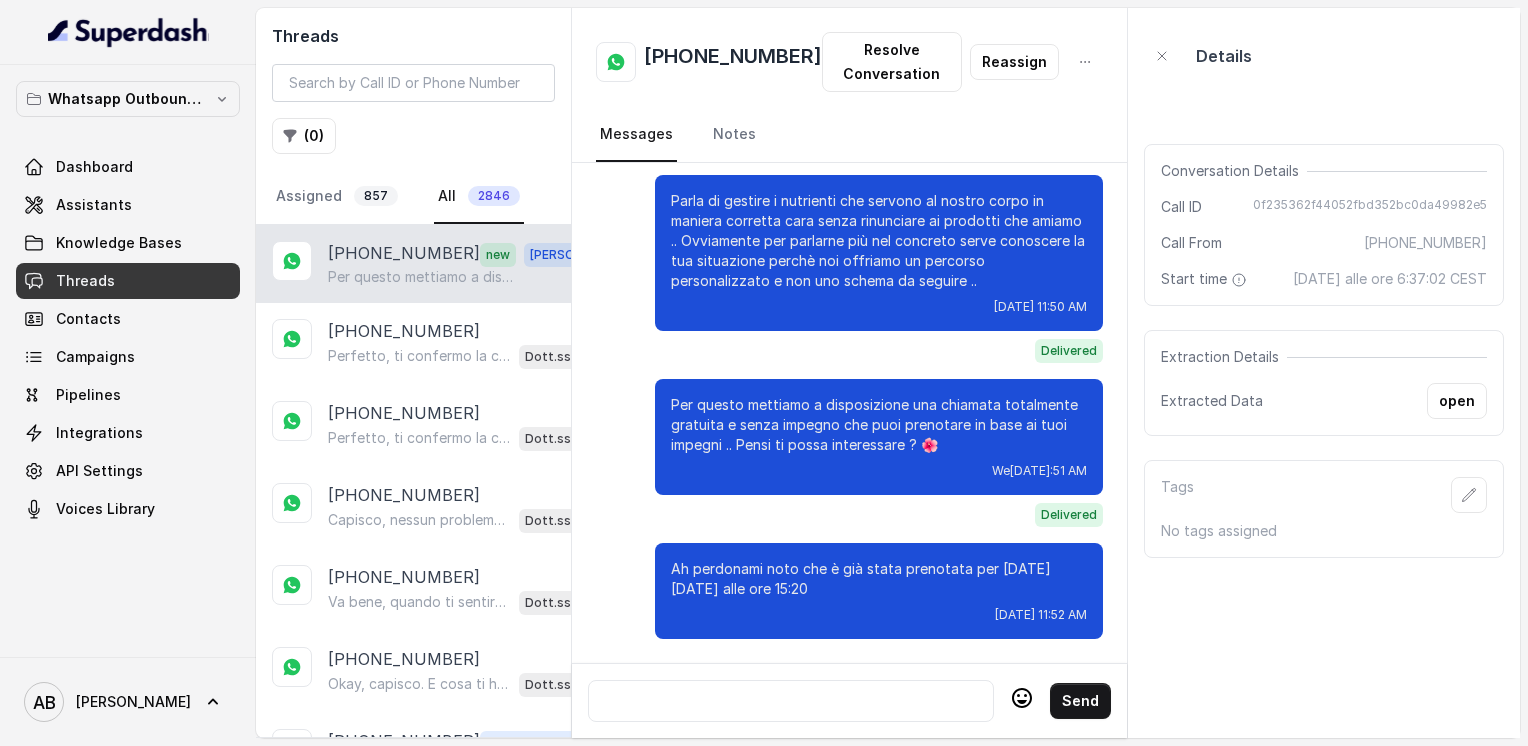 scroll, scrollTop: 3452, scrollLeft: 0, axis: vertical 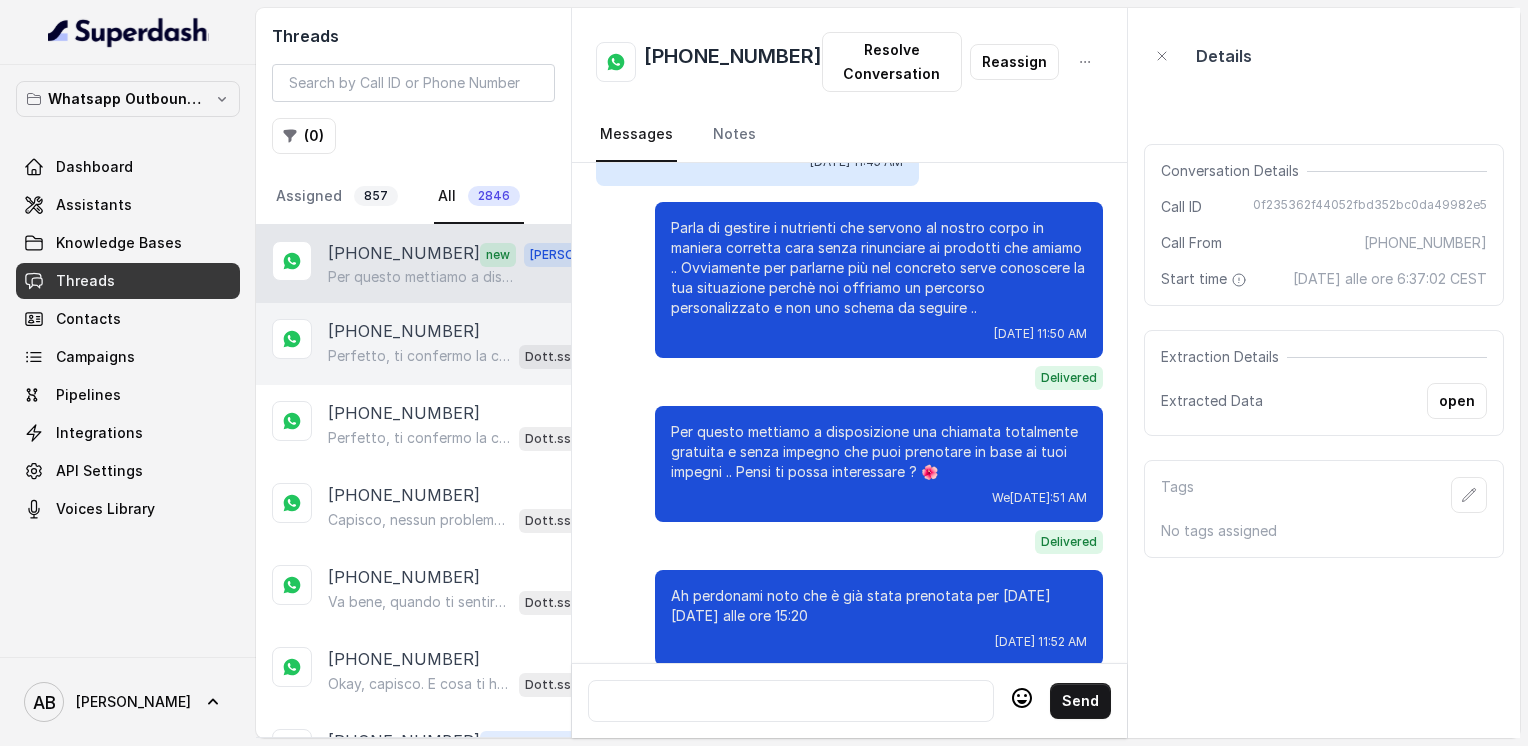 click on "[PHONE_NUMBER]   Perfetto, ti confermo la chiamata per [DATE], [DATE], alle 16:40!
Un nostro segretario ti chiamerà per illustrarti tutto sulla libertà alimentare, velocizzare il metabolismo e ottenere un corpo magro, tonico ed armonico.
Intanto ti consiglio questo video per capire meglio:
[URL][DOMAIN_NAME]
In bocca al lupo per la chiamata!
PS: è completamente gratuita e senza impegno, segna data e orario se non l’hai fatto. 😊 Dott.ssa [PERSON_NAME] AI" at bounding box center [413, 344] 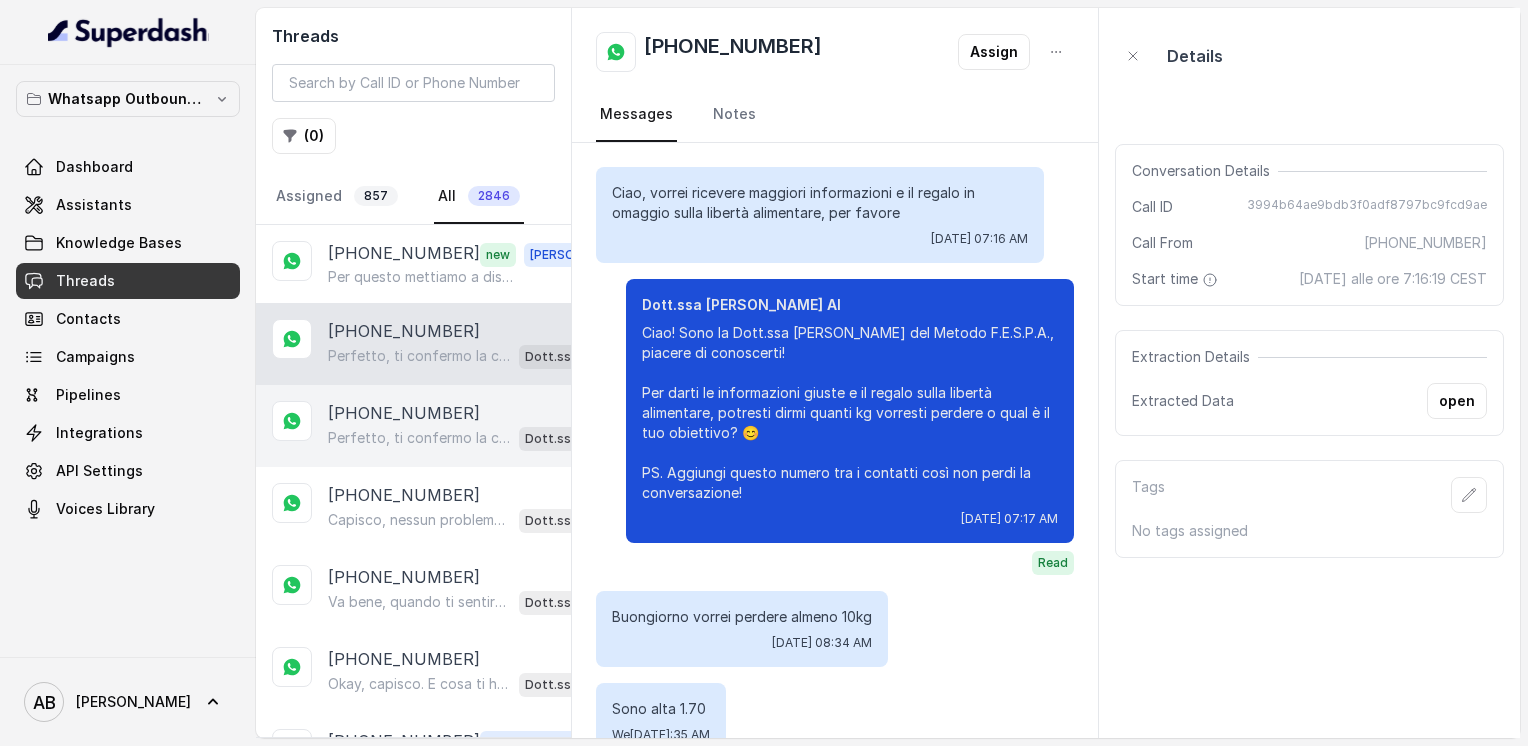 scroll, scrollTop: 2632, scrollLeft: 0, axis: vertical 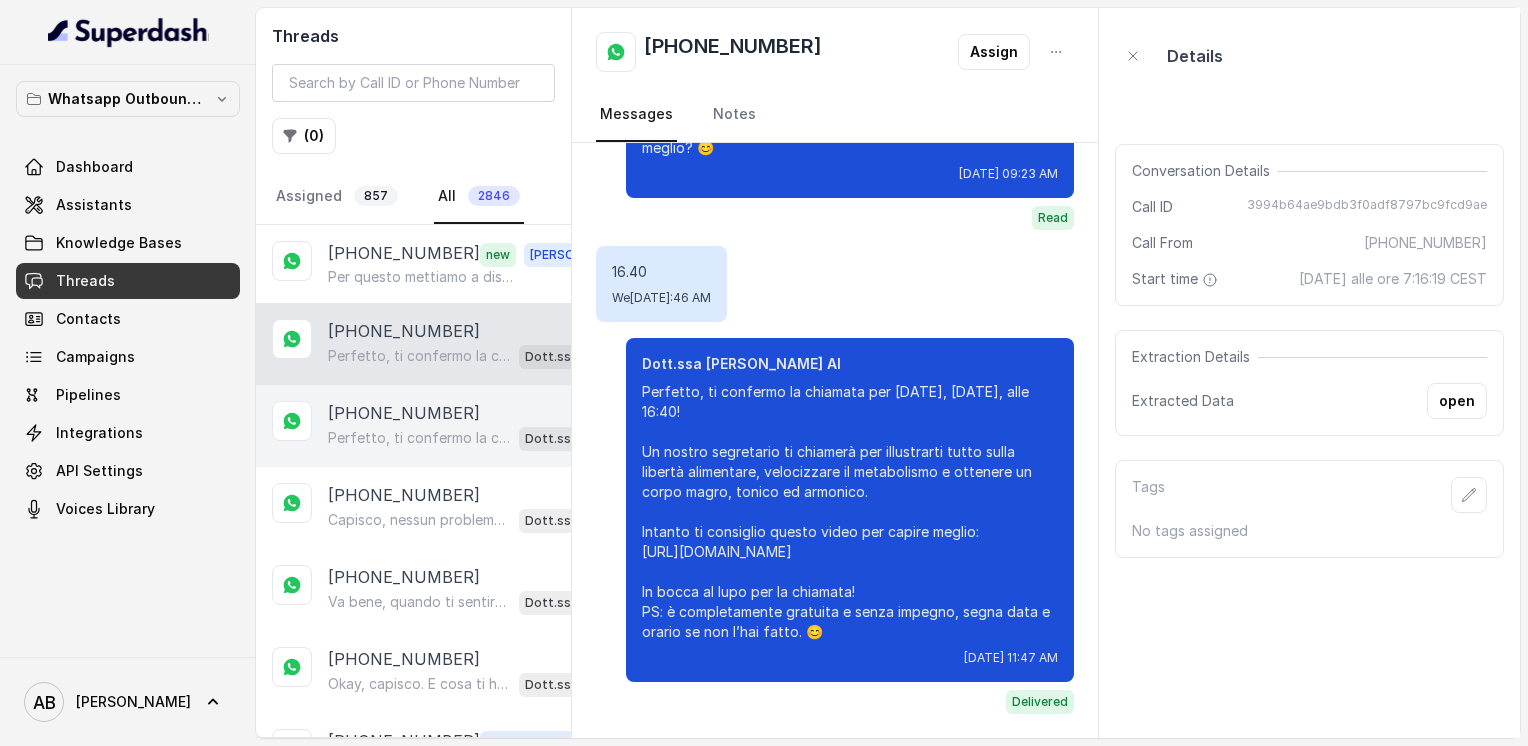 click on "[PHONE_NUMBER]" at bounding box center [404, 413] 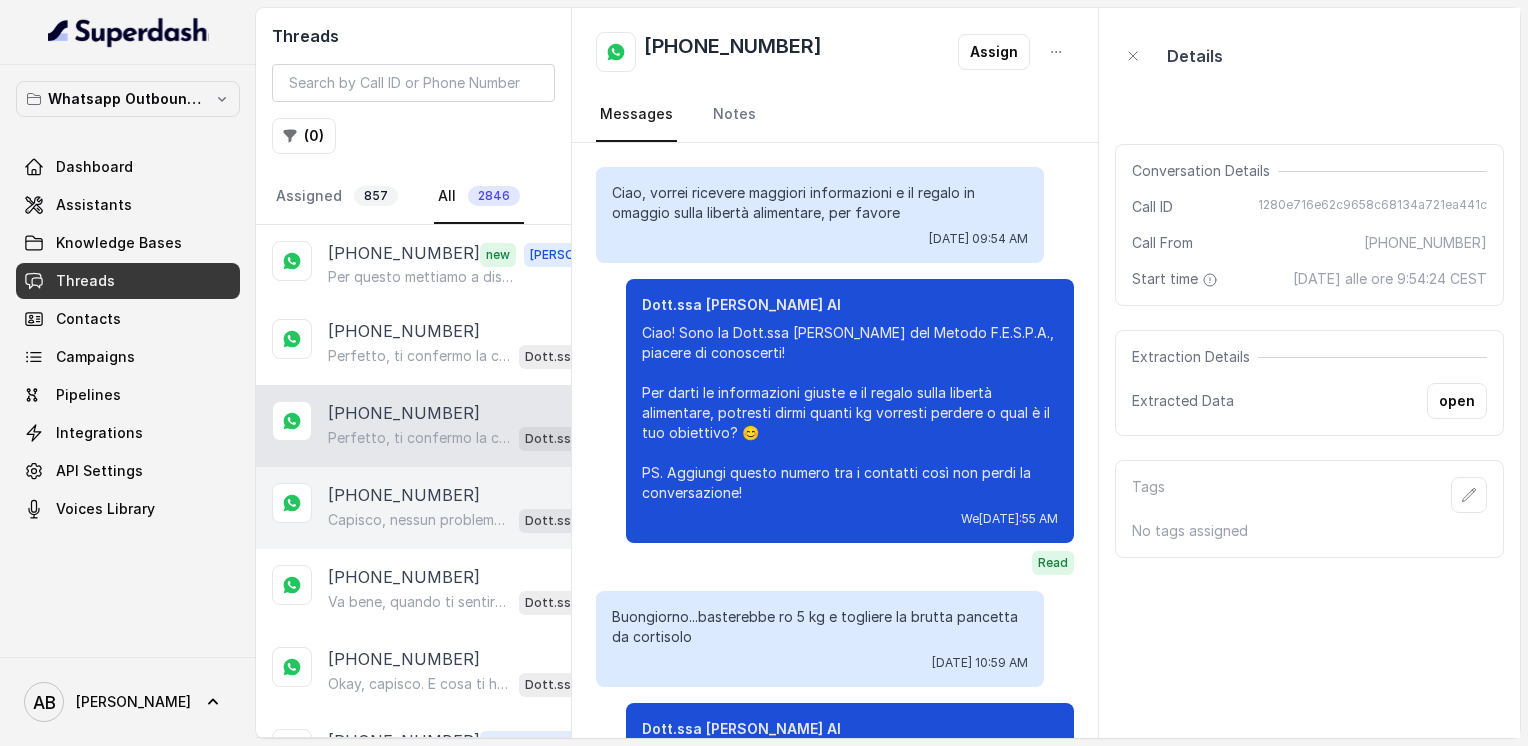 scroll, scrollTop: 2300, scrollLeft: 0, axis: vertical 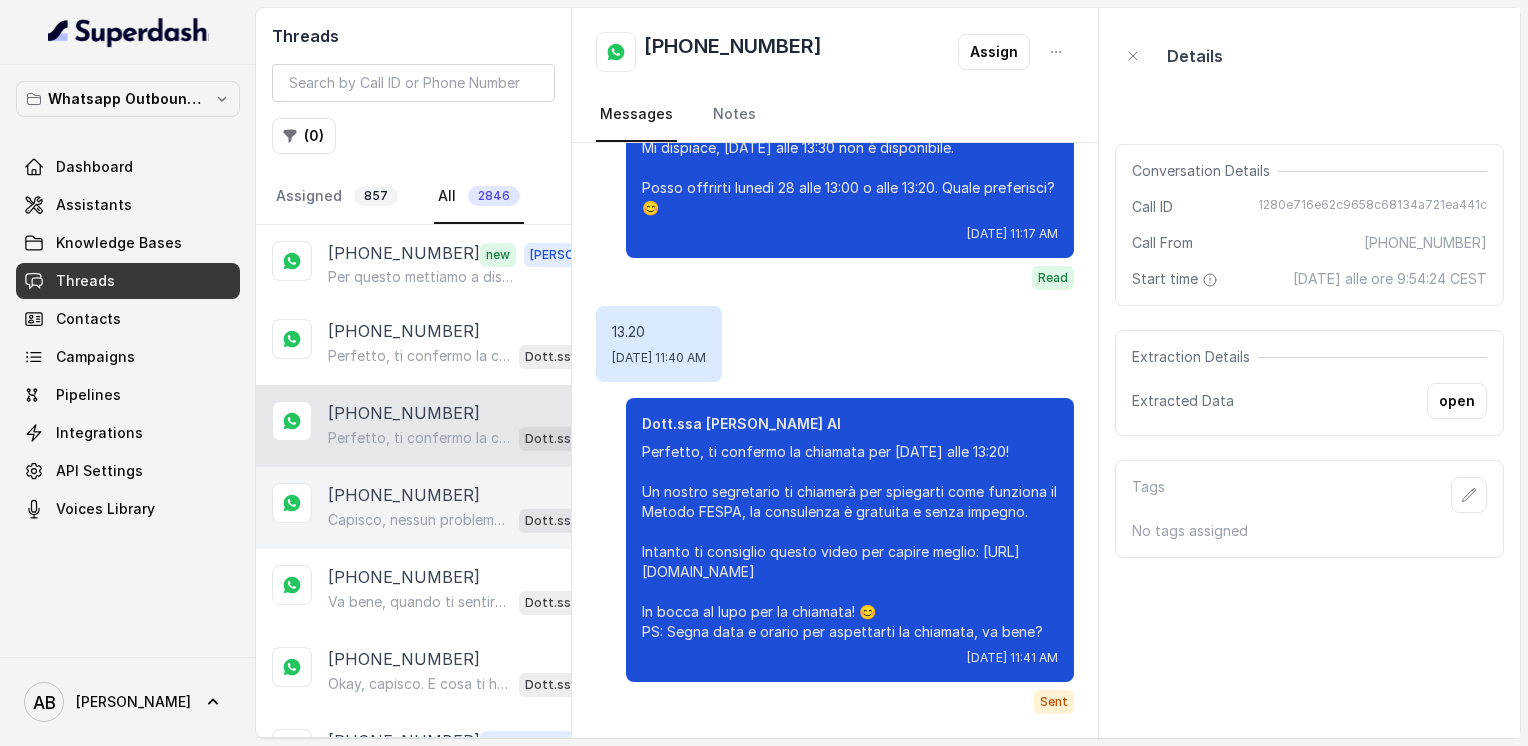 click on "[PHONE_NUMBER]" at bounding box center (404, 495) 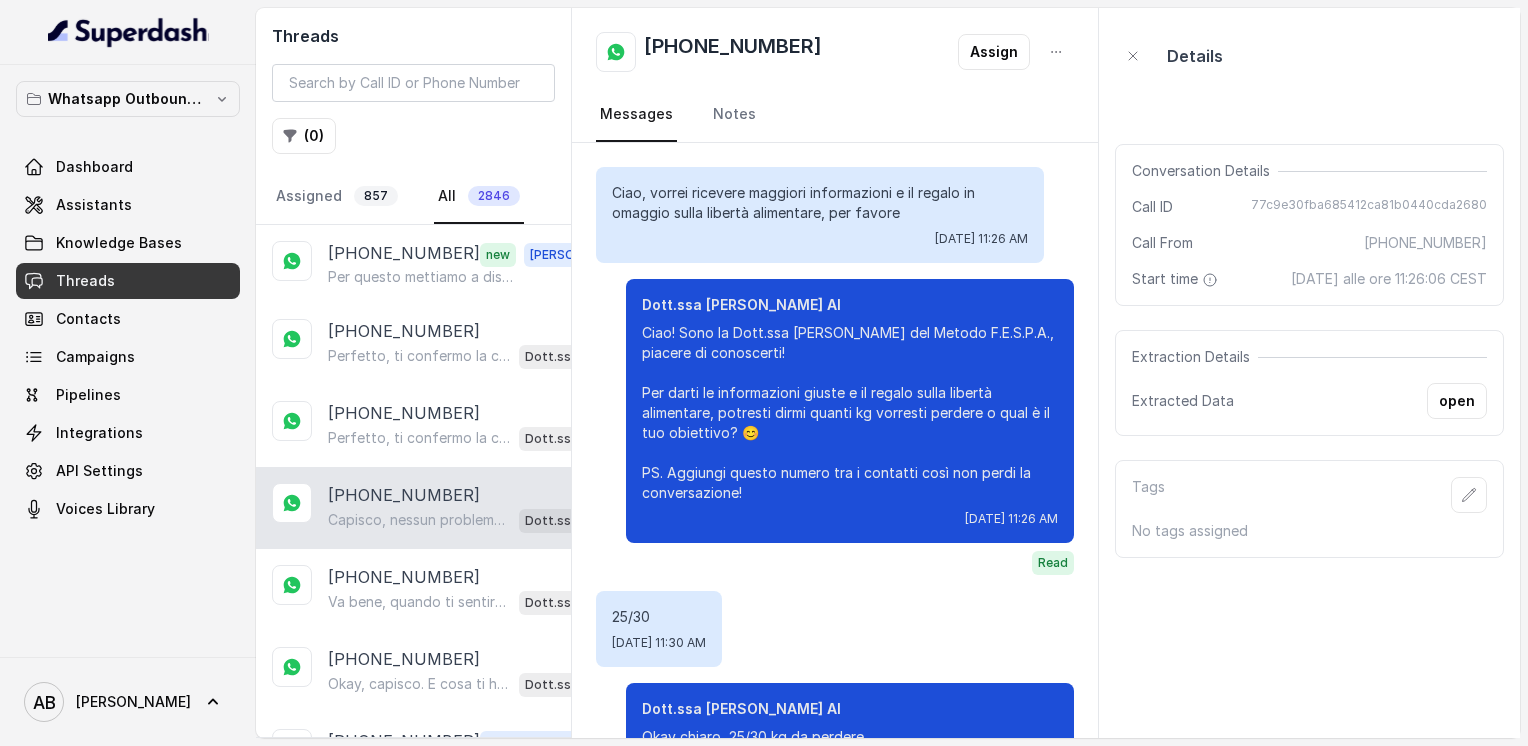 scroll, scrollTop: 1216, scrollLeft: 0, axis: vertical 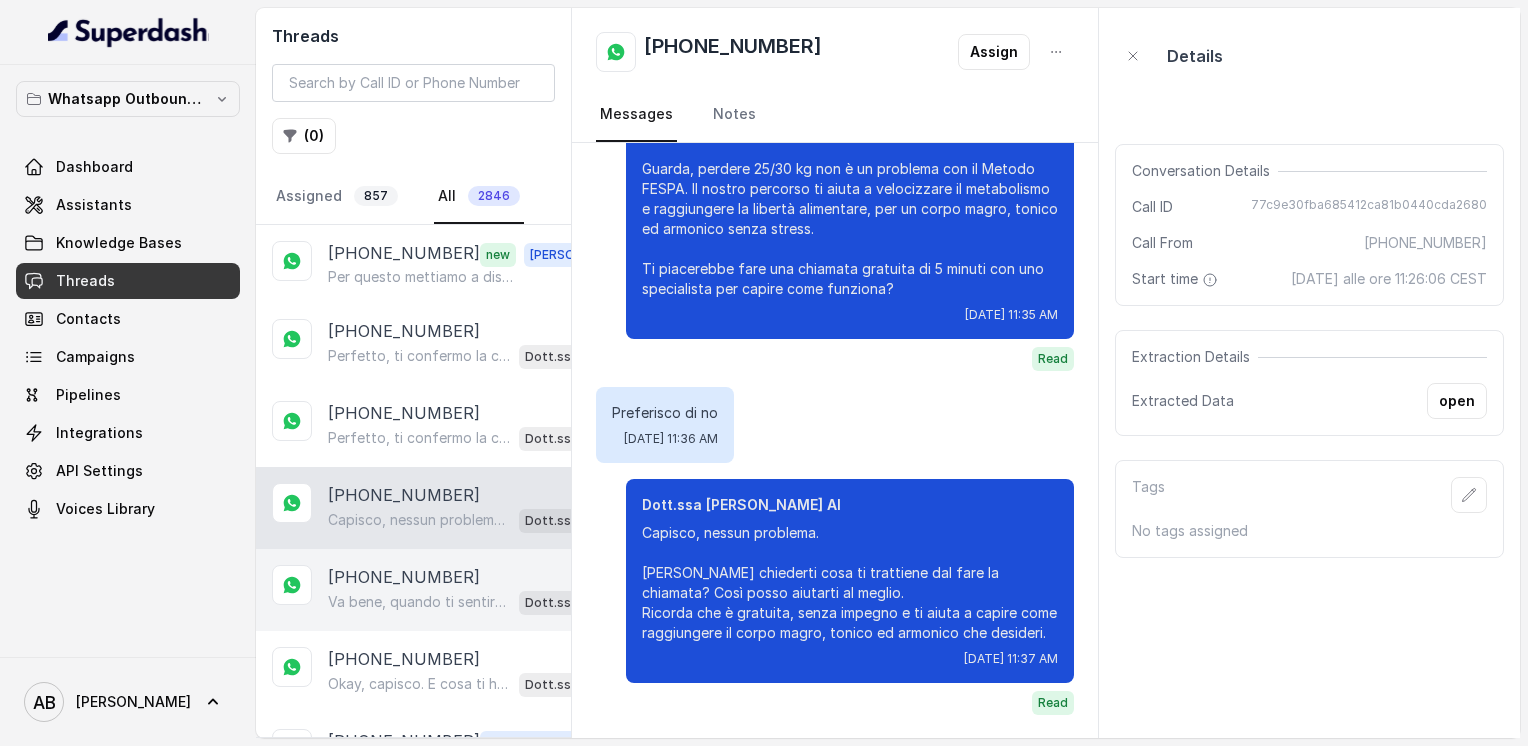 click on "[PHONE_NUMBER]" at bounding box center (404, 577) 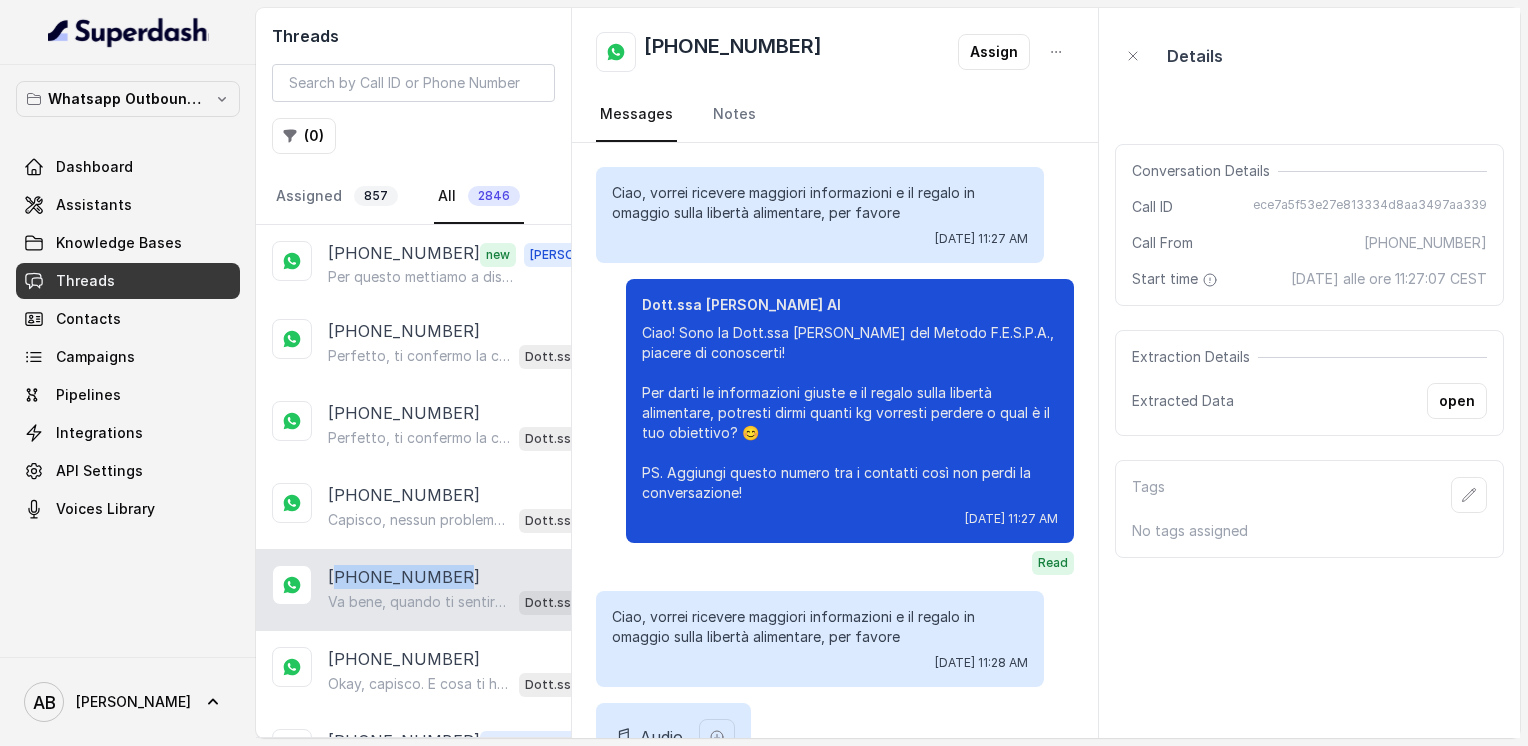 click on "[PHONE_NUMBER]" at bounding box center [404, 577] 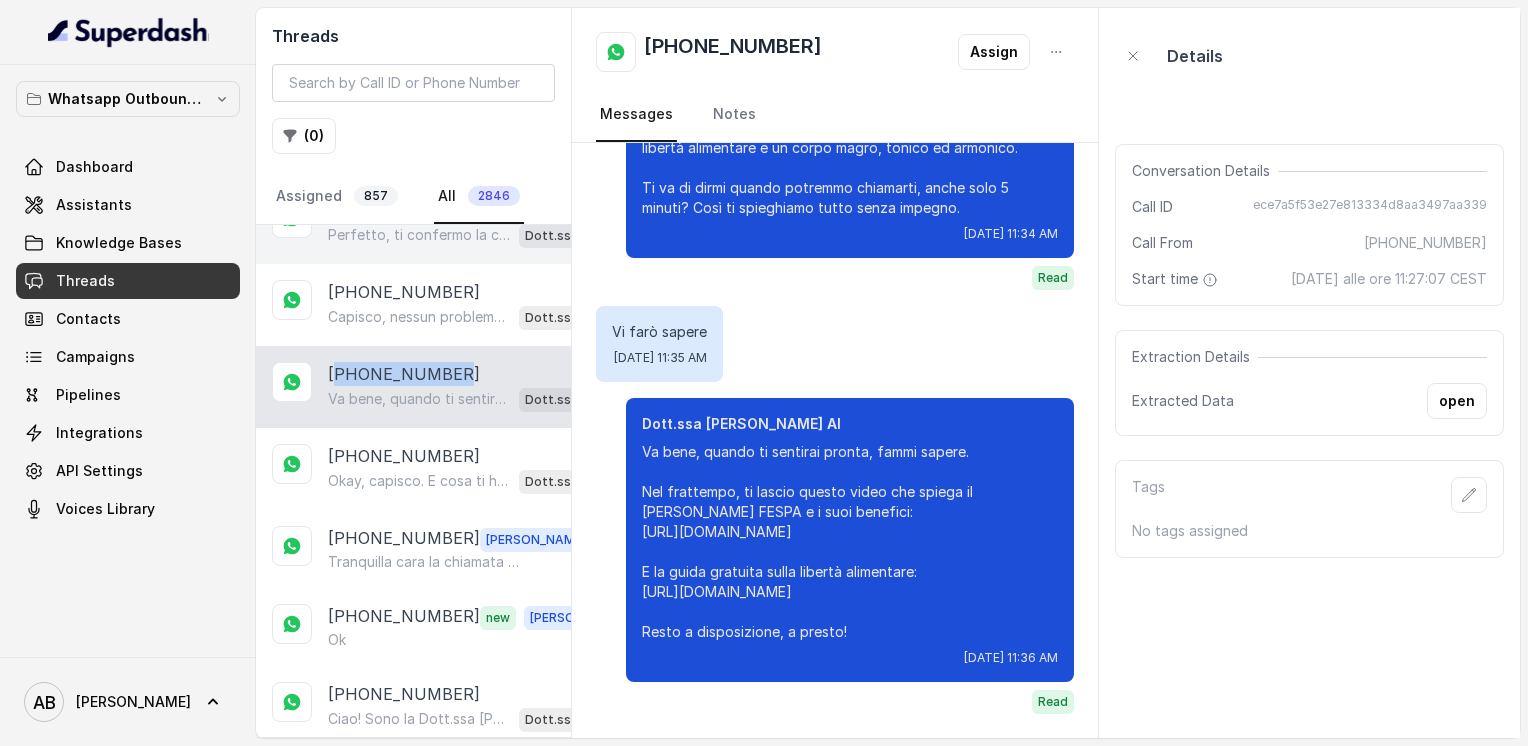 scroll, scrollTop: 300, scrollLeft: 0, axis: vertical 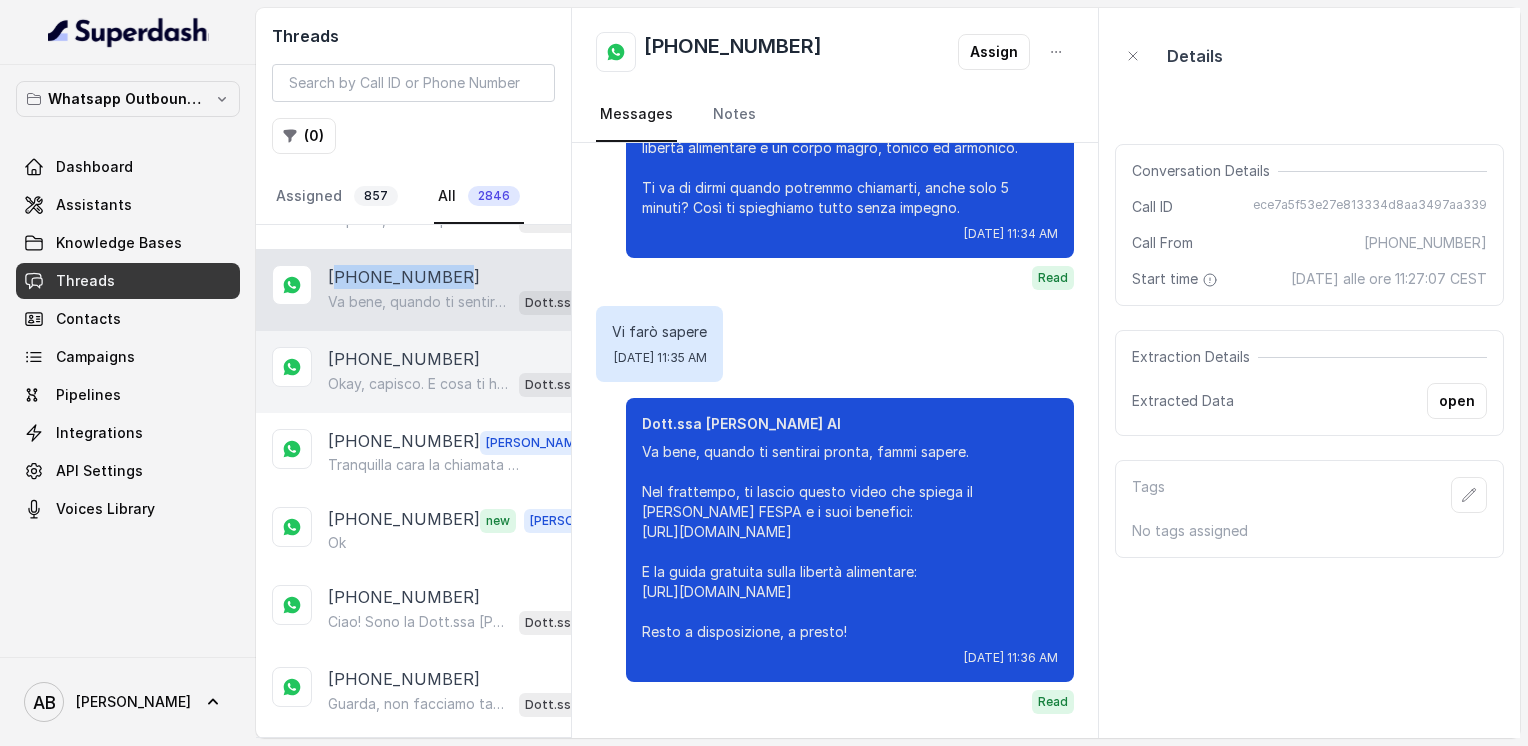 click on "[PHONE_NUMBER]" at bounding box center [404, 359] 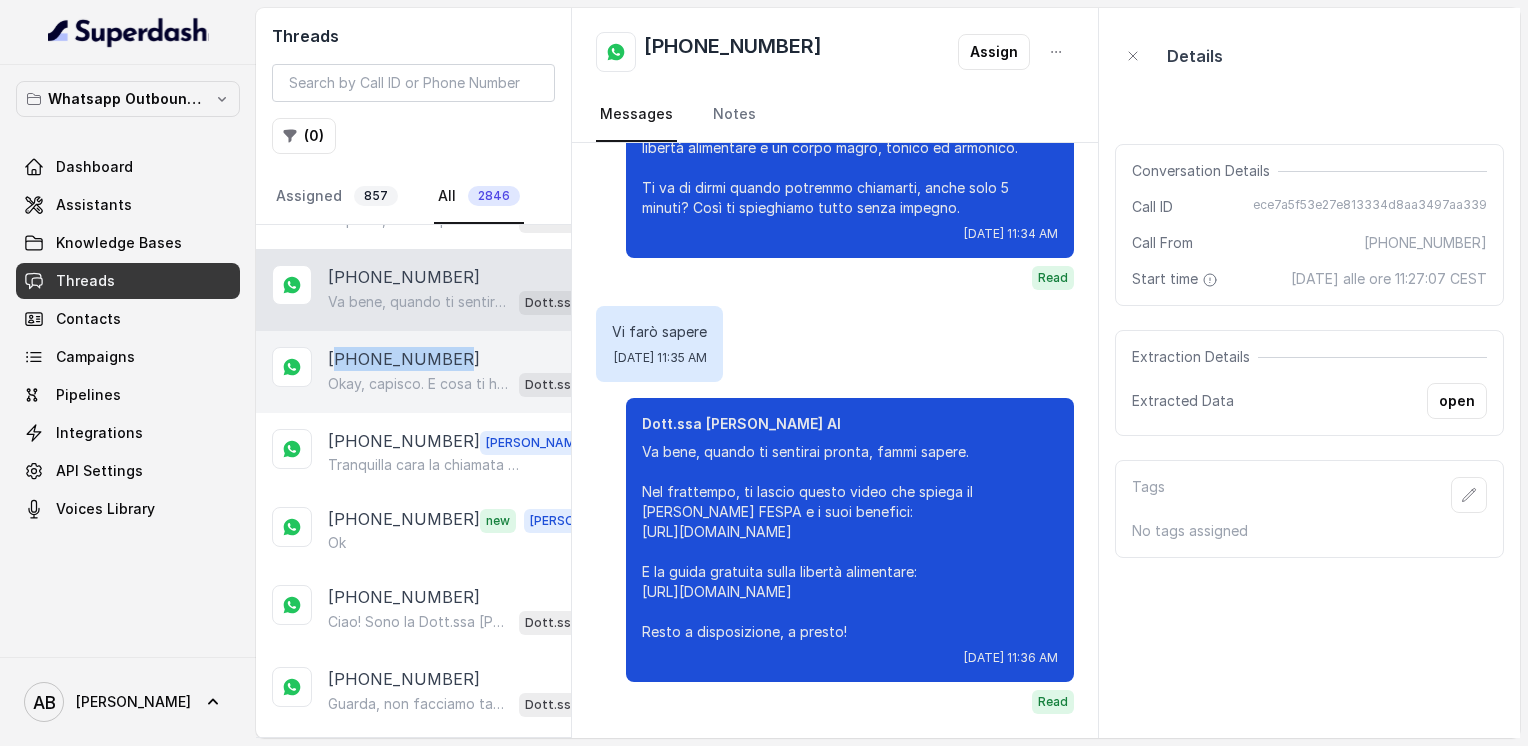 click on "[PHONE_NUMBER]" at bounding box center (404, 359) 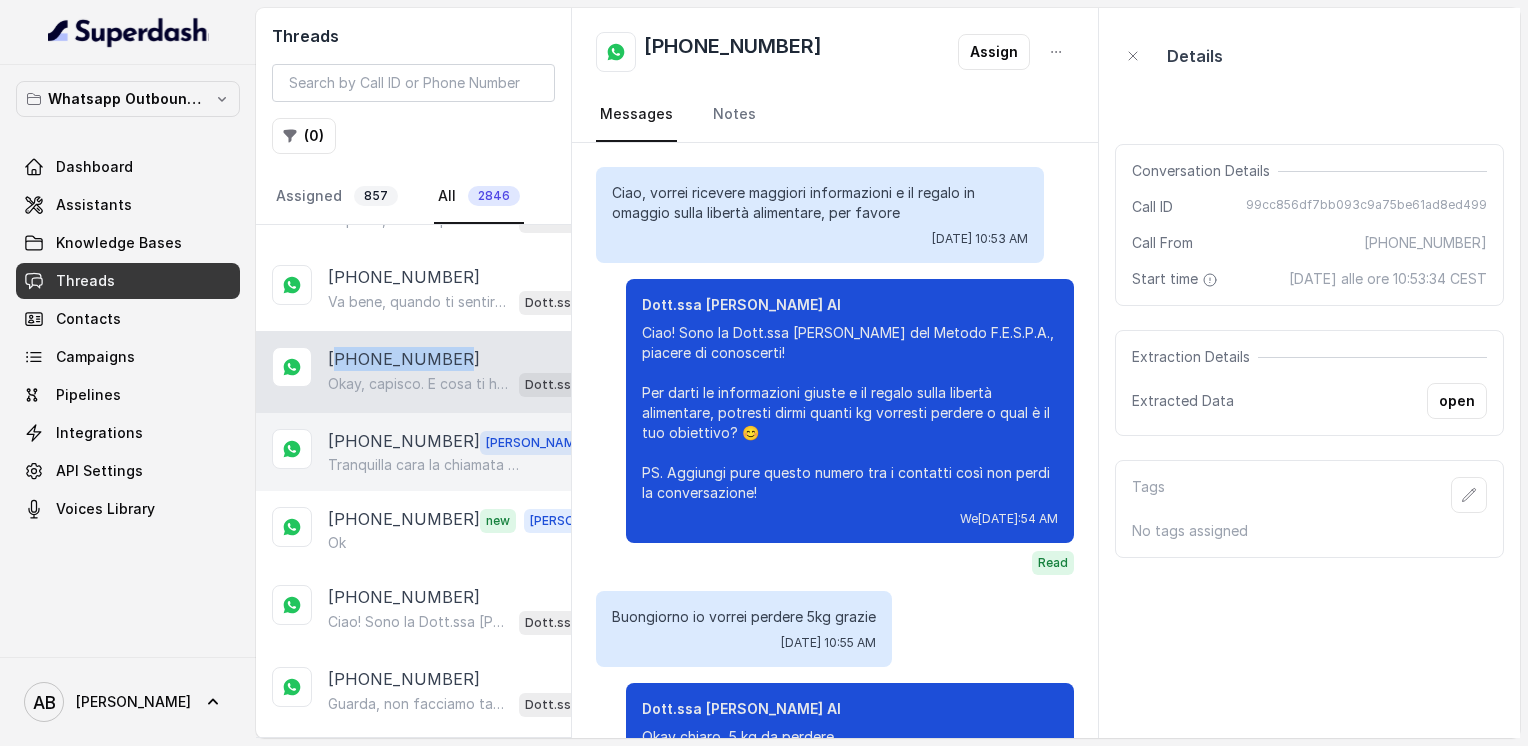 scroll, scrollTop: 468, scrollLeft: 0, axis: vertical 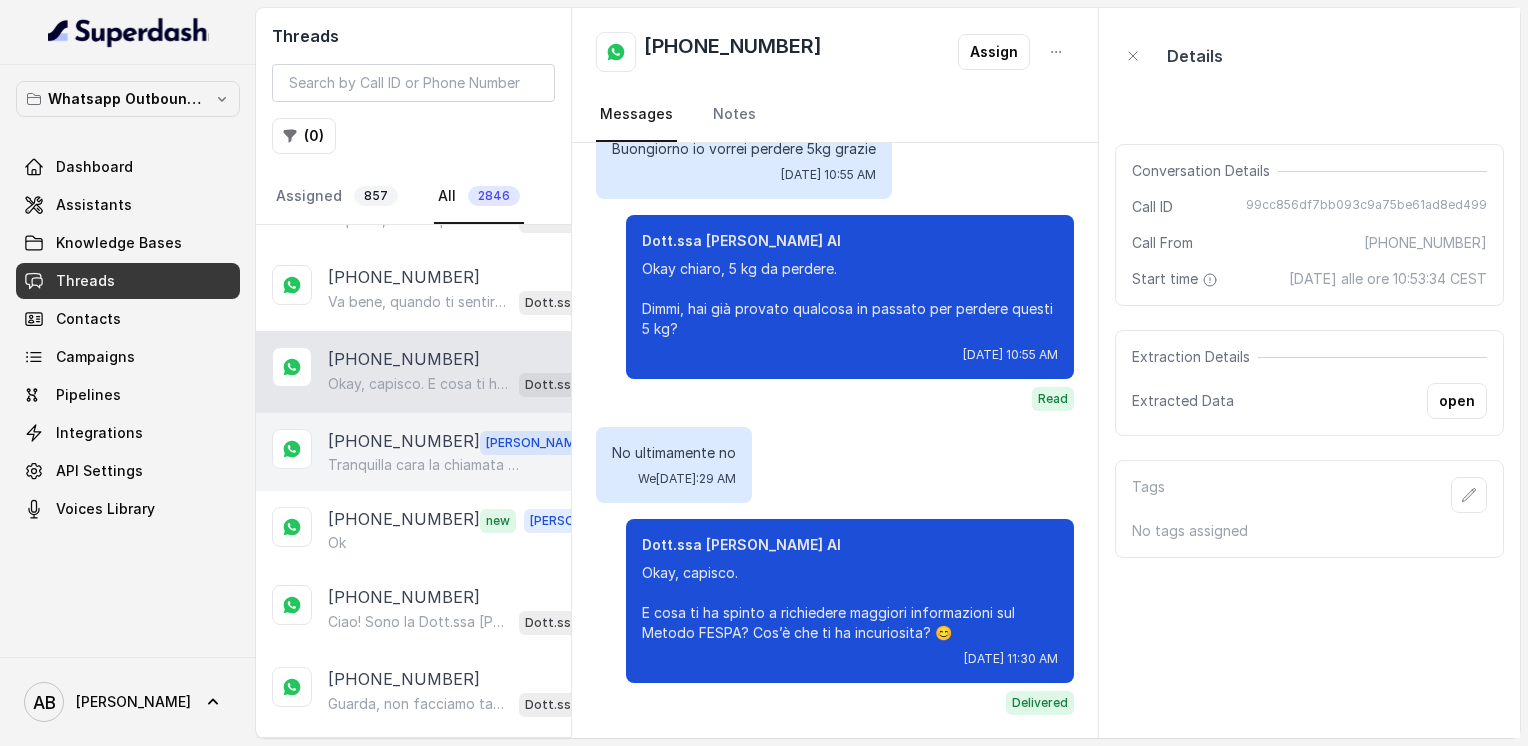 click on "[PHONE_NUMBER]" at bounding box center (404, 442) 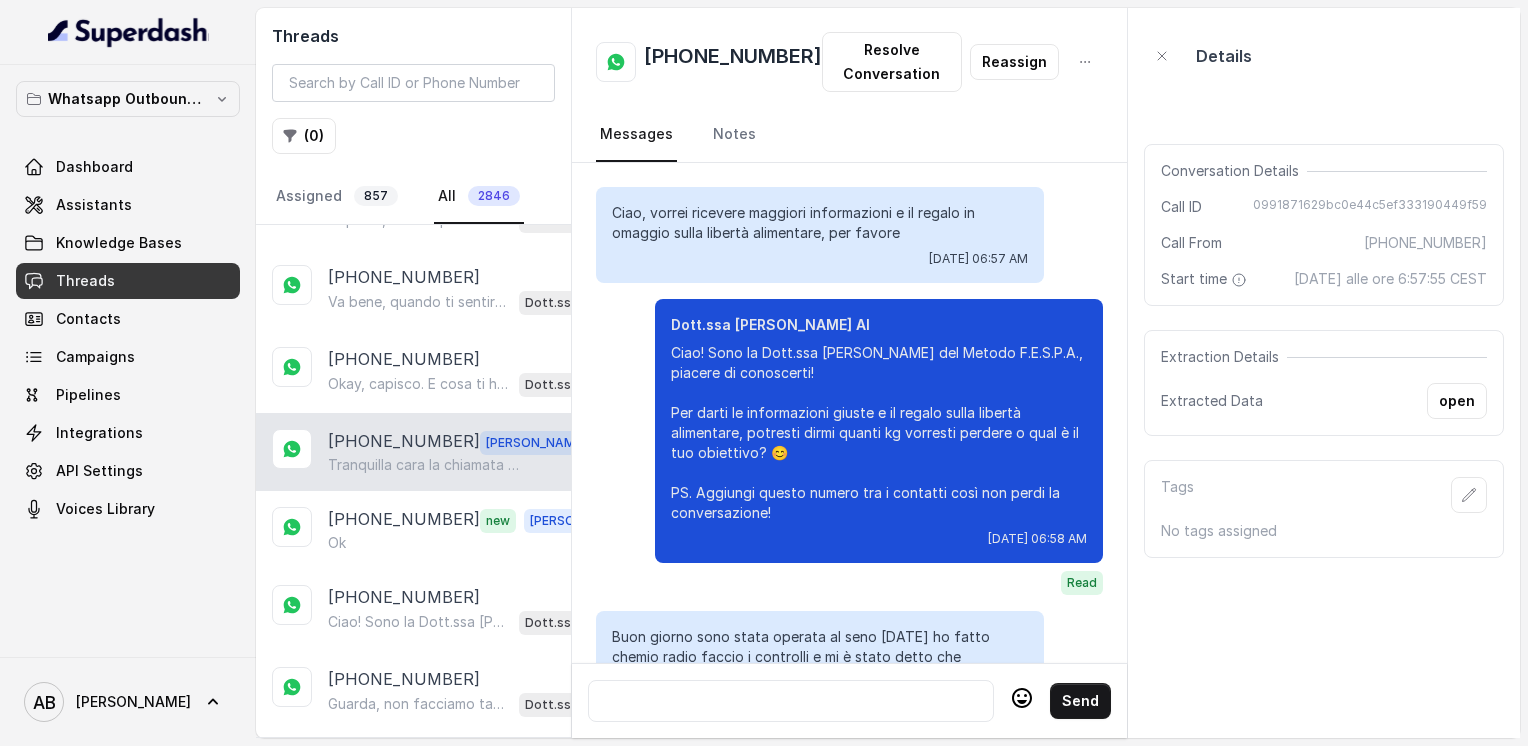 scroll, scrollTop: 2428, scrollLeft: 0, axis: vertical 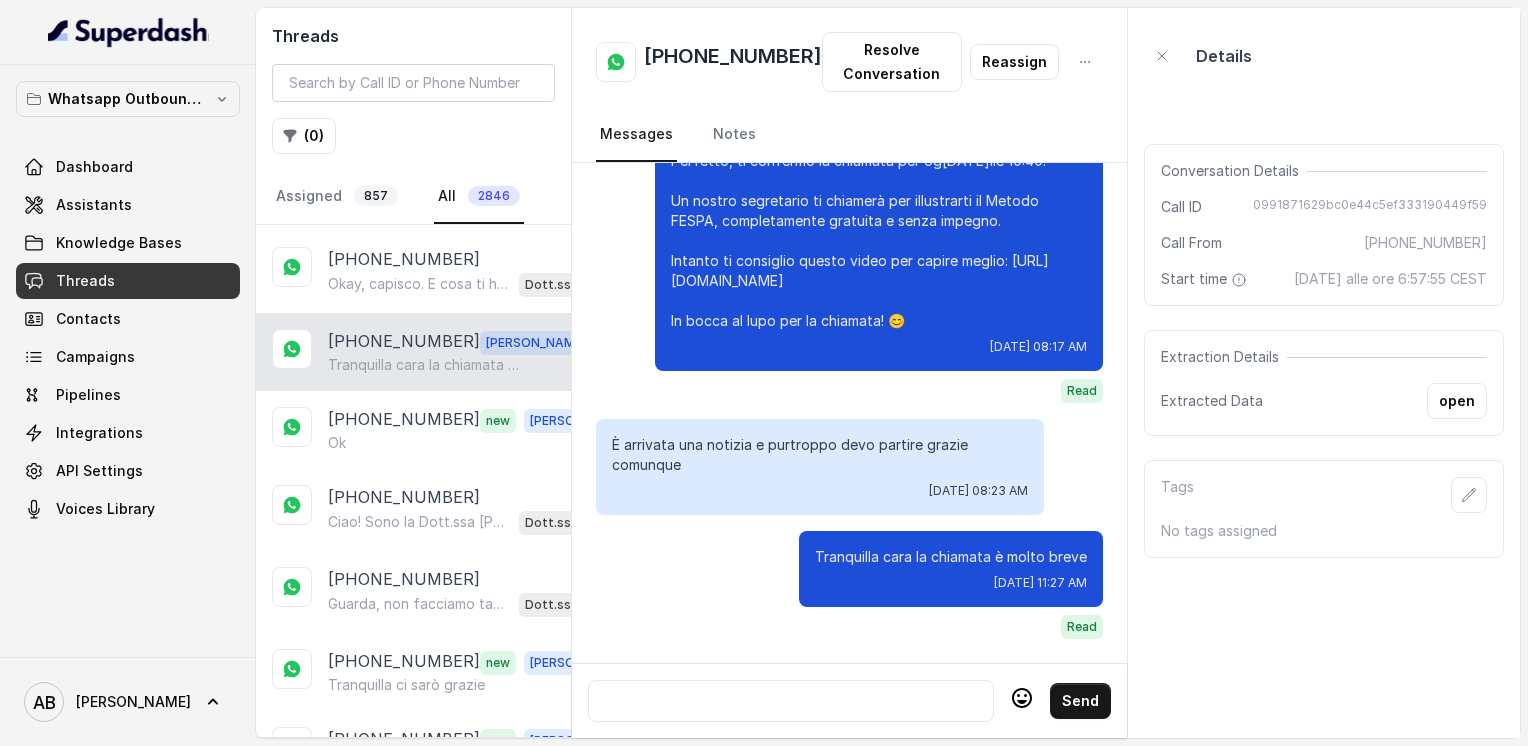 click on "Ok" at bounding box center (469, 443) 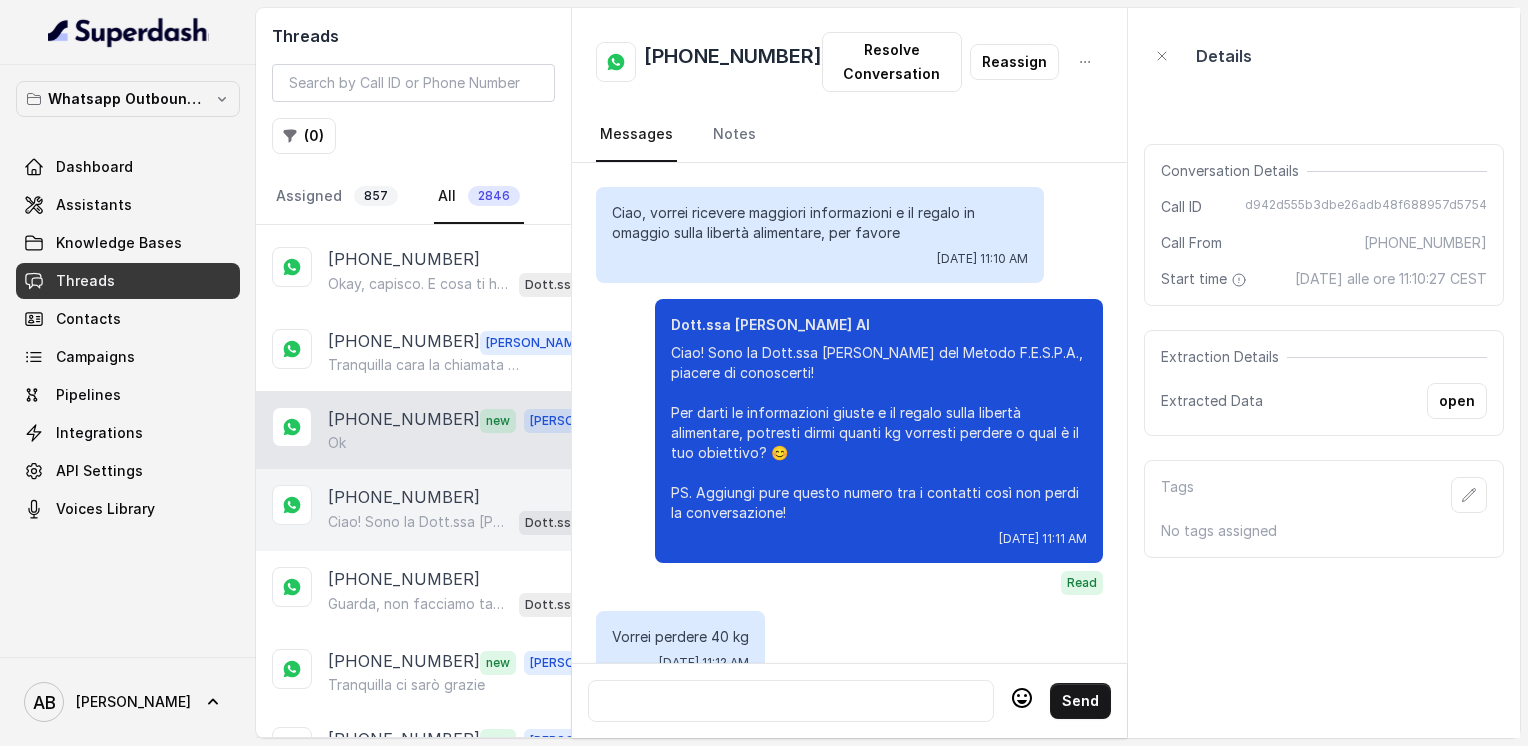 scroll, scrollTop: 2428, scrollLeft: 0, axis: vertical 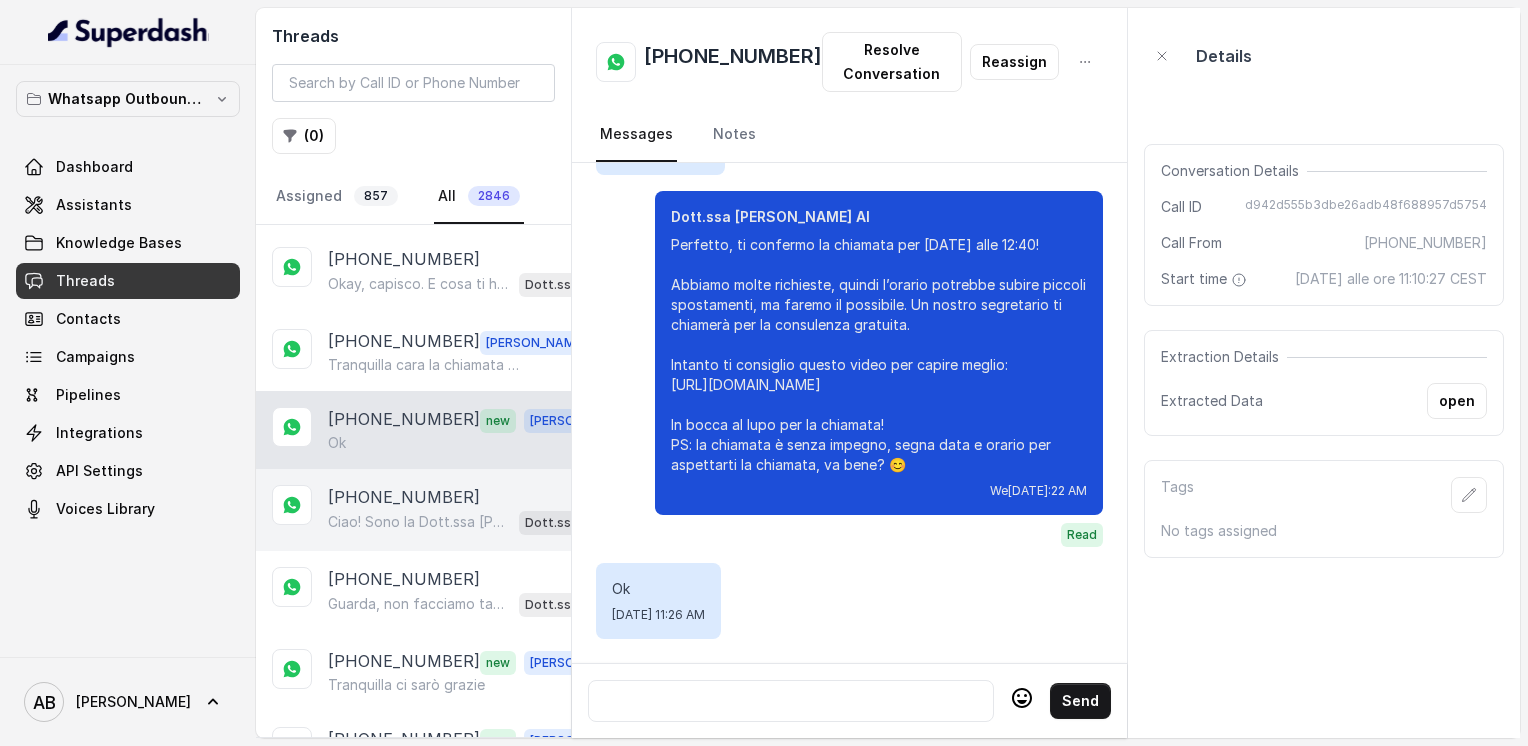 click on "[PHONE_NUMBER]" at bounding box center [404, 497] 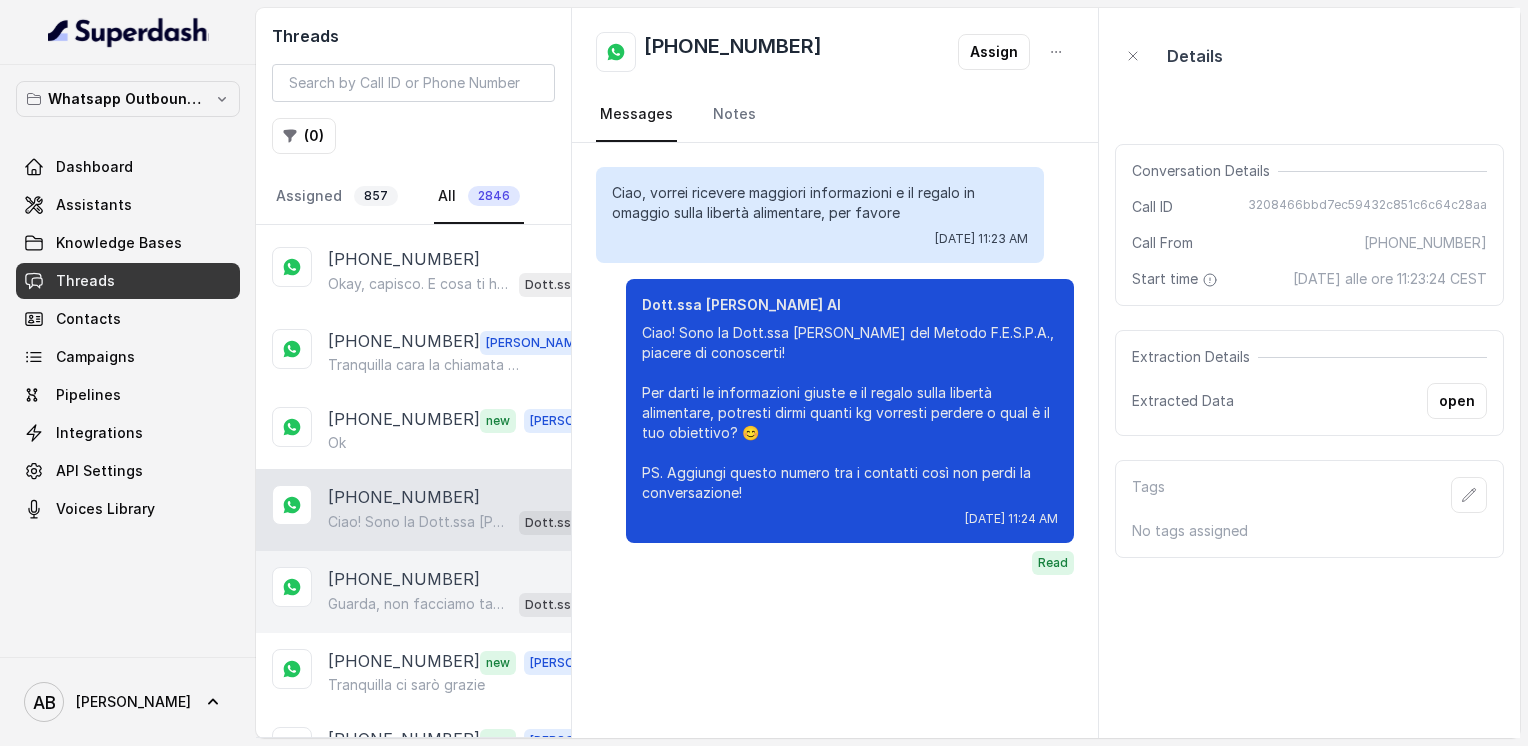 click on "[PHONE_NUMBER]   Guarda, non facciamo tabelle rigide perché non sono sostenibili nel tempo.
Il Metodo FESPA ti insegna a scegliere i cibi giusti per te, così da avere libertà alimentare e un corpo magro, tonico ed armonico.
Ti va di fare una chiamata gratuita di 5 minuti per spiegarti meglio? Dott.ssa [PERSON_NAME] AI" at bounding box center (413, 592) 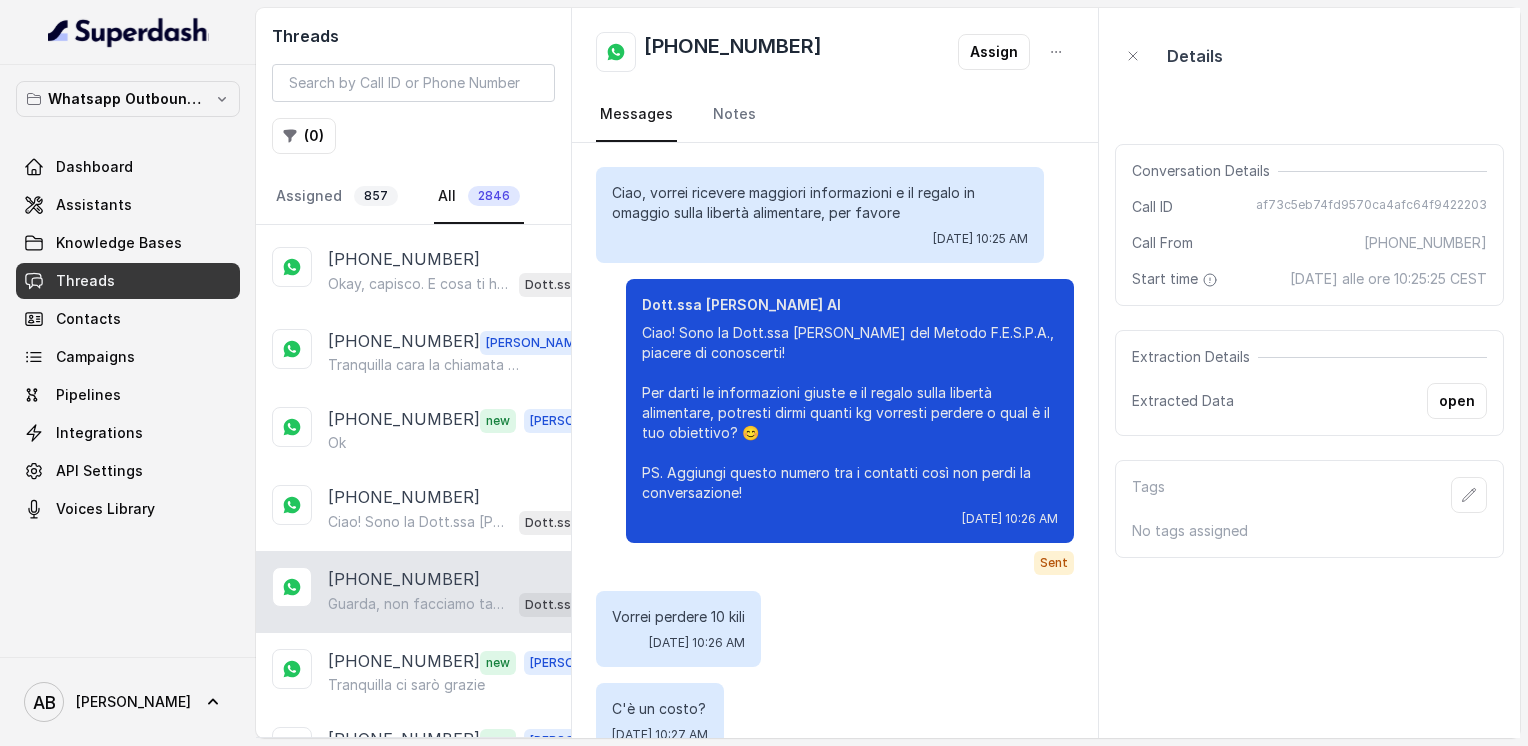 scroll, scrollTop: 5172, scrollLeft: 0, axis: vertical 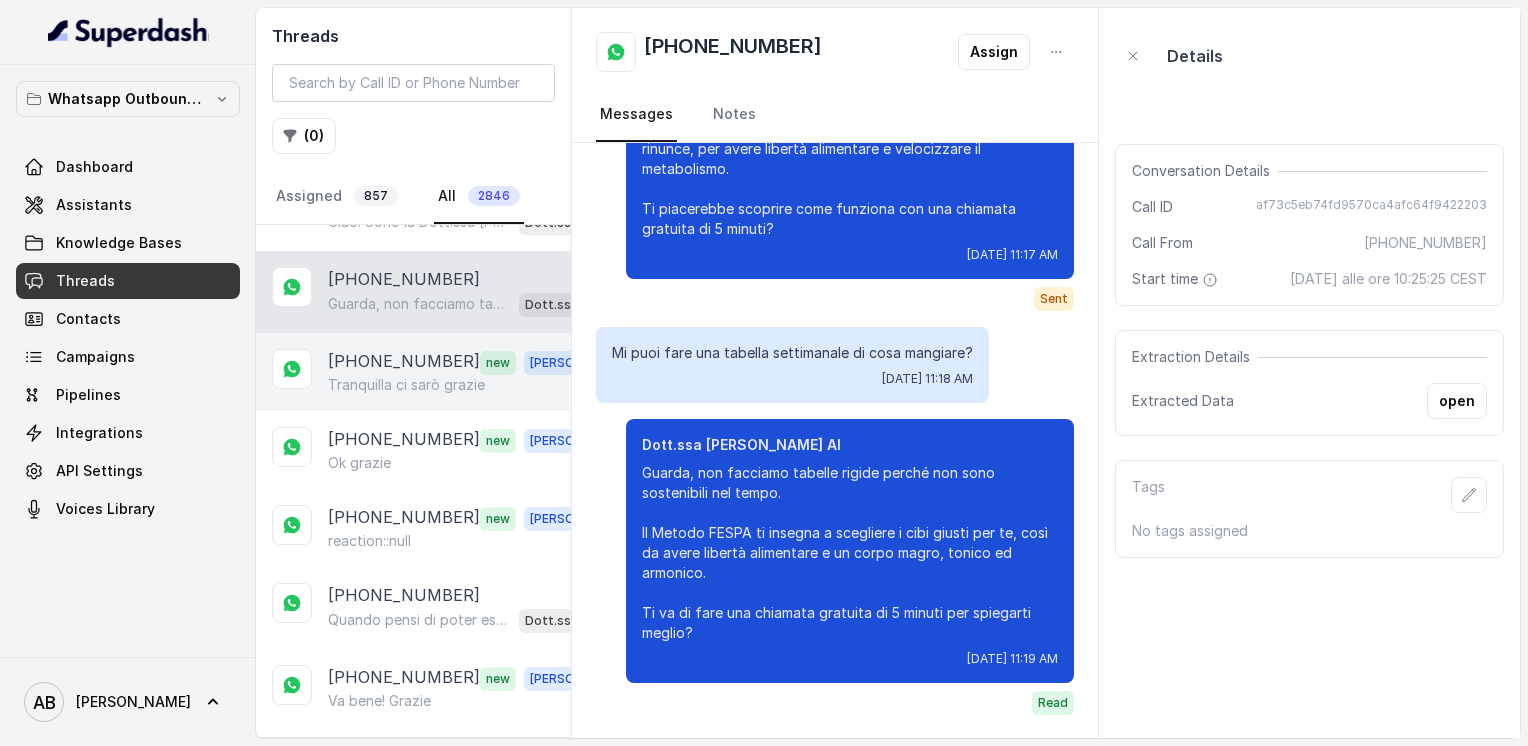 click on "[PHONE_NUMBER]   new [PERSON_NAME] ci sarò grazie" at bounding box center (413, 372) 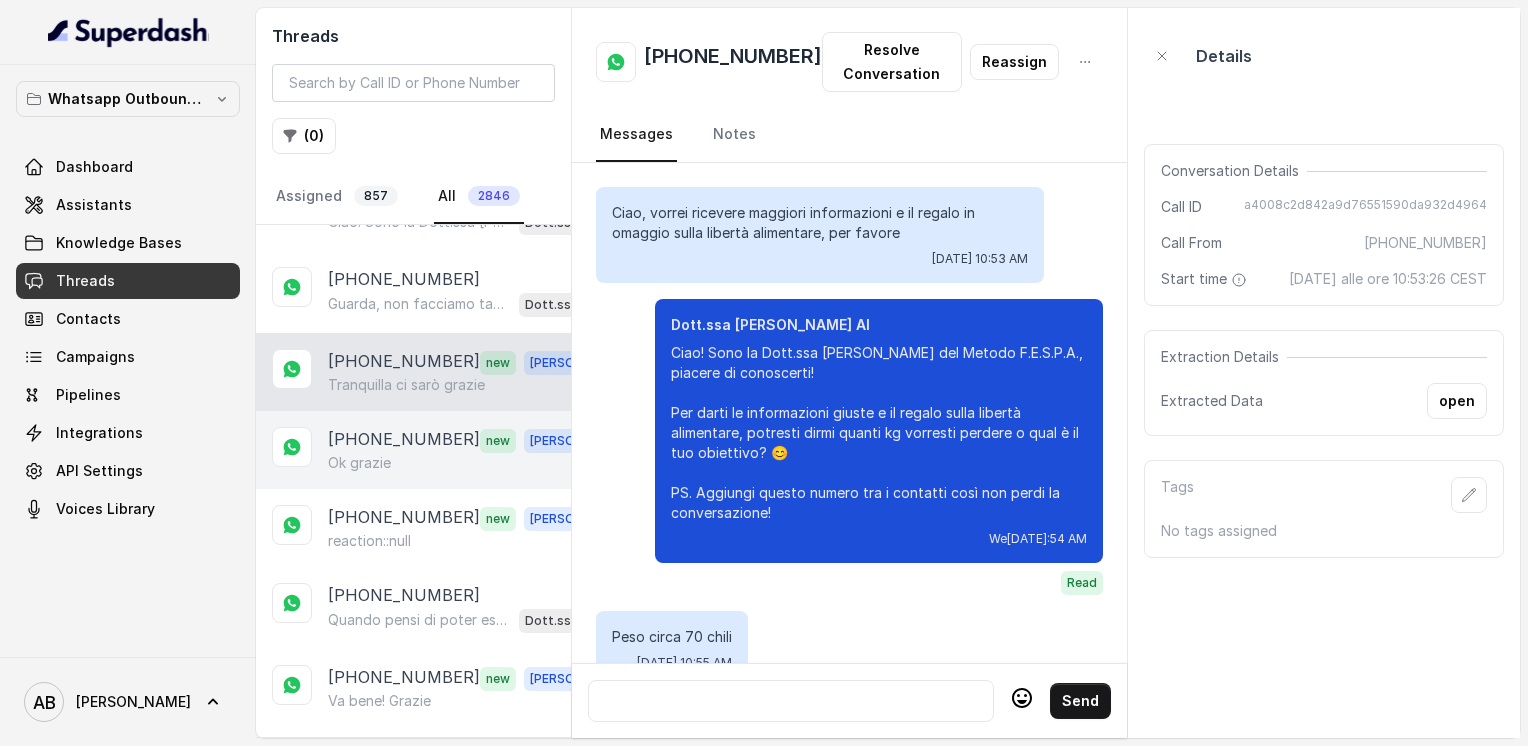 scroll, scrollTop: 2468, scrollLeft: 0, axis: vertical 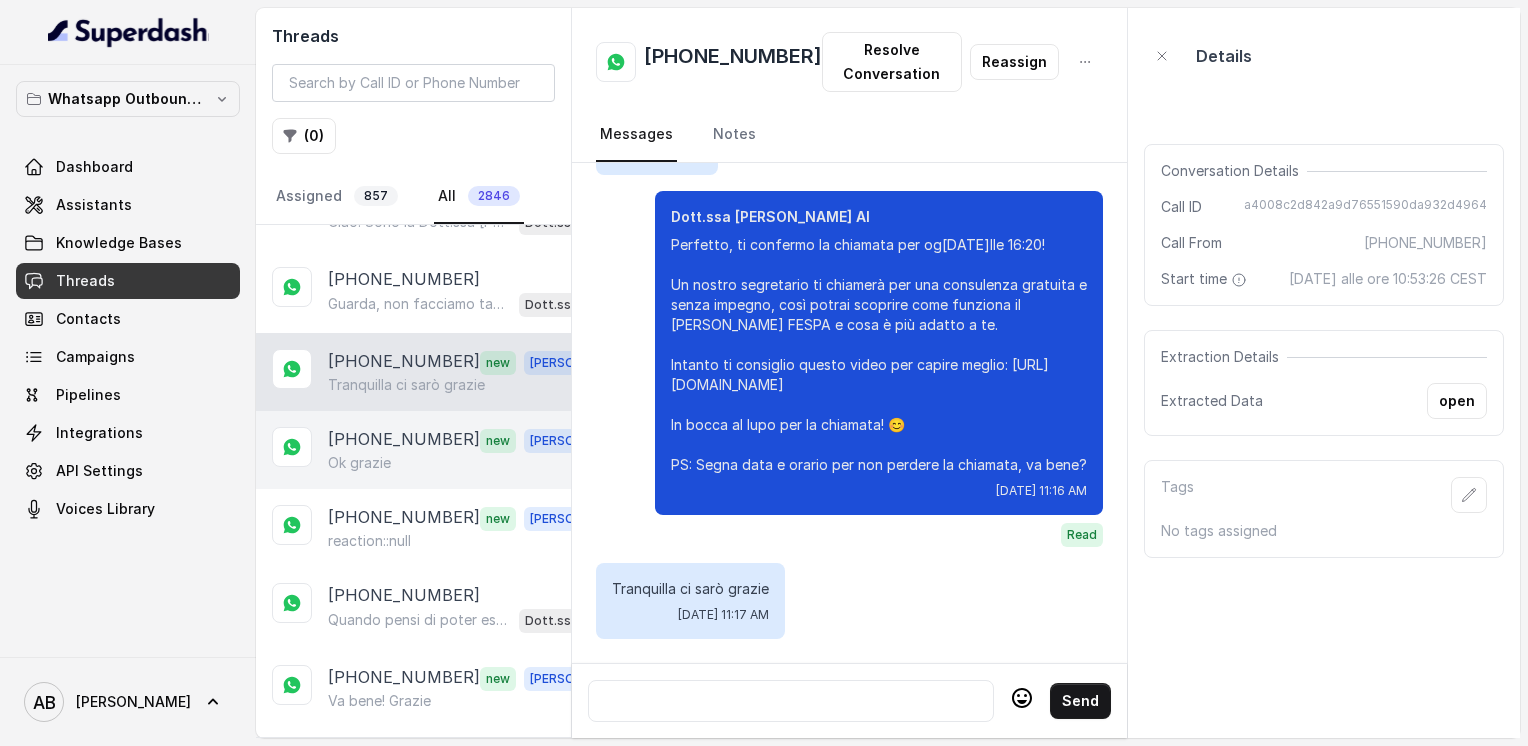 click on "[PHONE_NUMBER]" at bounding box center [404, 440] 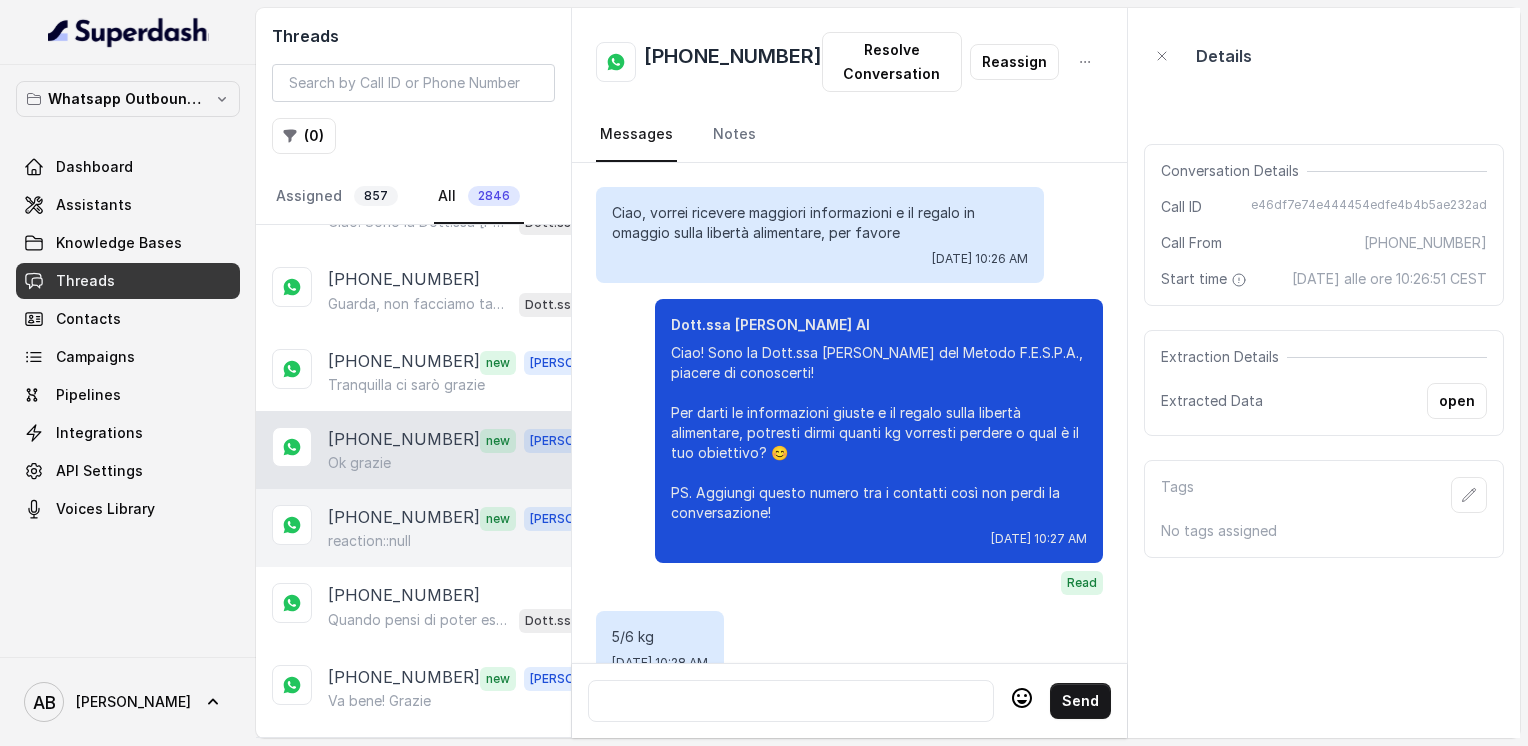scroll, scrollTop: 2264, scrollLeft: 0, axis: vertical 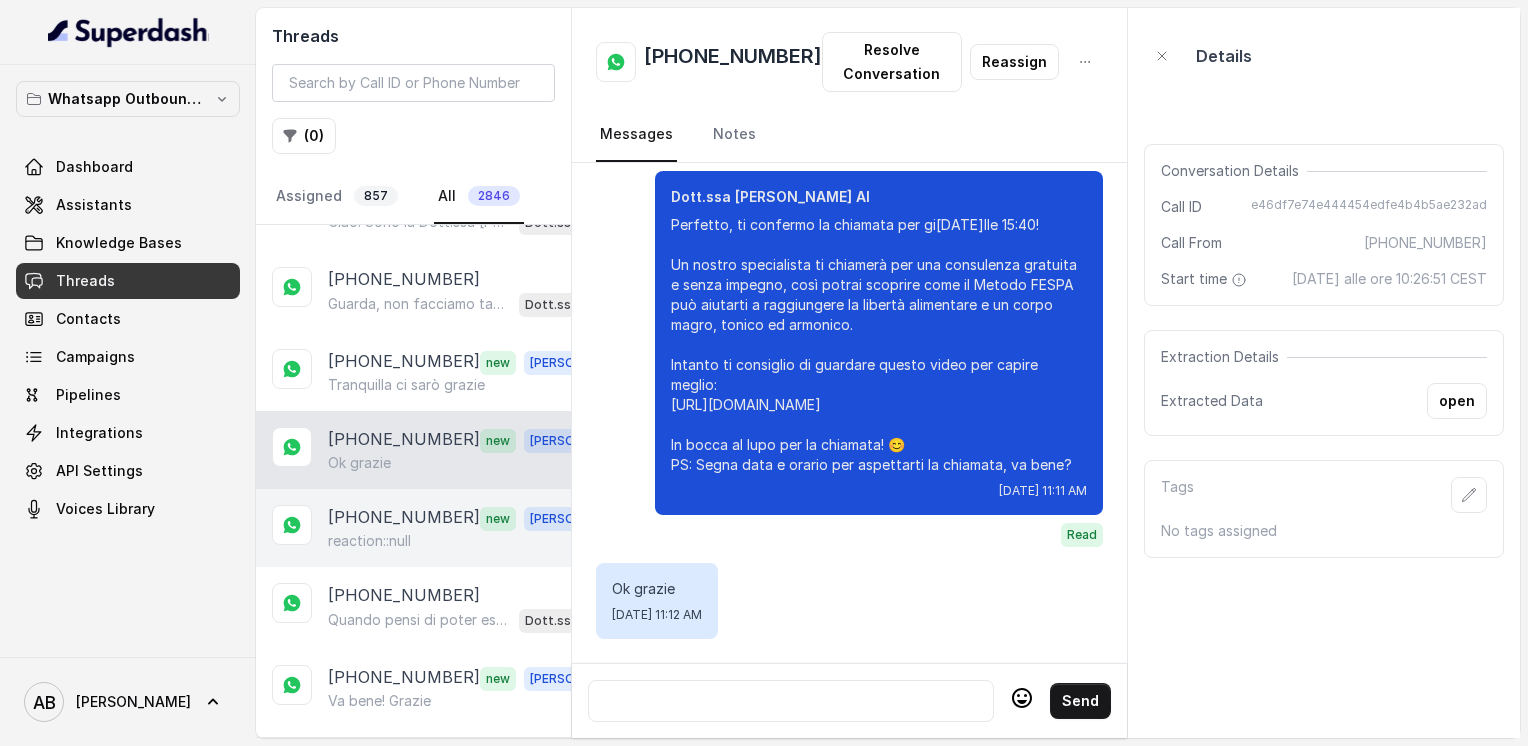 click on "[PHONE_NUMBER]" at bounding box center (404, 518) 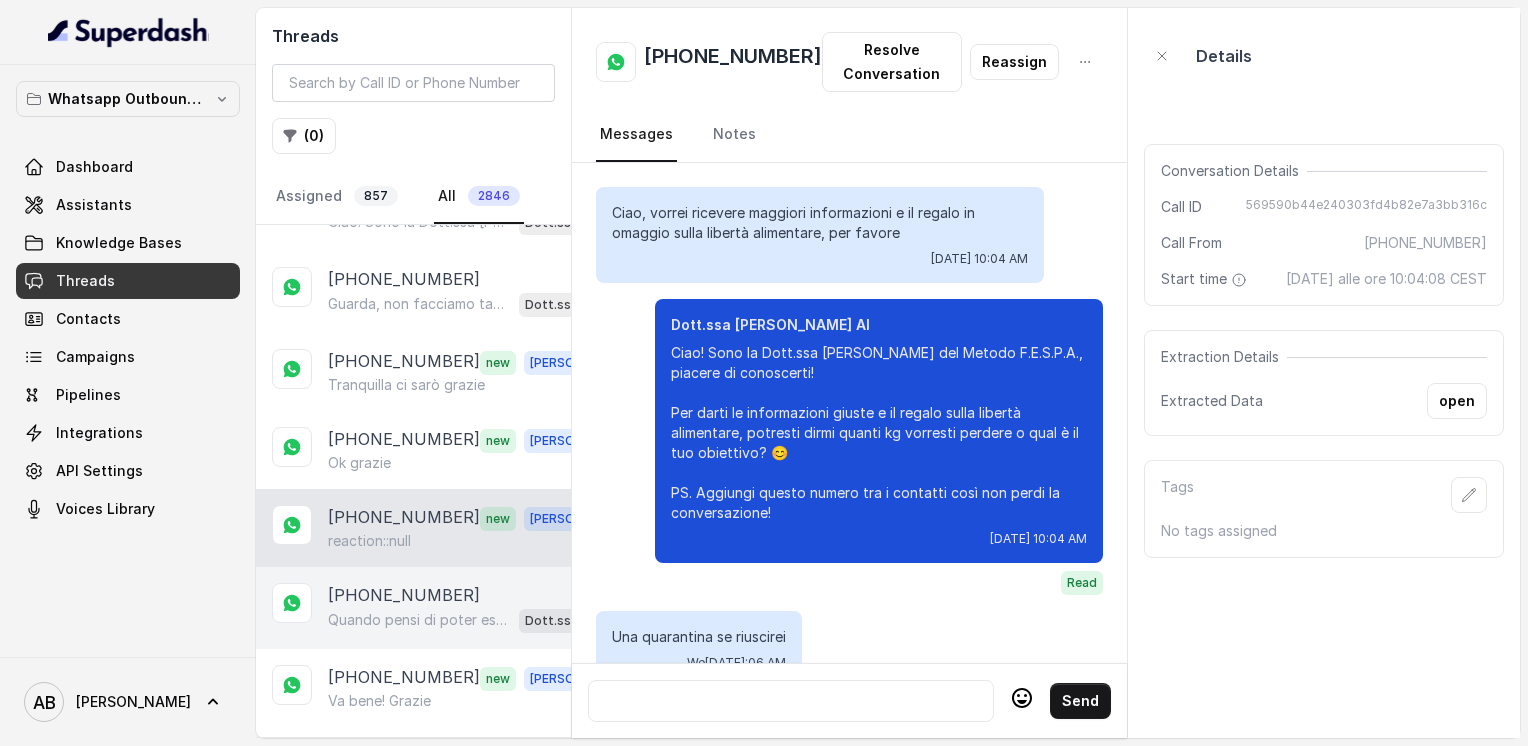 scroll, scrollTop: 4276, scrollLeft: 0, axis: vertical 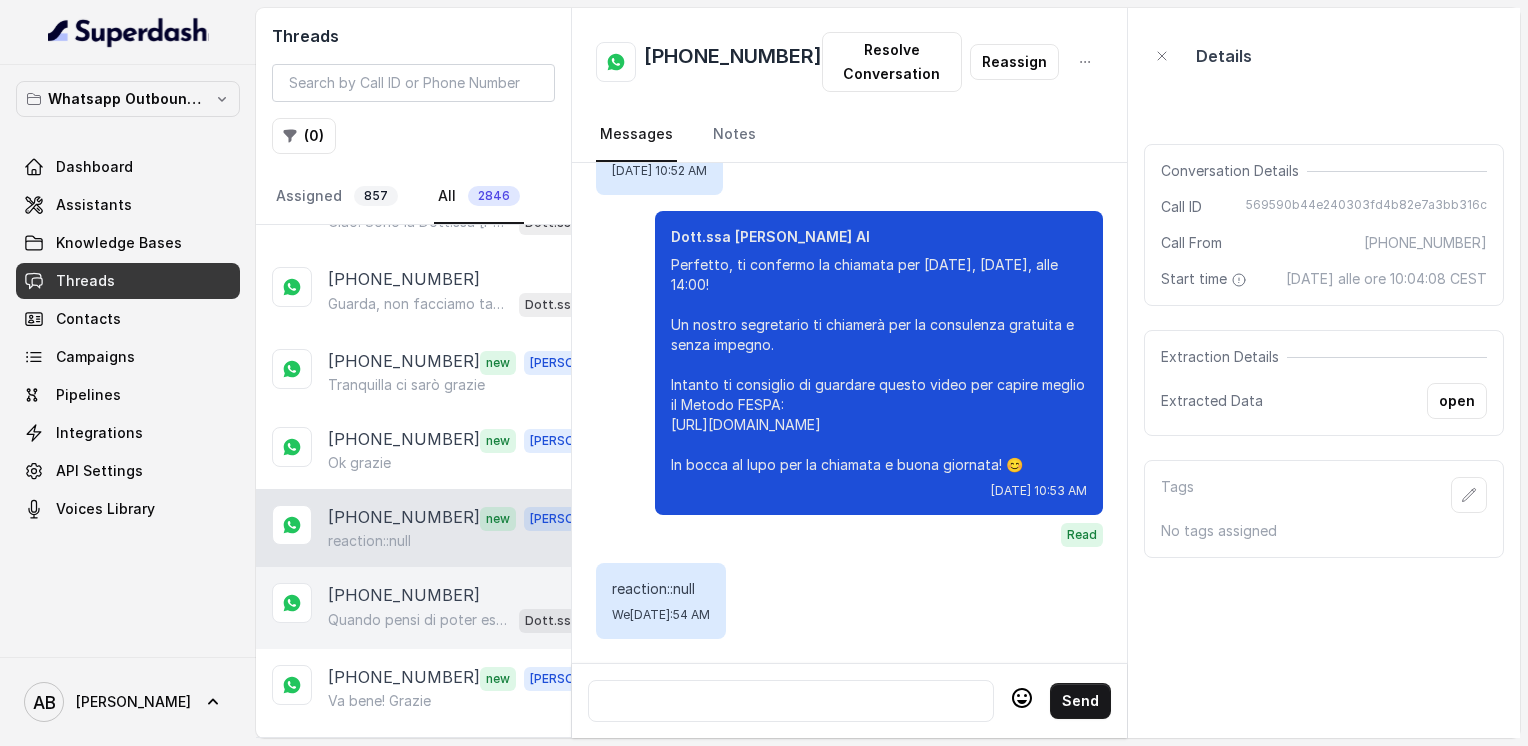 click on "[PHONE_NUMBER]" at bounding box center [404, 595] 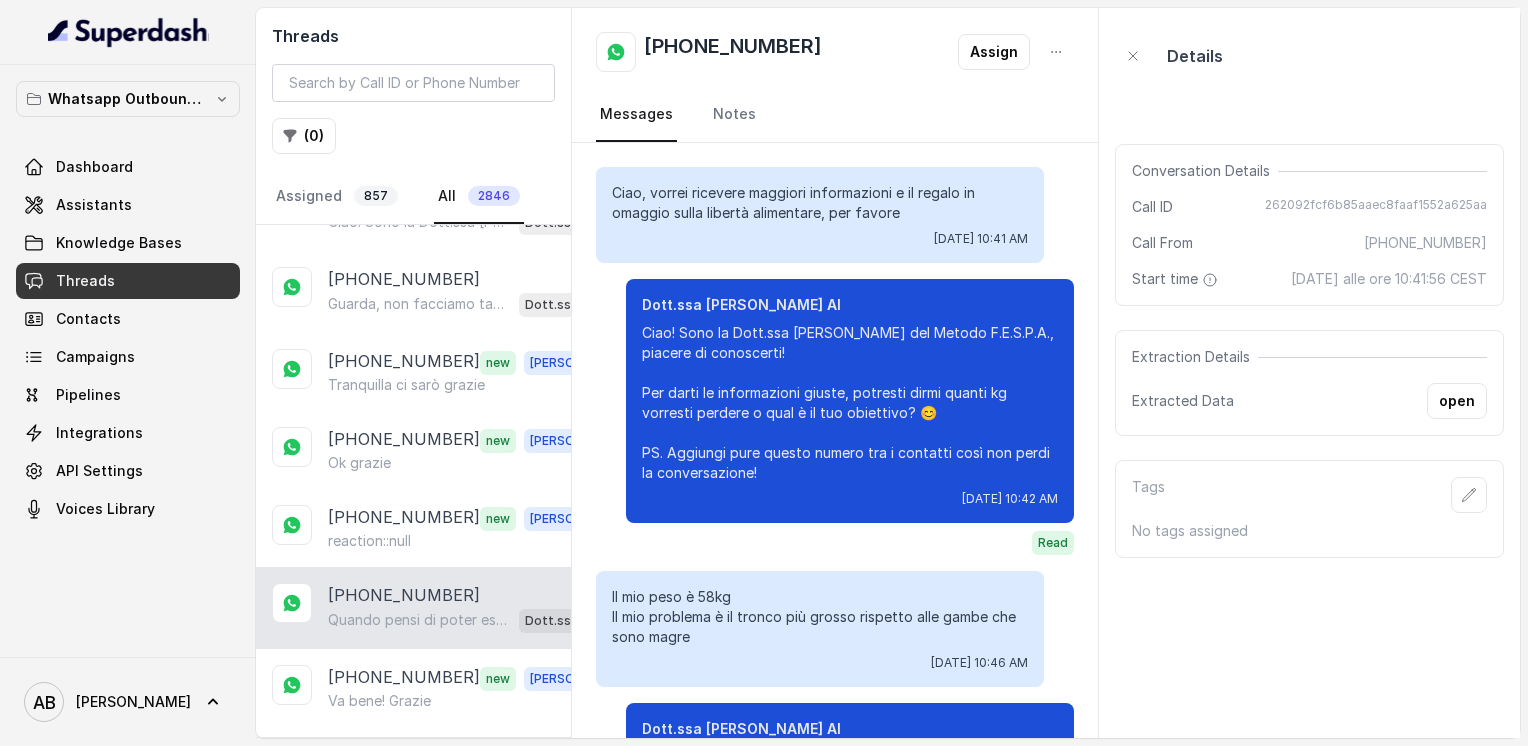 scroll, scrollTop: 1520, scrollLeft: 0, axis: vertical 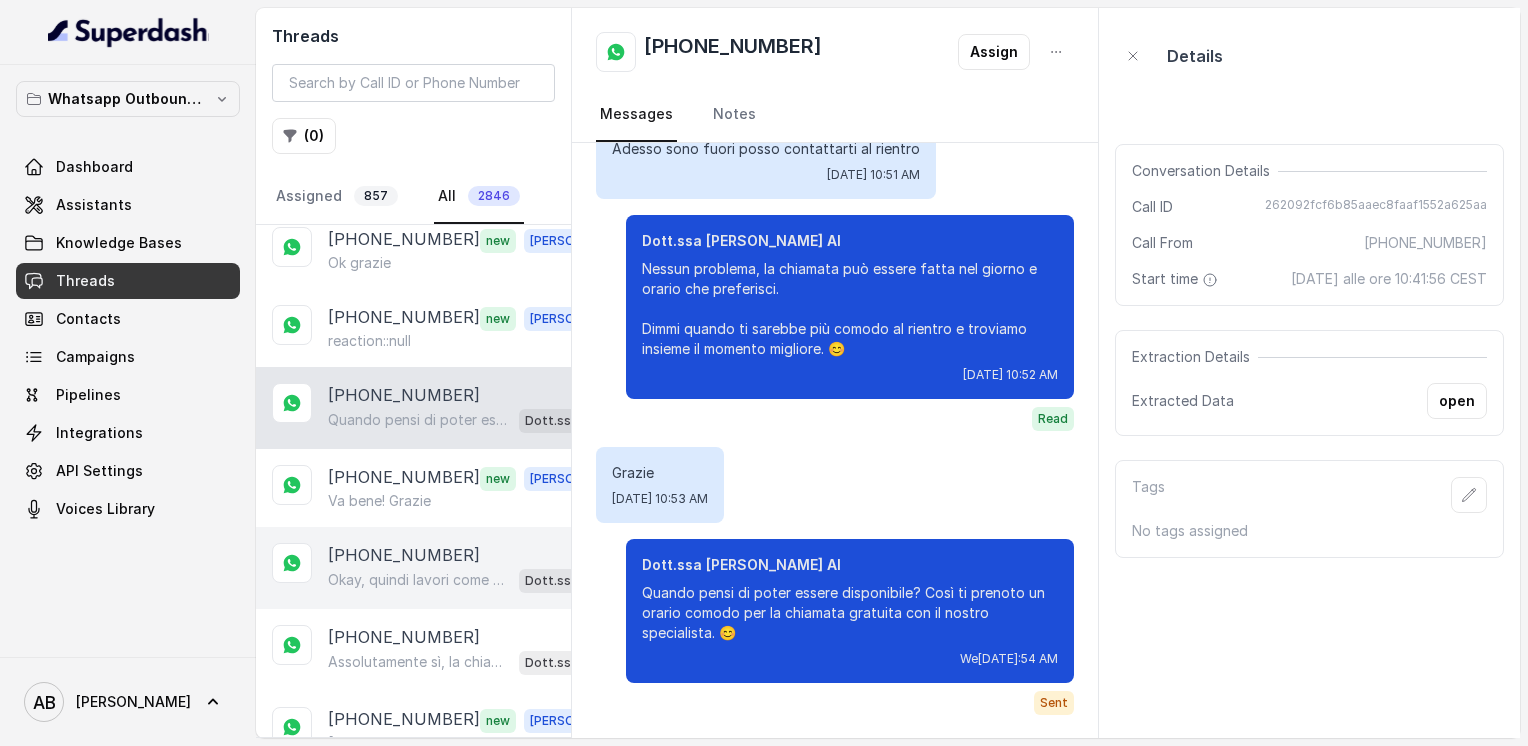 click on "[PHONE_NUMBER]   Okay, quindi lavori come donna delle pulizie 4 volte a settimana, capito.
Dimmi, ti muovi molto durante la giornata o hai momenti di pausa e riposo?
E poi, ti va di dirmi qualcosa in più sulla tua situazione economica, così capisco come organizzare la chiamata gratuita più adatta a te? Dott.ssa [PERSON_NAME] AI" at bounding box center [413, 568] 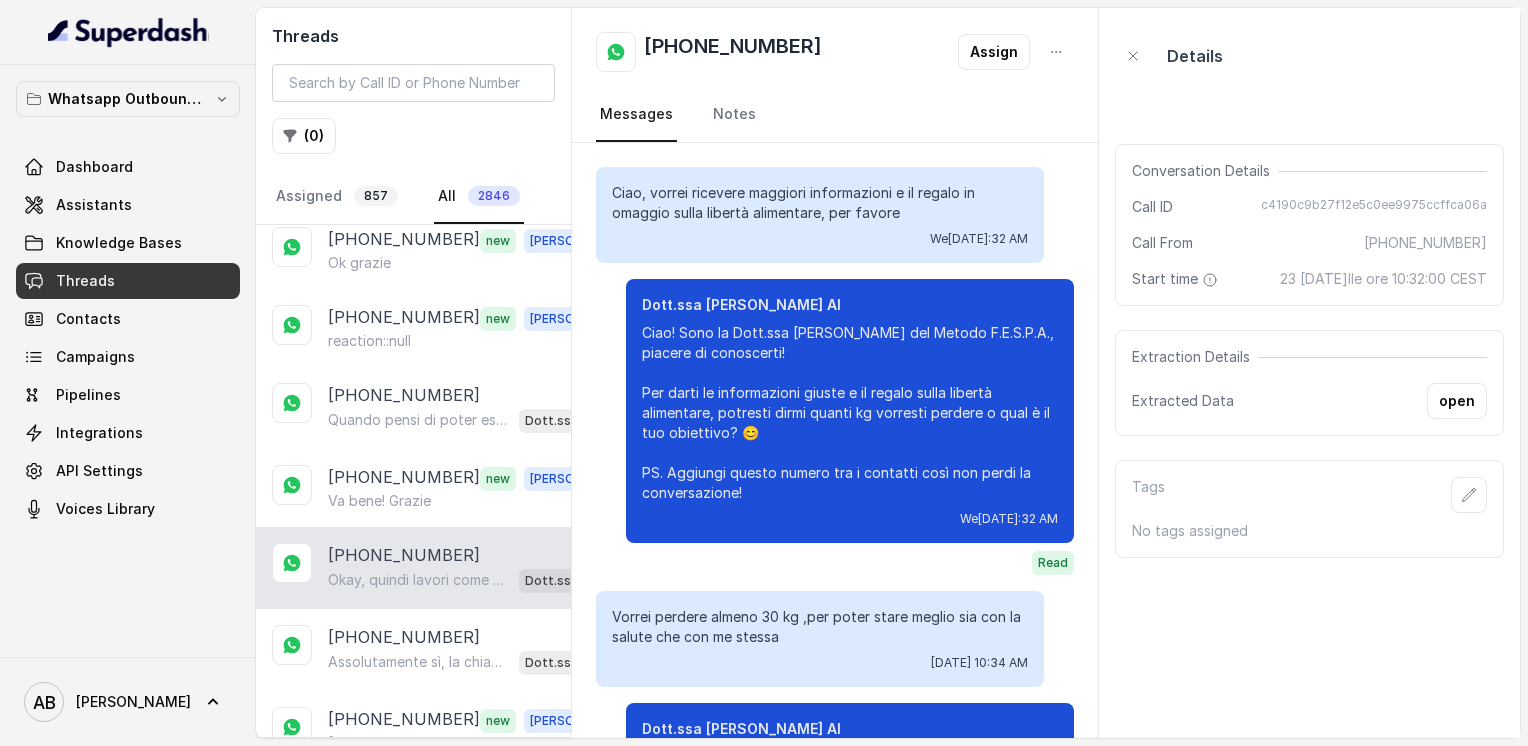 scroll, scrollTop: 1712, scrollLeft: 0, axis: vertical 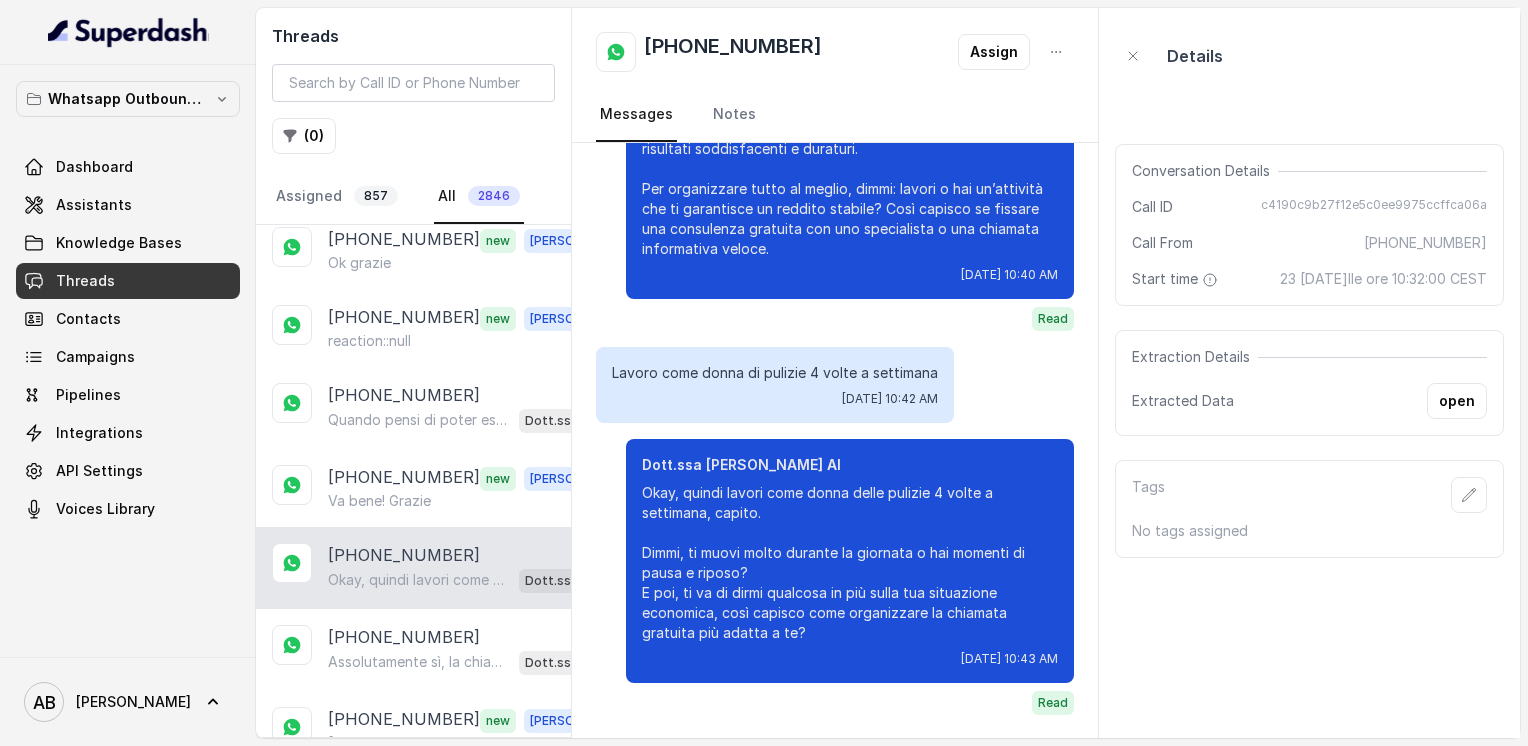 click on "Okay, quindi lavori come donna delle pulizie 4 volte a settimana, capito.
Dimmi, ti muovi molto durante la giornata o hai momenti di pausa e riposo?
E poi, ti va di dirmi qualcosa in più sulla tua situazione economica, così capisco come organizzare la chiamata gratuita più adatta a te? Dott.ssa [PERSON_NAME] AI" at bounding box center (469, 580) 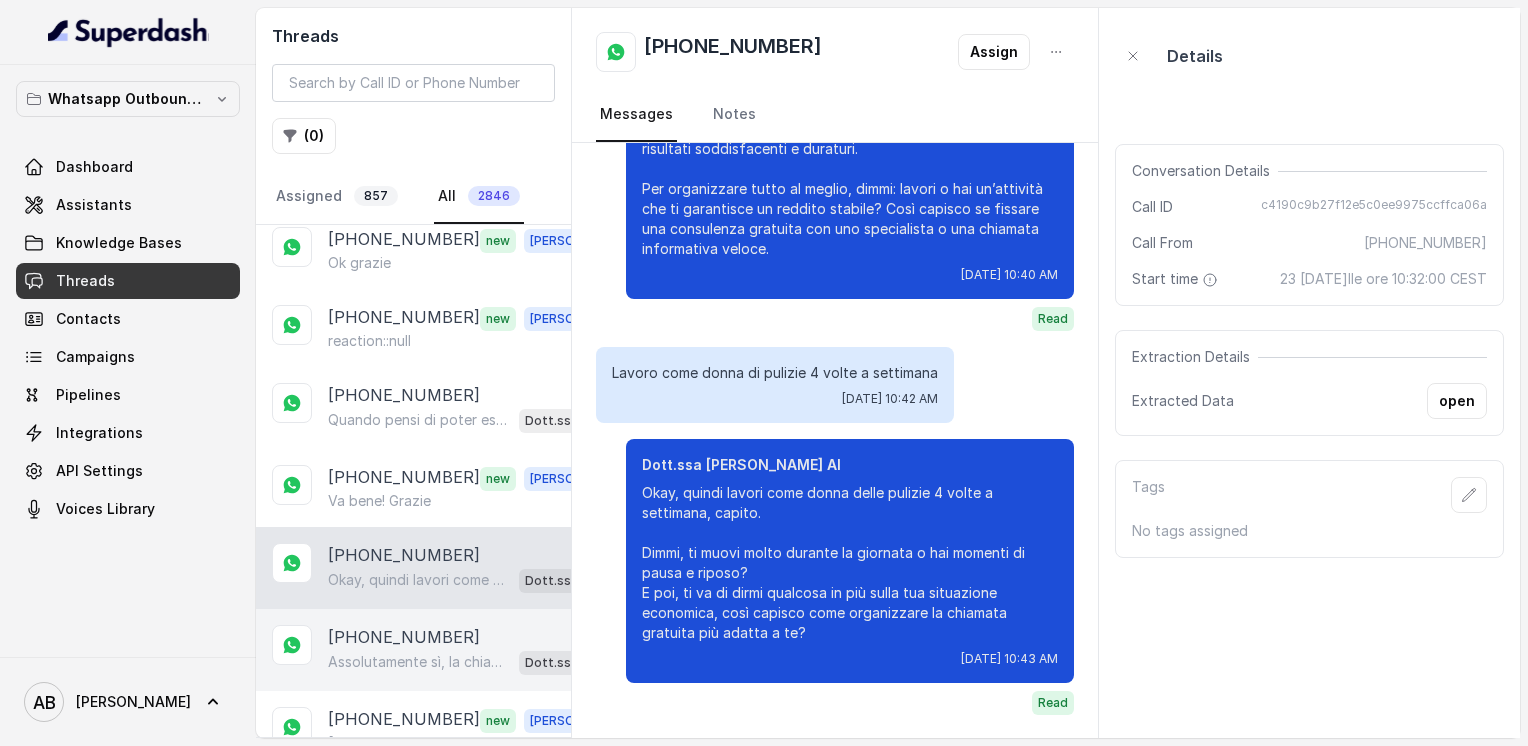 click on "[PHONE_NUMBER]" at bounding box center [404, 637] 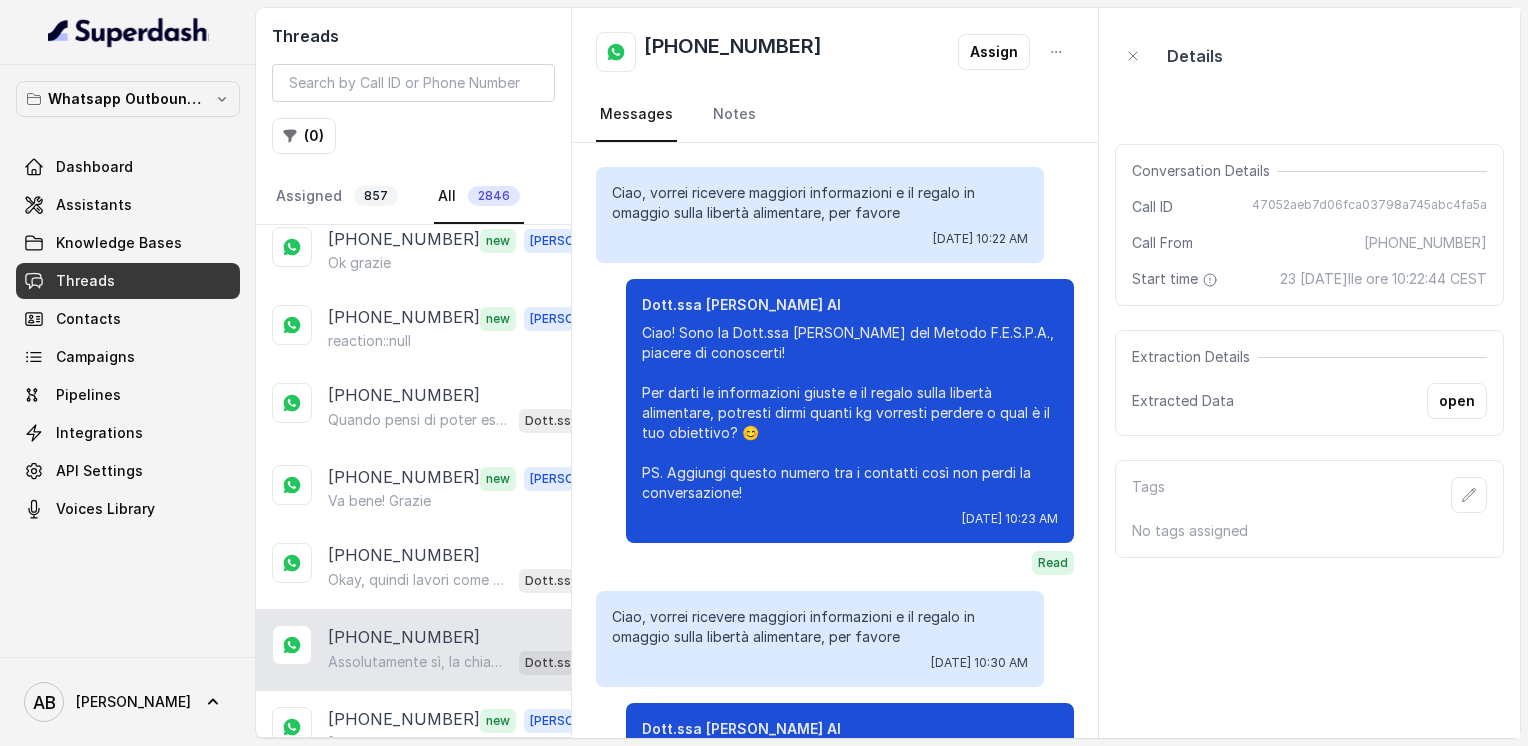 click on "[PHONE_NUMBER]" at bounding box center (404, 637) 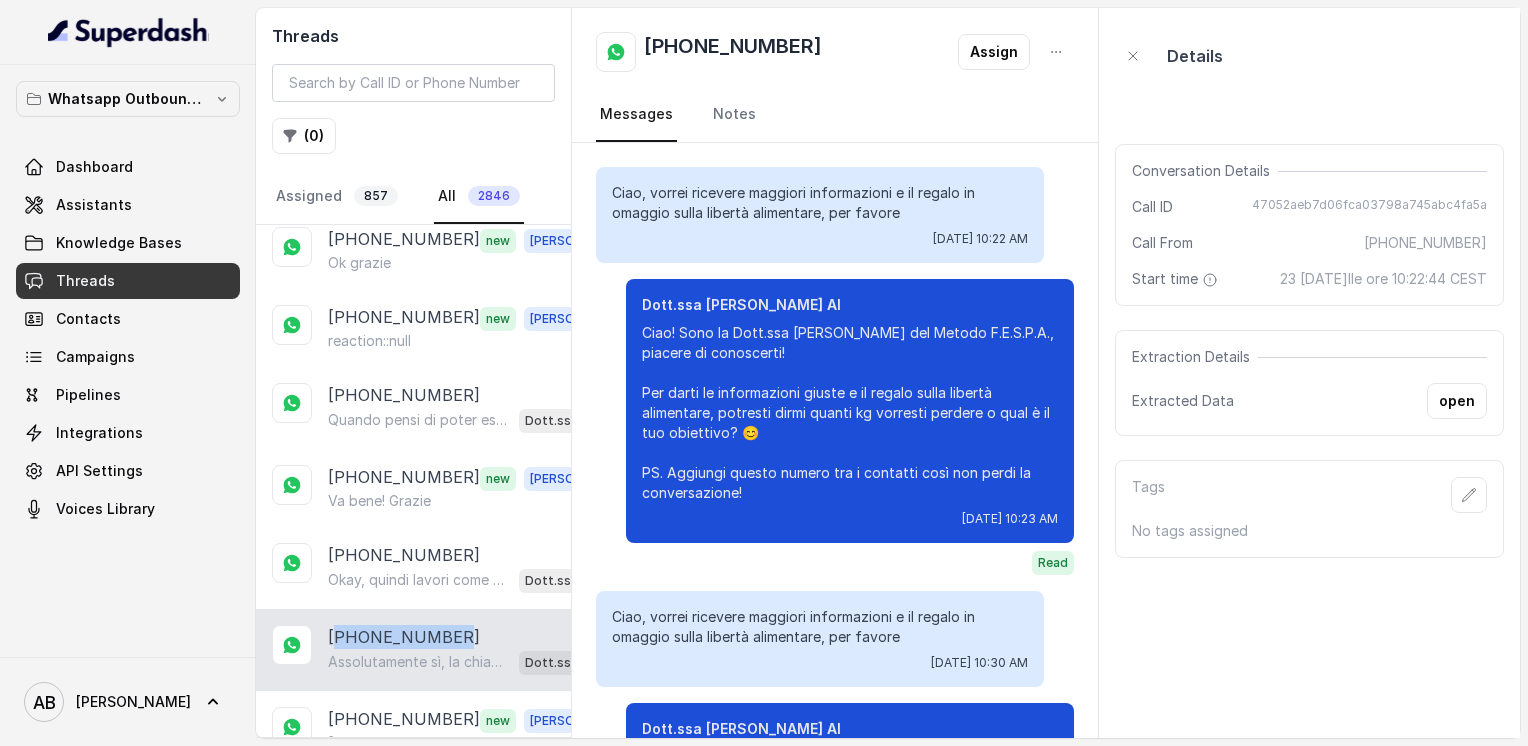 scroll, scrollTop: 1560, scrollLeft: 0, axis: vertical 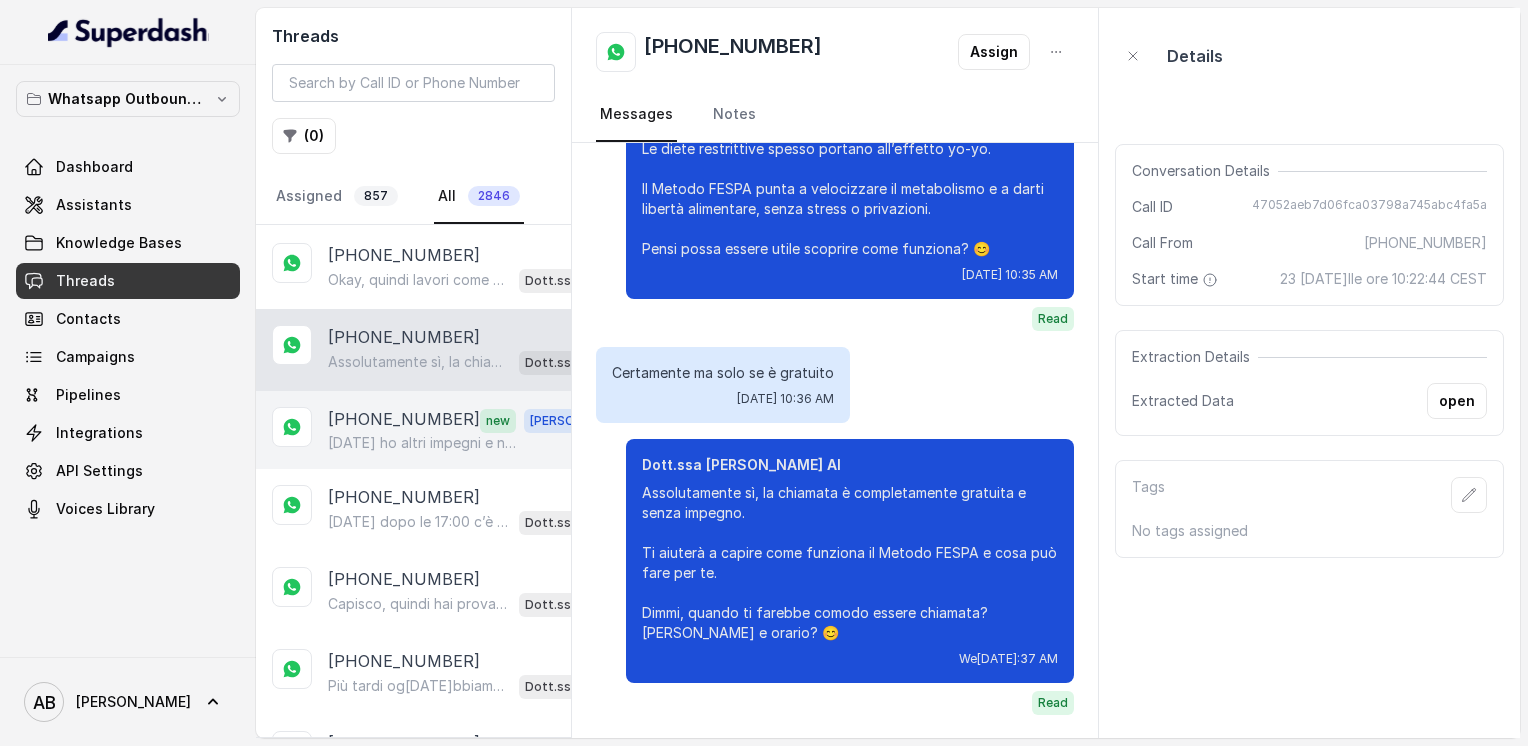 click on "[PHONE_NUMBER]" at bounding box center [404, 420] 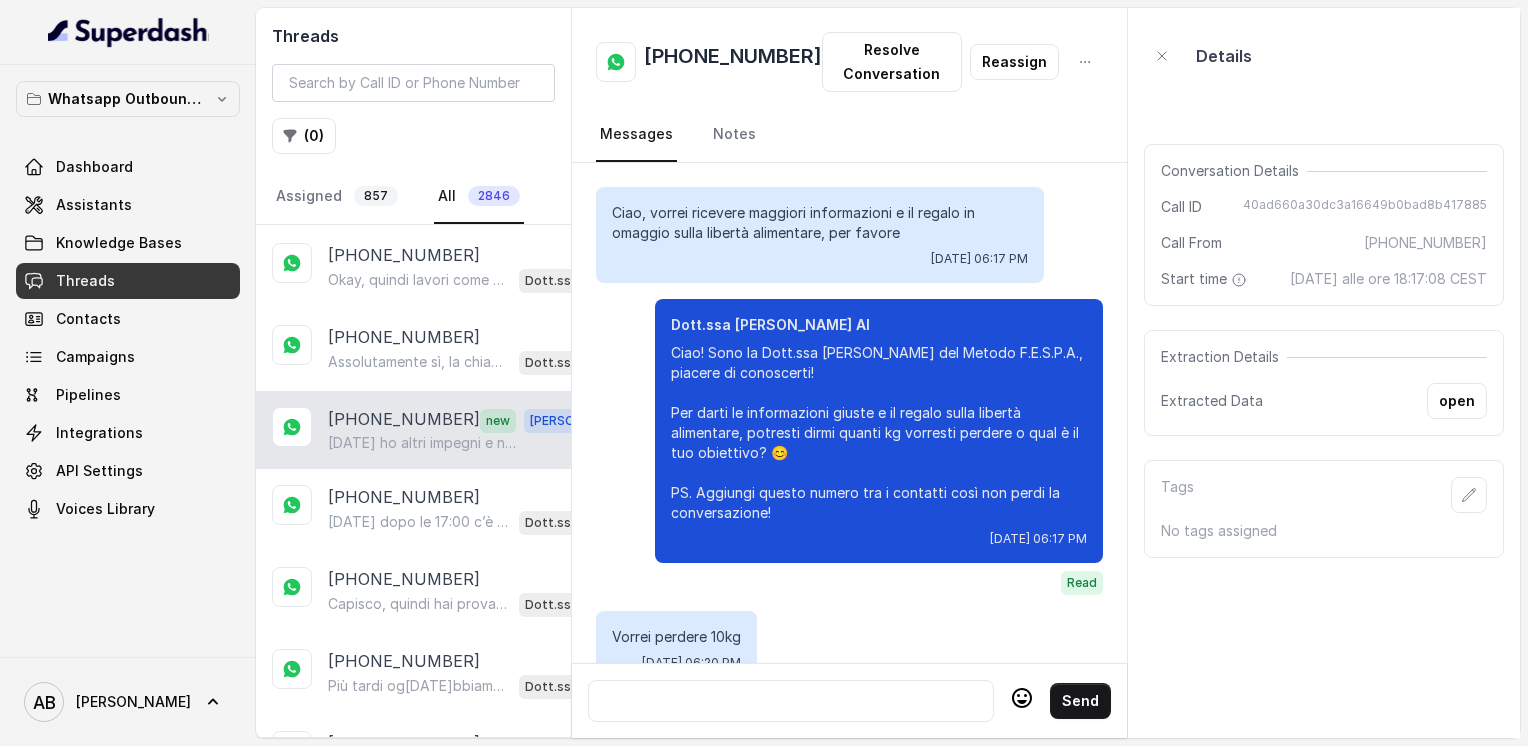 scroll, scrollTop: 3124, scrollLeft: 0, axis: vertical 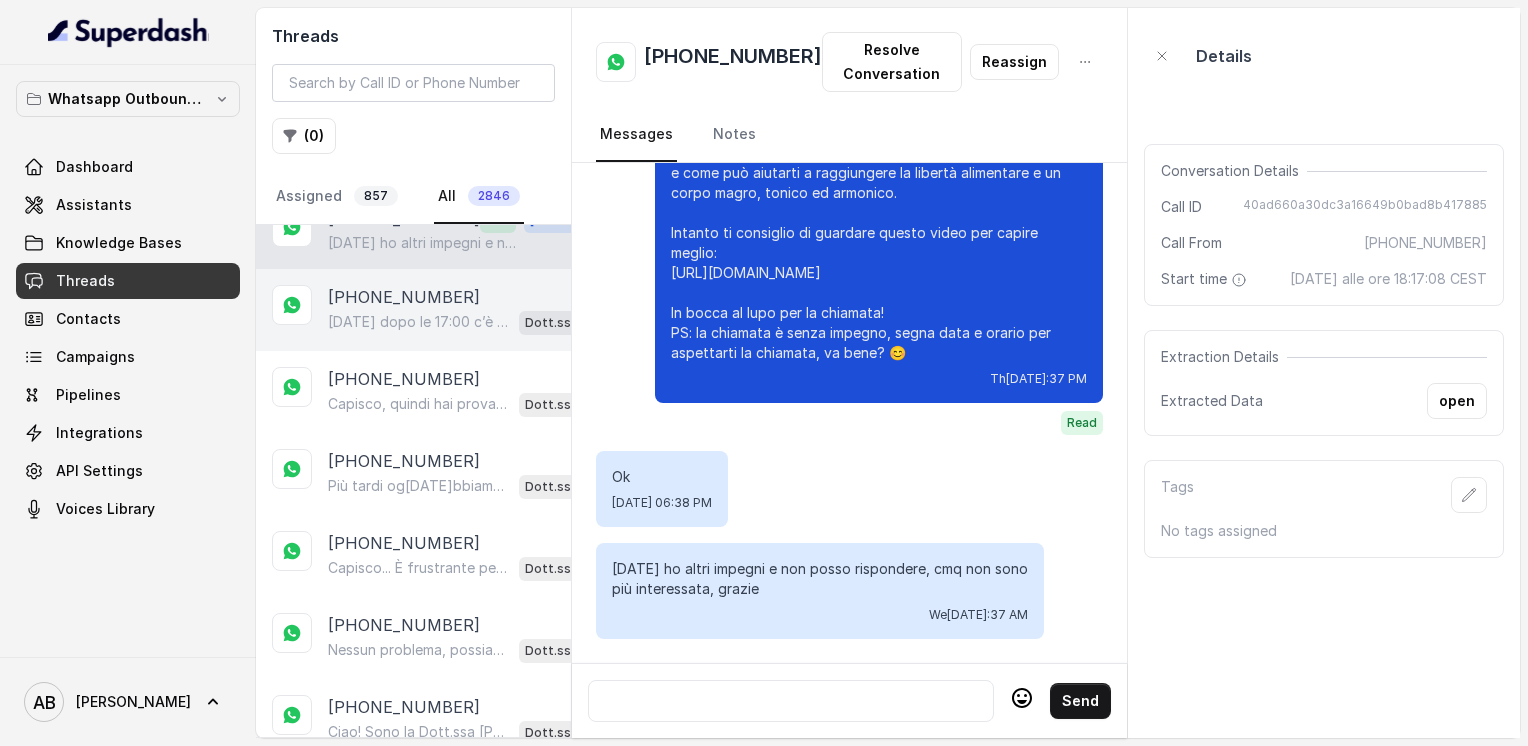 click on "[PHONE_NUMBER]" at bounding box center (404, 297) 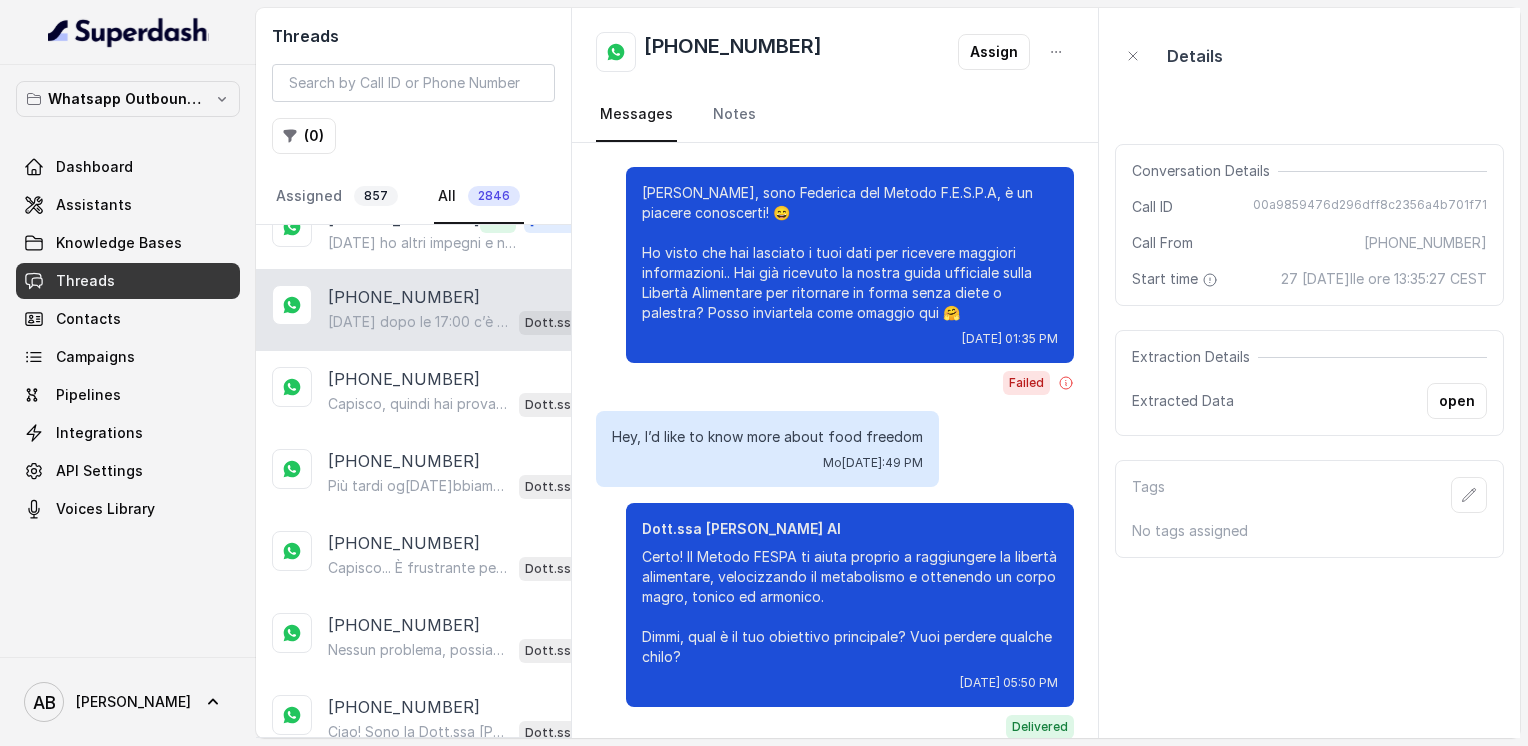 scroll, scrollTop: 2548, scrollLeft: 0, axis: vertical 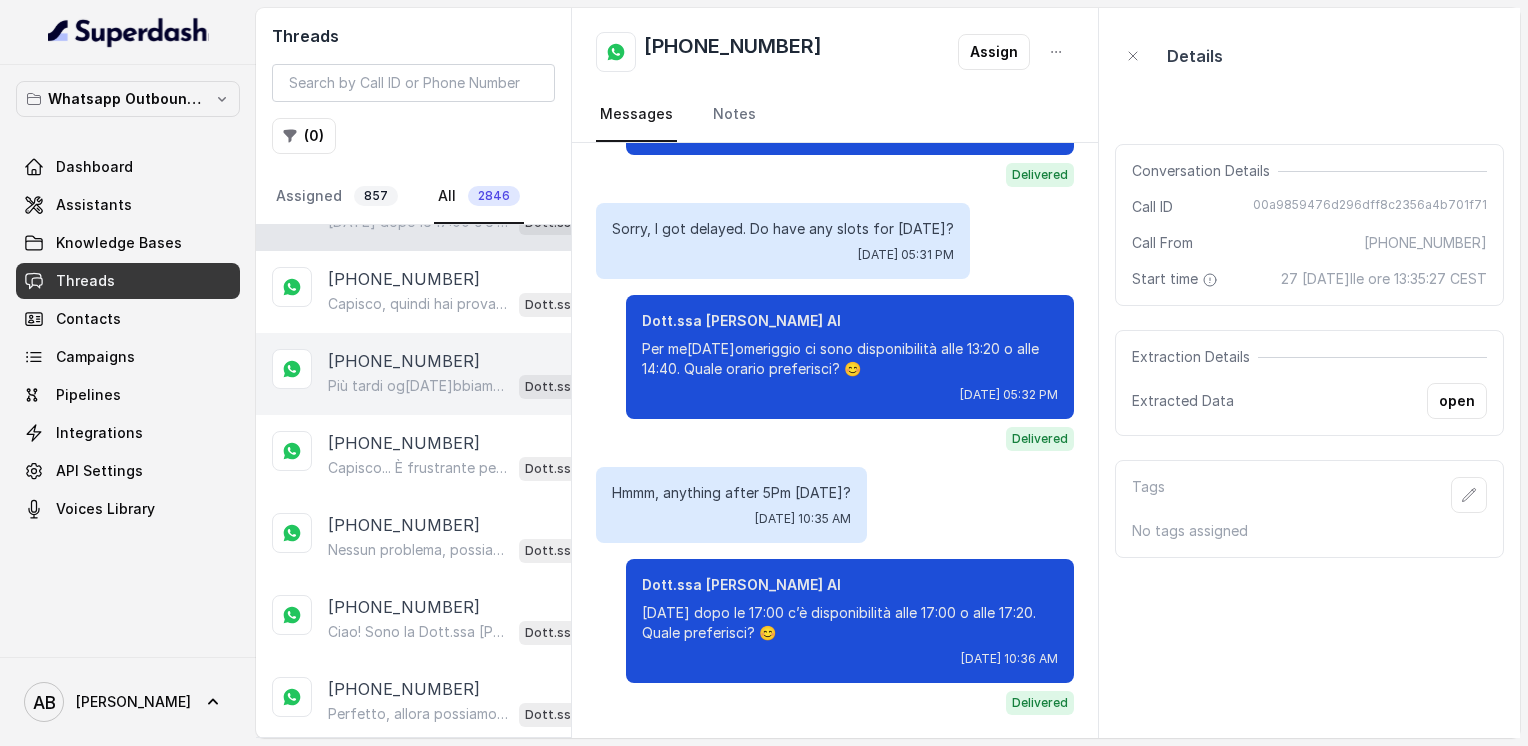 click on "Più tardi og[DATE]bbiamo disponibilità alle 16:20 o alle 16:40. Quale preferisci? 😊" at bounding box center [419, 386] 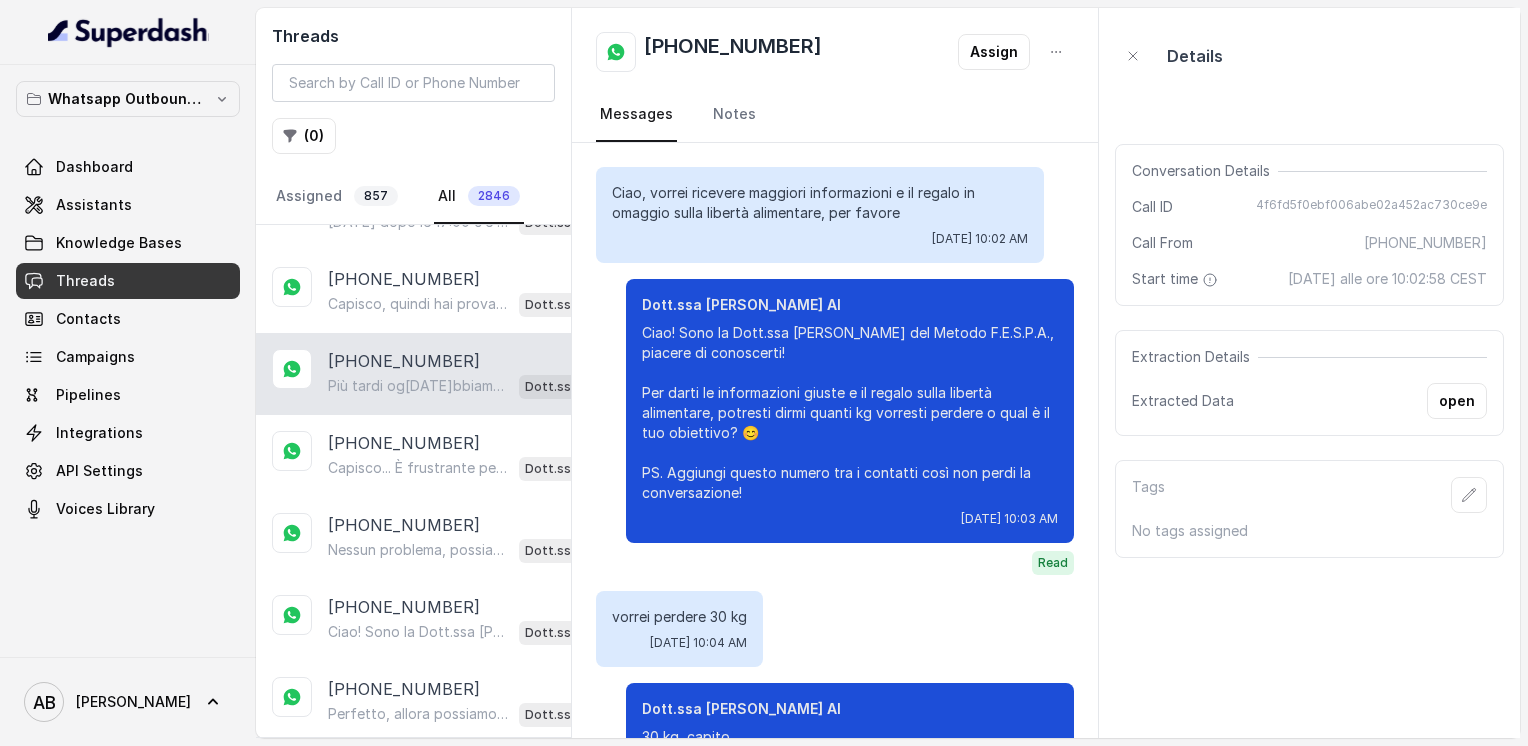 scroll, scrollTop: 2228, scrollLeft: 0, axis: vertical 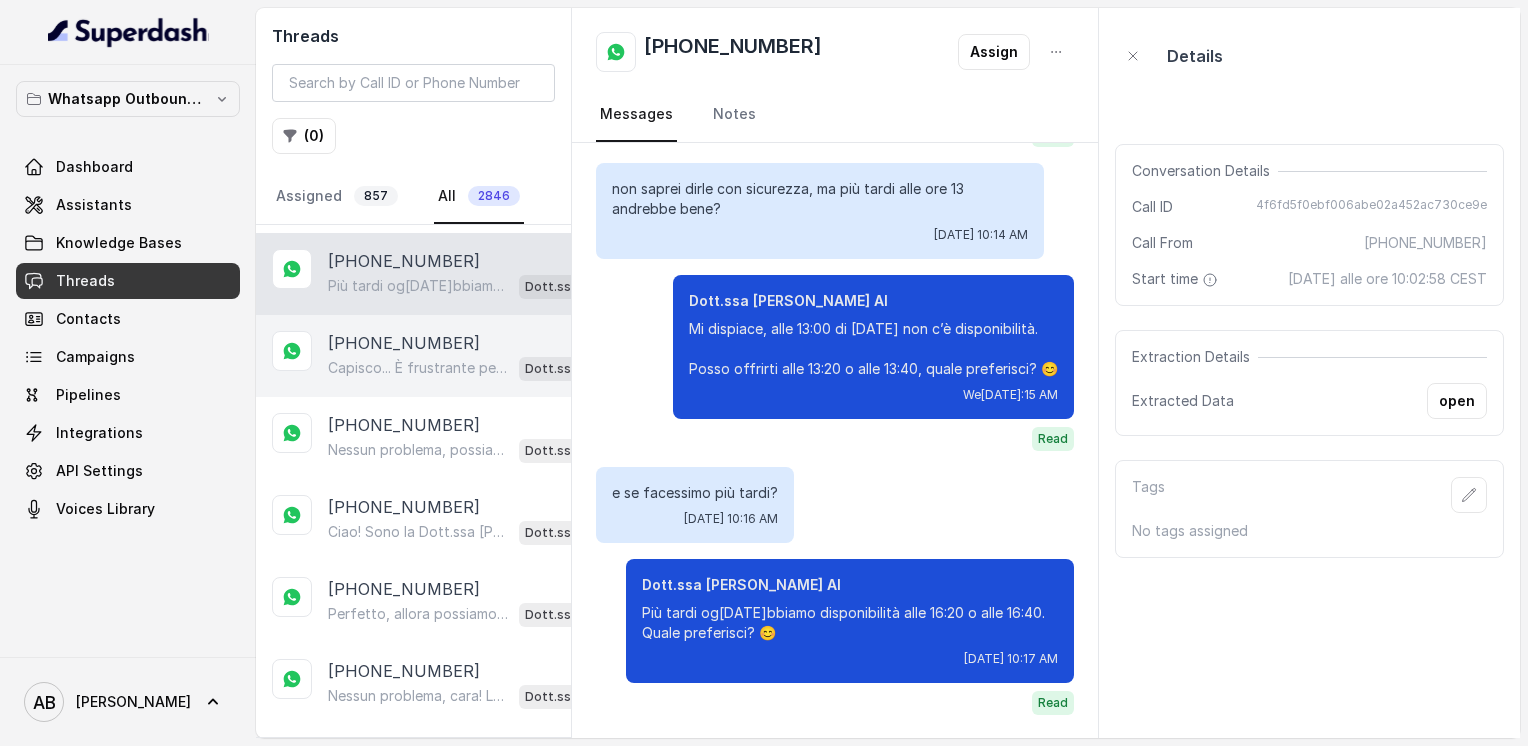 click on "[PHONE_NUMBER]   Capisco... È frustrante perdere peso e poi riprenderlo.
Guarda, le diete restrittive spesso portano a questo effetto yo-yo.
Il Metodo FESPA punta a velocizzare il metabolismo e a darti libertà alimentare, così perdi i kg senza stress e li mantieni nel tempo.
Pensi possa essere utile scoprire di più? 😊 Dott.ssa [PERSON_NAME] AI" at bounding box center (413, 356) 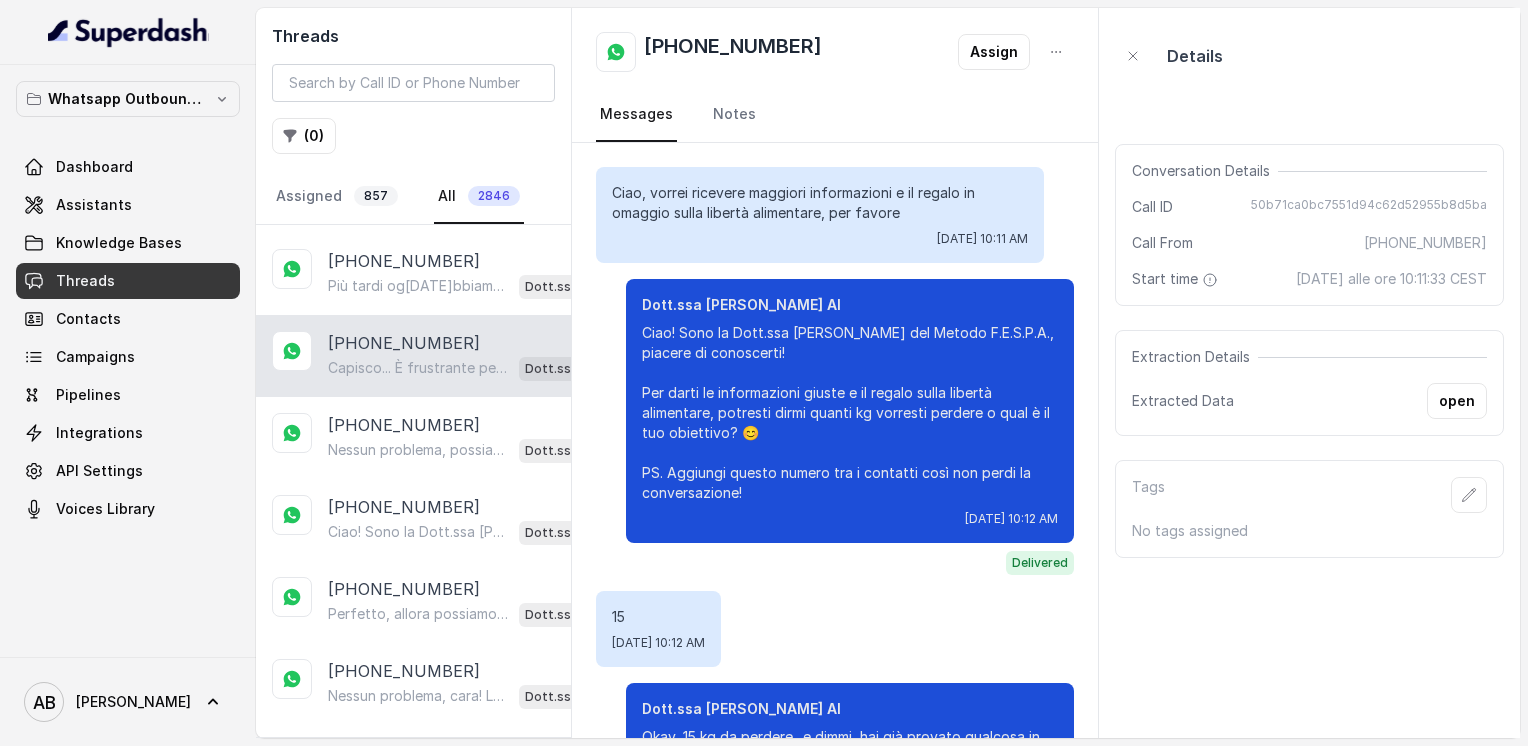 scroll, scrollTop: 732, scrollLeft: 0, axis: vertical 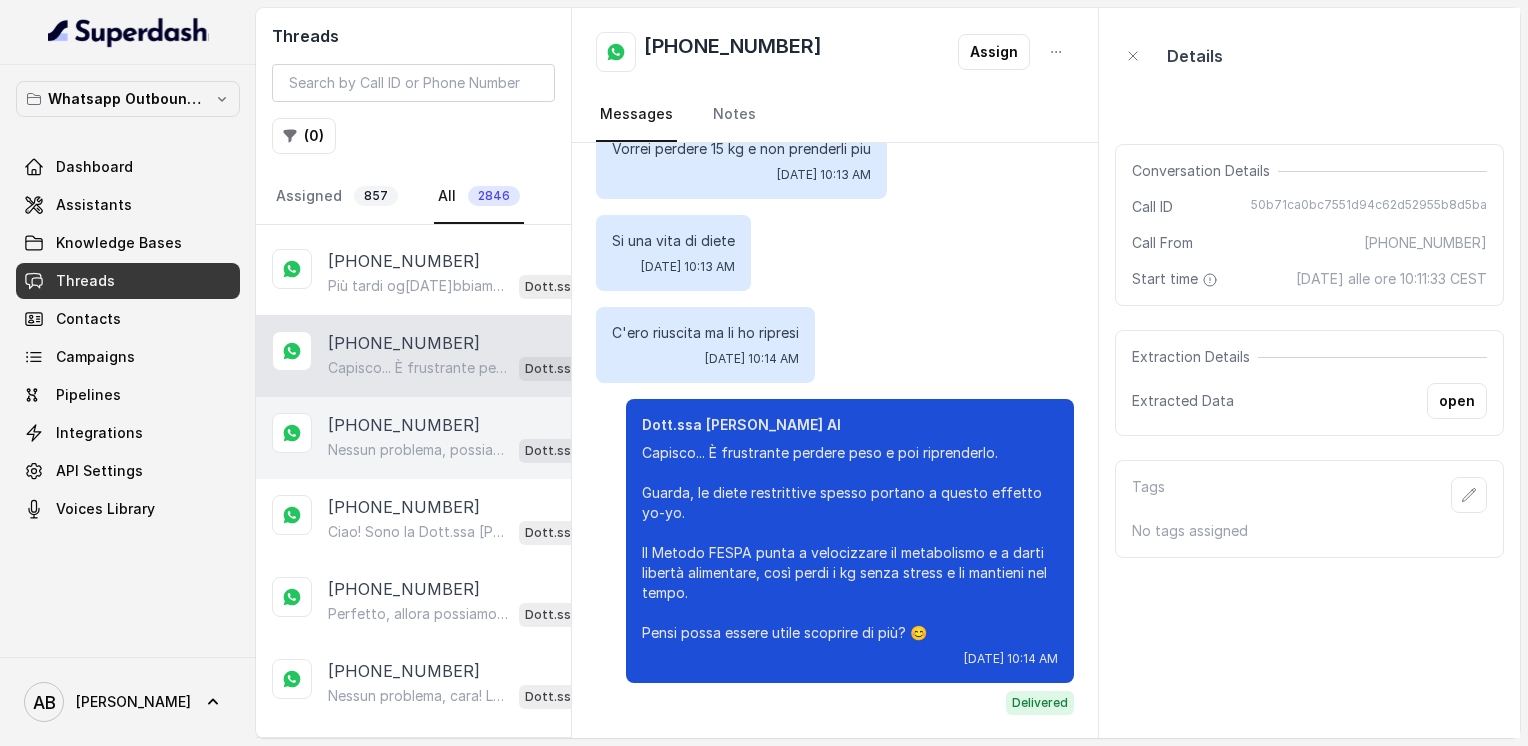click on "Nessun problema, possiamo sentirci più tardi, quando ti è più comodo.
Intanto, capisco bene questa attrazione per le schifezze, è più comune di quanto pensi.
La libertà alimentare del Metodo FESPA ti aiuta proprio a gestire questo senza stress.
Dimmi, a che giorno e orario preferisci essere chiamata? Dott.ssa [PERSON_NAME] AI" at bounding box center (469, 450) 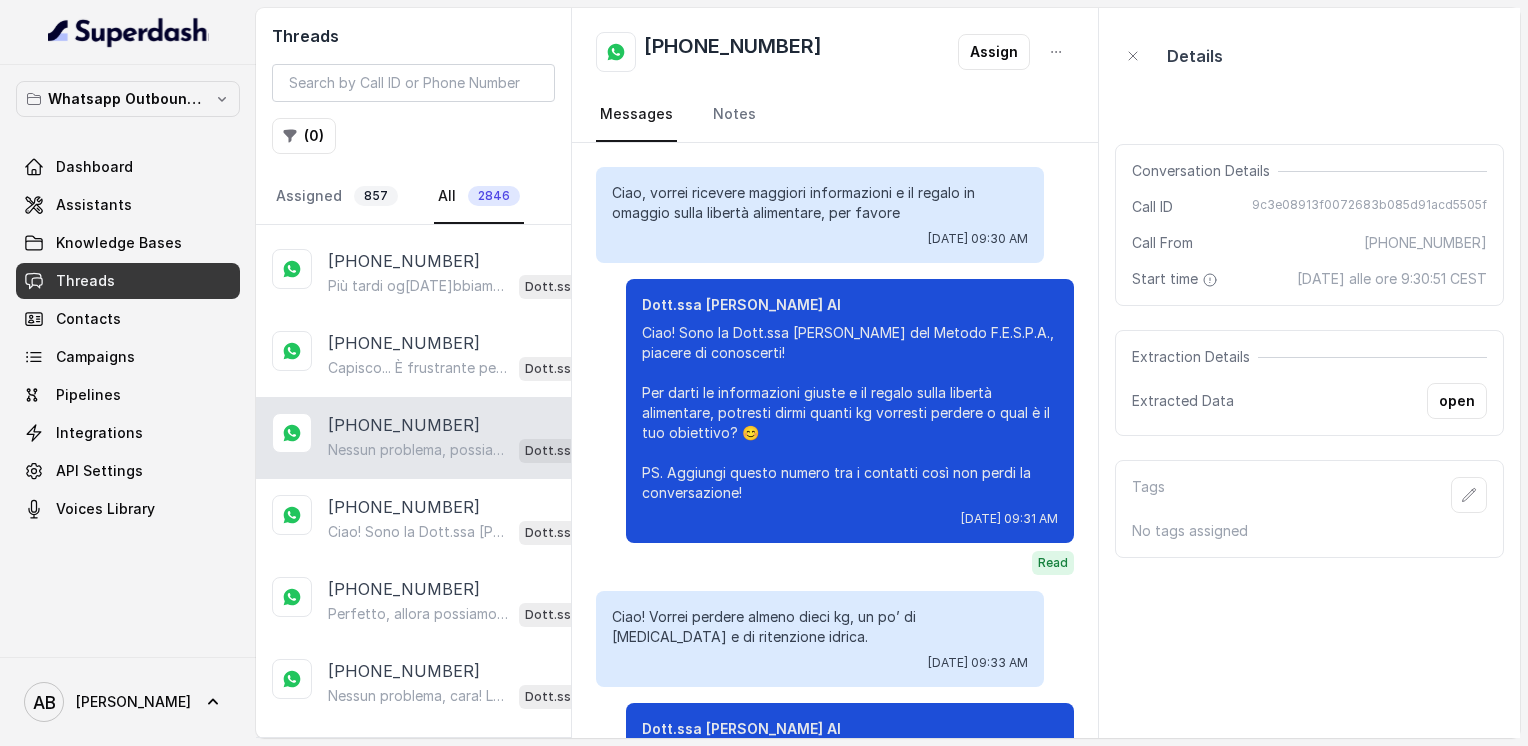scroll, scrollTop: 1424, scrollLeft: 0, axis: vertical 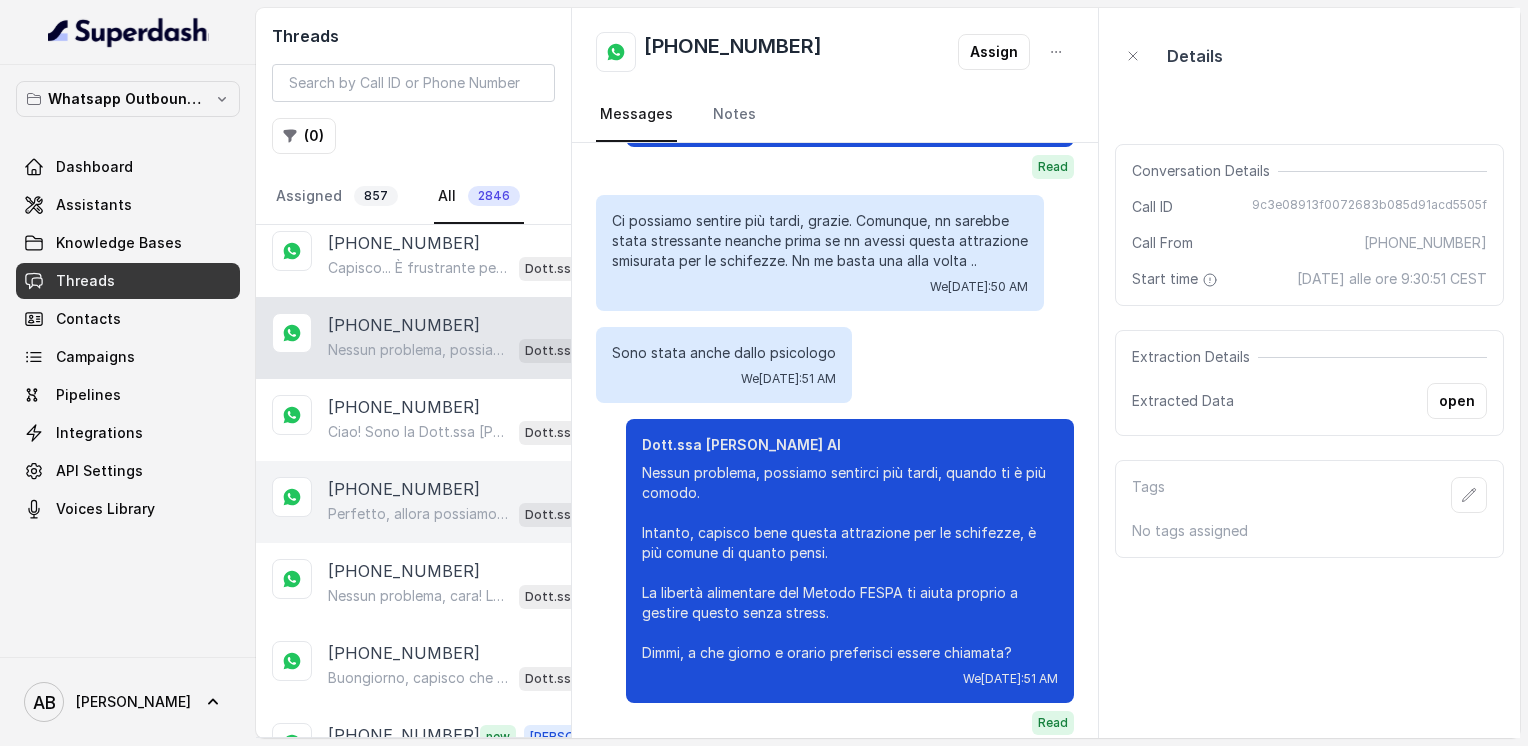 click on "[PHONE_NUMBER]" at bounding box center [404, 489] 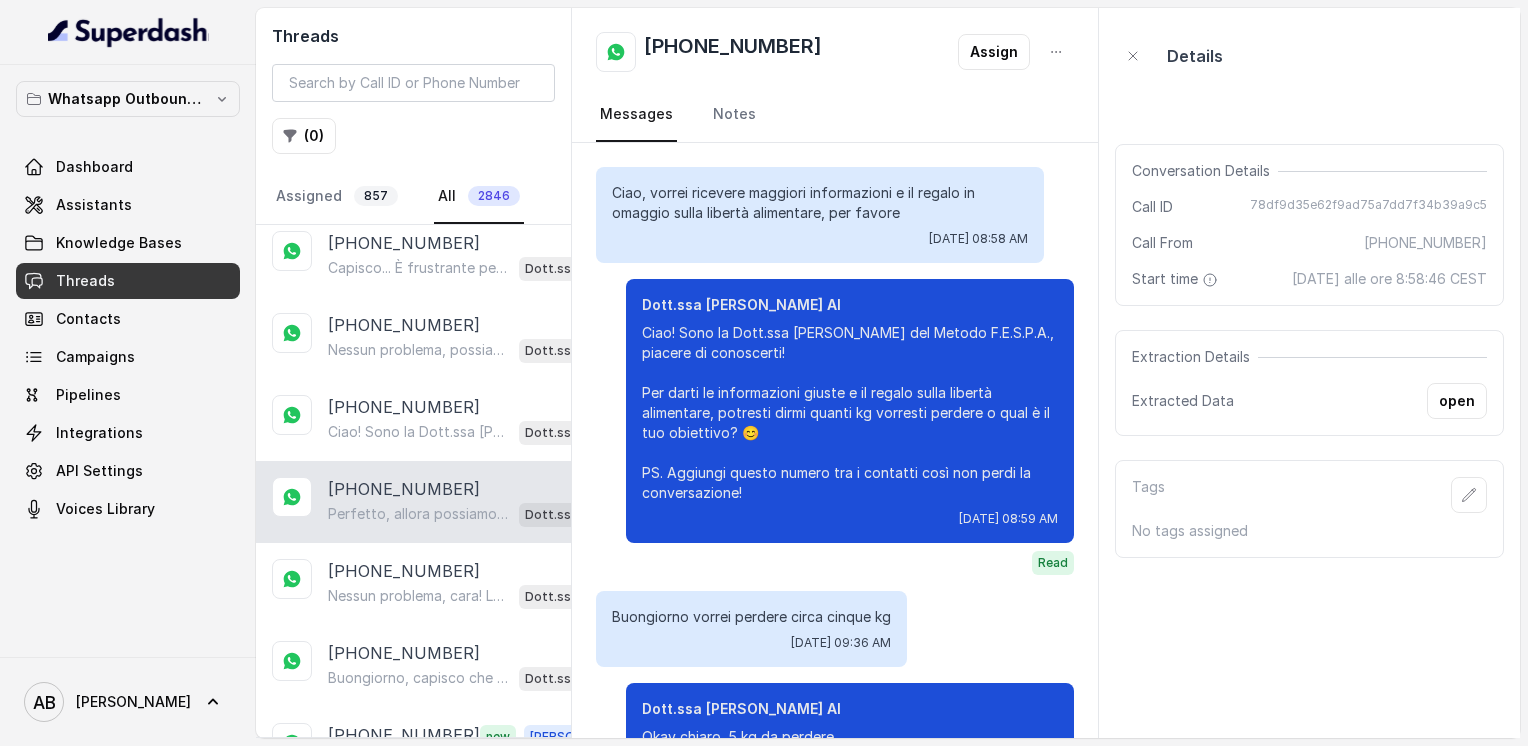 scroll, scrollTop: 1540, scrollLeft: 0, axis: vertical 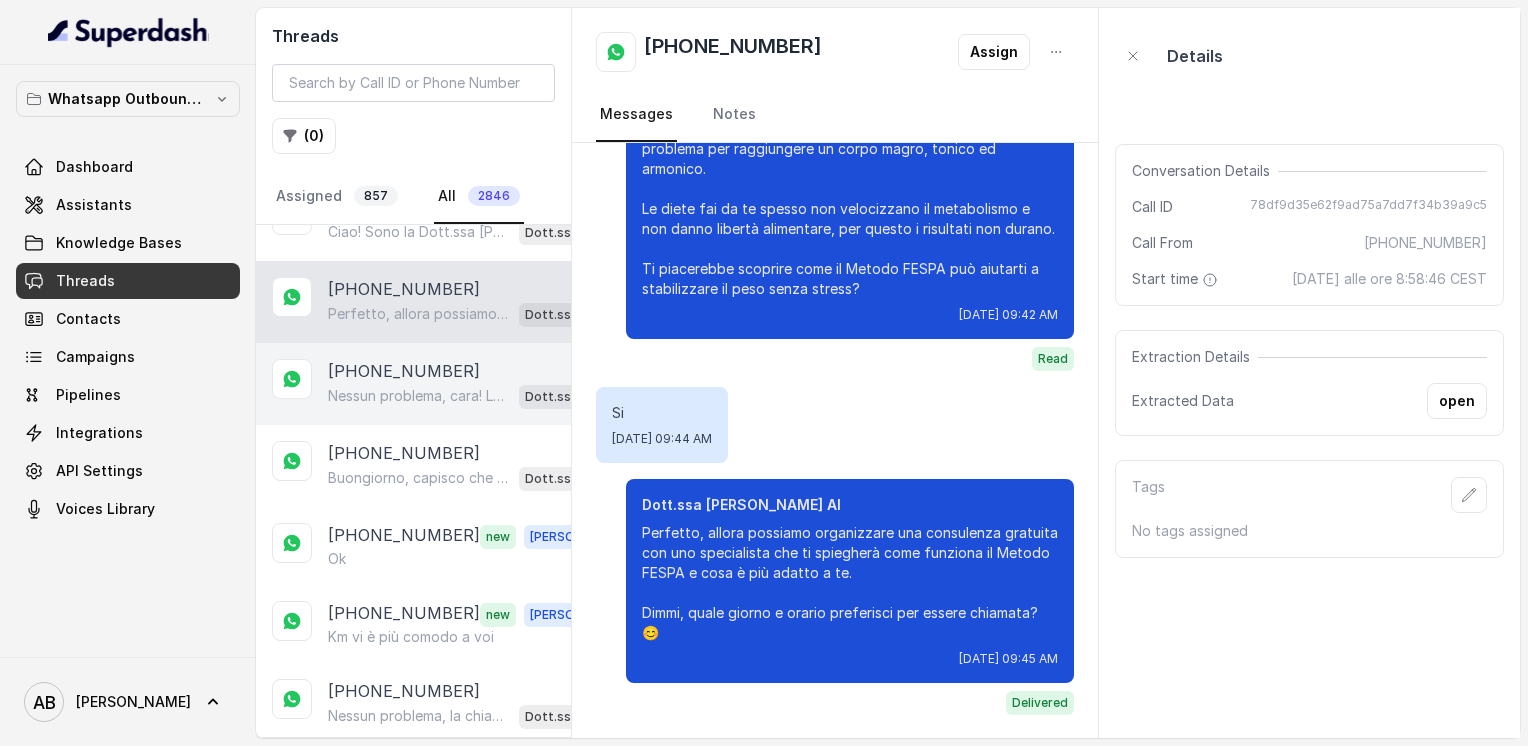 click on "Nessun problema, cara!
La chiamata può essere fatta nel giorno e all’orario che preferisci, senza fretta.
Quando ti sarebbe più comodo? 😊 Dott.ssa [PERSON_NAME] AI" at bounding box center (469, 396) 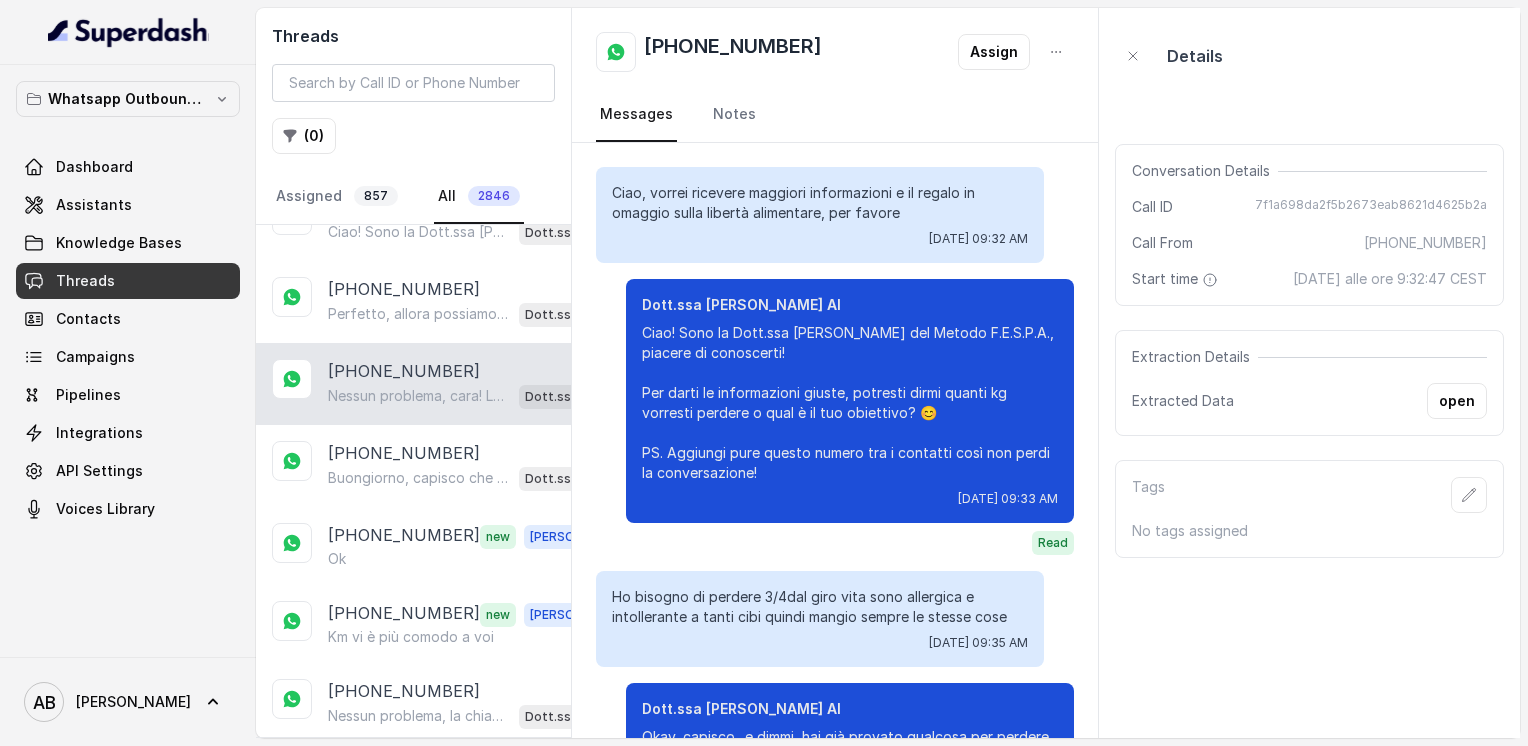 scroll, scrollTop: 1236, scrollLeft: 0, axis: vertical 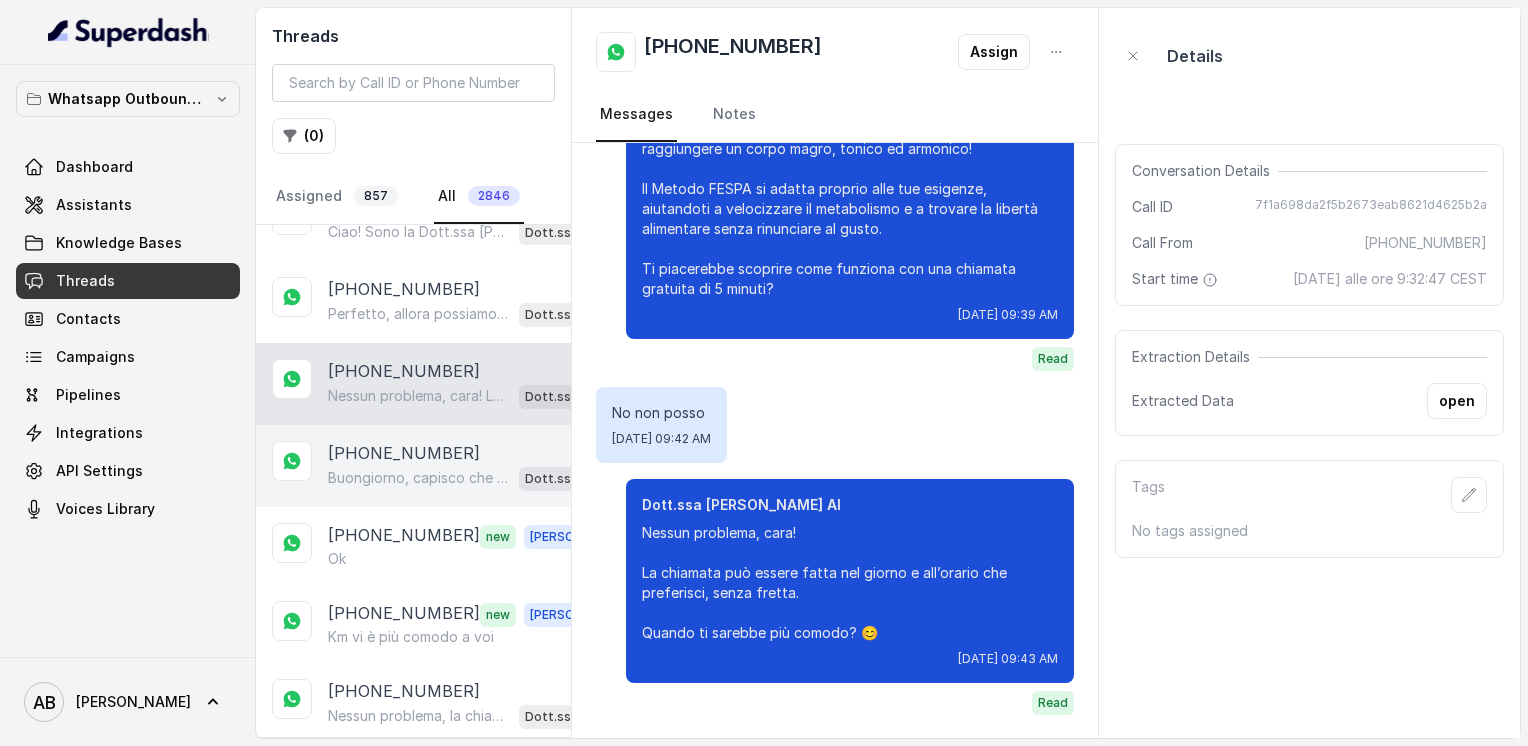 click on "Buongiorno, capisco che sei impegnata.
Però la spiegazione completa richiede qualche minuto e serve capire cosa è meglio per te.
La chiamata è gratuita, senza impegno e dura solo 5 minuti.
Quando ti farebbe comodo sentirci? Così ti spiego tutto con calma." at bounding box center (419, 478) 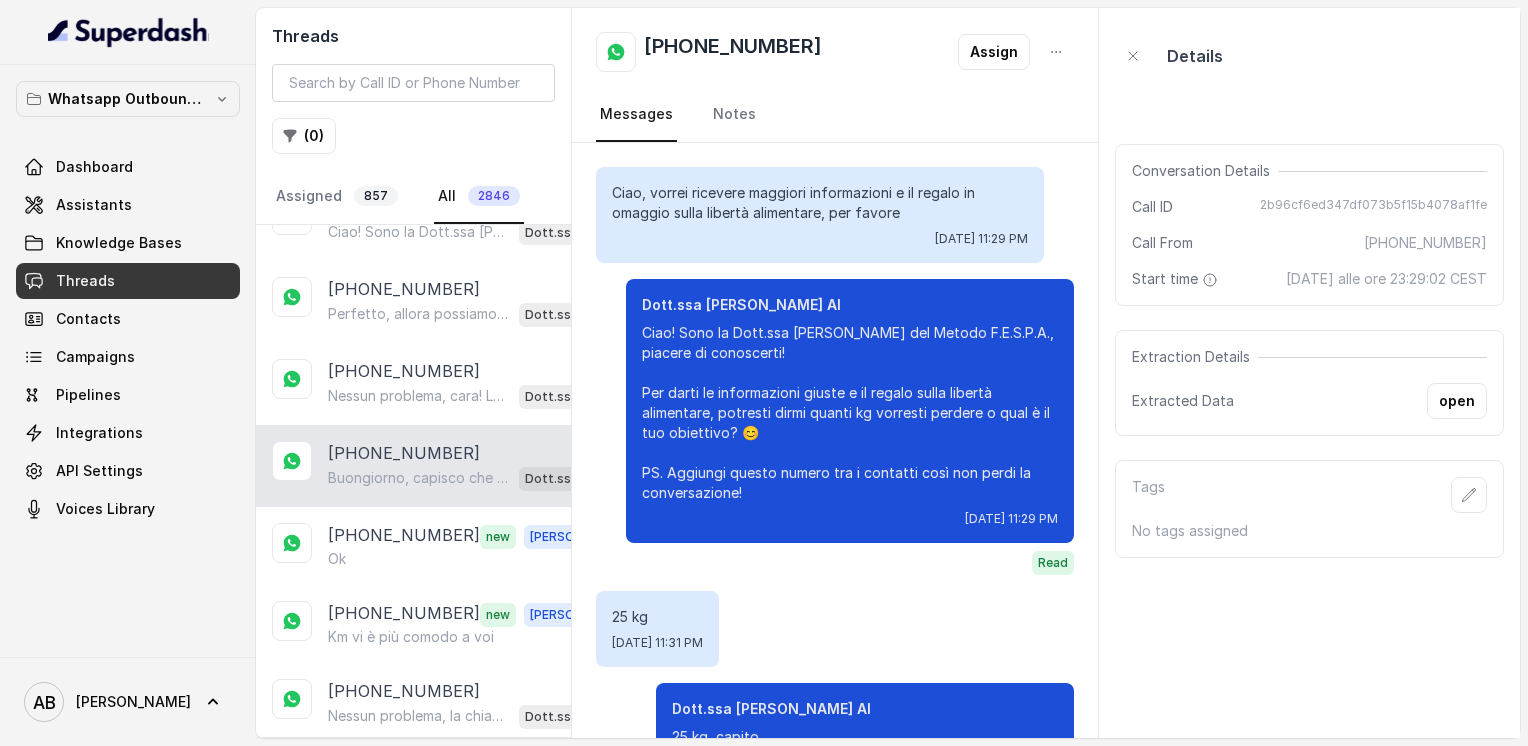 scroll, scrollTop: 1348, scrollLeft: 0, axis: vertical 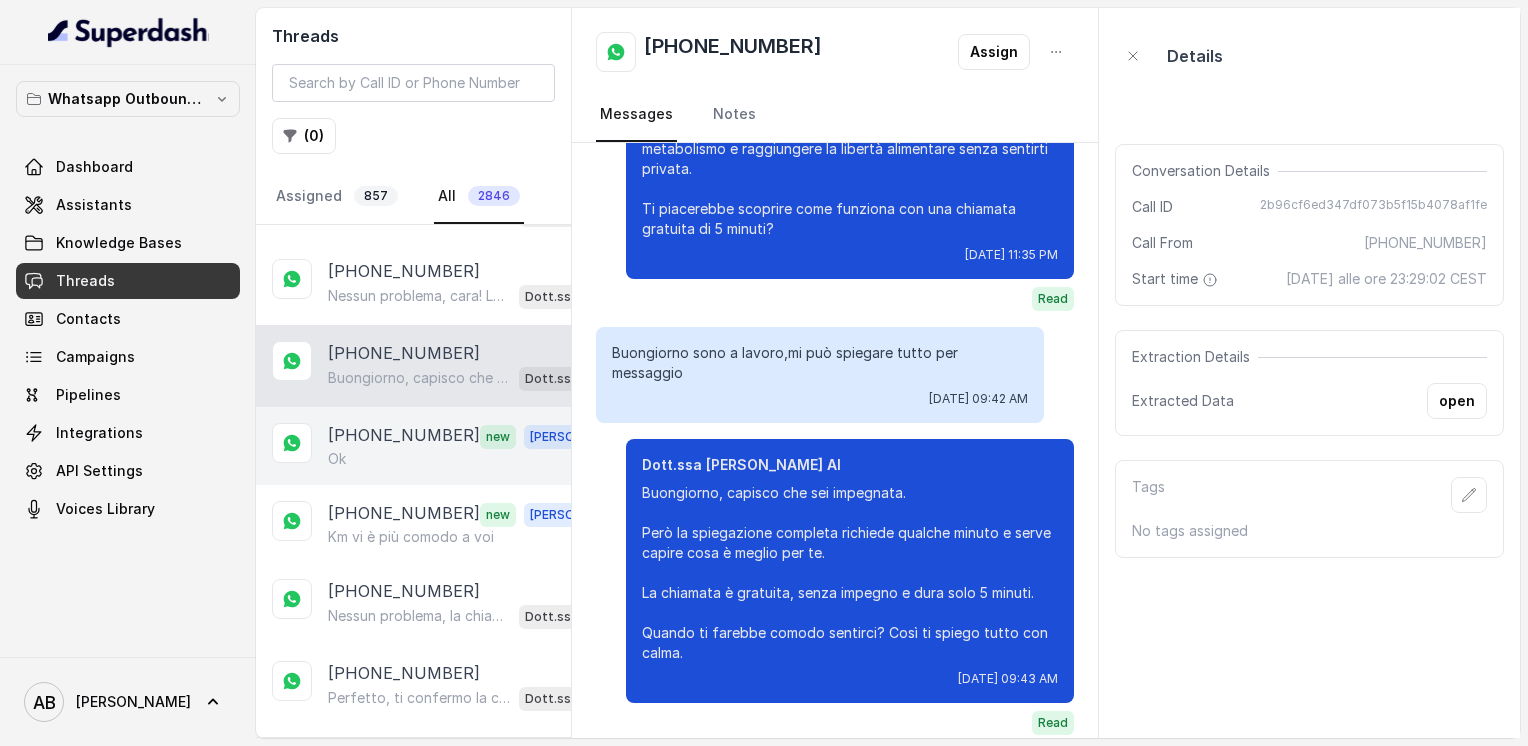 click on "[PHONE_NUMBER]" at bounding box center (404, 436) 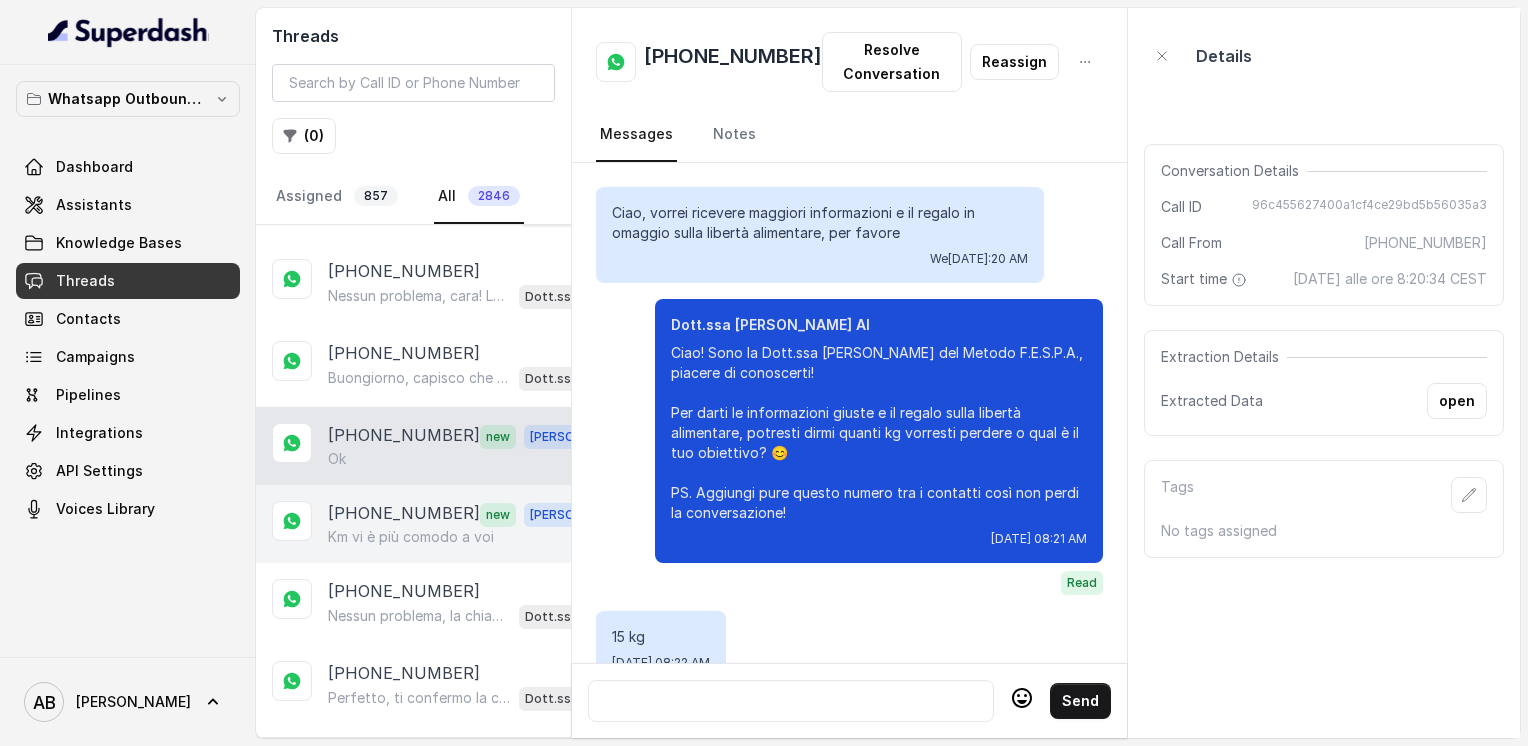scroll, scrollTop: 2912, scrollLeft: 0, axis: vertical 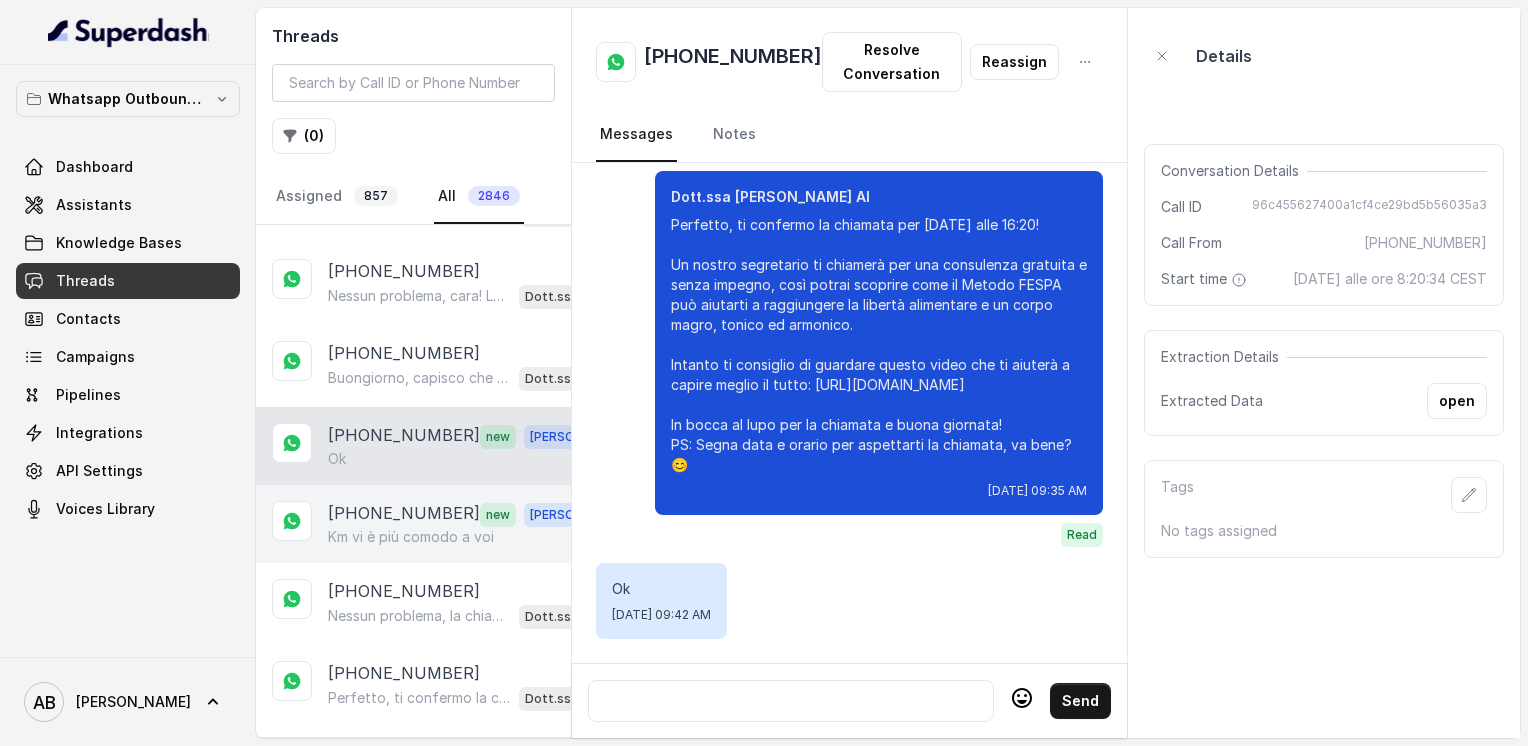 click on "[PHONE_NUMBER]" at bounding box center [404, 514] 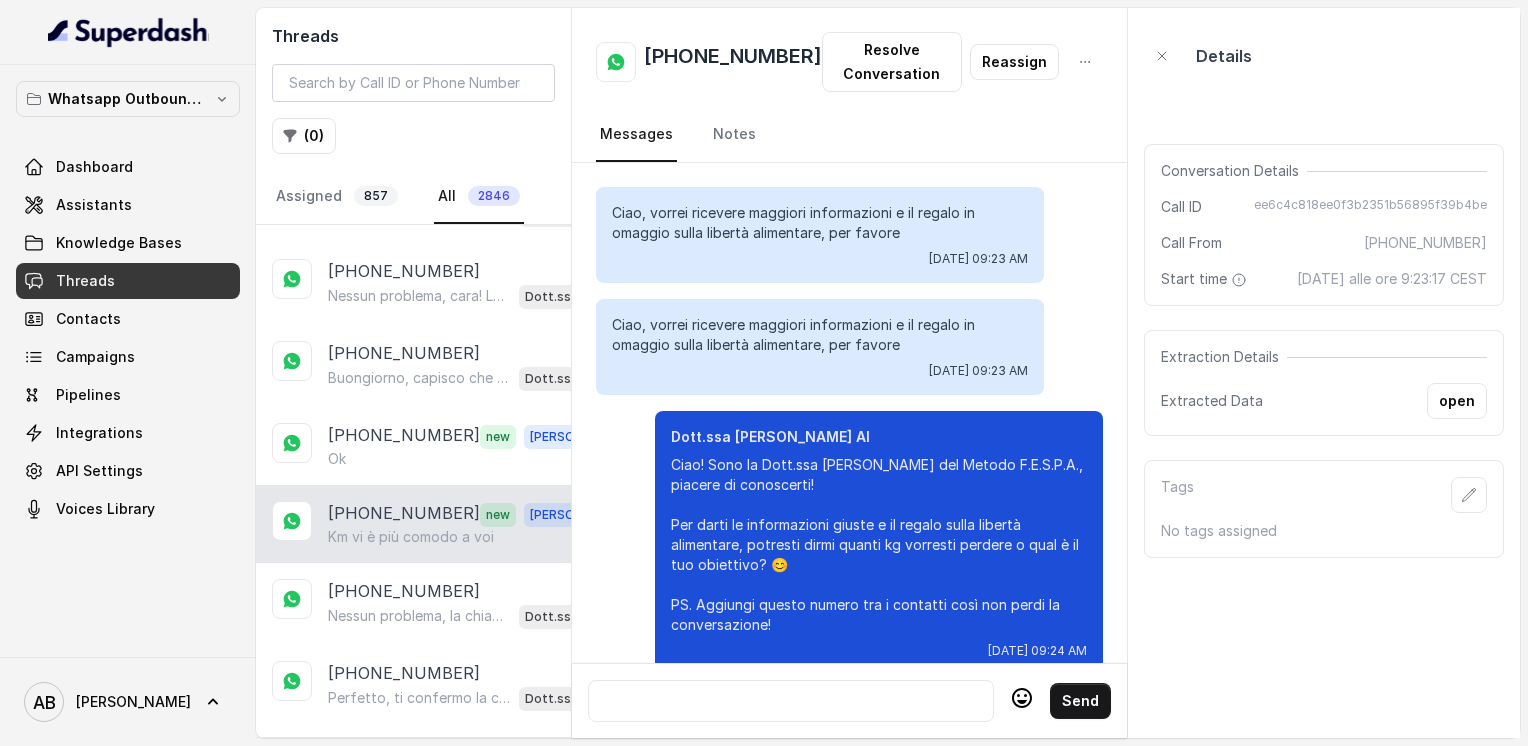 scroll, scrollTop: 3420, scrollLeft: 0, axis: vertical 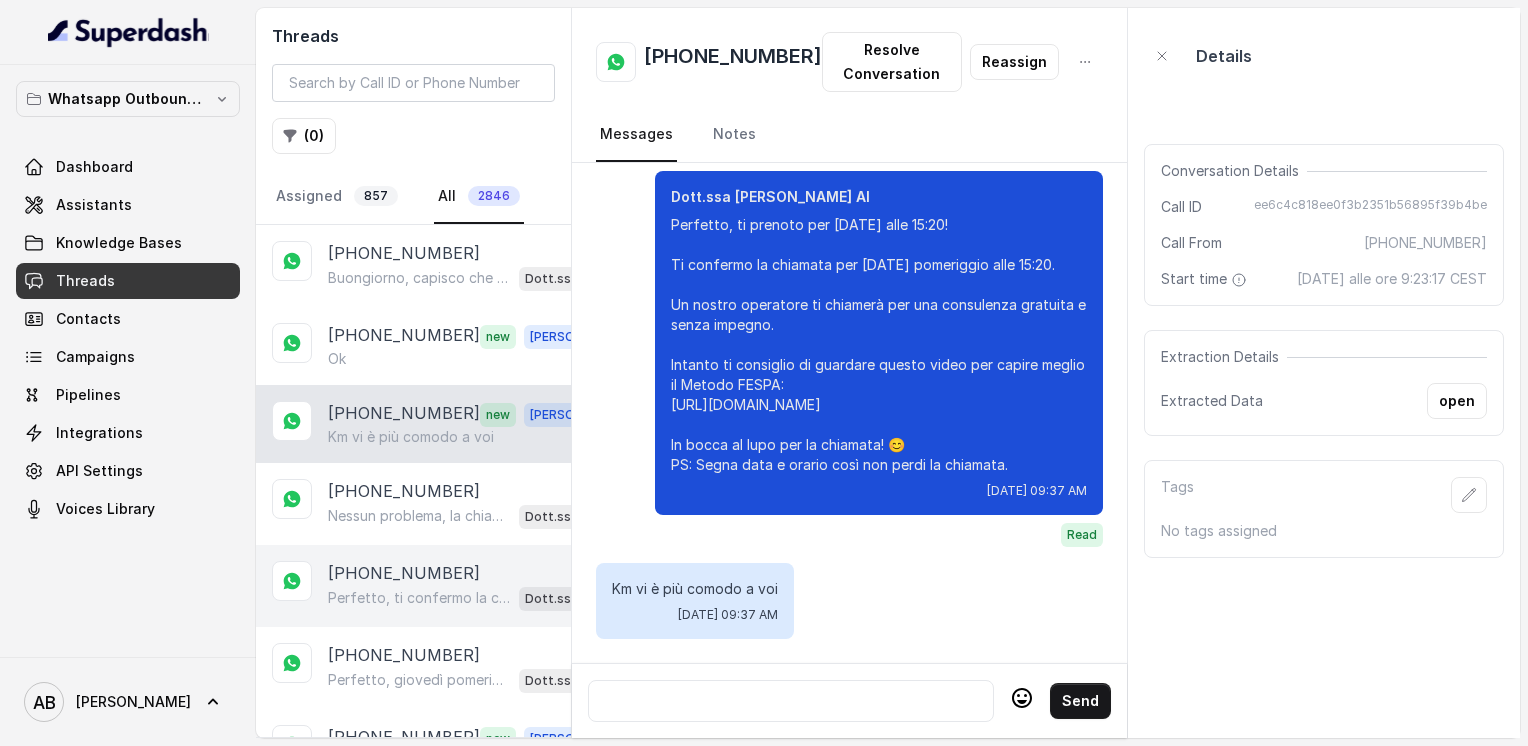 click on "[PHONE_NUMBER]" at bounding box center (404, 573) 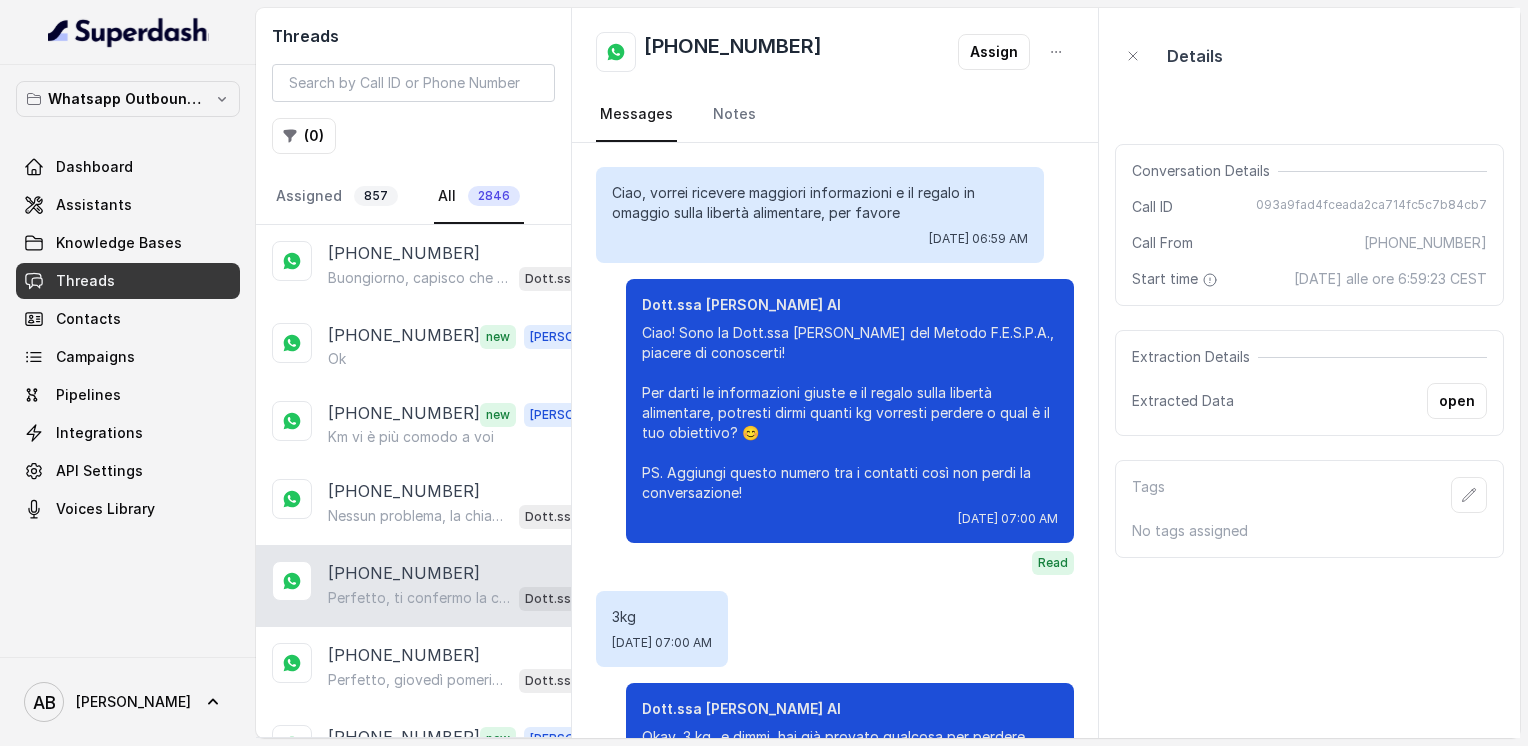scroll, scrollTop: 1720, scrollLeft: 0, axis: vertical 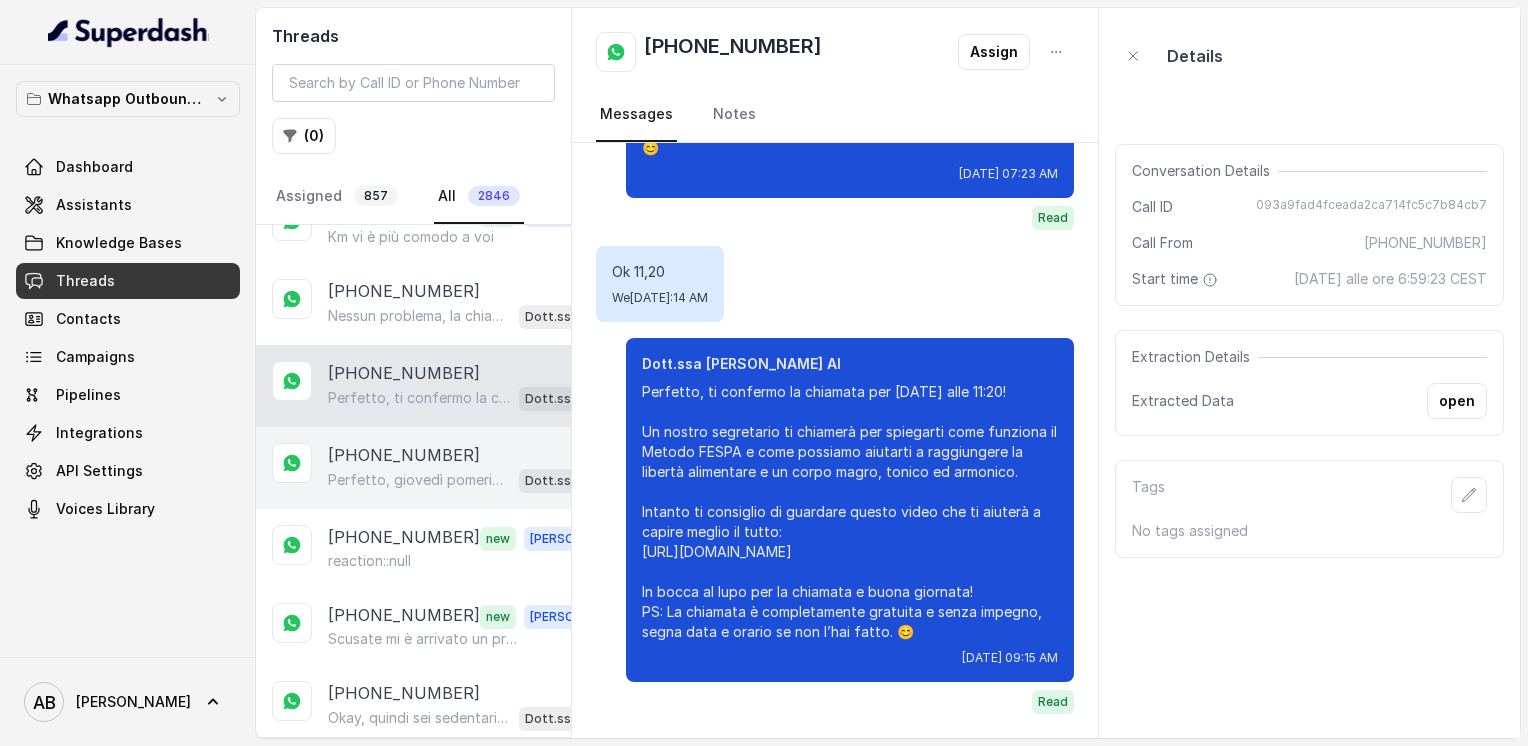 click on "[PHONE_NUMBER]" at bounding box center [404, 455] 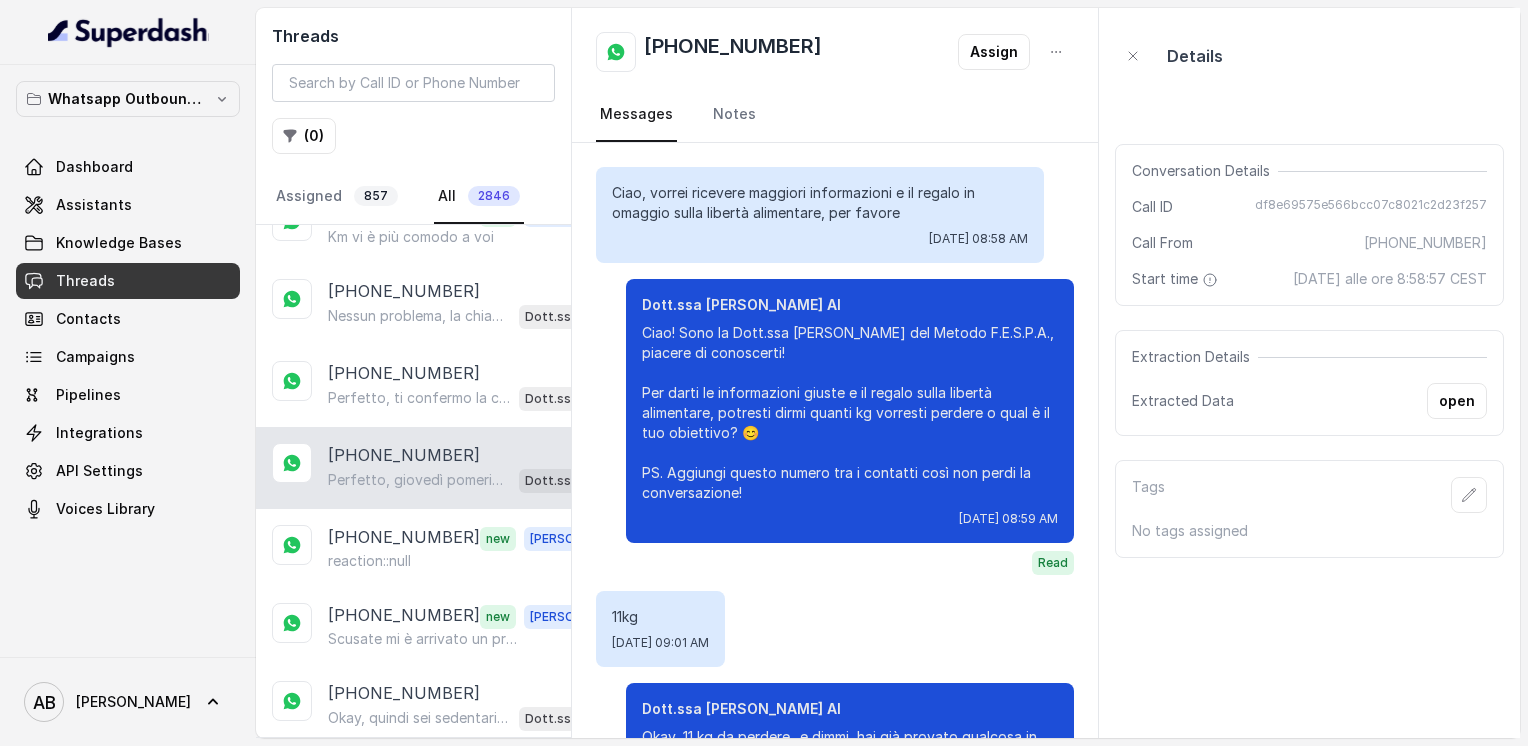 scroll, scrollTop: 2448, scrollLeft: 0, axis: vertical 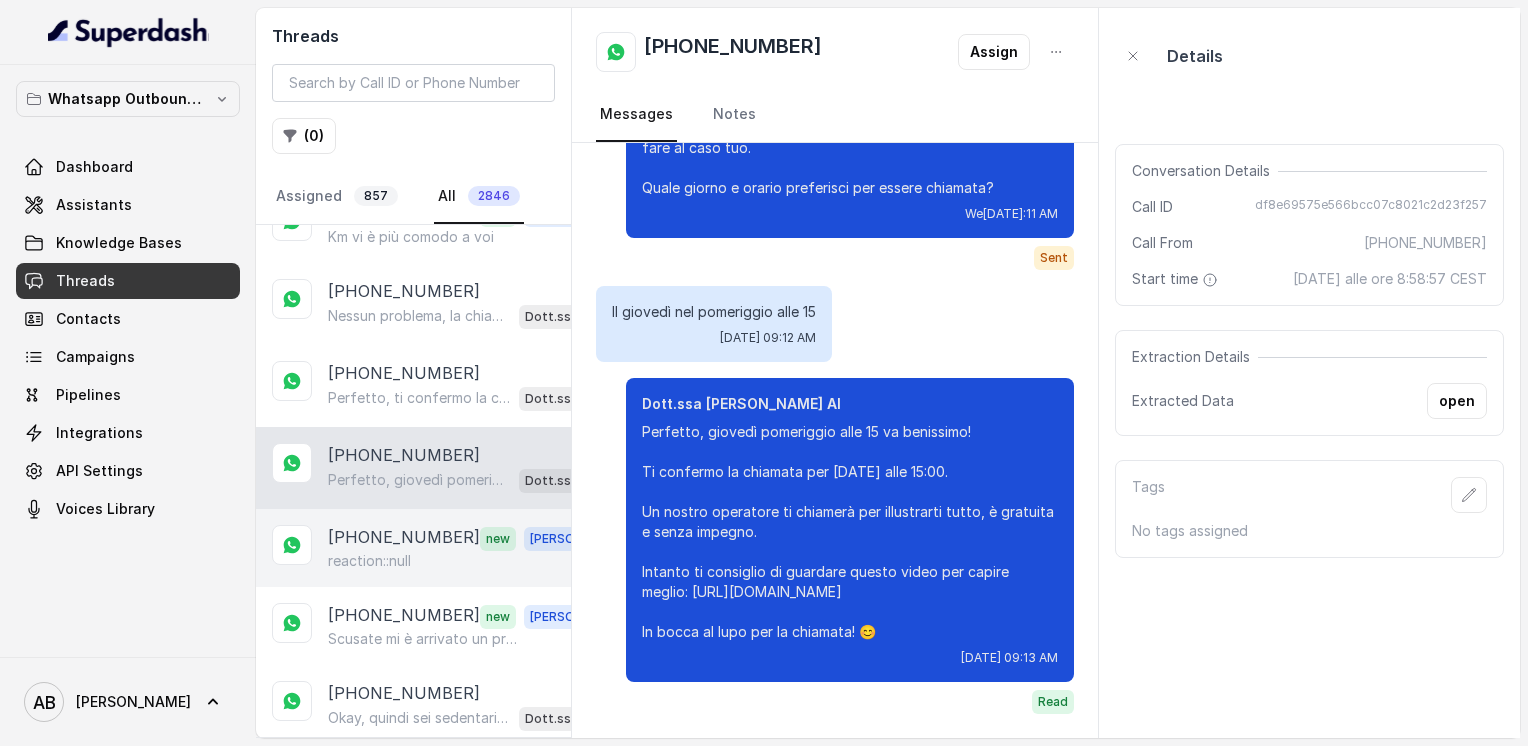 click on "[PHONE_NUMBER]" at bounding box center [404, 538] 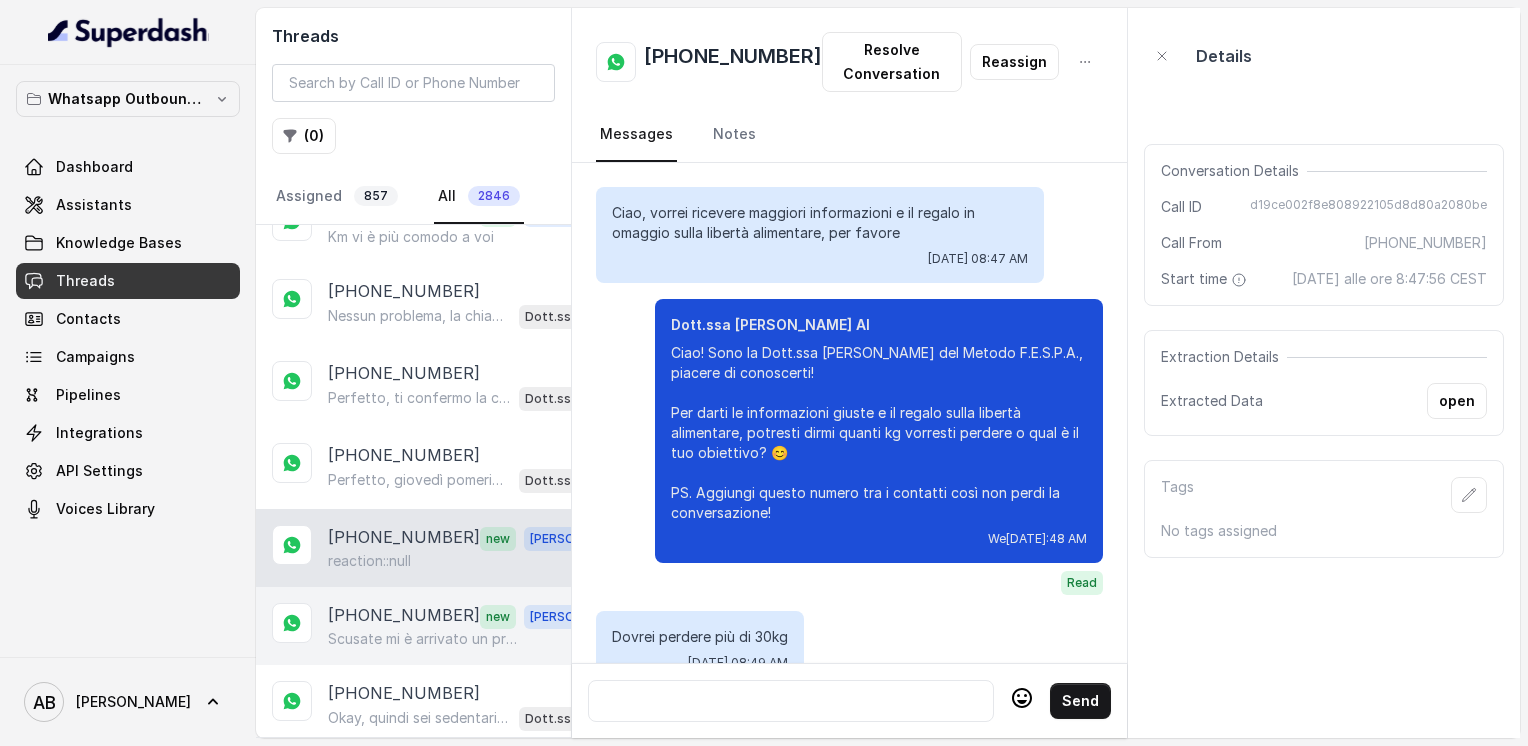 scroll, scrollTop: 2764, scrollLeft: 0, axis: vertical 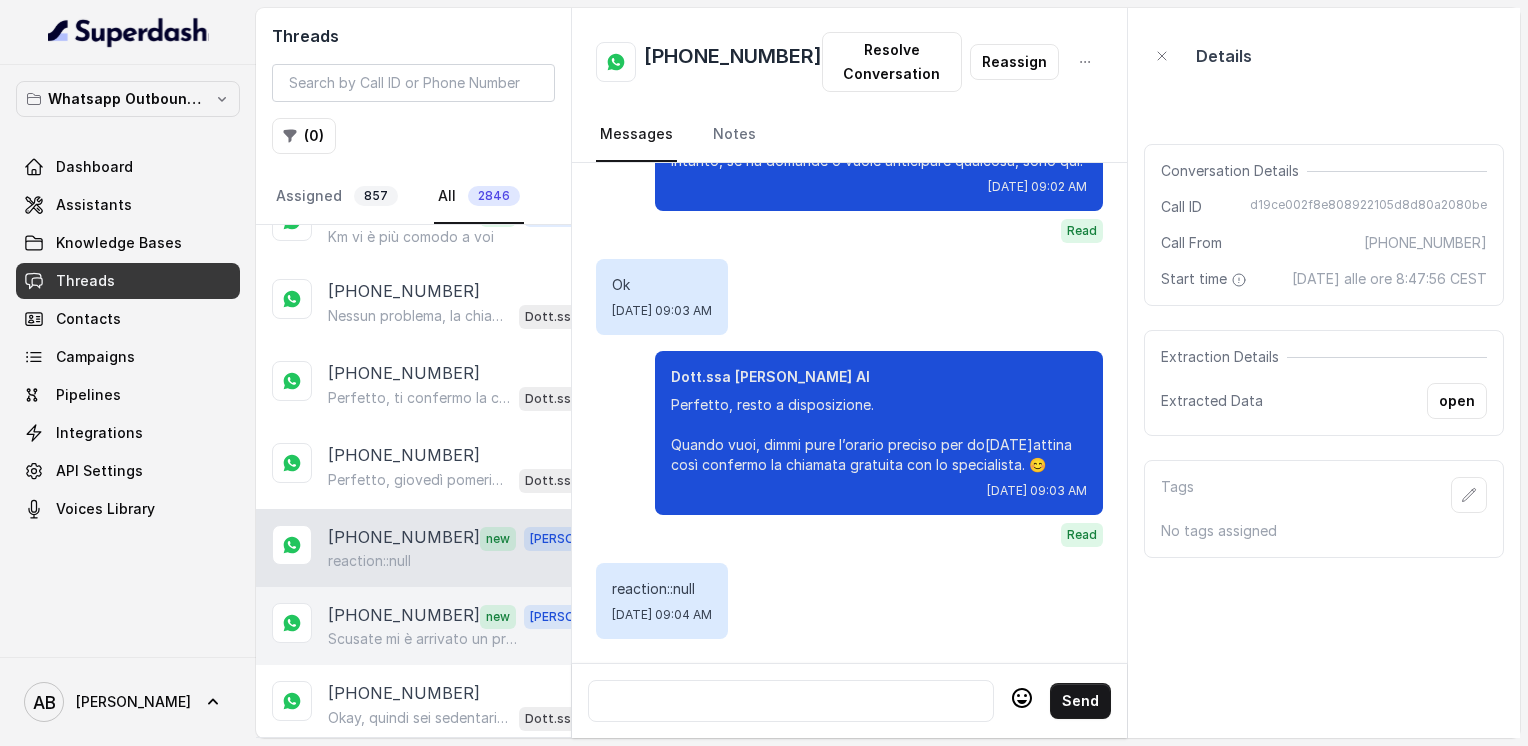 click on "Scusate mi è arrivato un problema urgente da risolvere devo cancellare l'appuntamento di [DATE] mi spiace mi rifaccio sentire grazie" at bounding box center [424, 639] 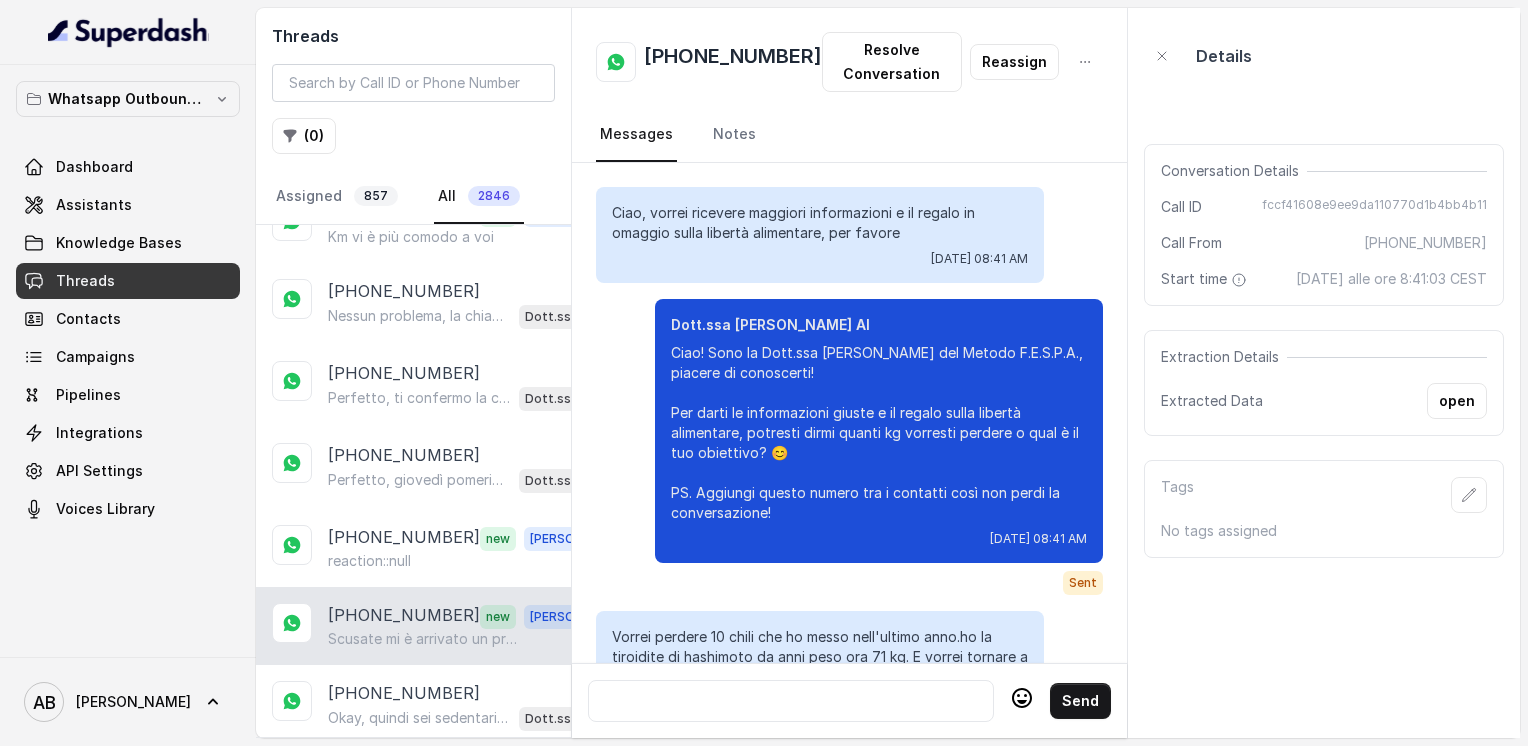 scroll, scrollTop: 2272, scrollLeft: 0, axis: vertical 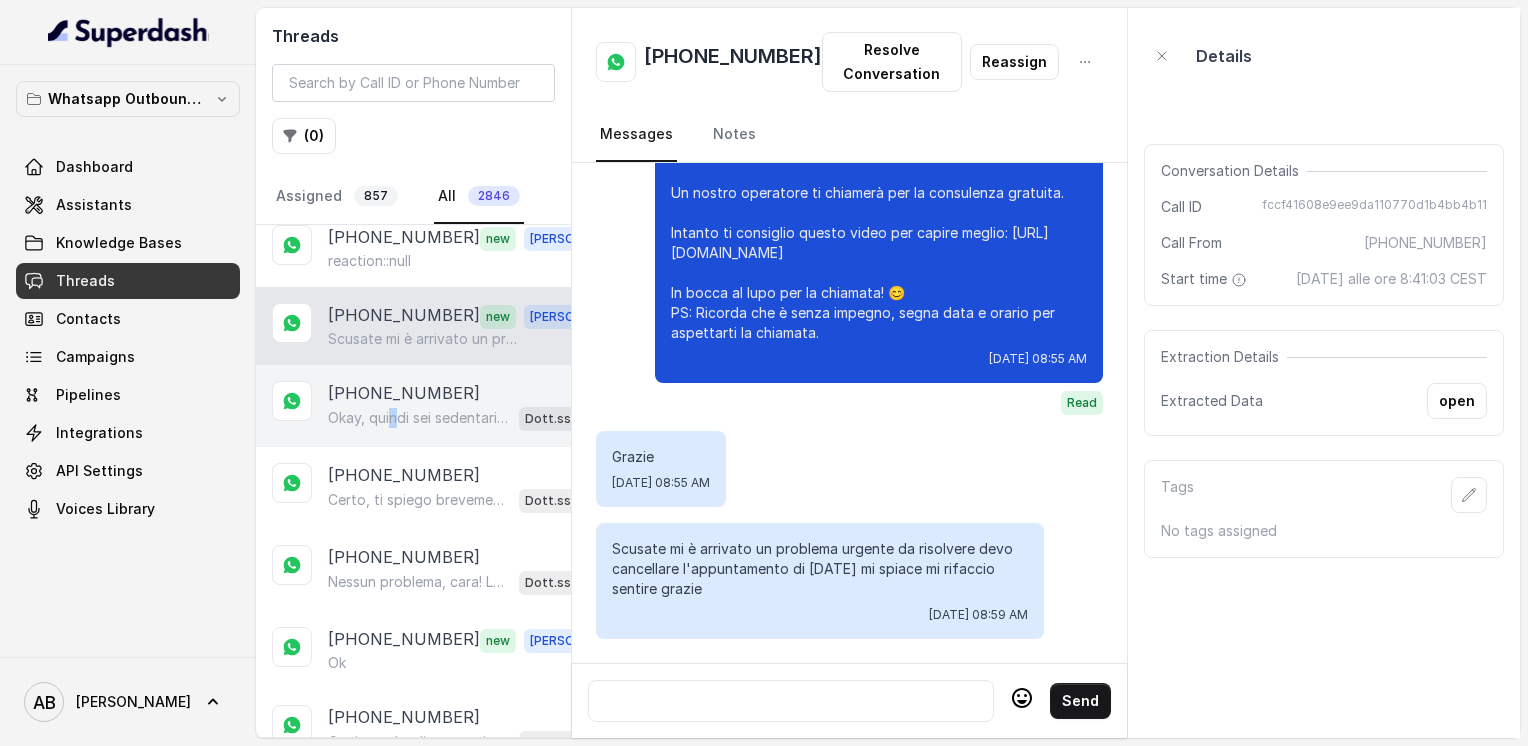 click on "Okay, quindi sei sedentaria.
Dimmi, lavori o studi? Che tipo di impegni hai durante la giornata?" at bounding box center (419, 418) 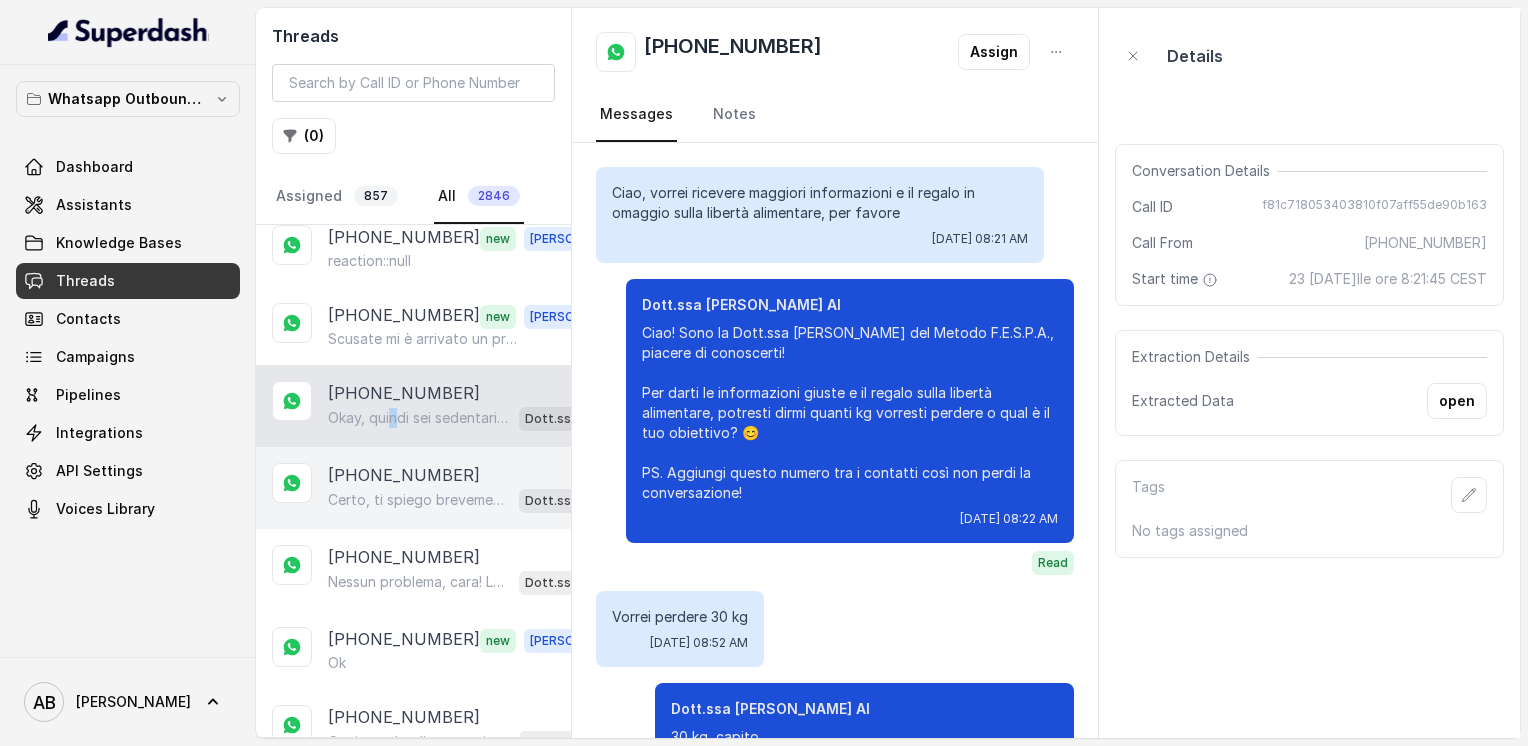 scroll, scrollTop: 1340, scrollLeft: 0, axis: vertical 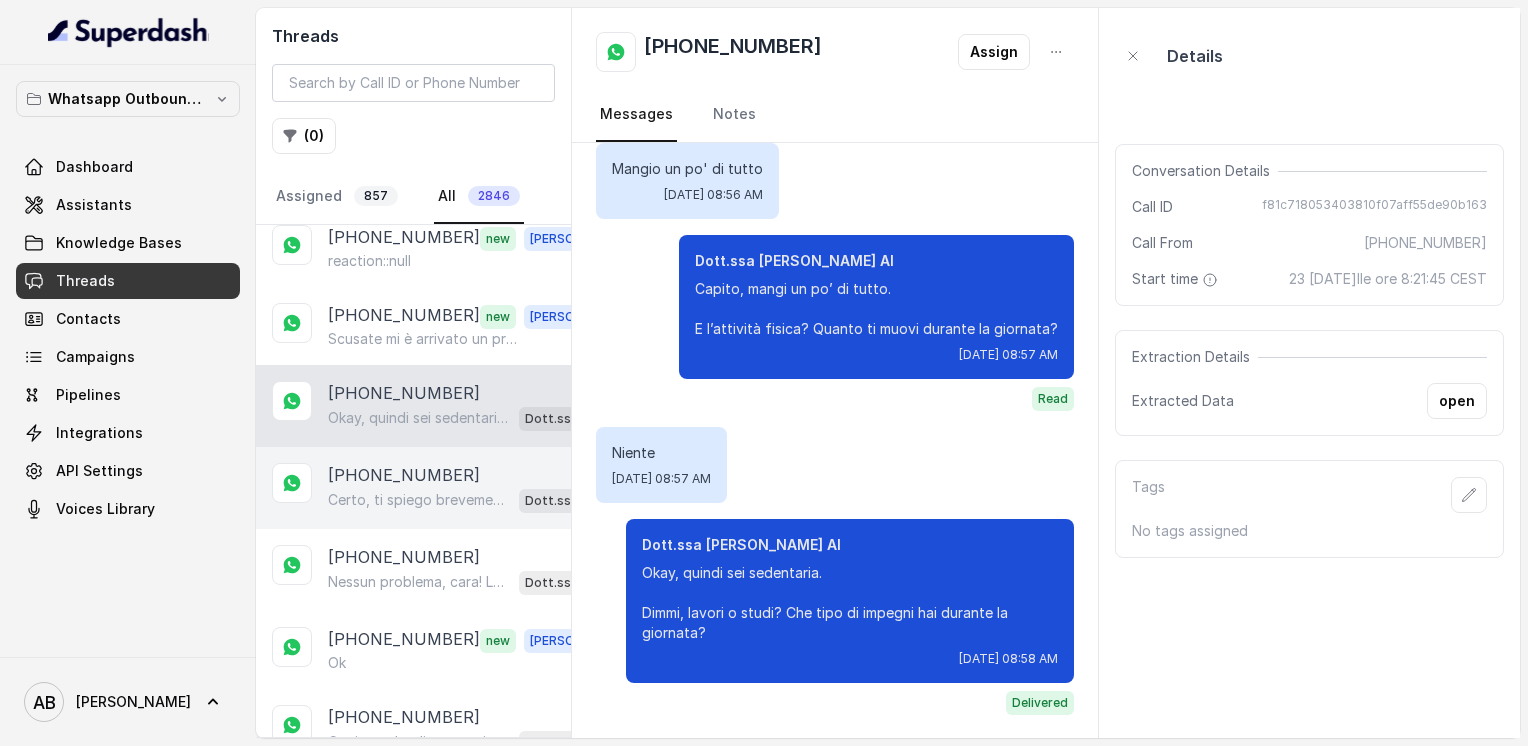 click on "Certo, ti spiego brevemente: il Metodo FESPA è un percorso di rieducazione alimentare che ti aiuta a velocizzare il metabolismo, raggiungere la libertà alimentare e ottenere un corpo magro, tonico ed armonico, senza stress o diete drastiche.
Ti piacerebbe approfondire con una consulenza gratuita di 5 minuti? Ti spiegheremo tutto e vedremo cosa può fare per te. Quale giorno e orario ti sarebbe più comodo? Dott.ssa [PERSON_NAME] AI" at bounding box center [469, 500] 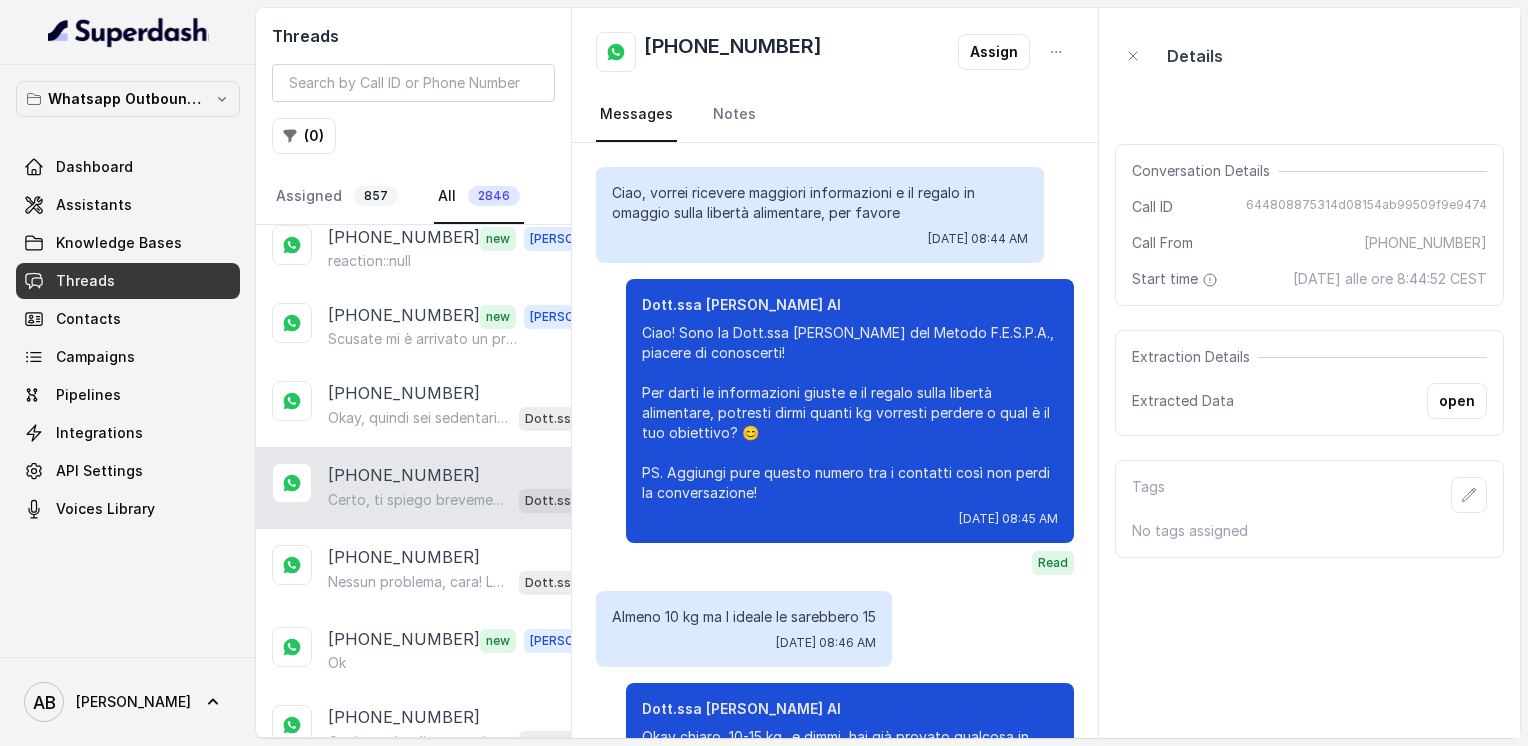 scroll, scrollTop: 1540, scrollLeft: 0, axis: vertical 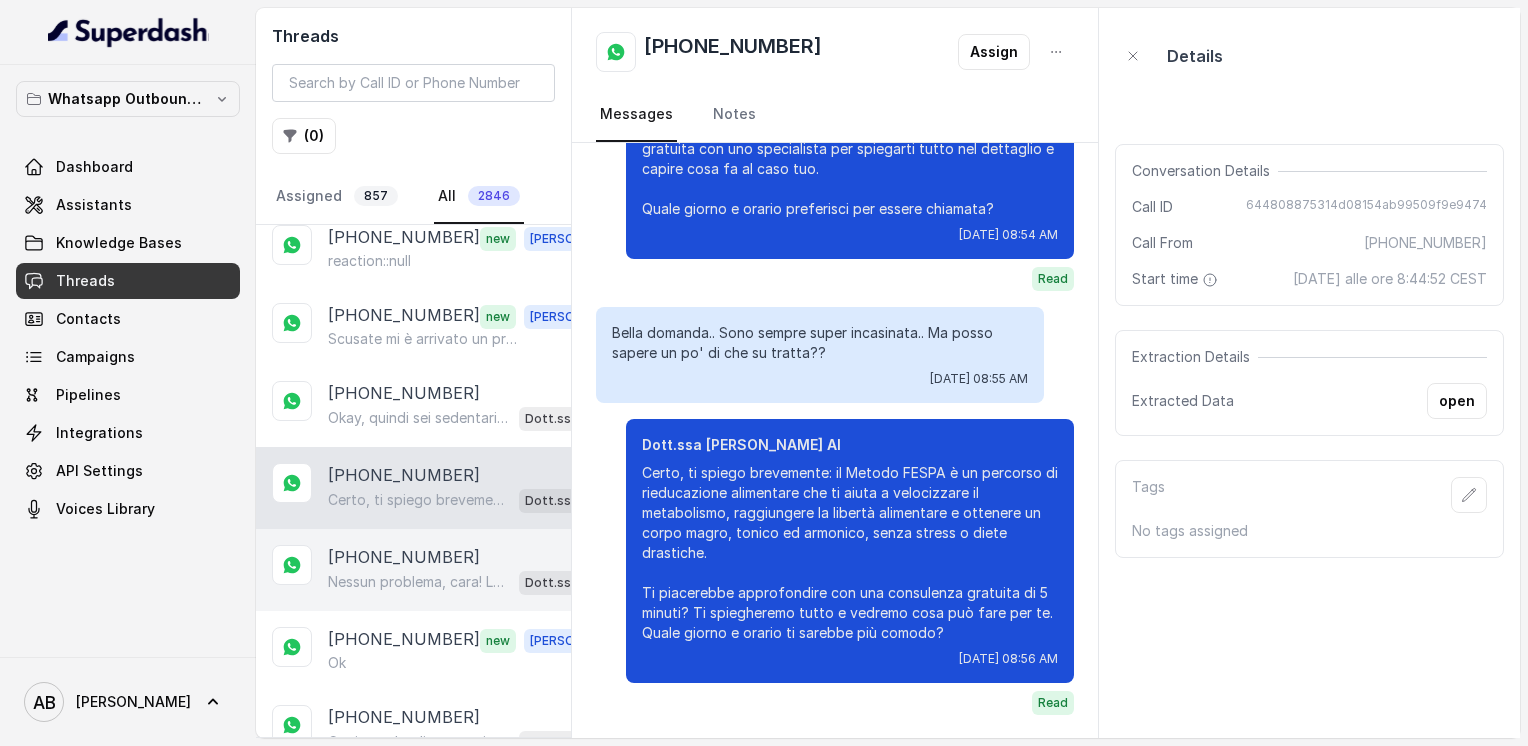 click on "[PHONE_NUMBER]" at bounding box center [404, 557] 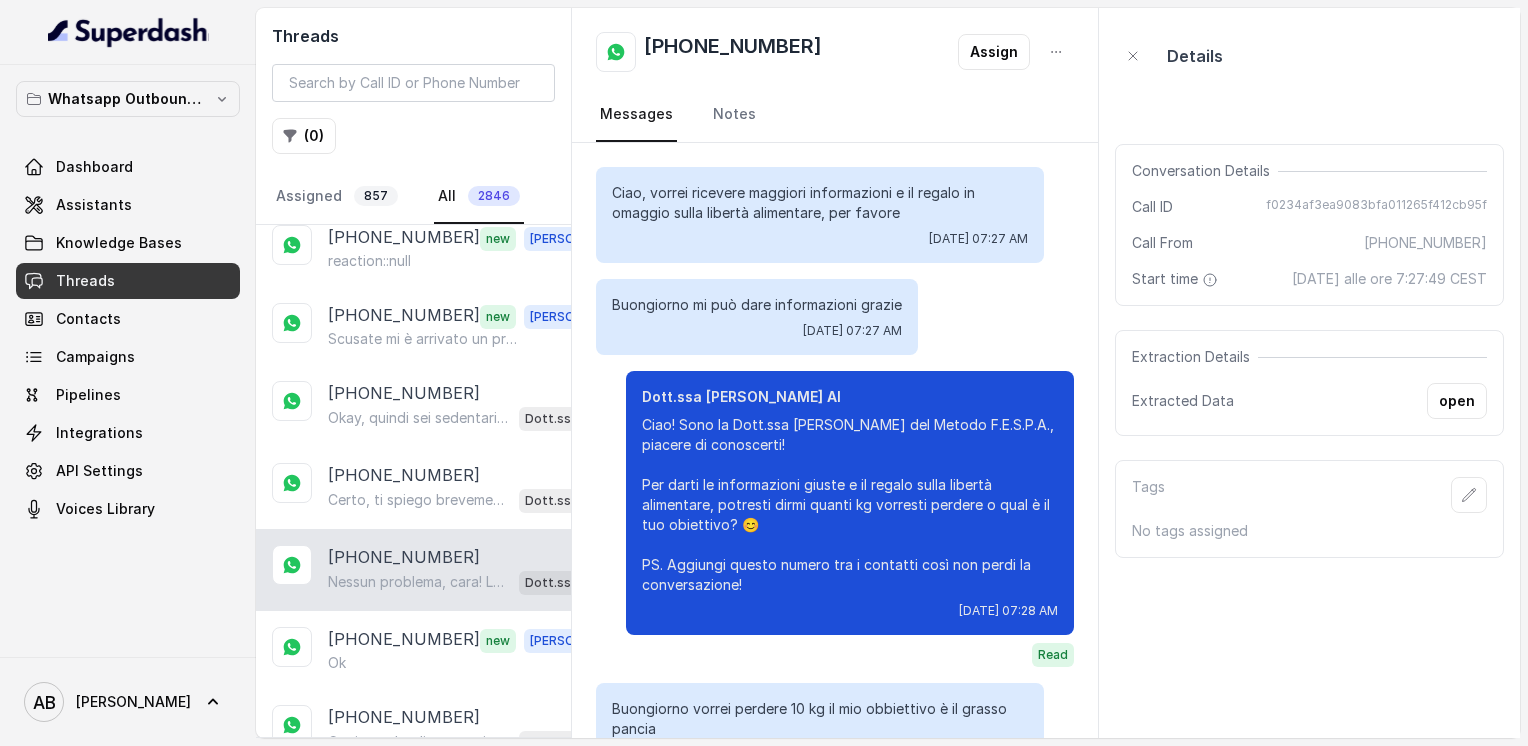 scroll, scrollTop: 2280, scrollLeft: 0, axis: vertical 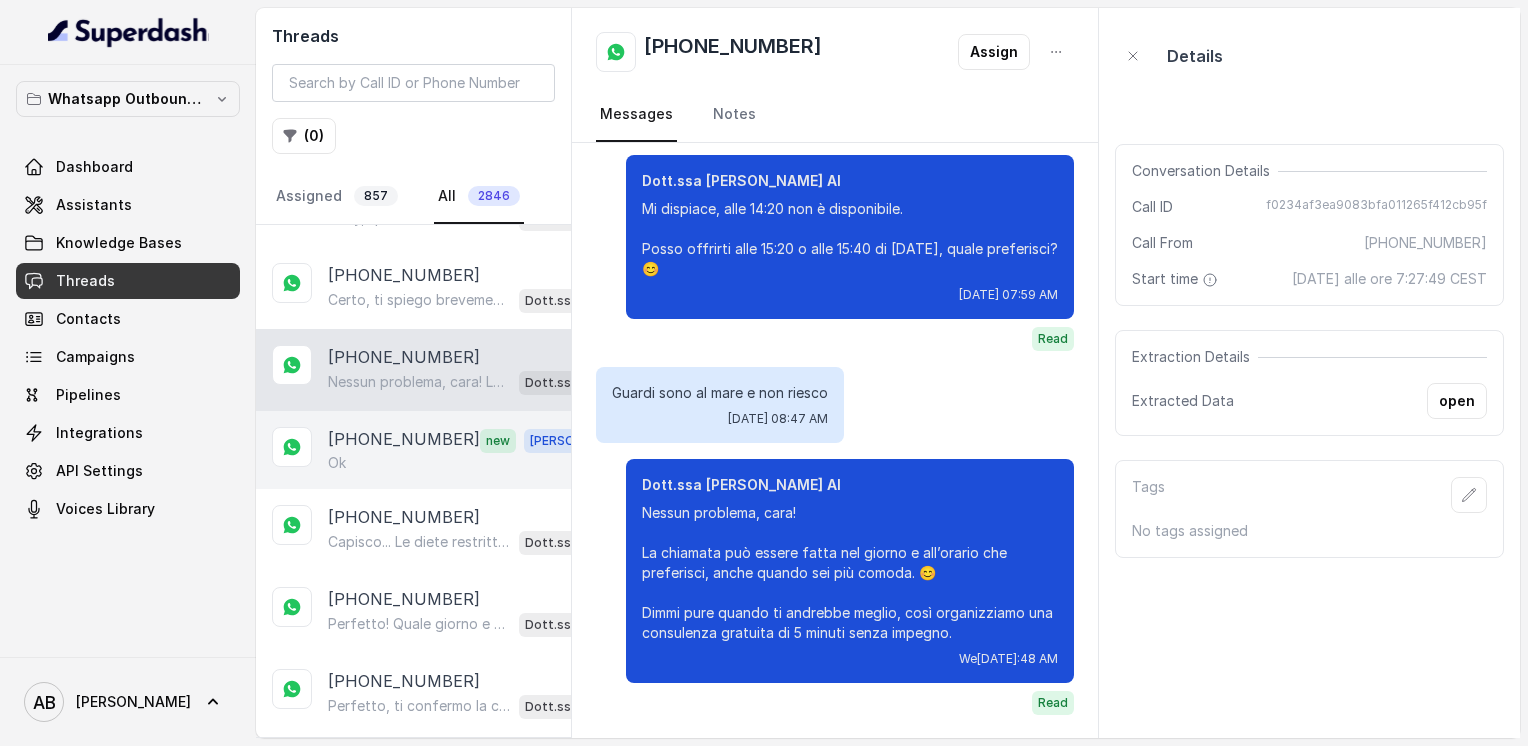 click on "[PHONE_NUMBER]" at bounding box center (404, 440) 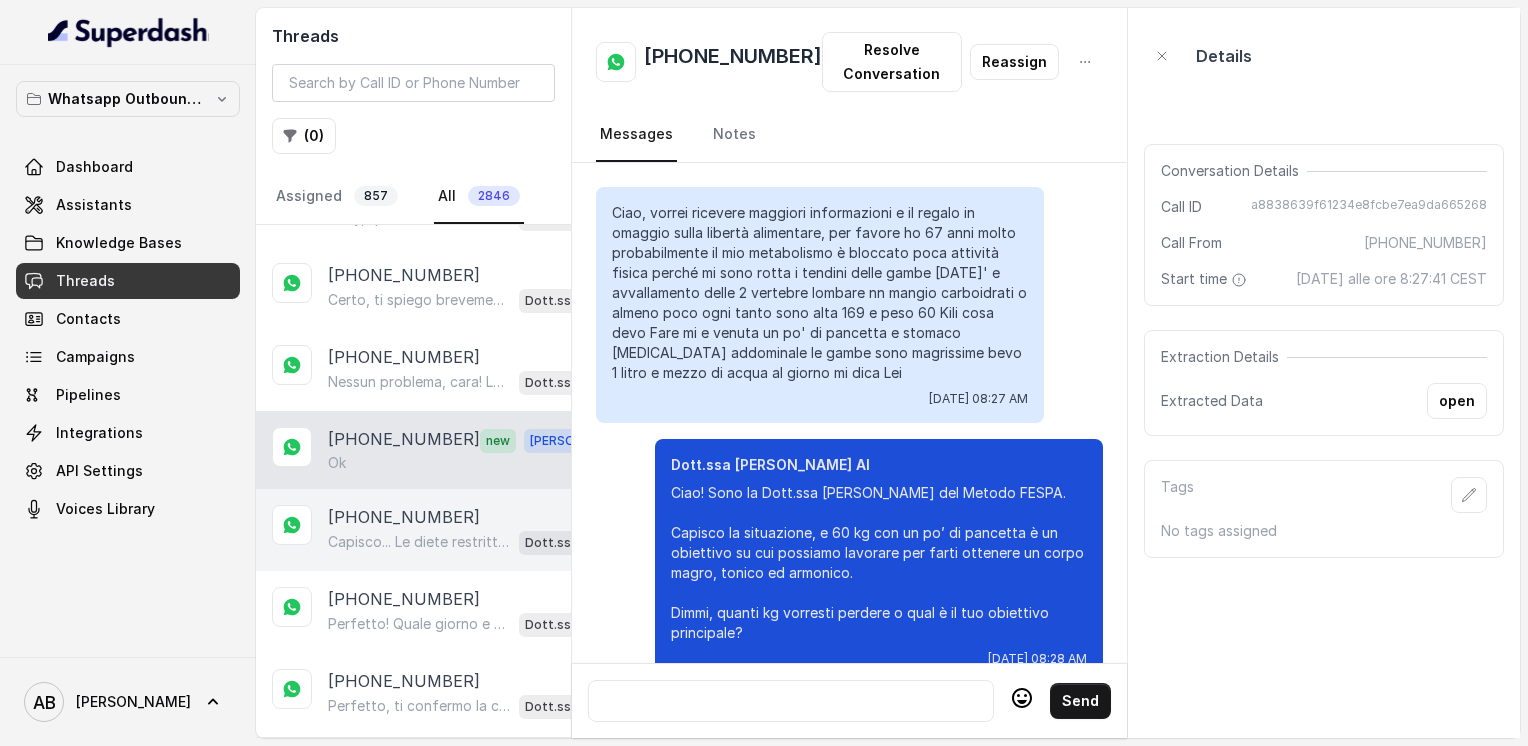 scroll, scrollTop: 1920, scrollLeft: 0, axis: vertical 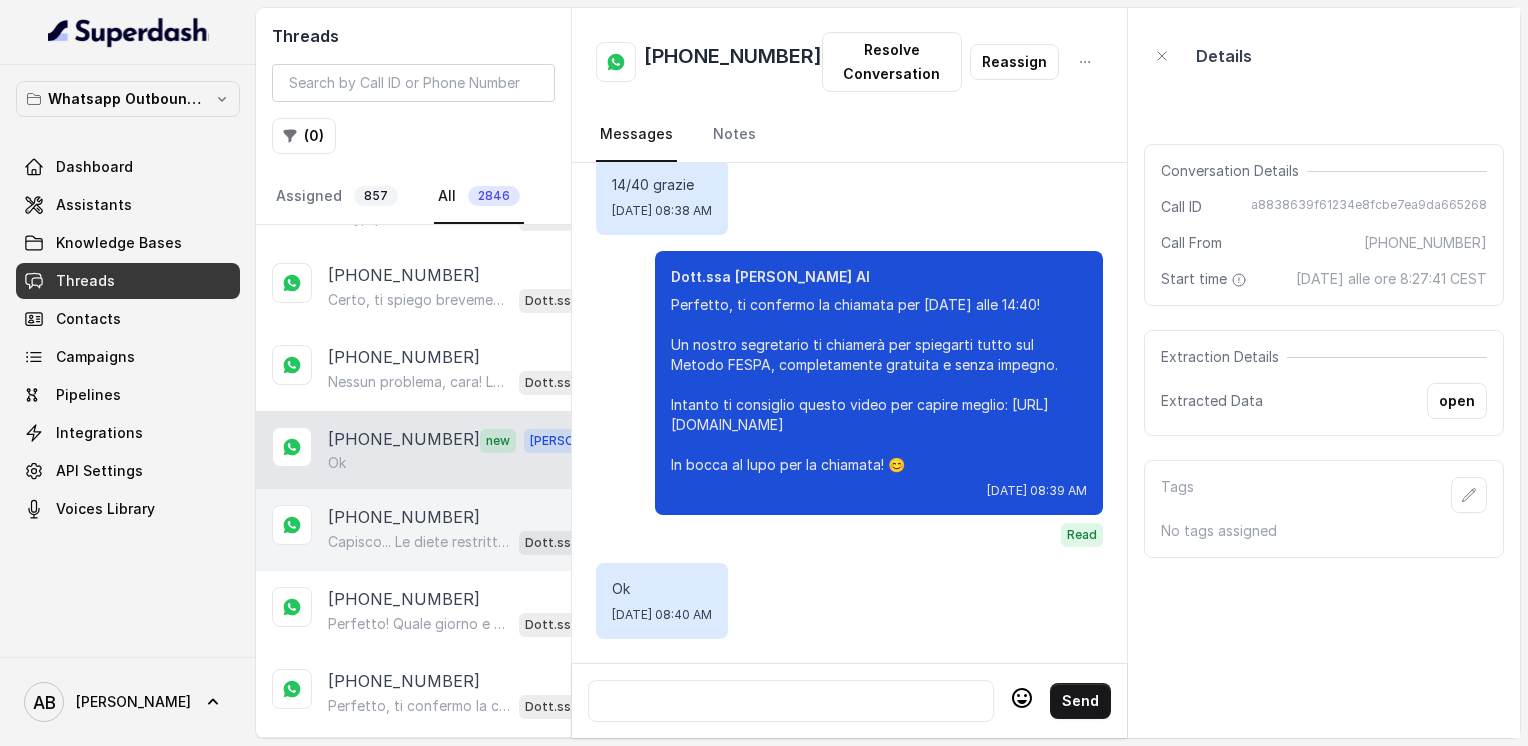 click on "[PHONE_NUMBER]" at bounding box center [404, 517] 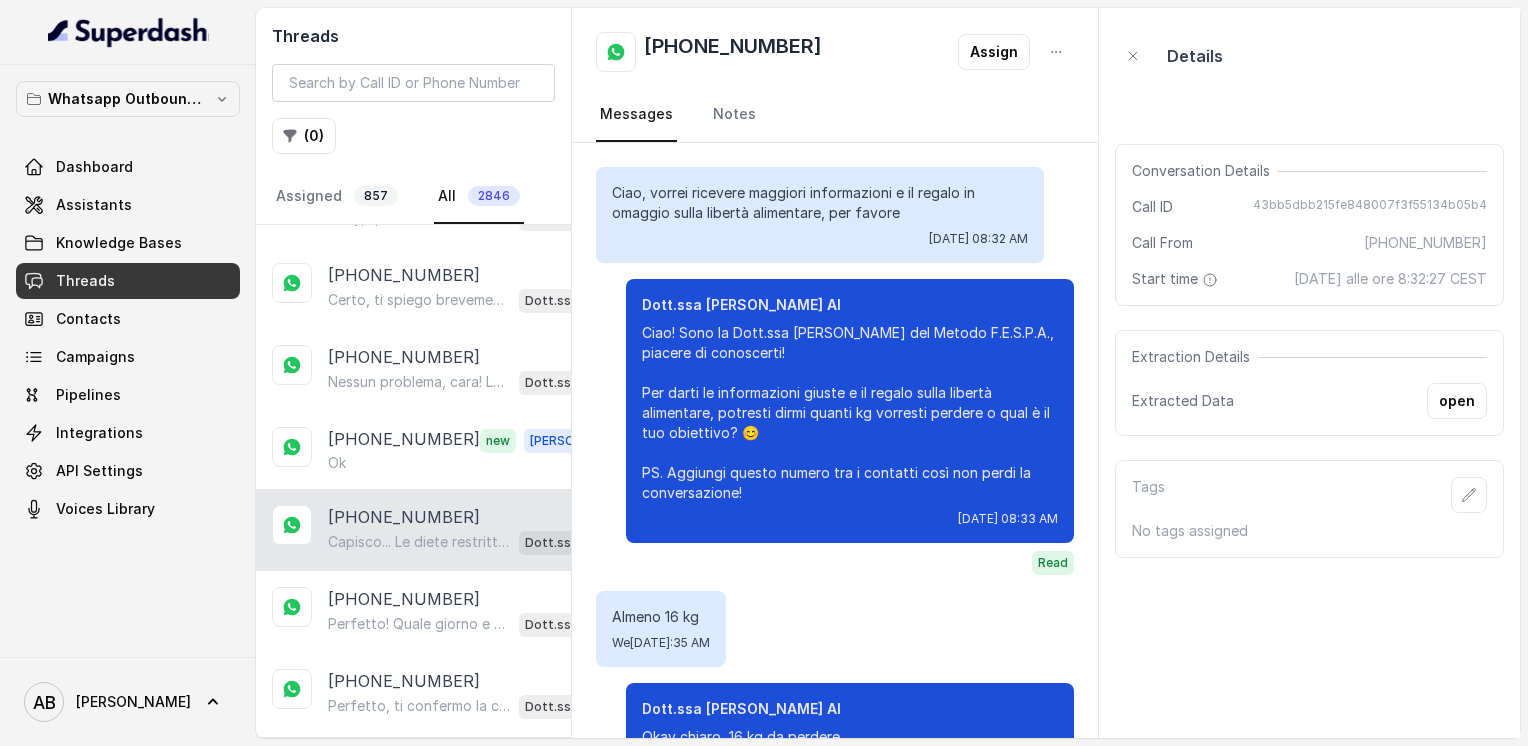 scroll, scrollTop: 548, scrollLeft: 0, axis: vertical 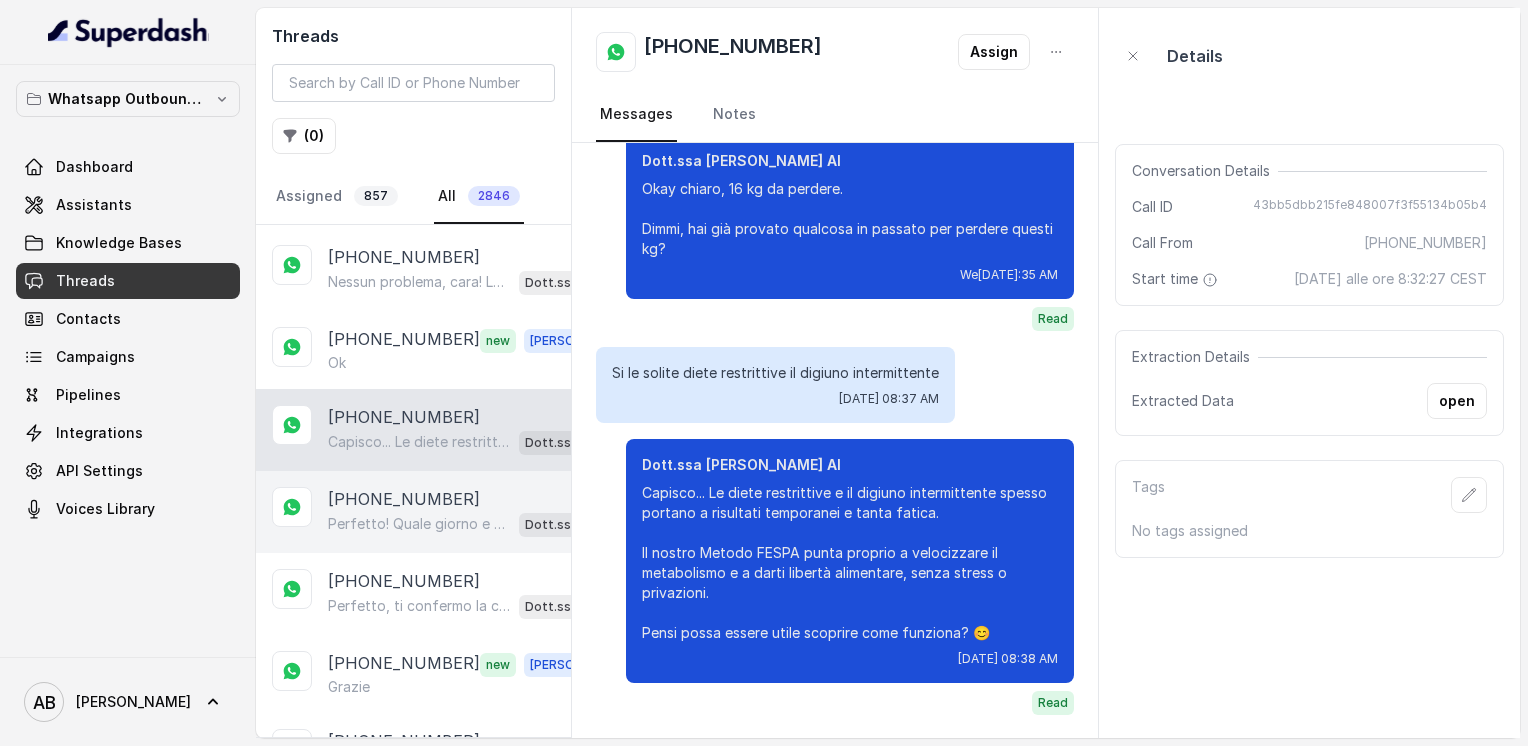 click on "[PHONE_NUMBER]" at bounding box center (404, 499) 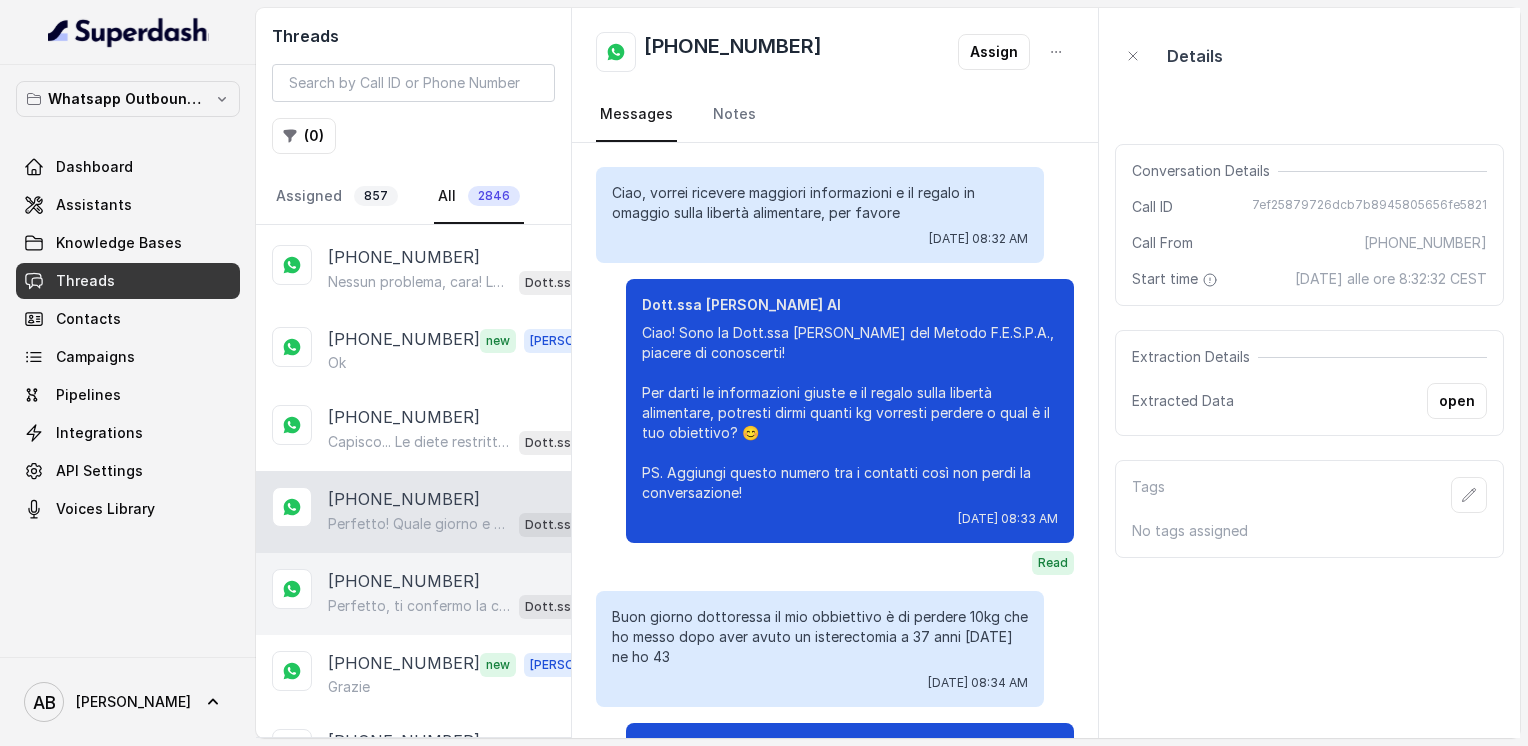 scroll, scrollTop: 1064, scrollLeft: 0, axis: vertical 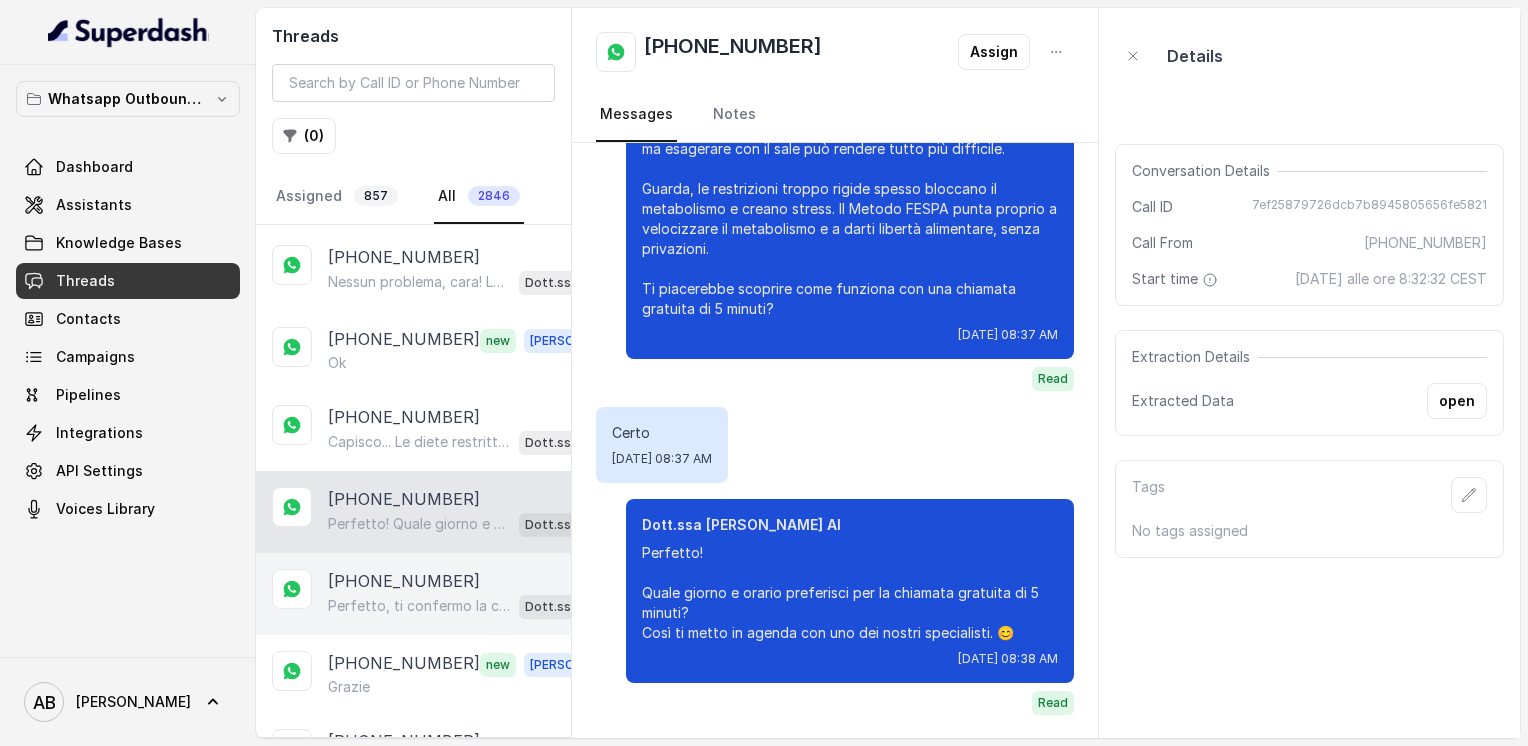 click on "[PHONE_NUMBER]   Perfetto, ti confermo la chiamata per [DATE] alle 18:15!
Un nostro segretario ti chiamerà per spiegarti tutto sul Metodo FESPA, completamente gratuita e senza impegno.
Intanto ti consiglio questo video per capire meglio: [URL][DOMAIN_NAME]
In bocca al lupo per la chiamata e buona giornata! 😊 Dott.ssa [PERSON_NAME] AI" at bounding box center (413, 594) 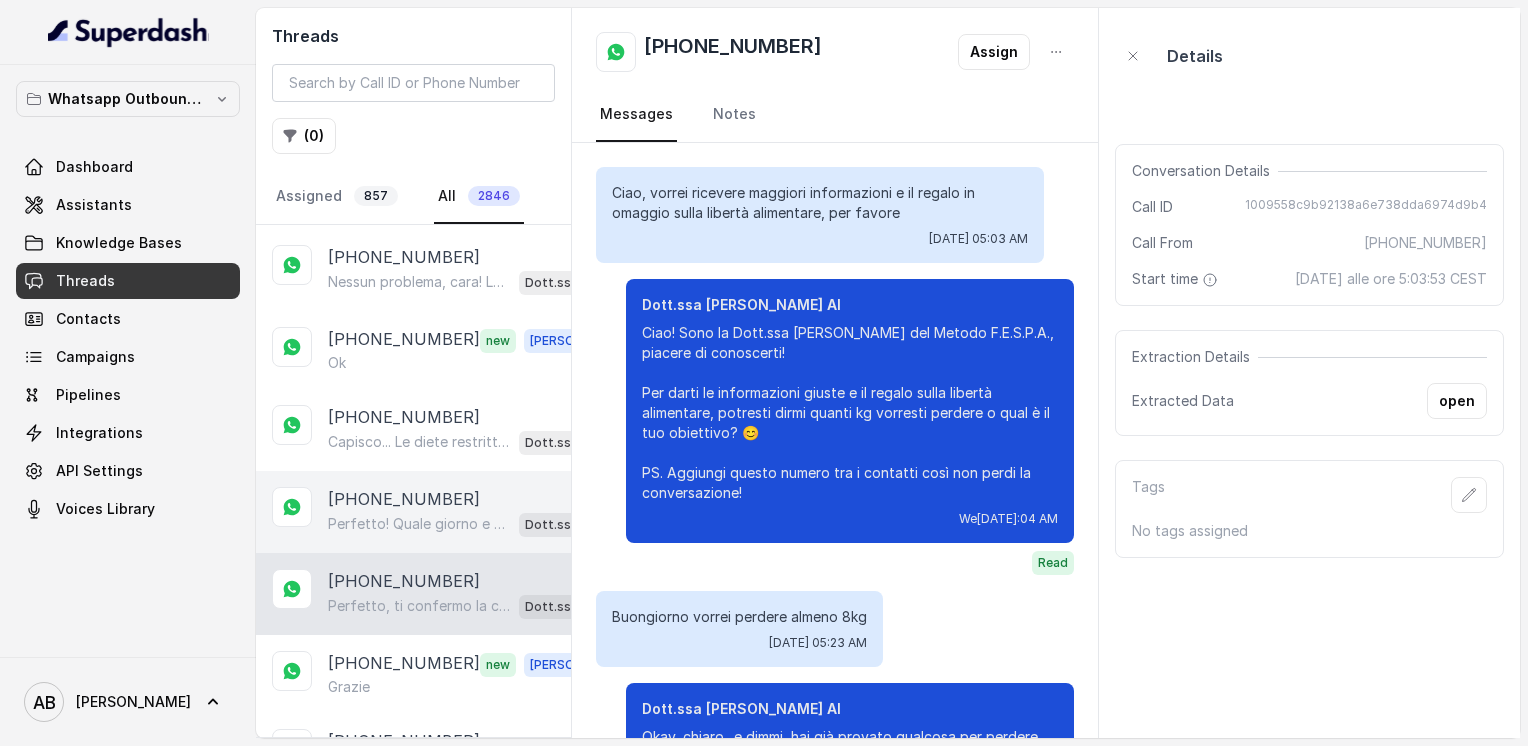 scroll, scrollTop: 2412, scrollLeft: 0, axis: vertical 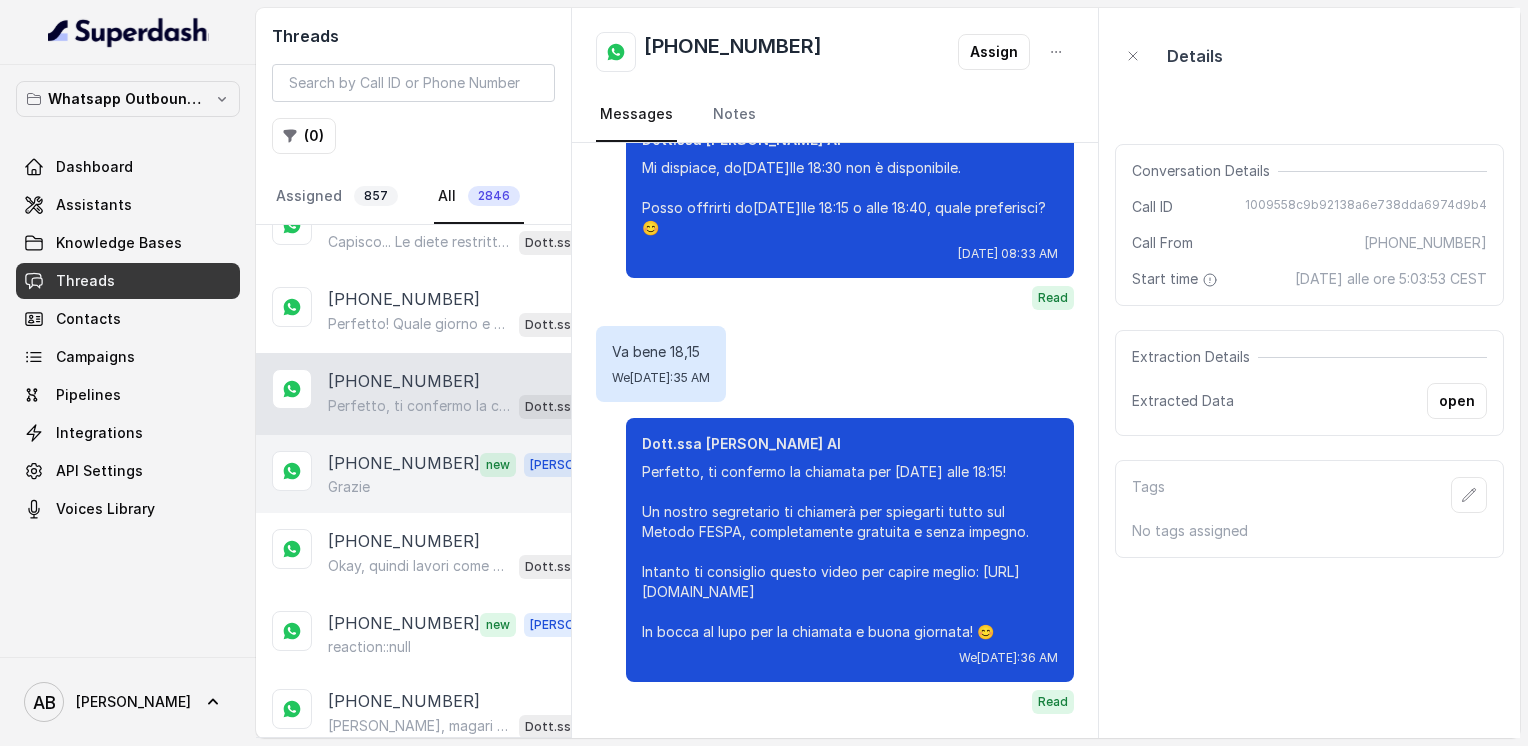 click on "[PHONE_NUMBER]" at bounding box center [404, 464] 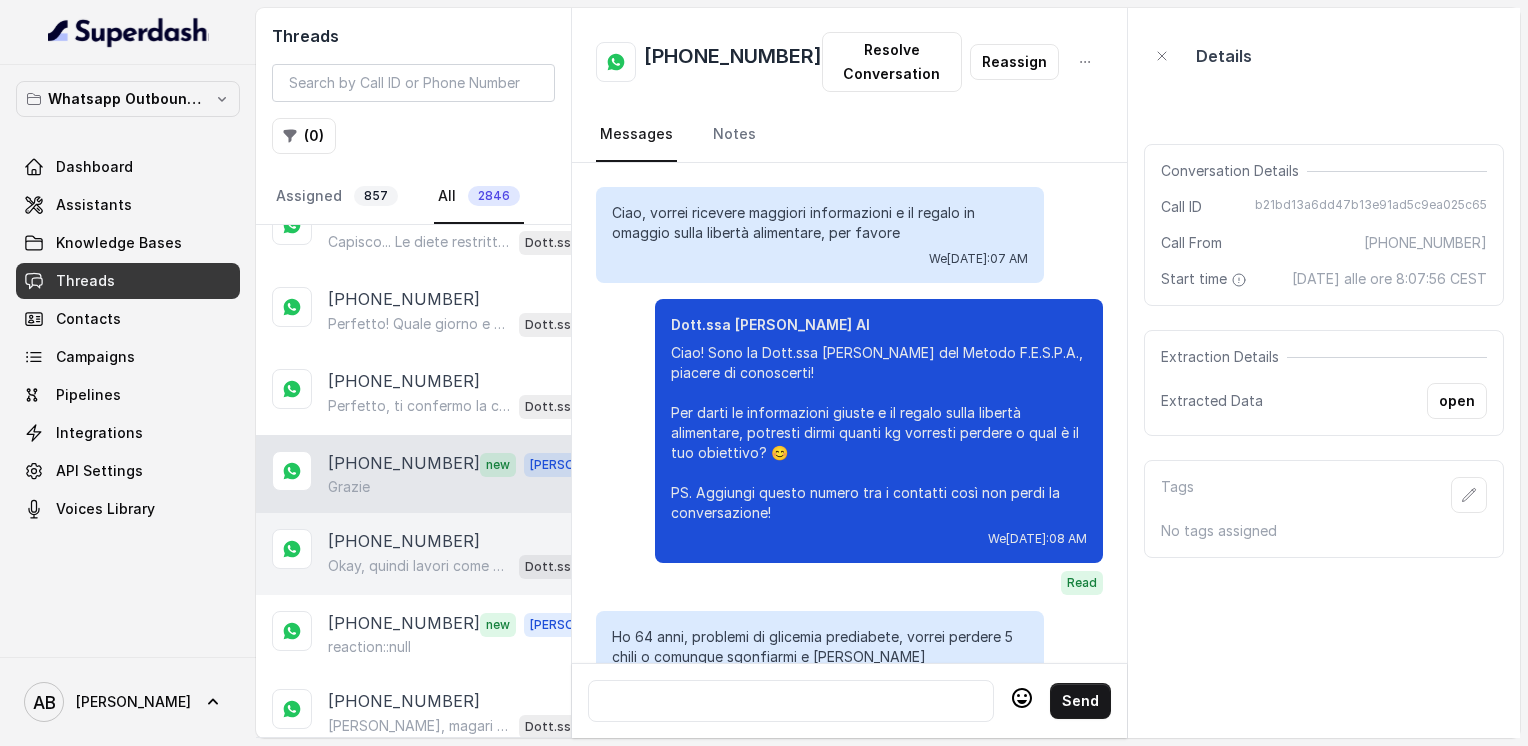 scroll, scrollTop: 2144, scrollLeft: 0, axis: vertical 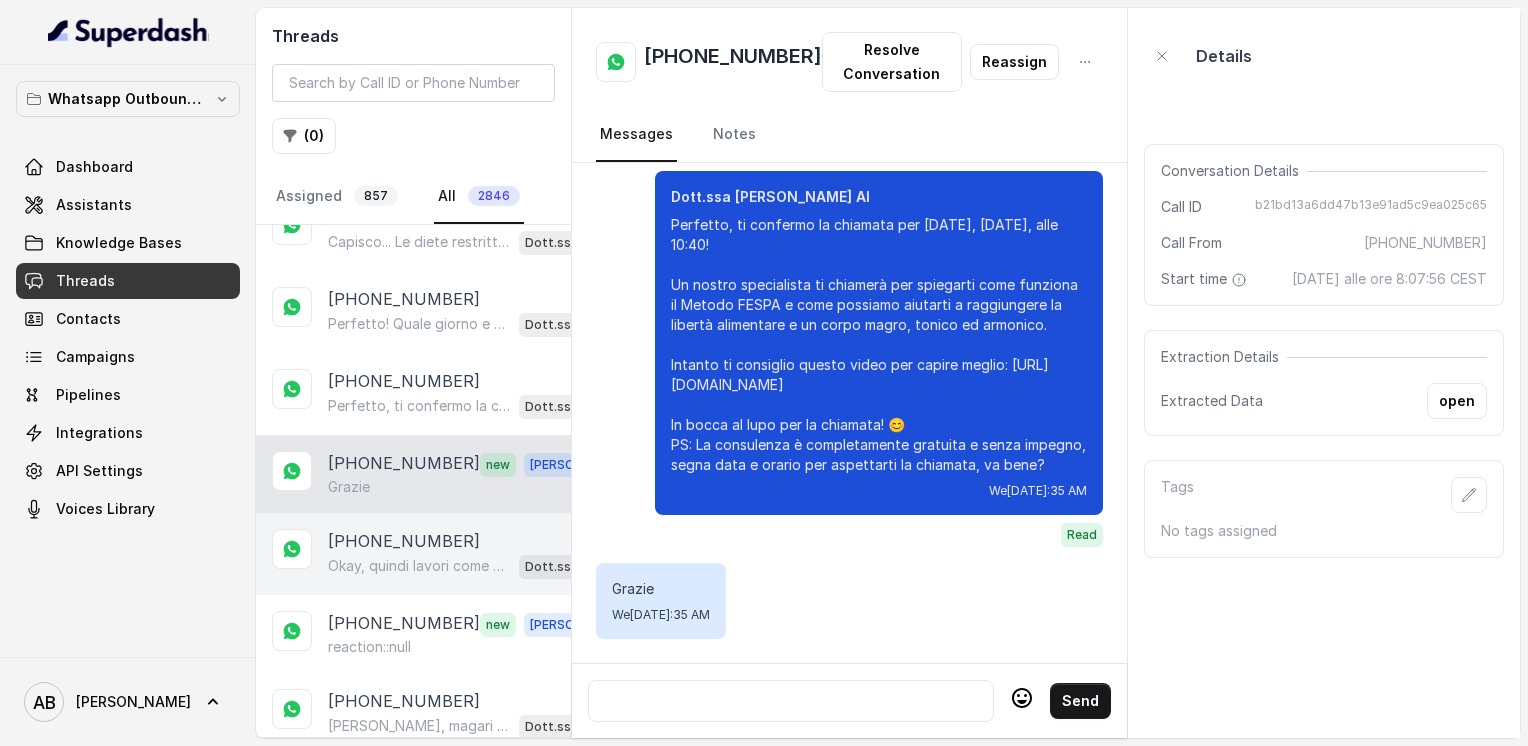 click on "[PHONE_NUMBER]   Okay, quindi lavori come cassiera, immagino sia un lavoro impegnativo e spesso in piedi.
Dimmi, hai mai provato a seguire diete o metodi che ti lasciassero un po’ di libertà con il cibo, o hai sempre fatto programmi molto rigidi? Dott.ssa [PERSON_NAME] AI" at bounding box center (413, 554) 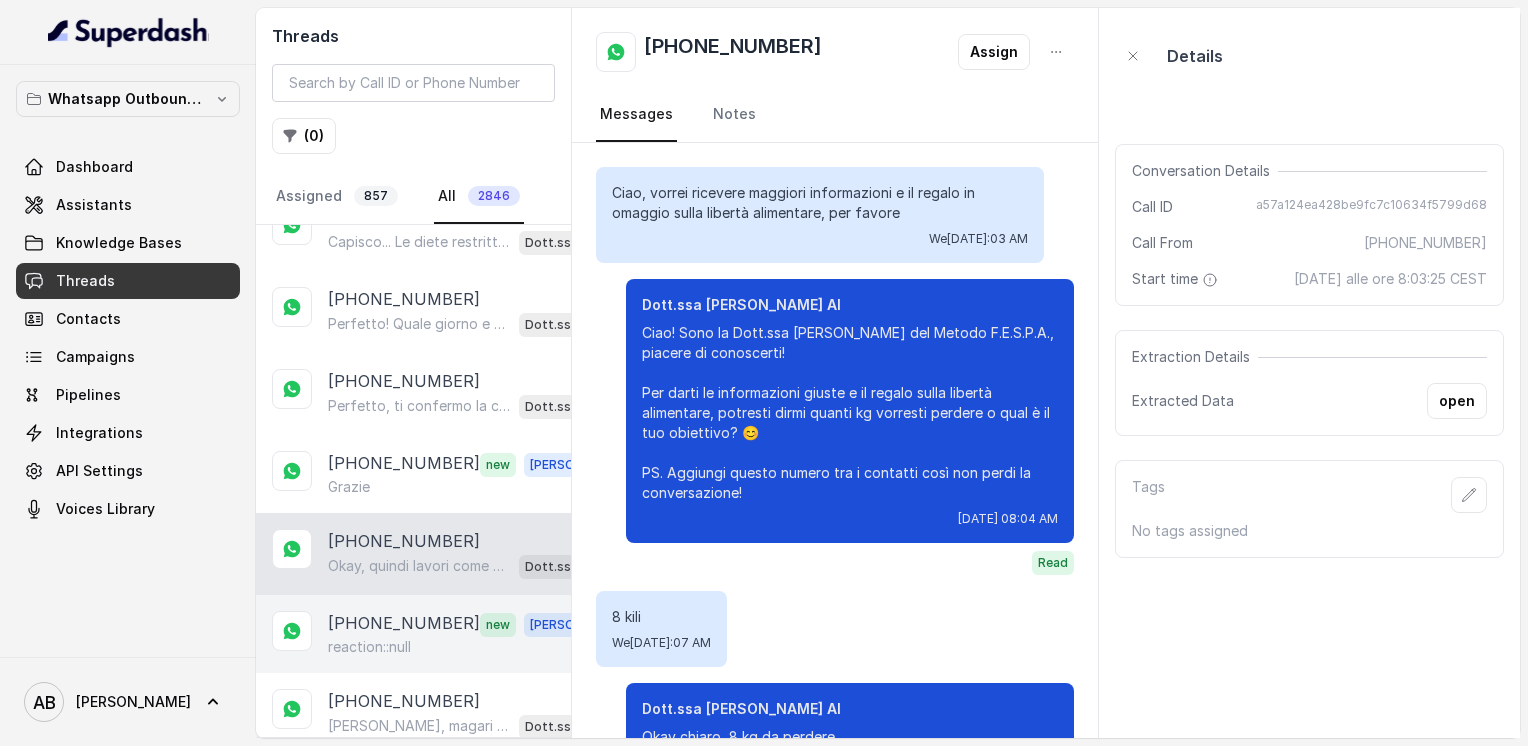 scroll, scrollTop: 1176, scrollLeft: 0, axis: vertical 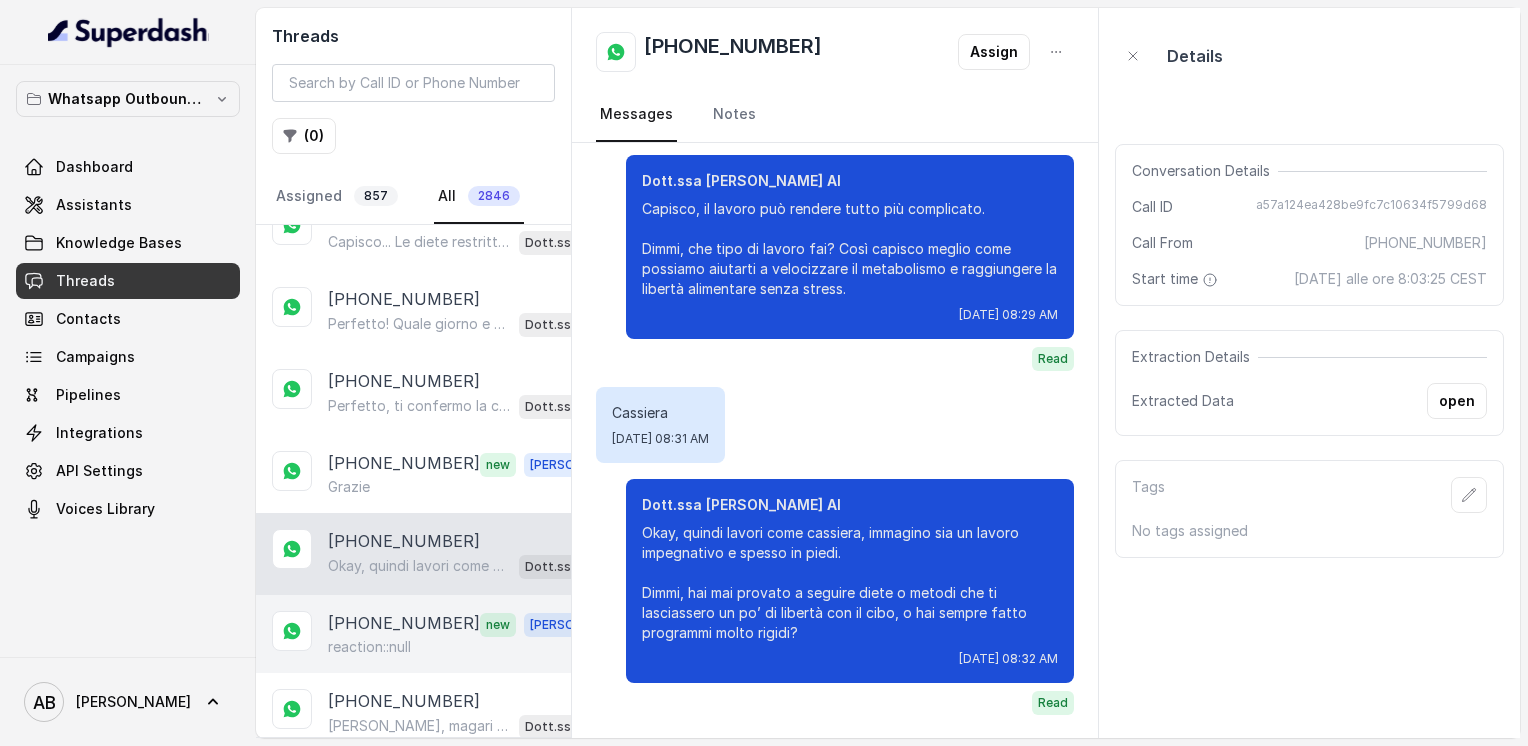click on "[PHONE_NUMBER]   new [PERSON_NAME] reaction::null" at bounding box center [413, 634] 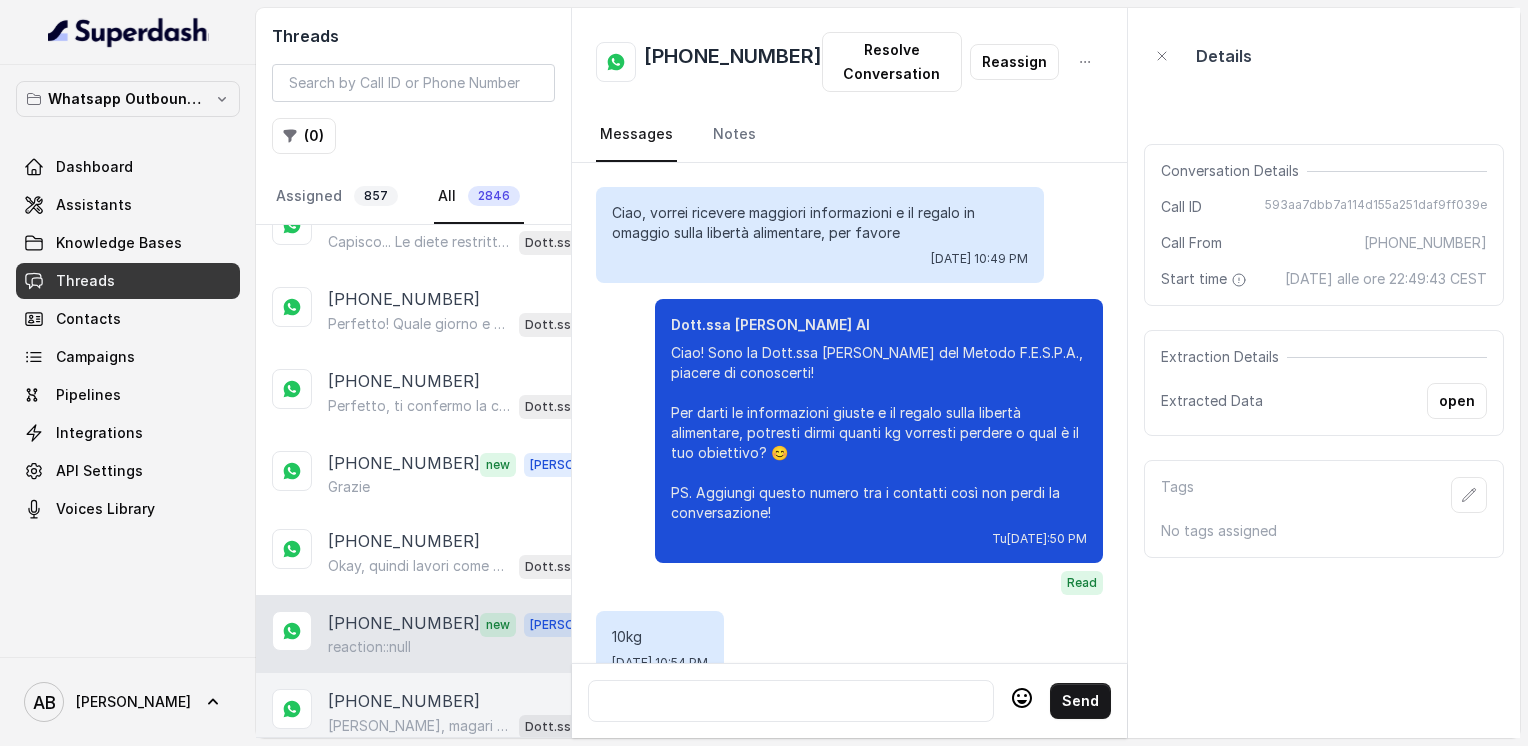 scroll, scrollTop: 2284, scrollLeft: 0, axis: vertical 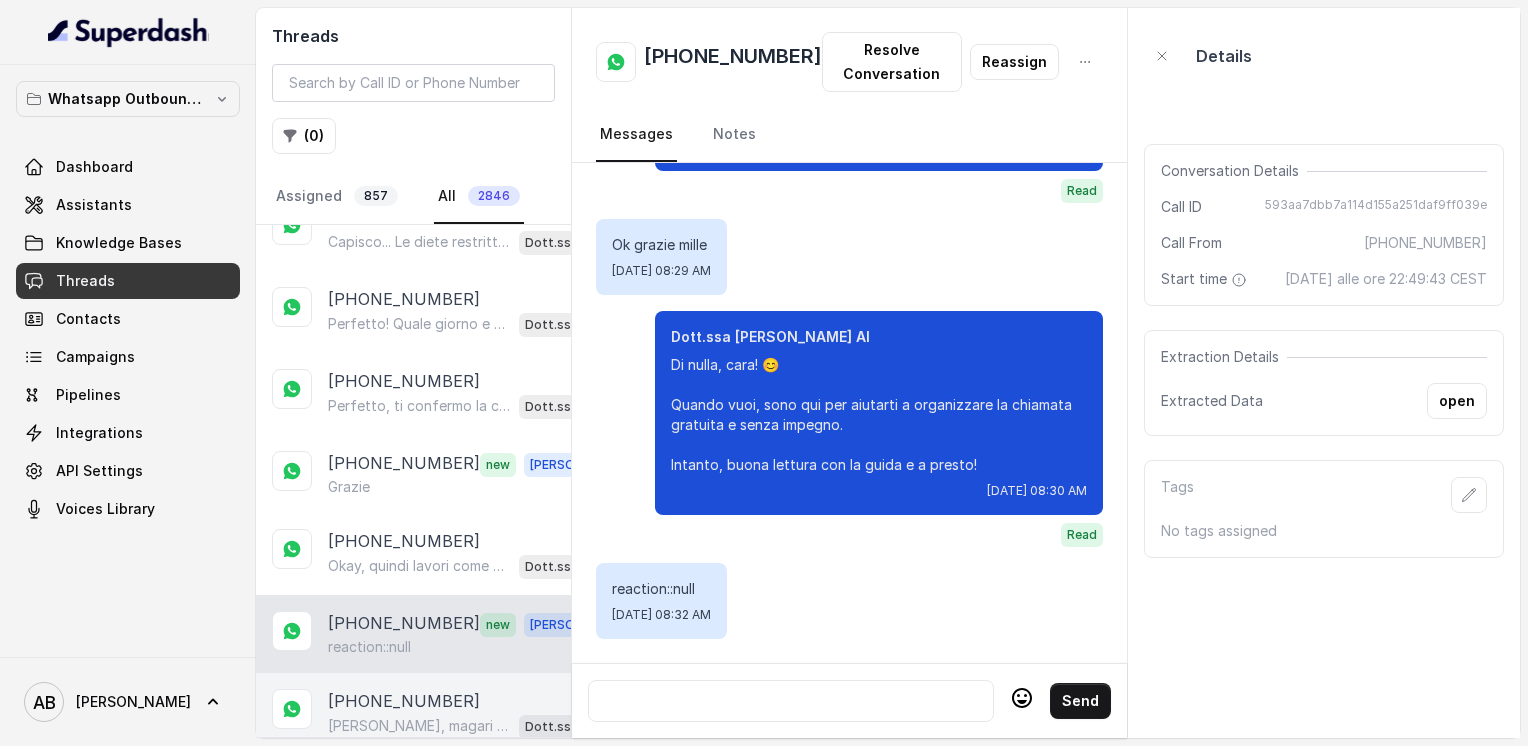 click on "[PERSON_NAME], magari non è il momento giusto.
[PERSON_NAME] chiederti cosa ti frena dal fare la chiamata? Così vediamo se posso aiutarti a chiarire qualche dubbio." at bounding box center [419, 726] 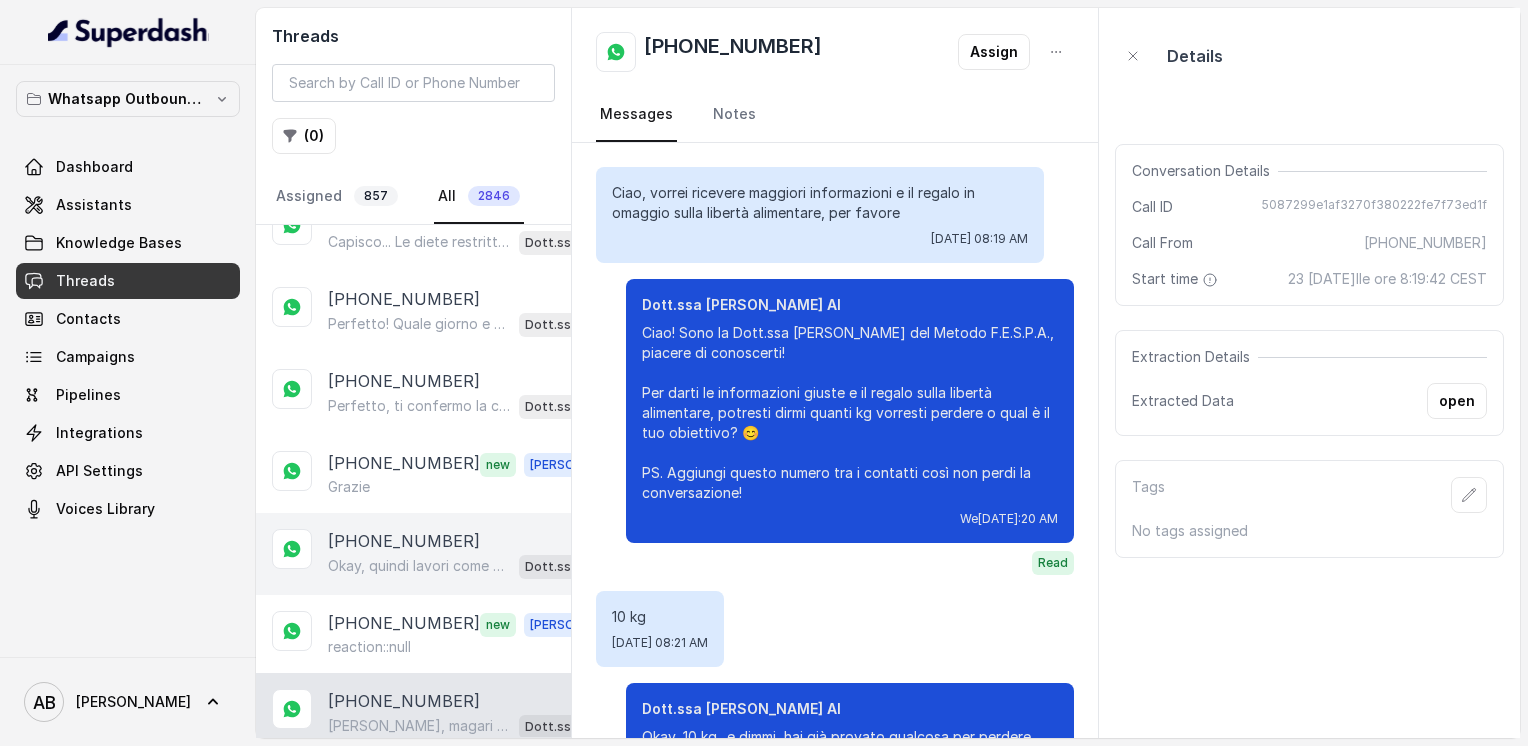 scroll, scrollTop: 1644, scrollLeft: 0, axis: vertical 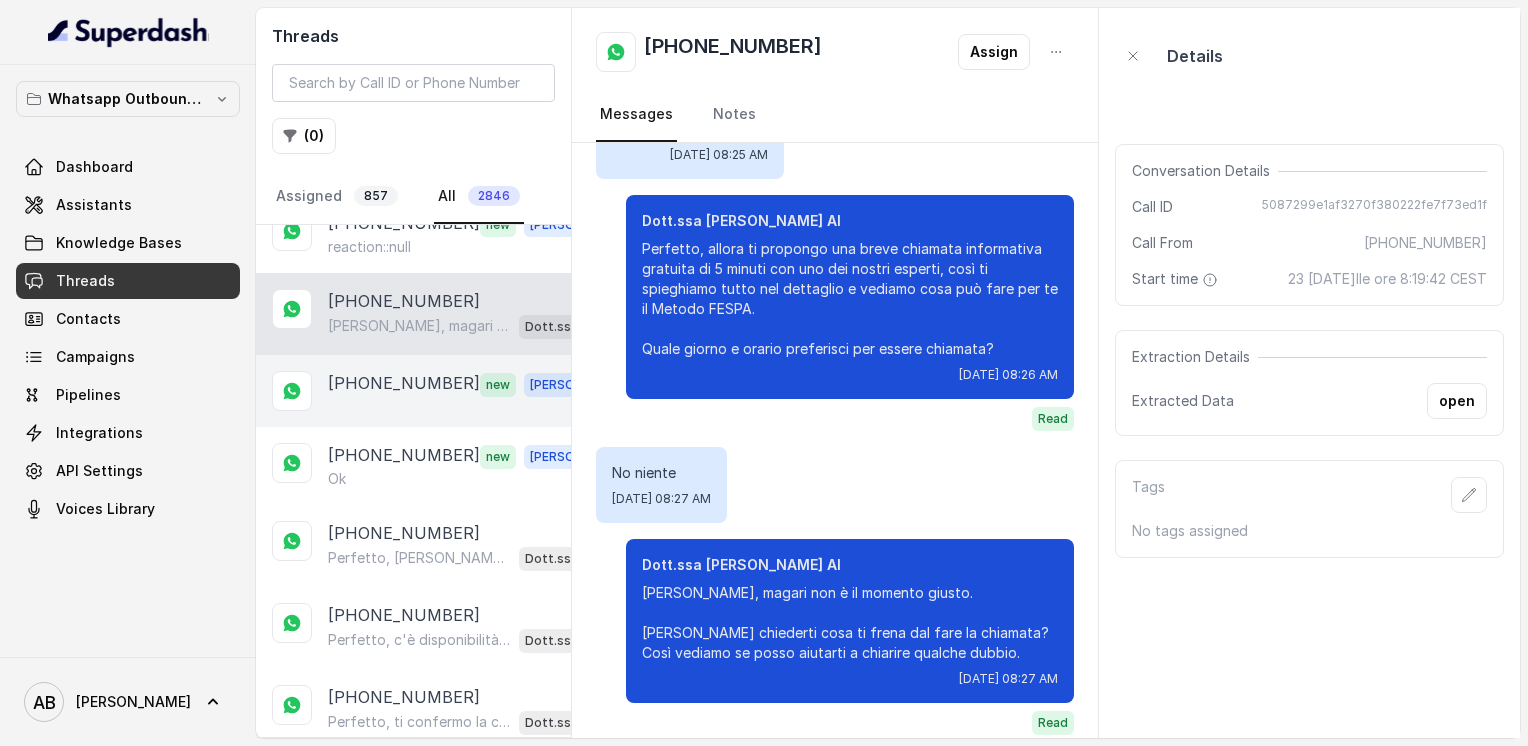 click on "[PHONE_NUMBER]   new [PERSON_NAME]" at bounding box center (413, 391) 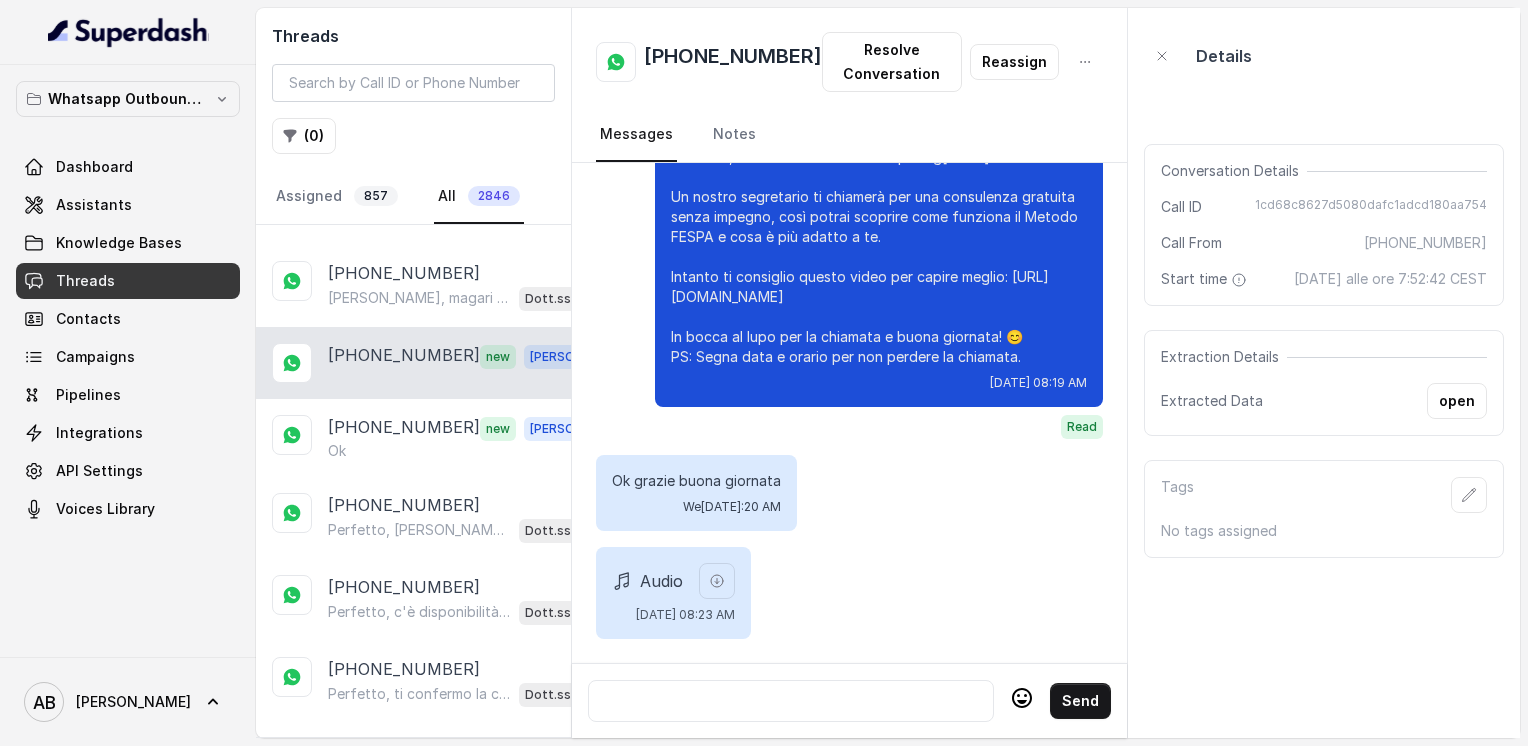 click on "Load more conversations" at bounding box center (414, 751) 